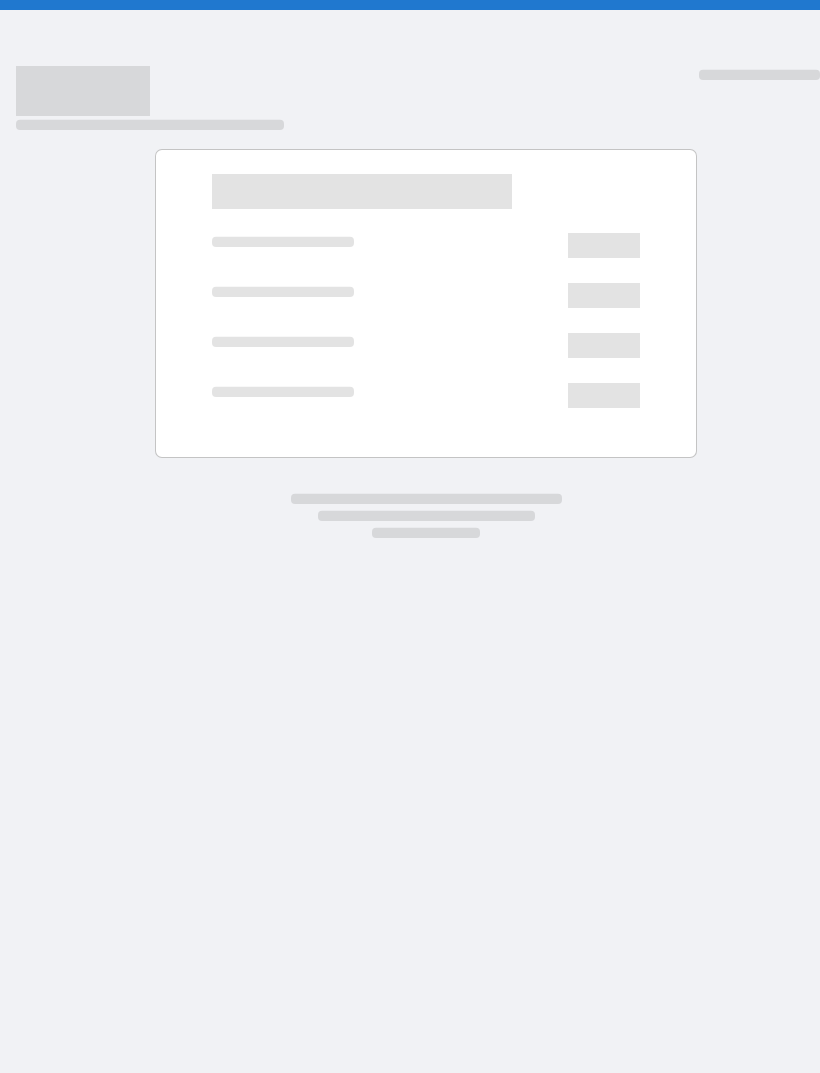 scroll, scrollTop: 0, scrollLeft: 0, axis: both 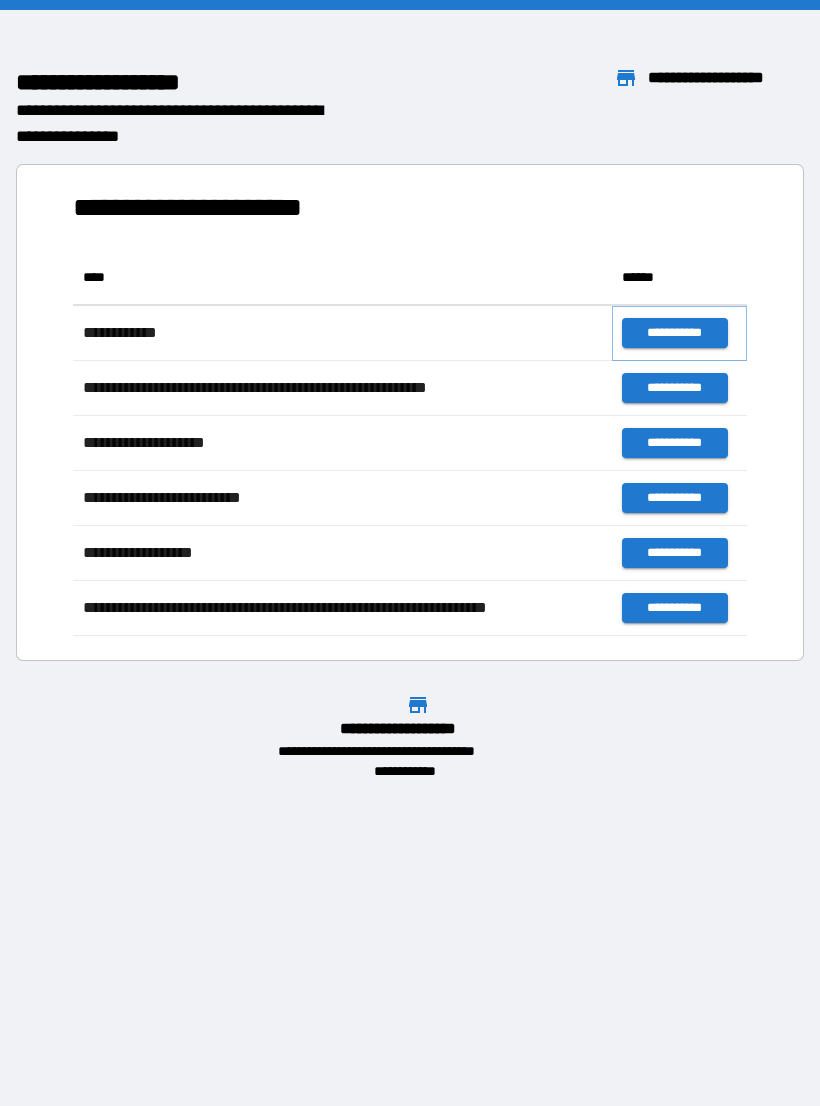 click on "**********" at bounding box center [674, 333] 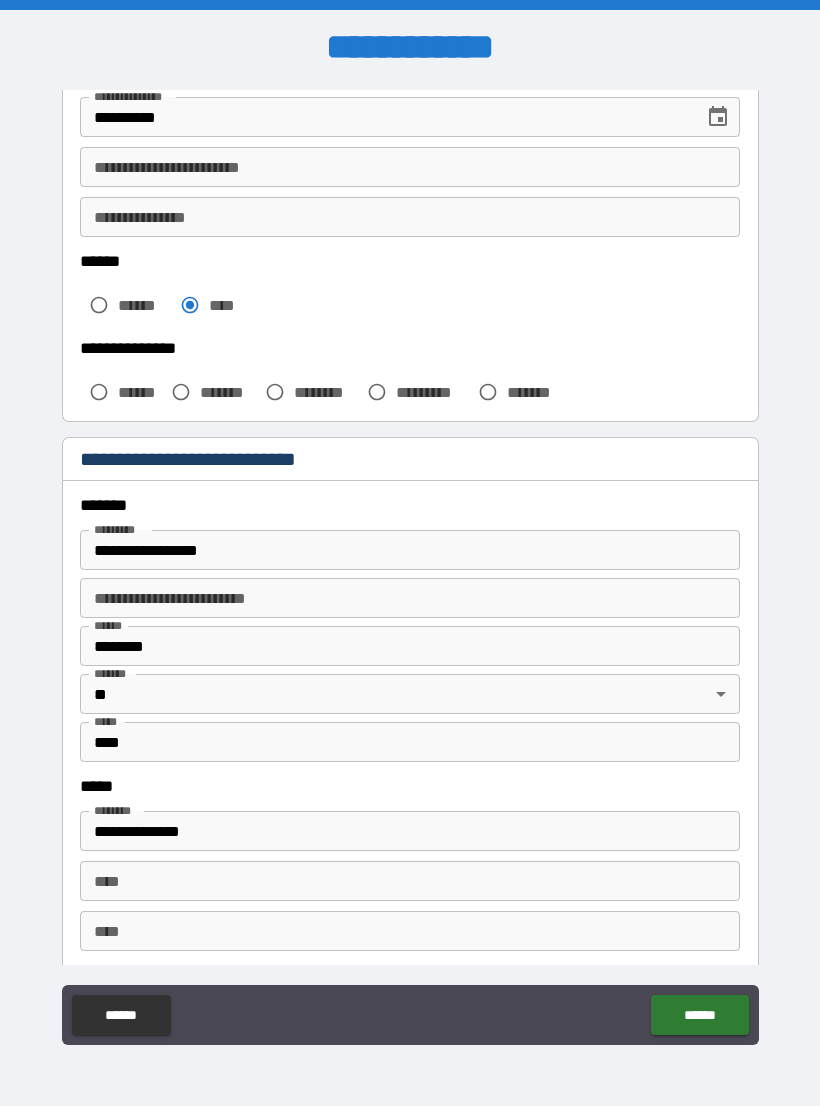 scroll, scrollTop: 384, scrollLeft: 0, axis: vertical 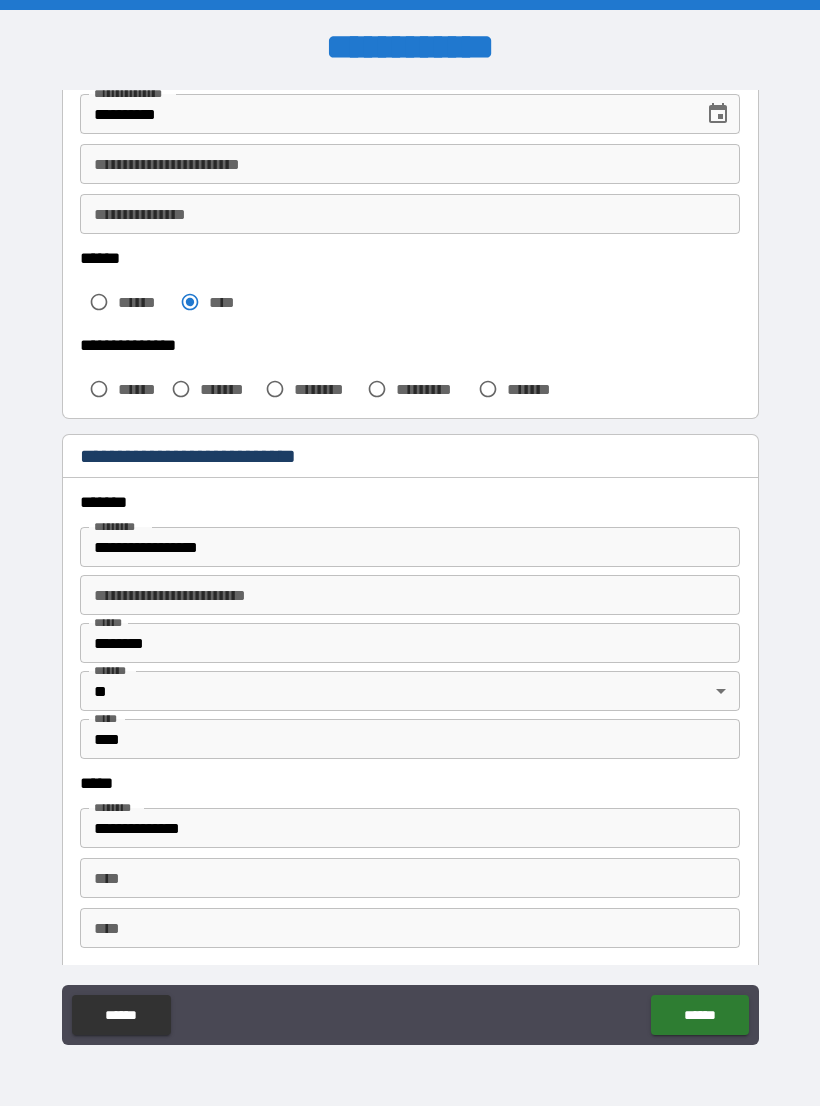 click on "**********" at bounding box center [410, 571] 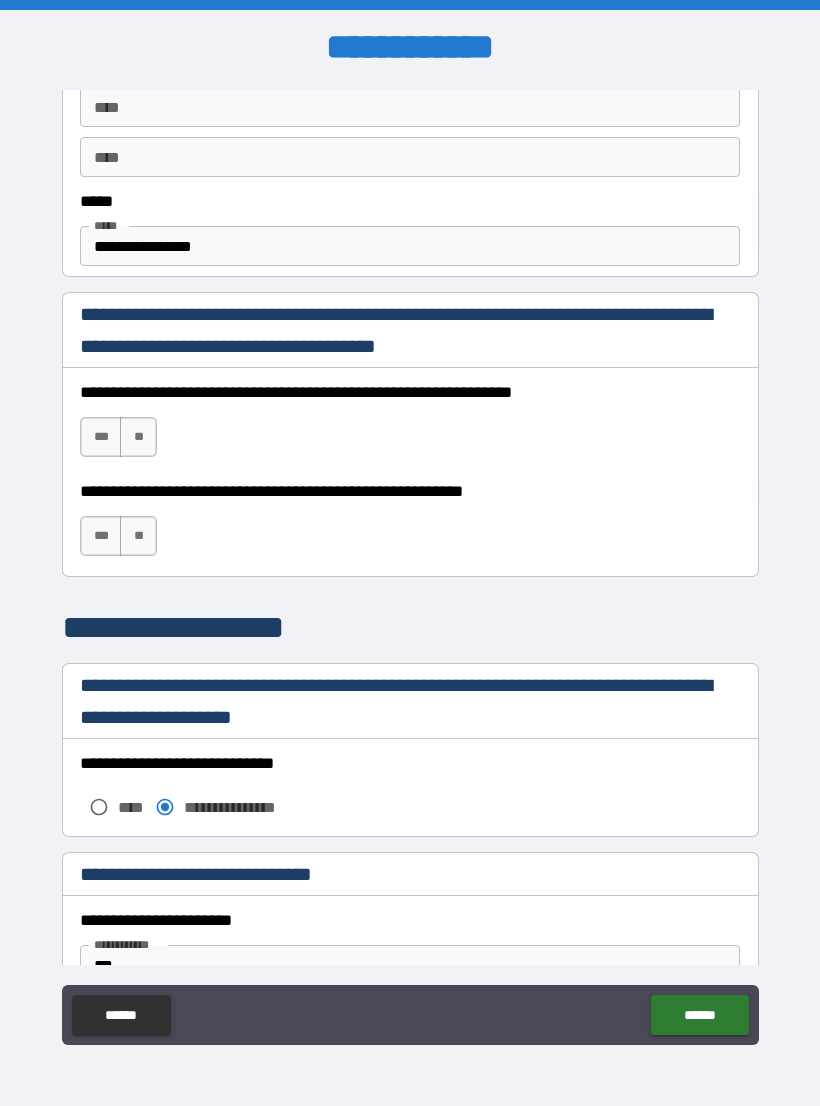 scroll, scrollTop: 1156, scrollLeft: 0, axis: vertical 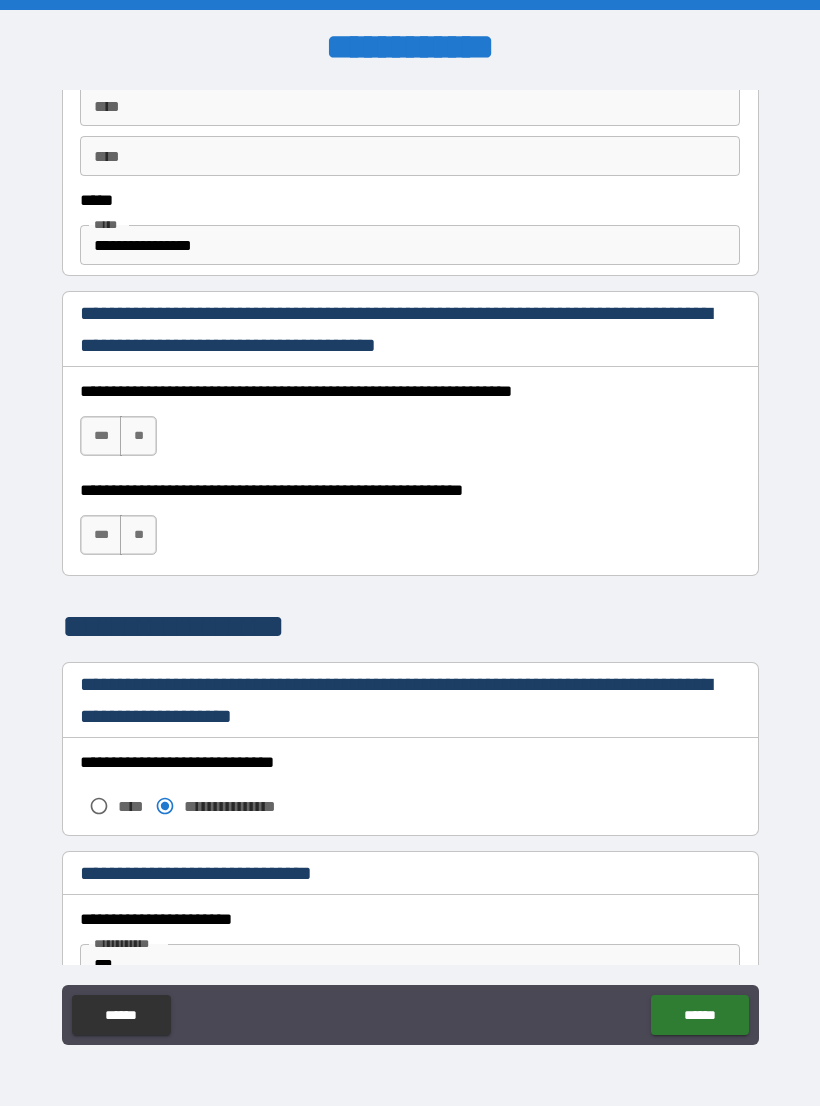 click on "***" at bounding box center (101, 436) 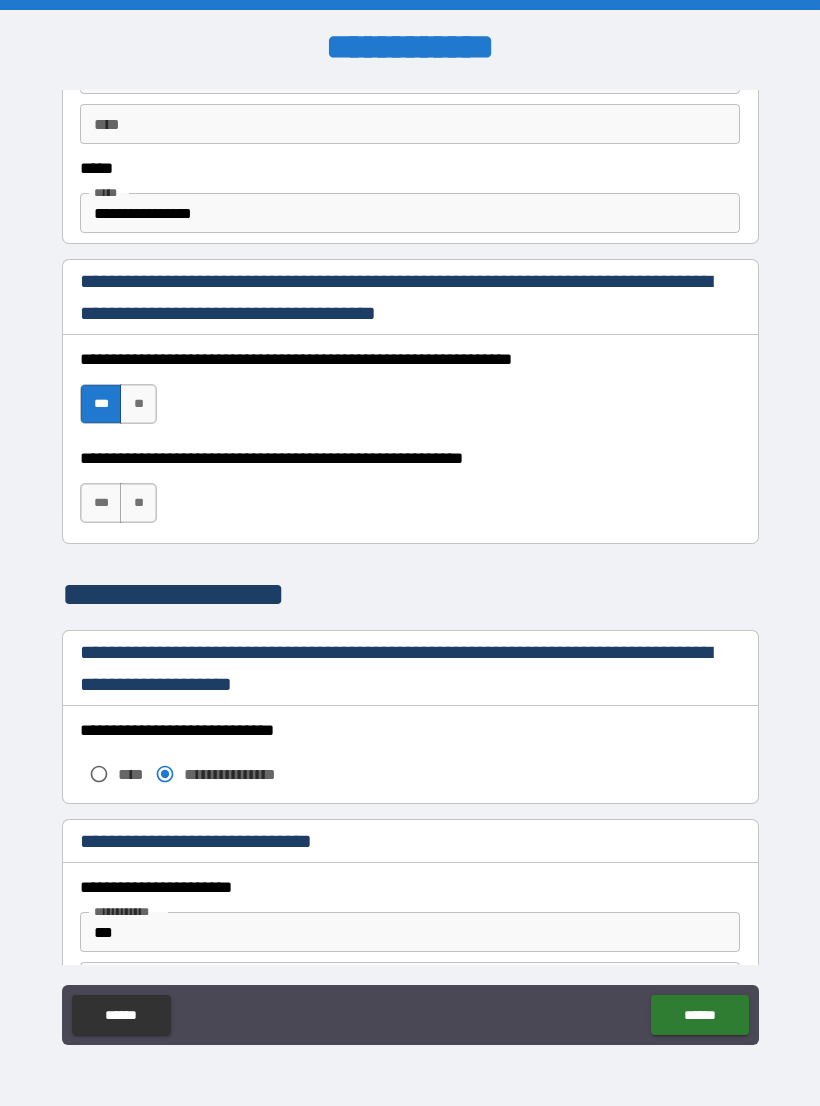 scroll, scrollTop: 1189, scrollLeft: 0, axis: vertical 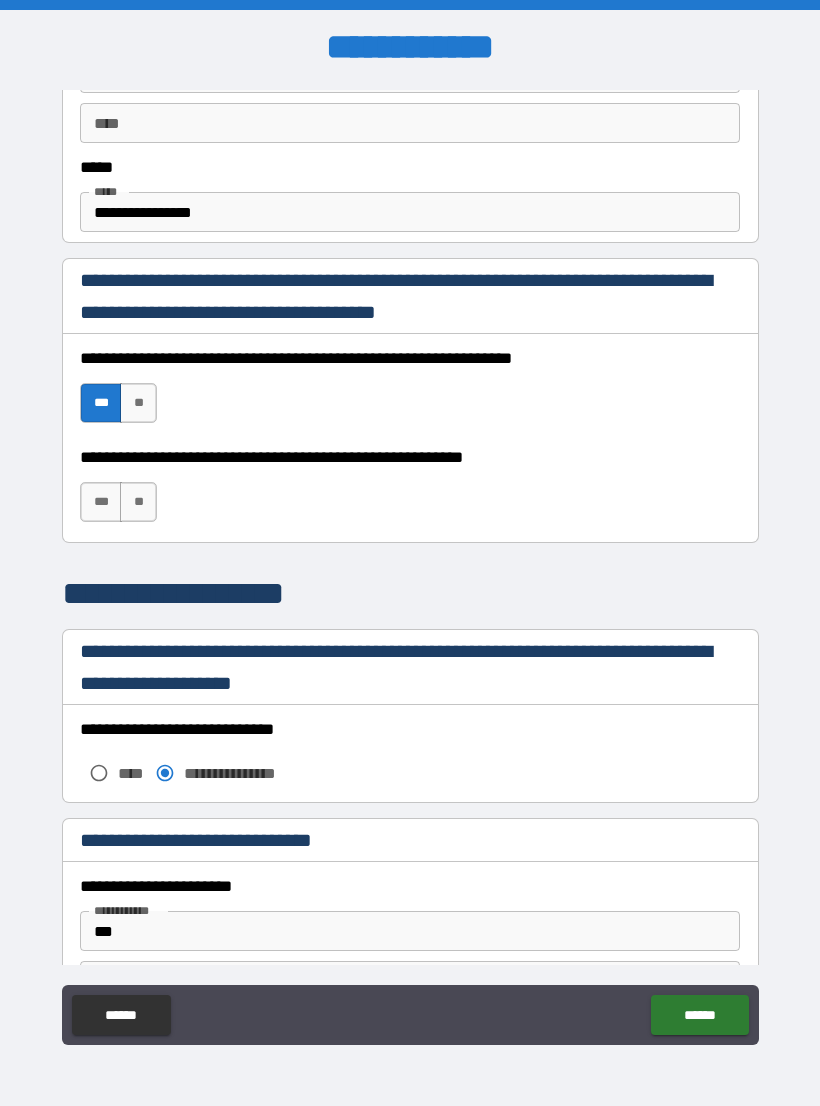 click on "***" at bounding box center [101, 502] 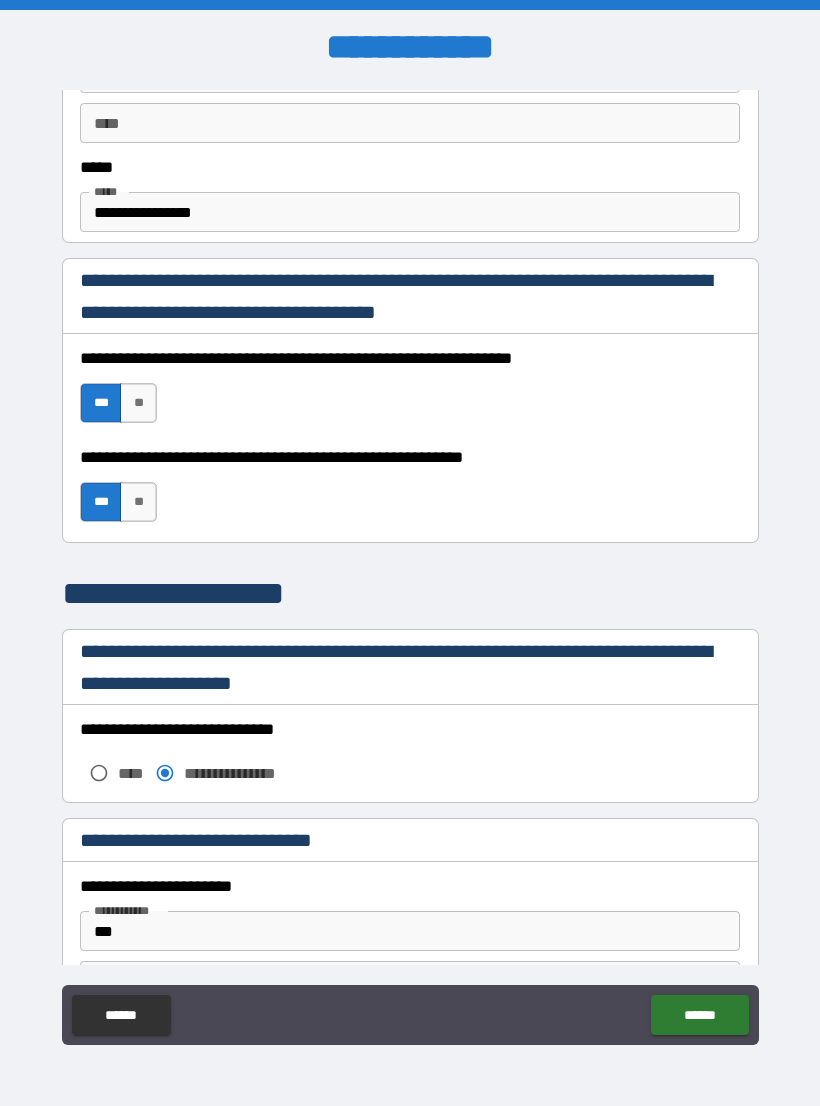 click on "**********" at bounding box center (410, 571) 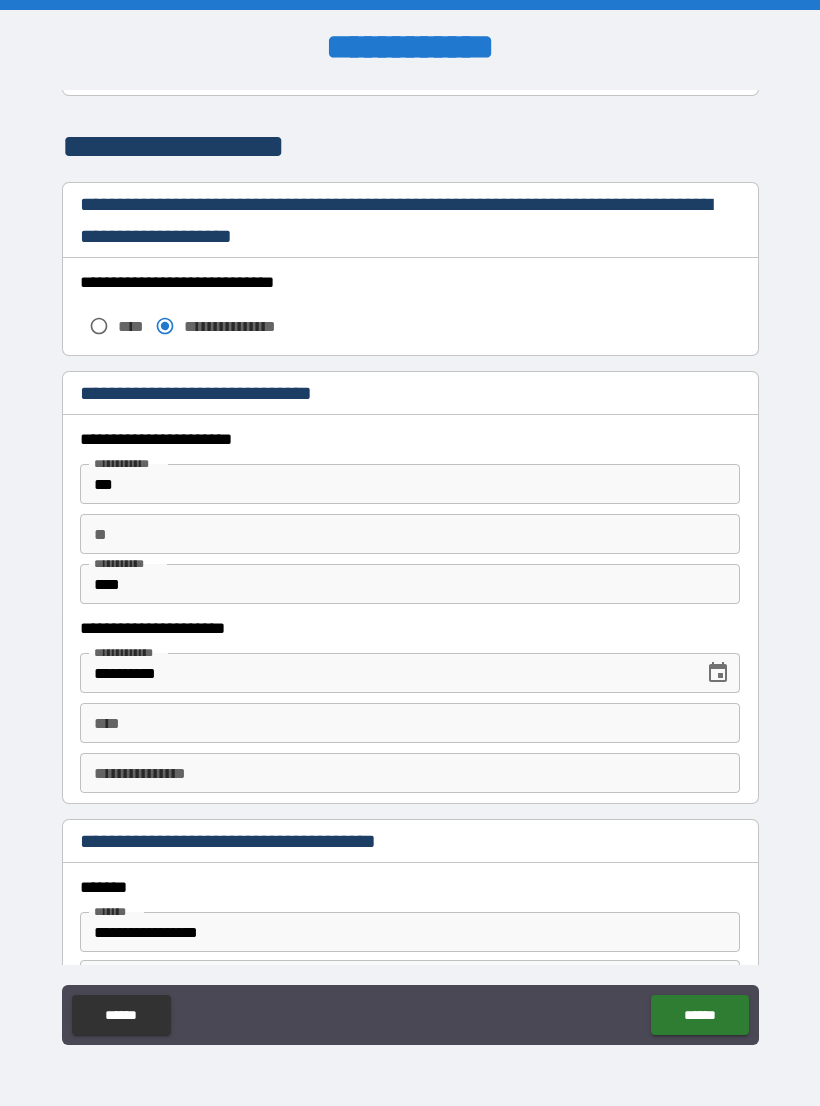 scroll, scrollTop: 1649, scrollLeft: 0, axis: vertical 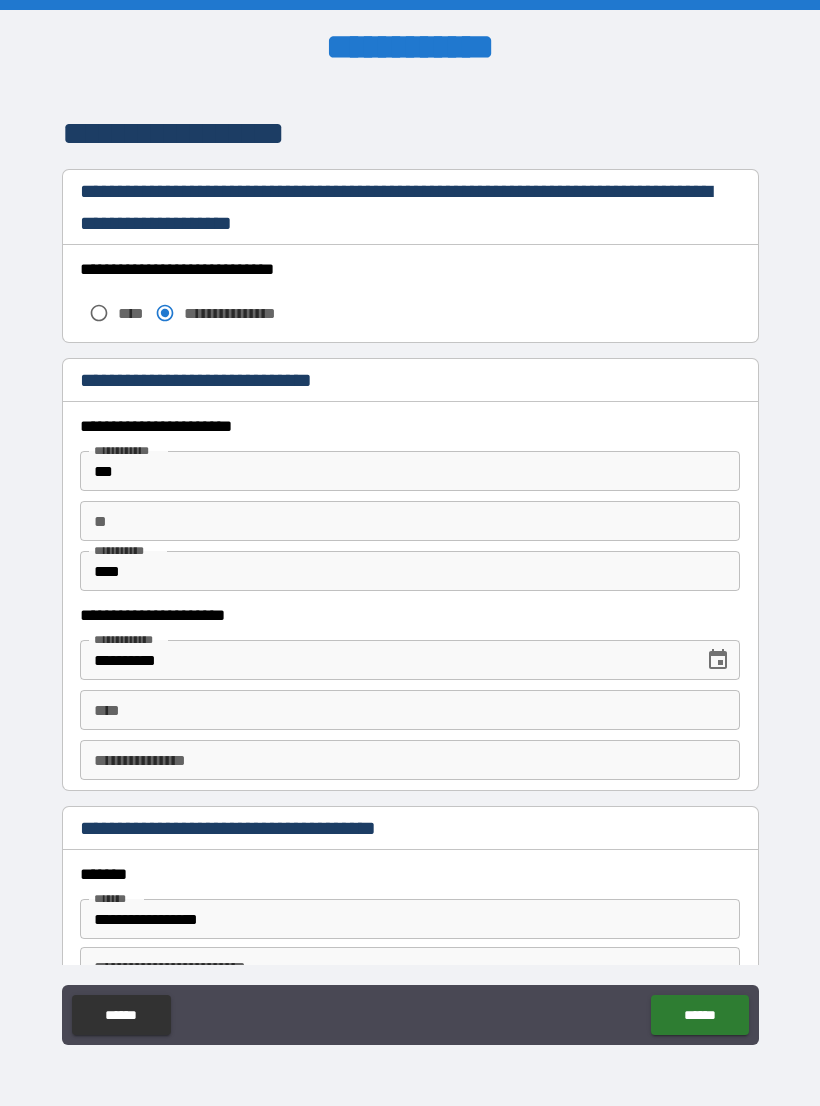 click on "**********" at bounding box center (410, 501) 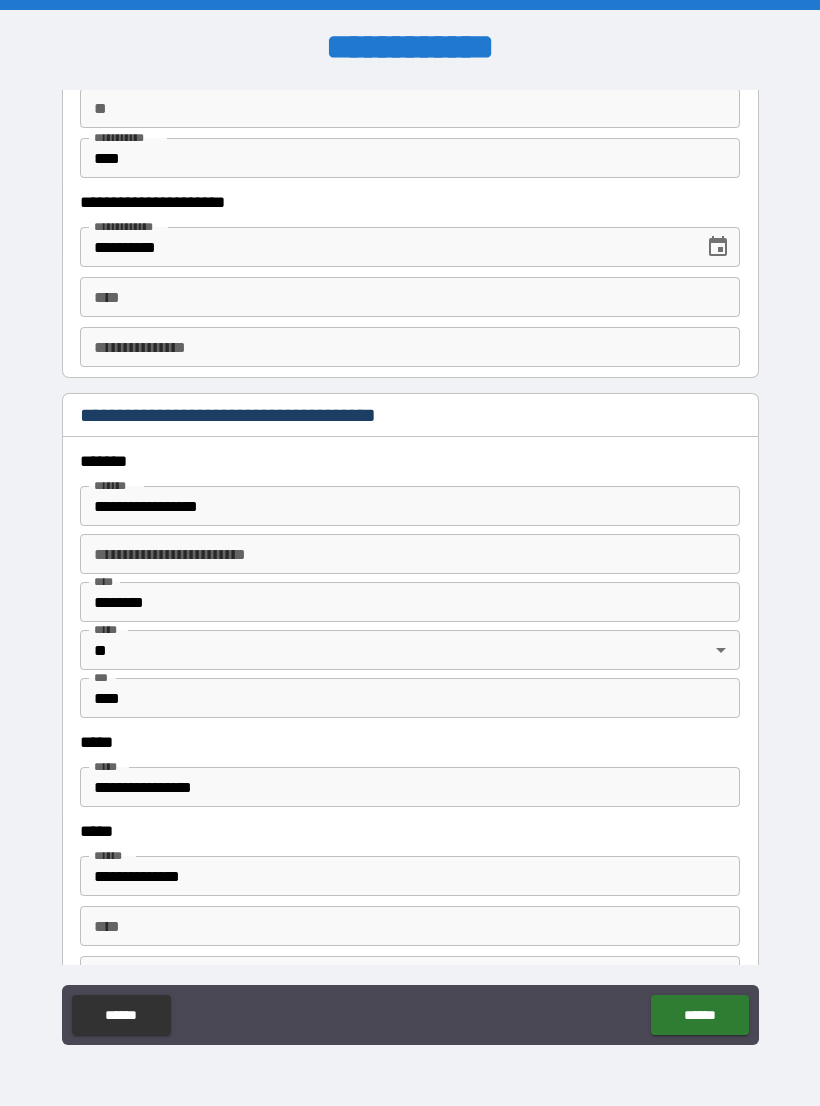 scroll, scrollTop: 2061, scrollLeft: 0, axis: vertical 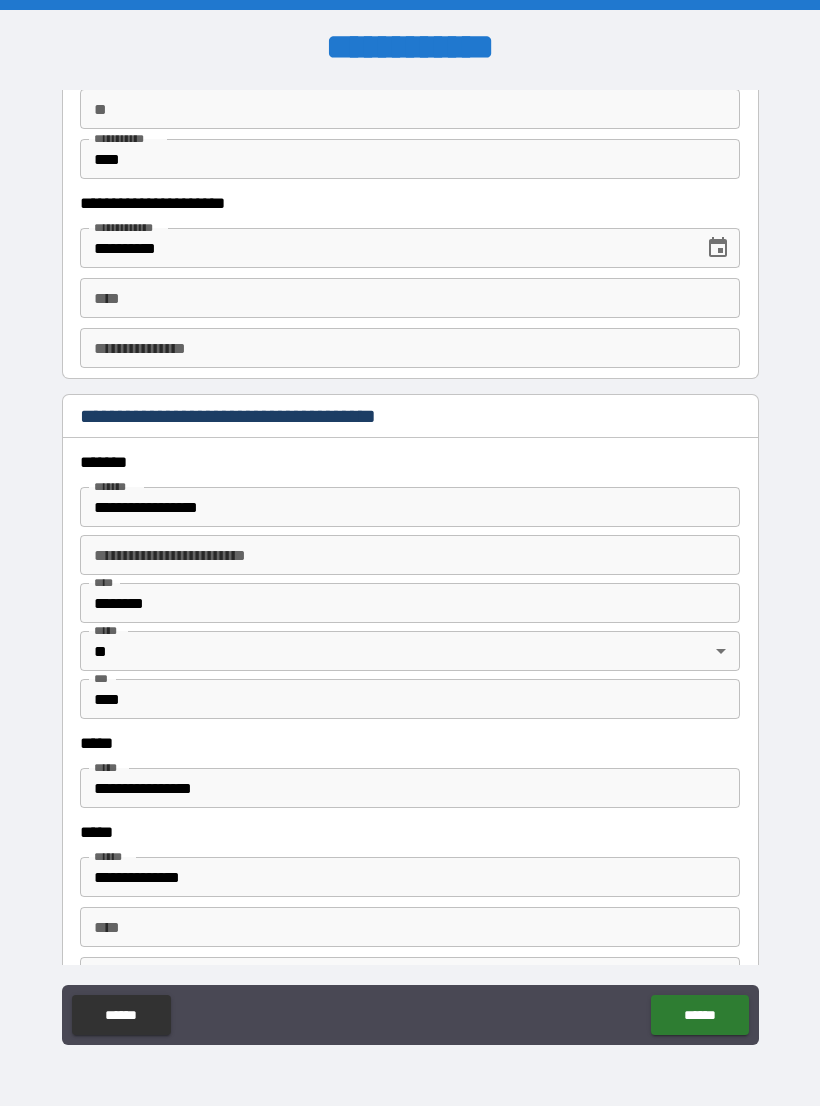click on "**** ****" at bounding box center (410, 298) 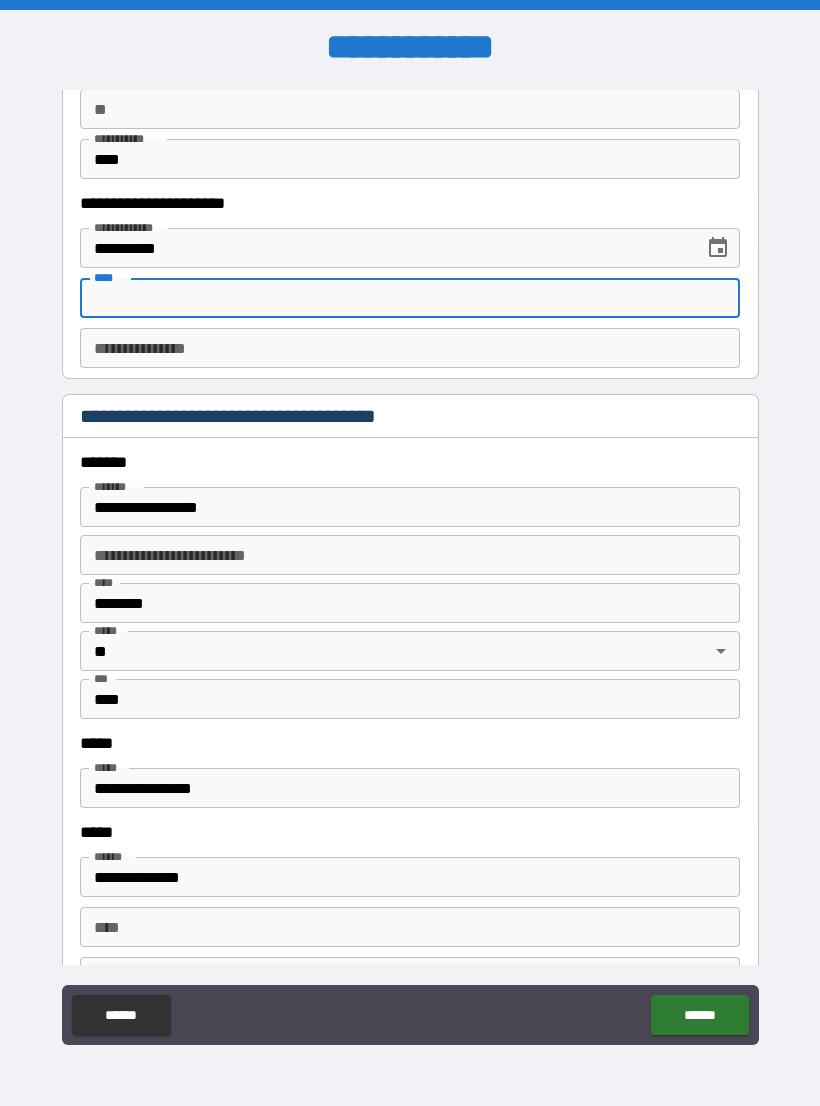 click on "**********" at bounding box center (410, 571) 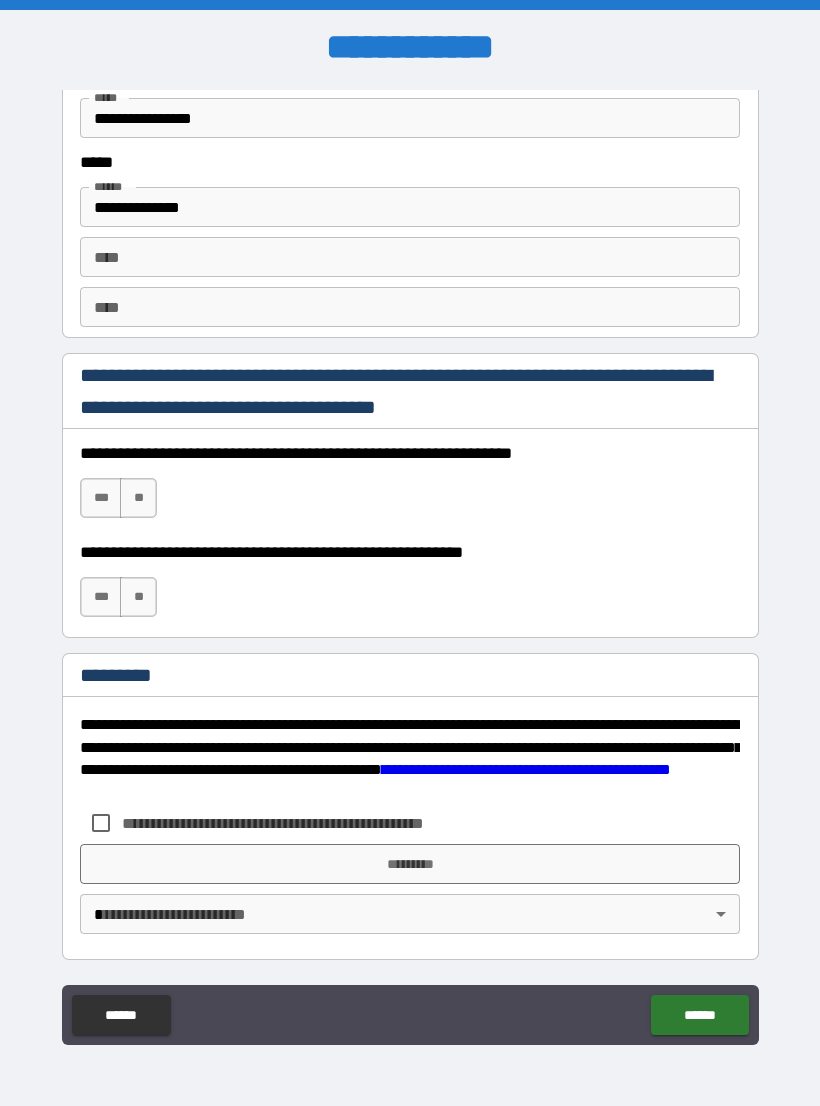 scroll, scrollTop: 2731, scrollLeft: 0, axis: vertical 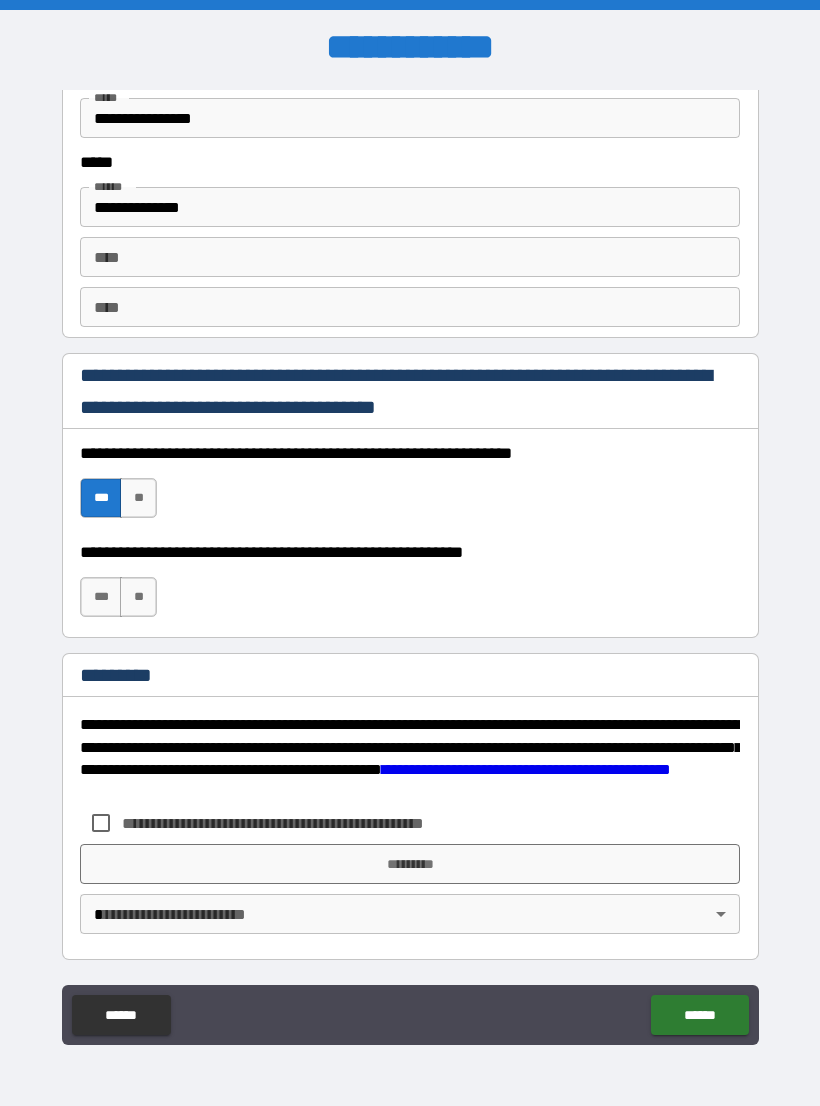 click on "***" at bounding box center [101, 597] 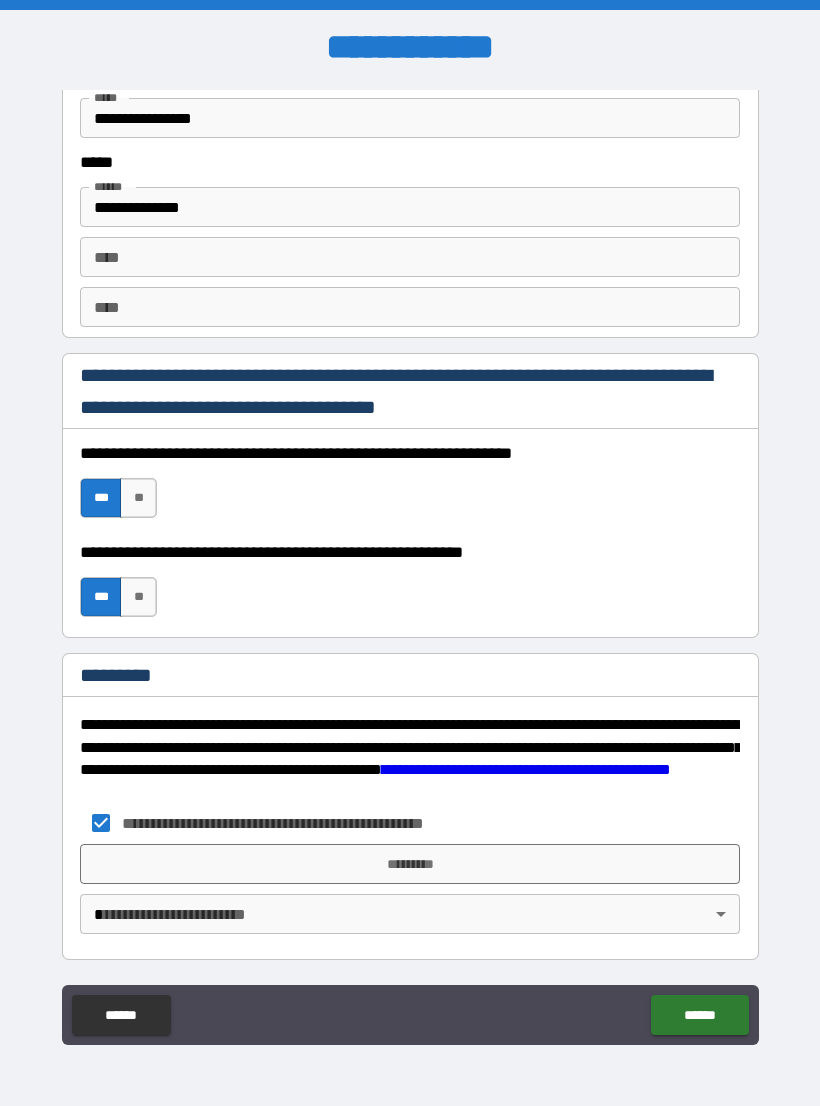 click on "*********" at bounding box center (410, 864) 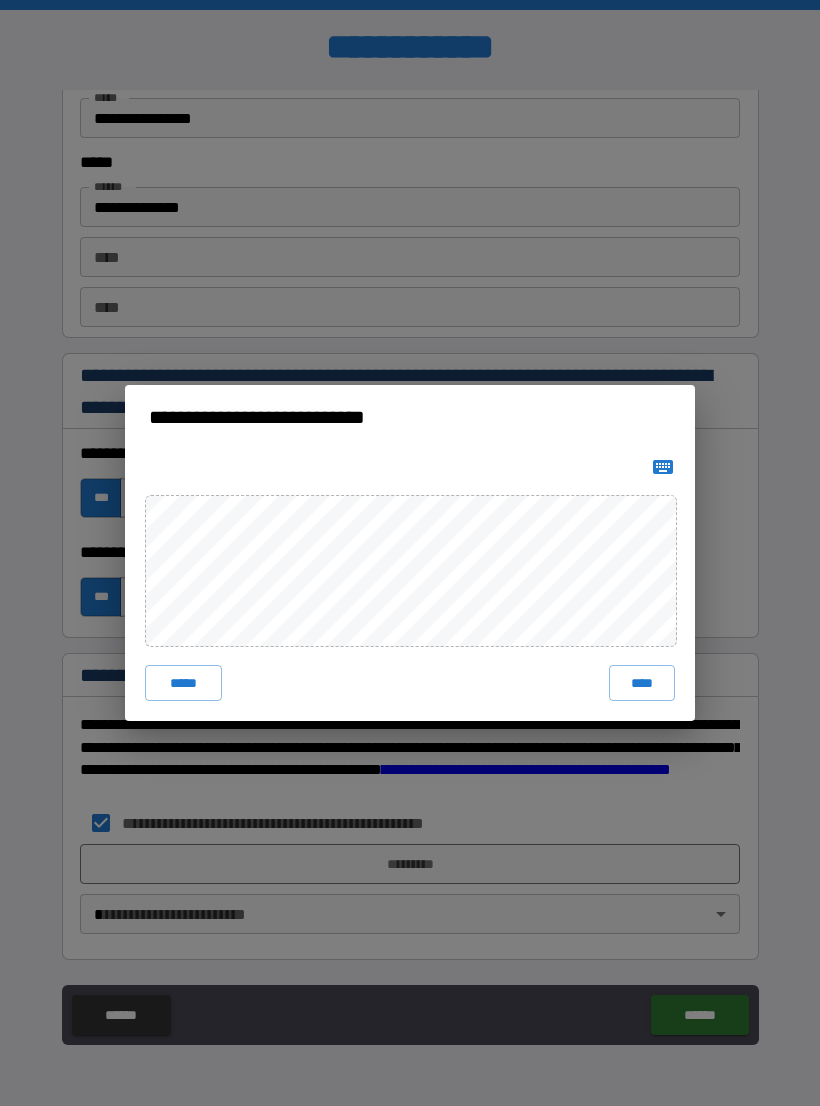 click on "****" at bounding box center (642, 683) 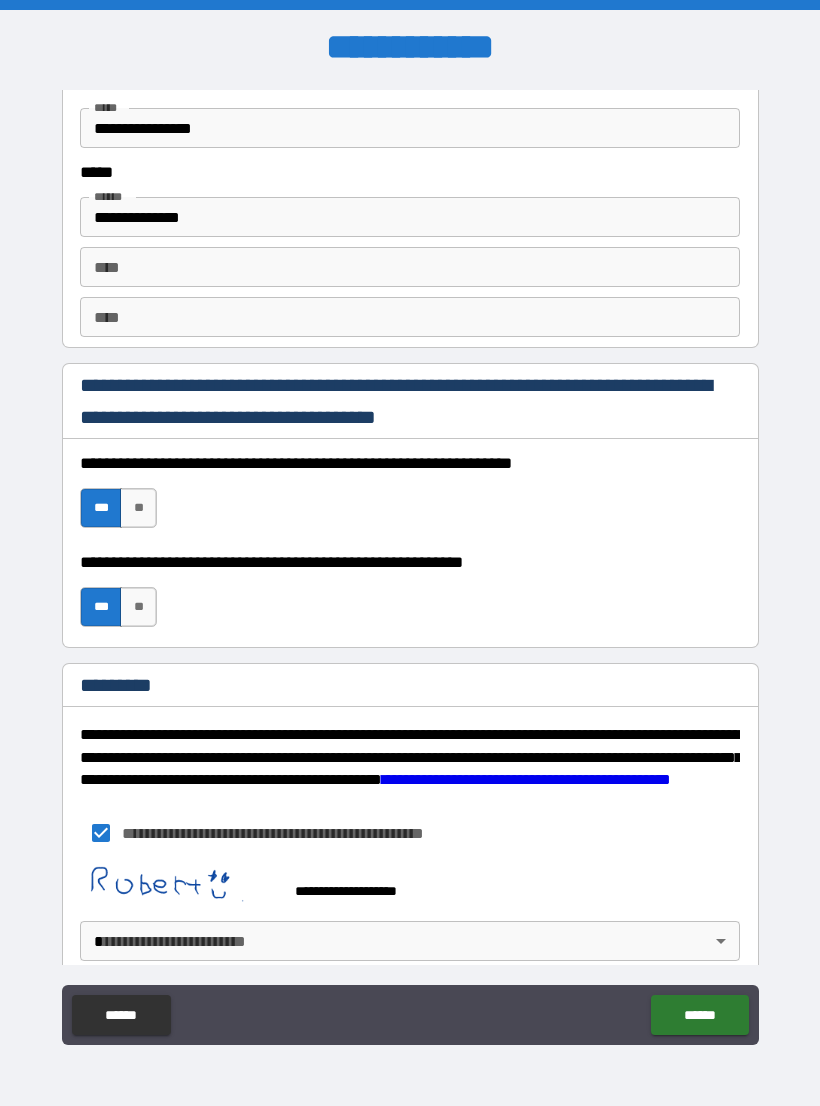 click on "**********" at bounding box center (410, 882) 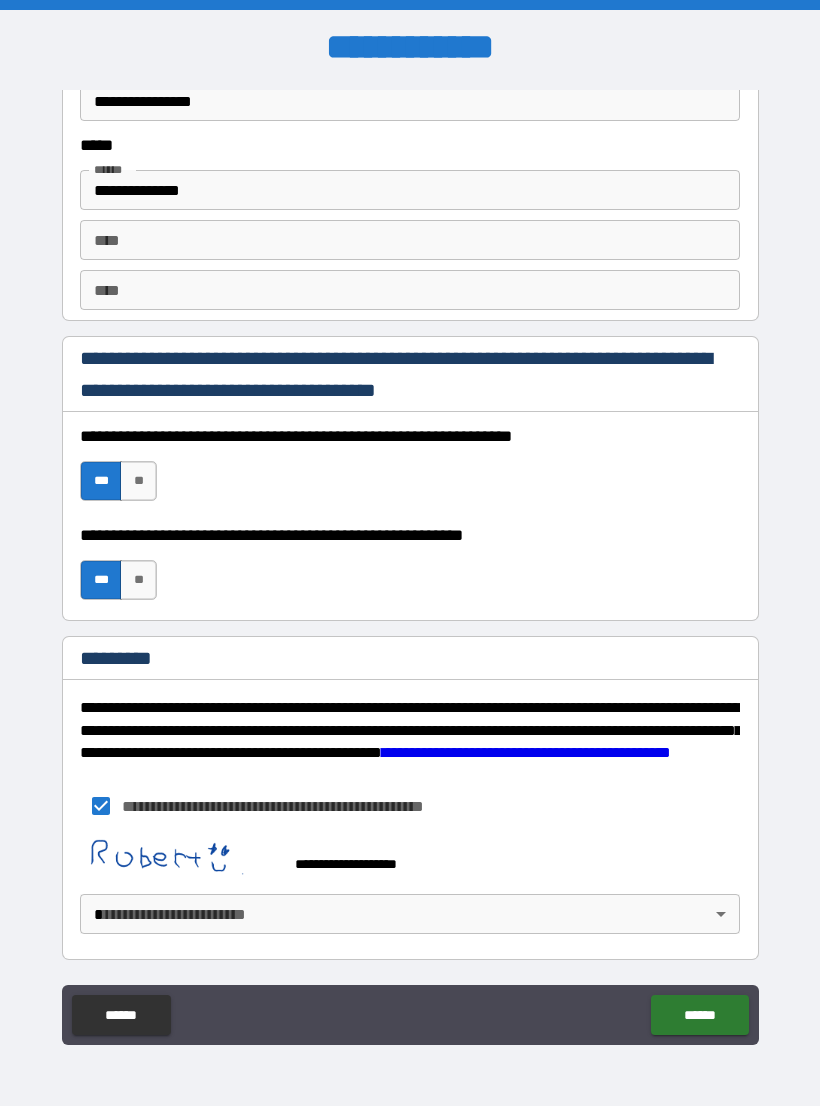 scroll, scrollTop: 2748, scrollLeft: 0, axis: vertical 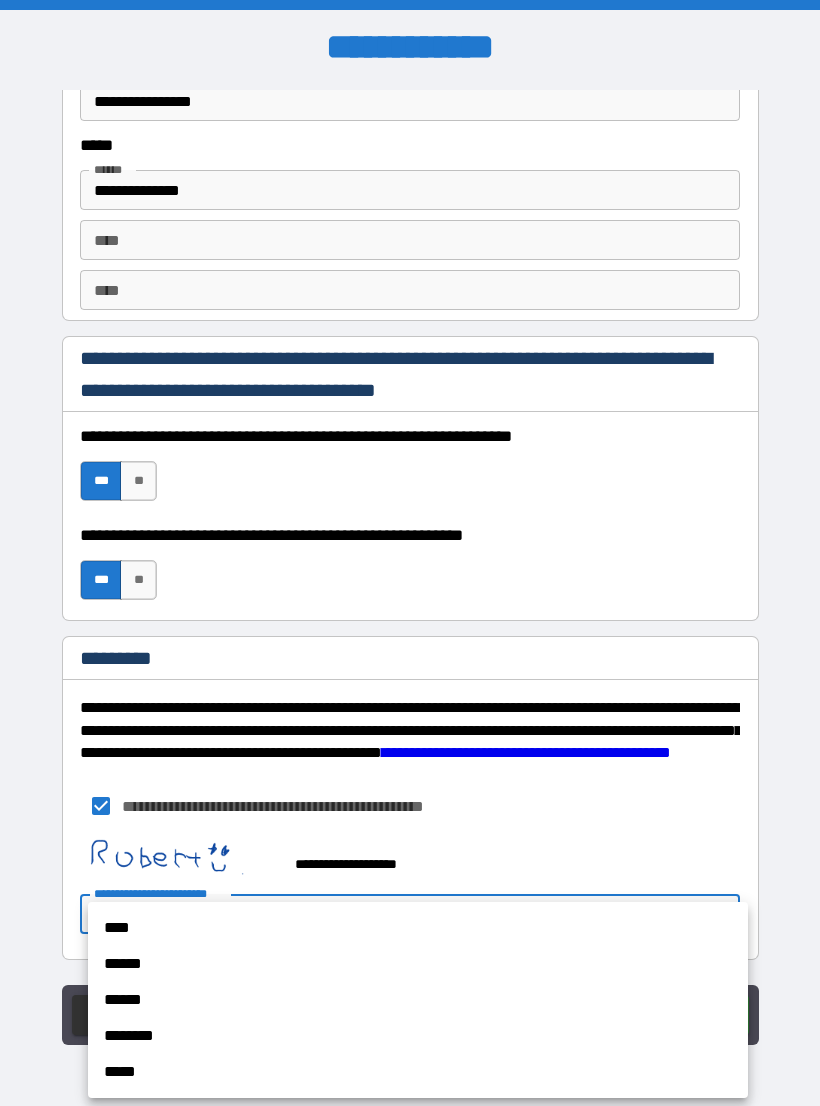 click on "********" at bounding box center [418, 1036] 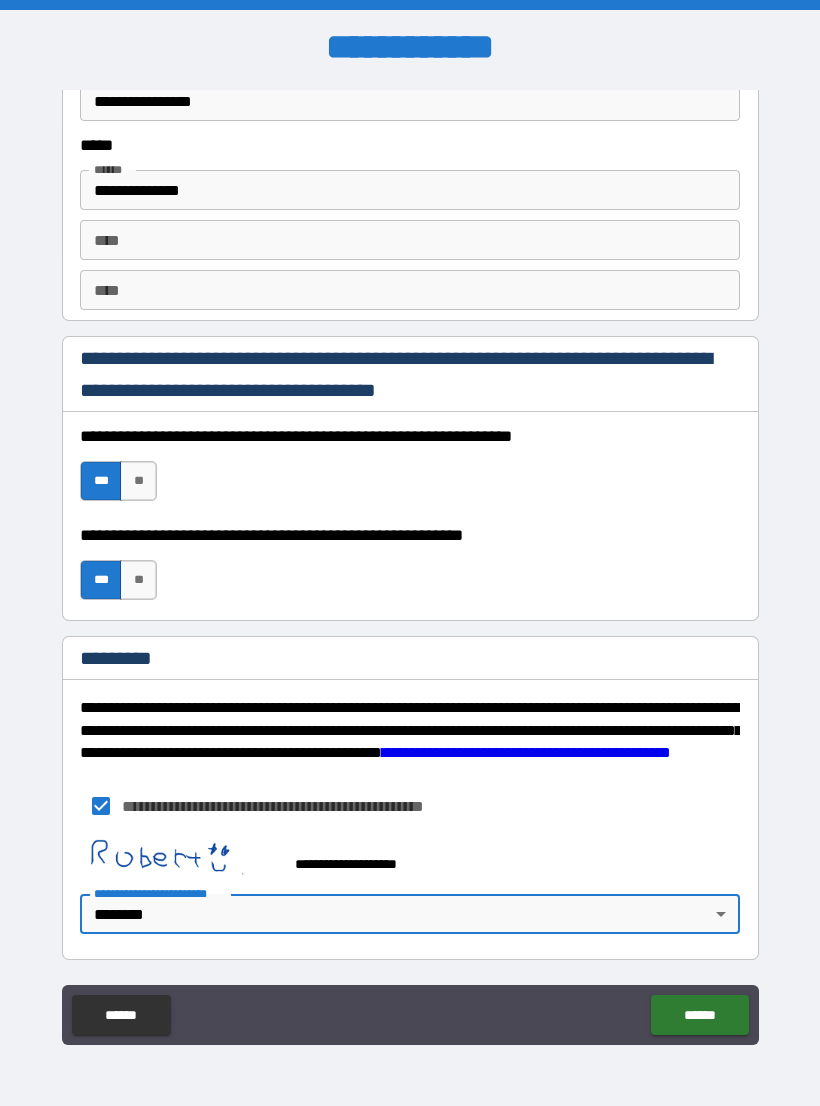 click on "**********" at bounding box center (410, 568) 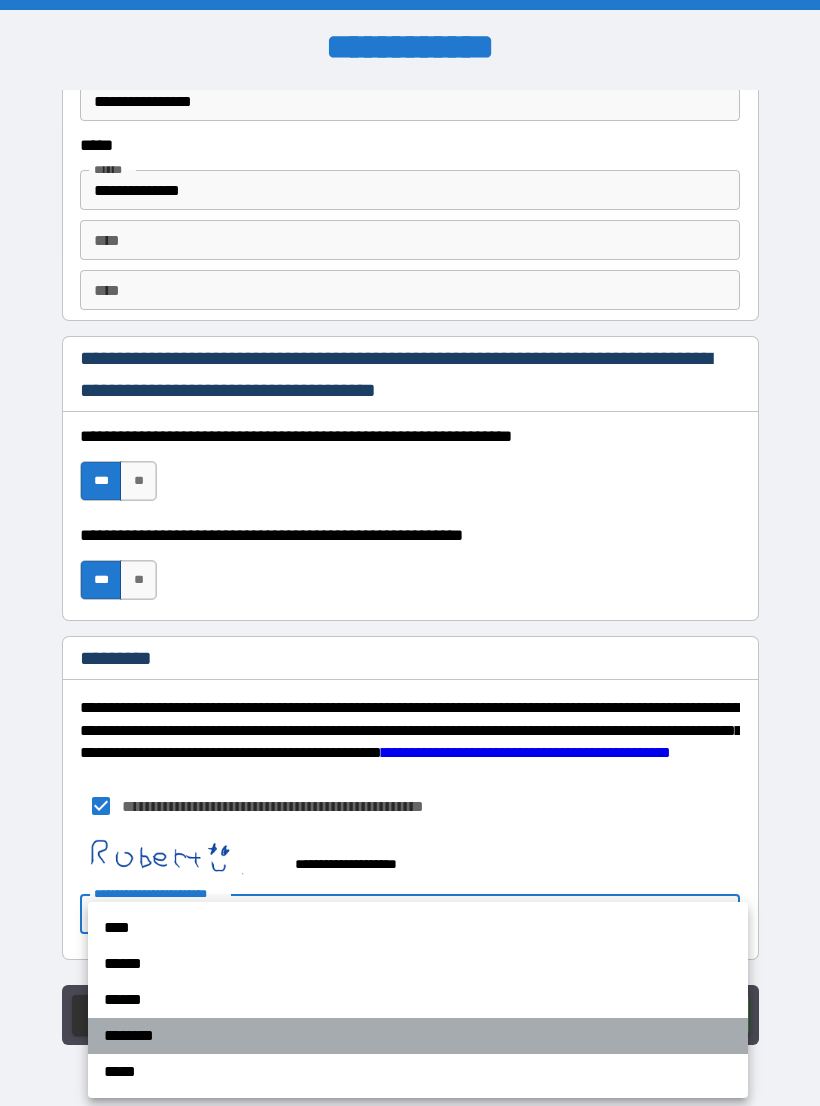 click on "********" at bounding box center [418, 1036] 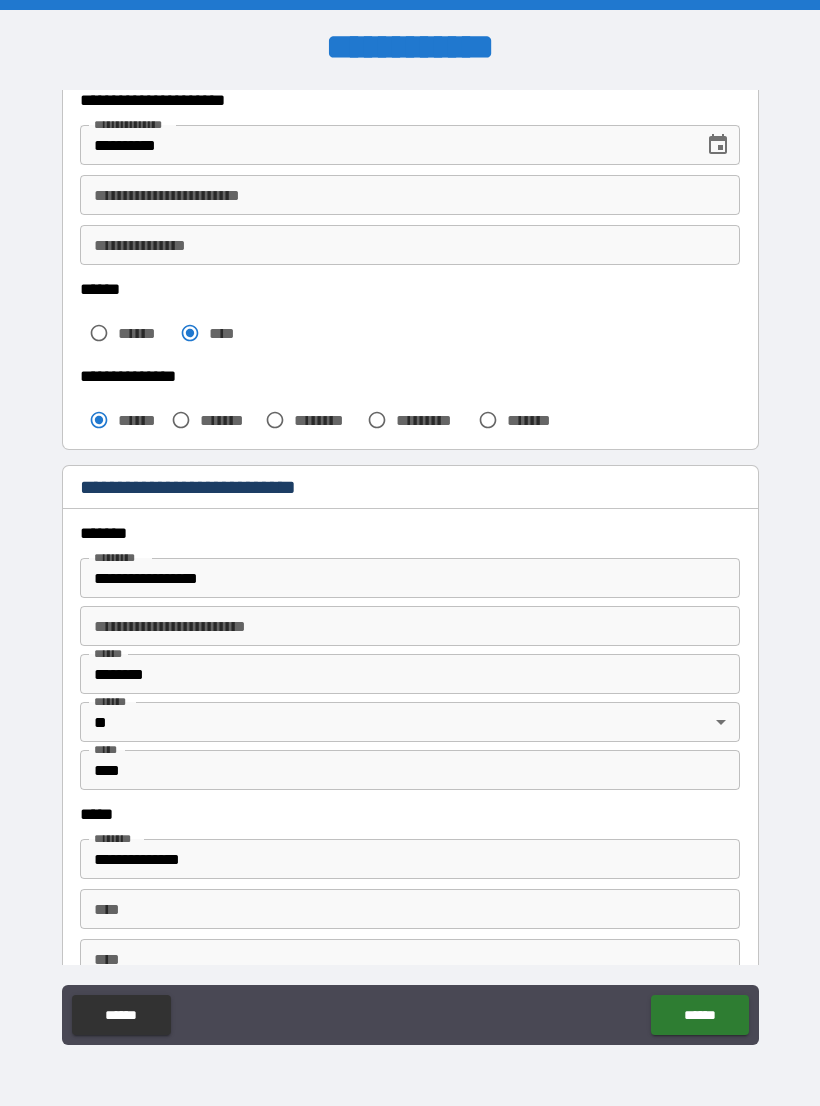 scroll, scrollTop: 352, scrollLeft: 0, axis: vertical 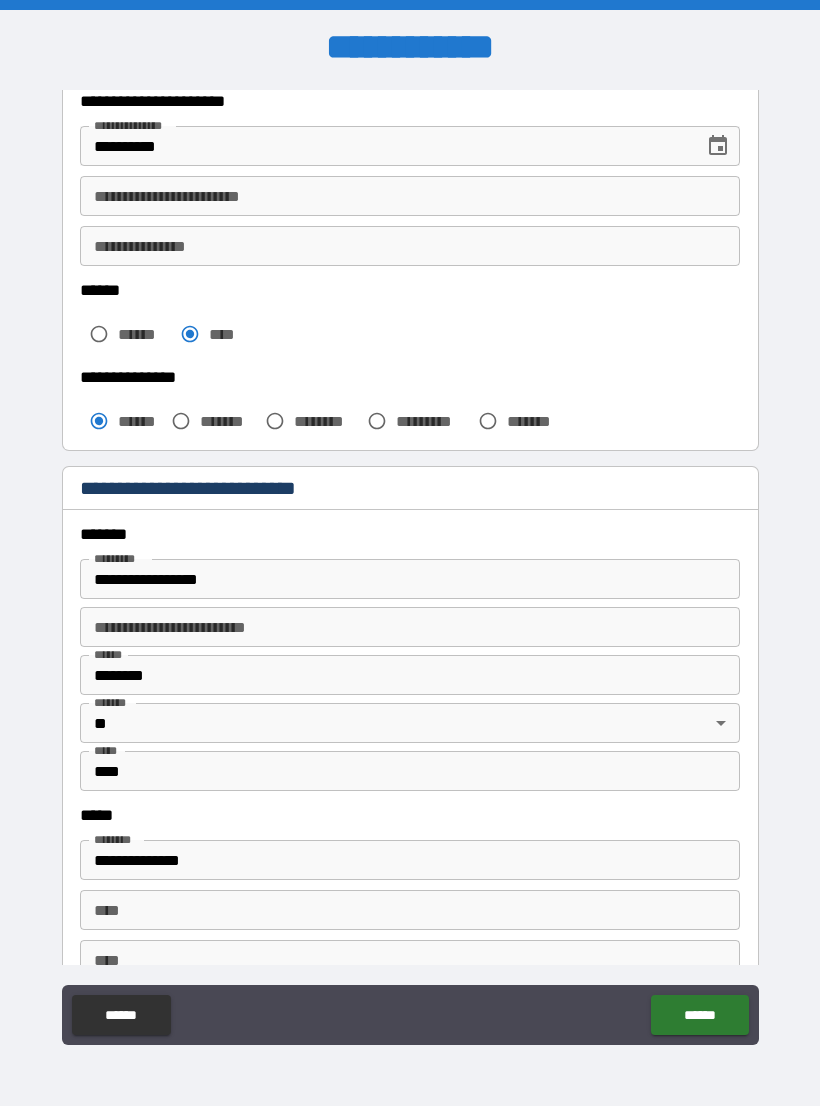 click on "**********" at bounding box center (410, 571) 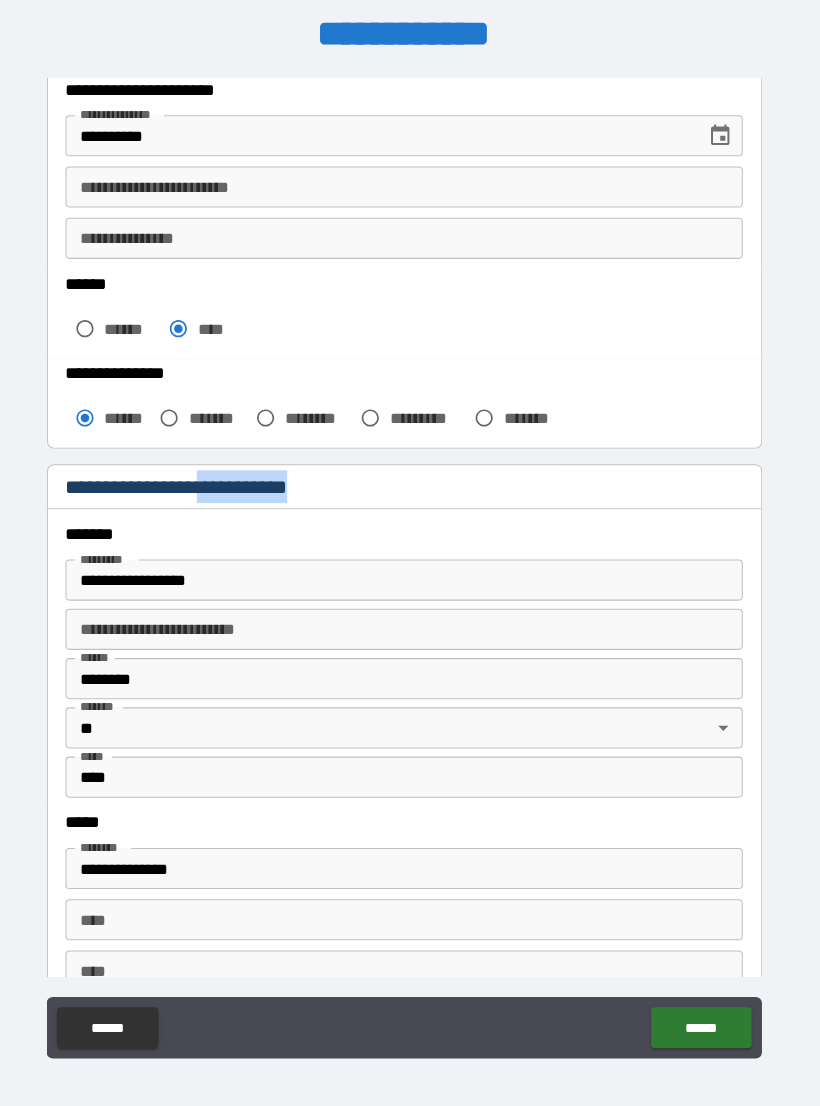 scroll, scrollTop: 19, scrollLeft: 0, axis: vertical 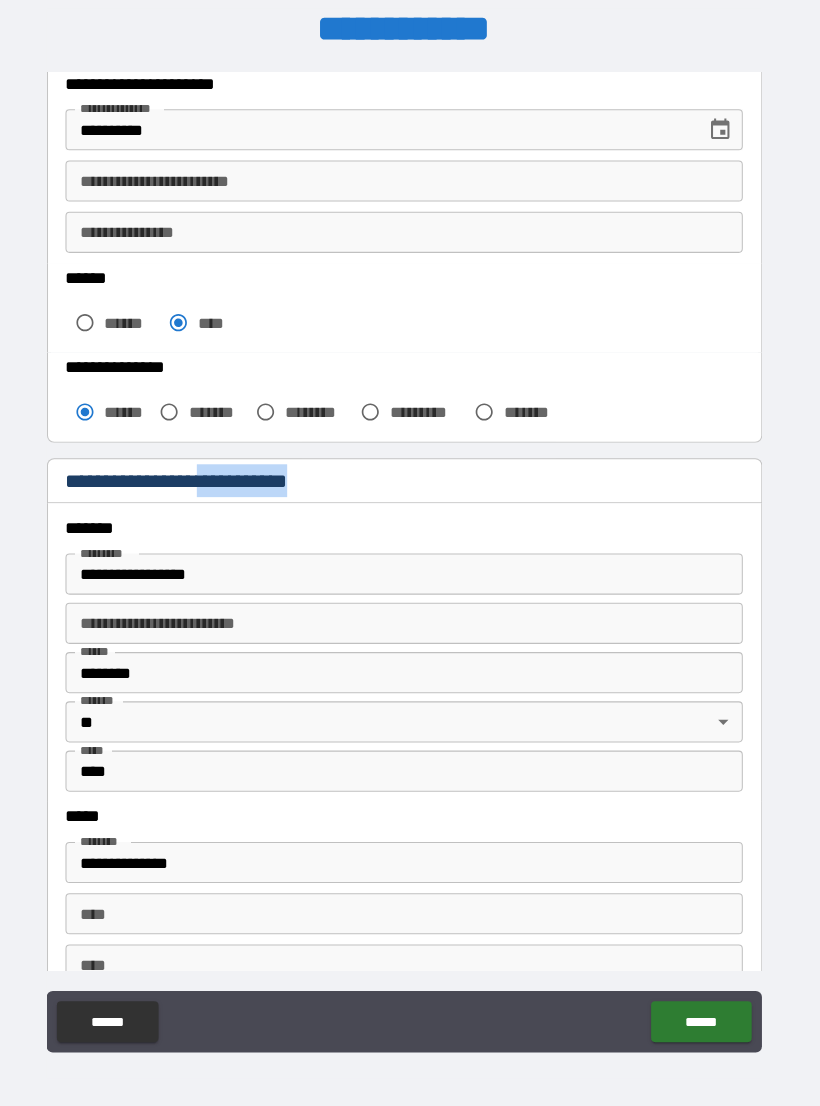 click on "**********" at bounding box center [410, 177] 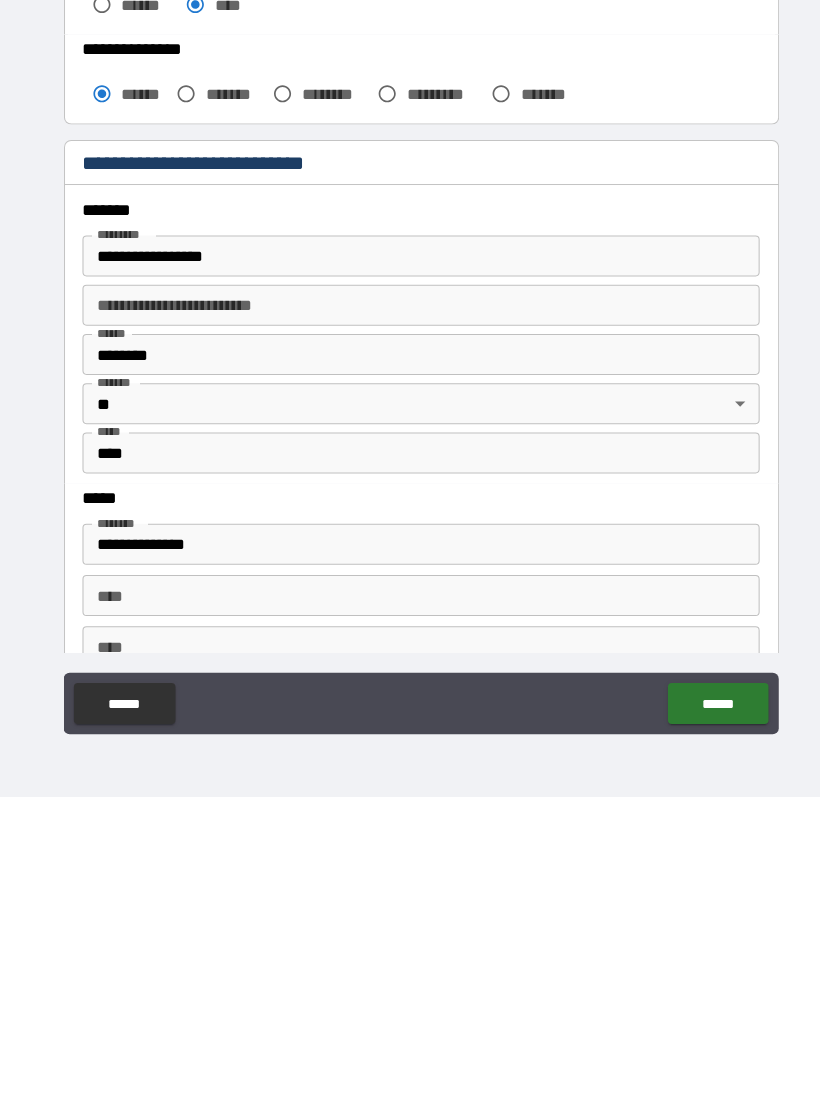 scroll, scrollTop: 31, scrollLeft: 0, axis: vertical 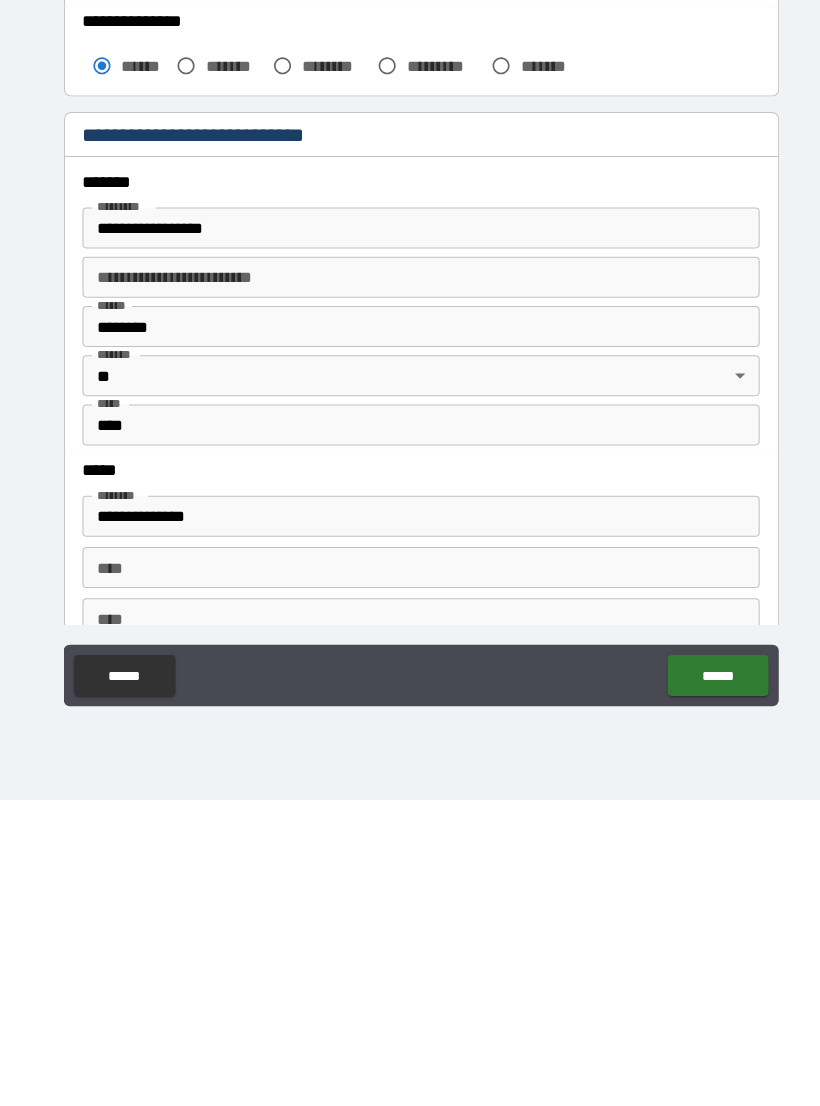 type on "**********" 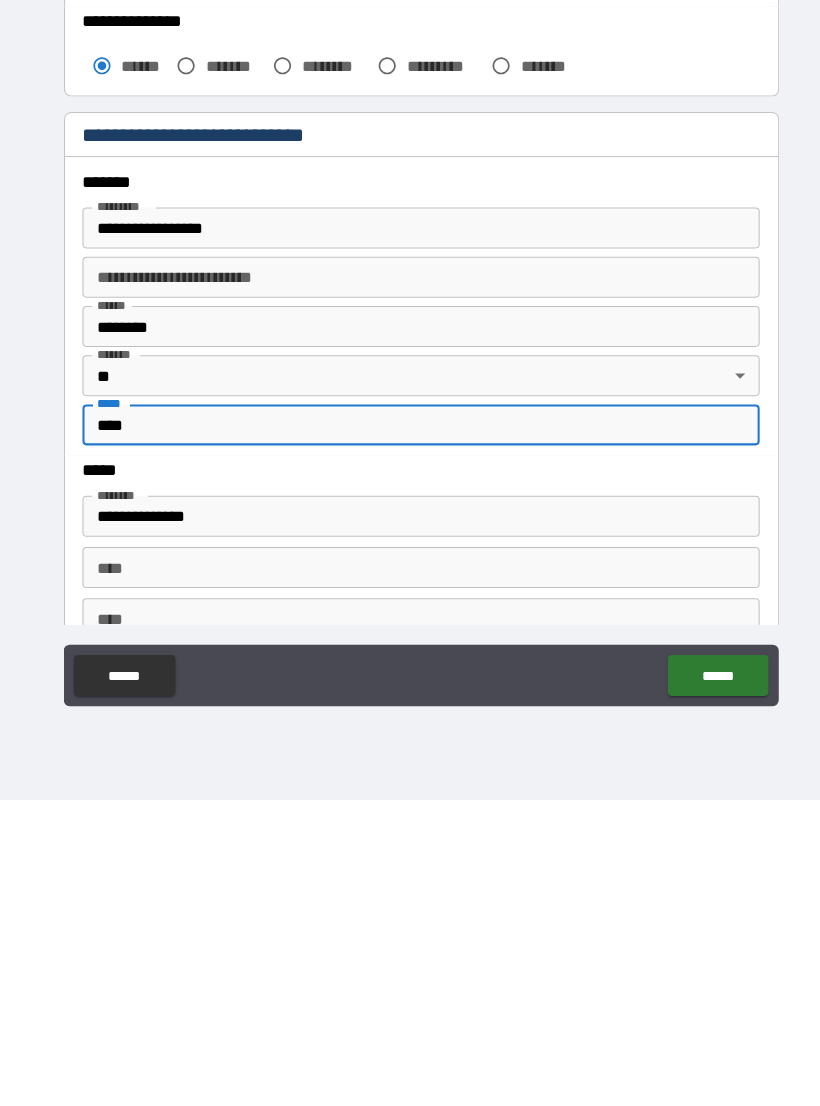 click on "****" at bounding box center [410, 740] 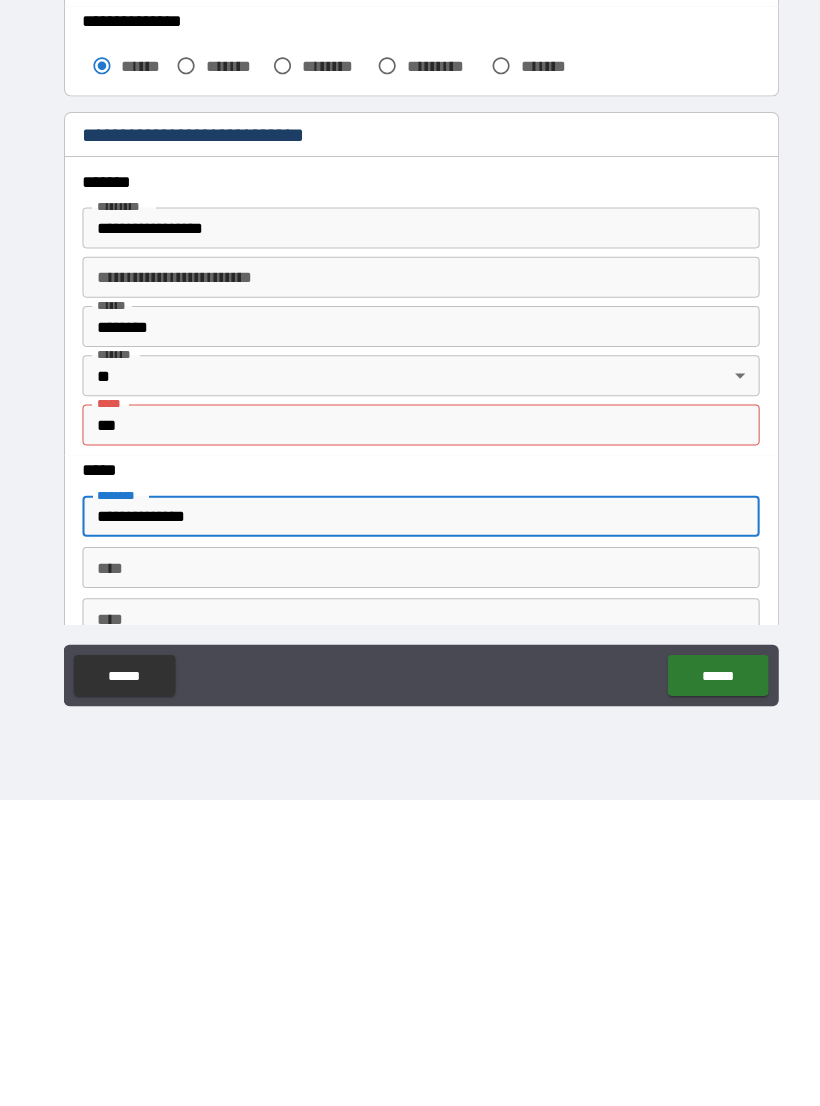 click on "***" at bounding box center (410, 740) 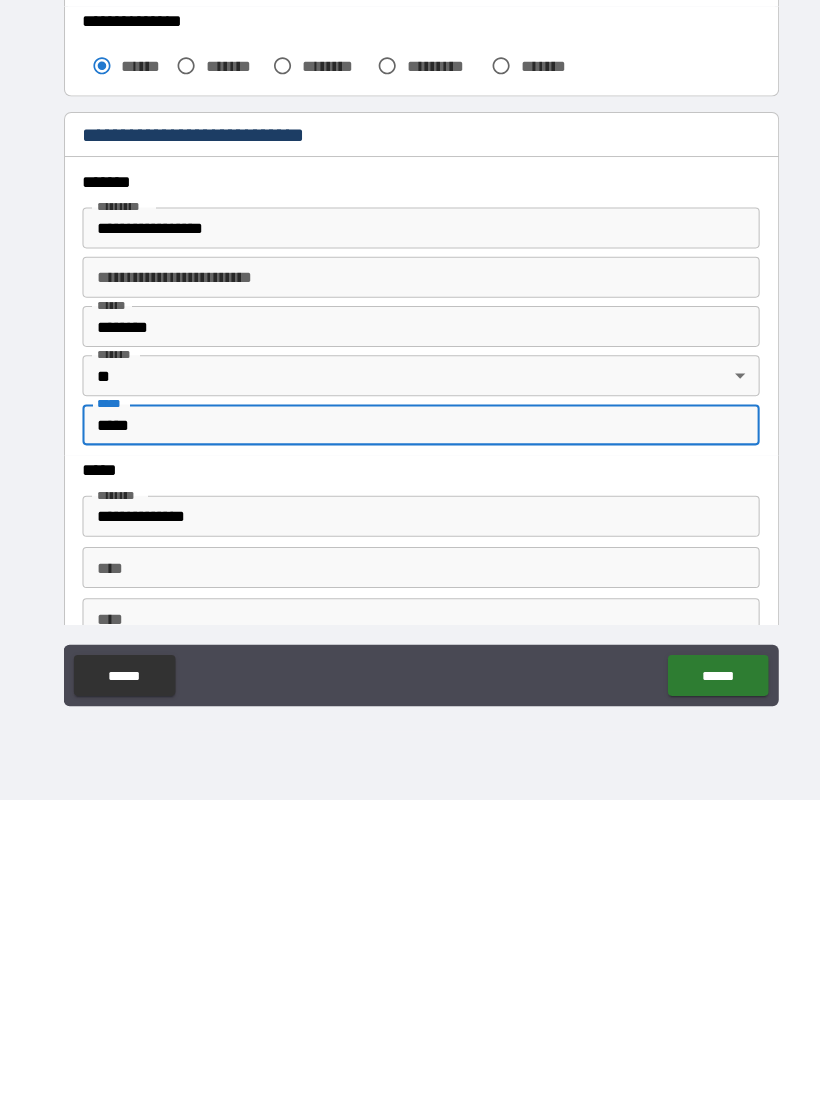 click on "******" at bounding box center (699, 984) 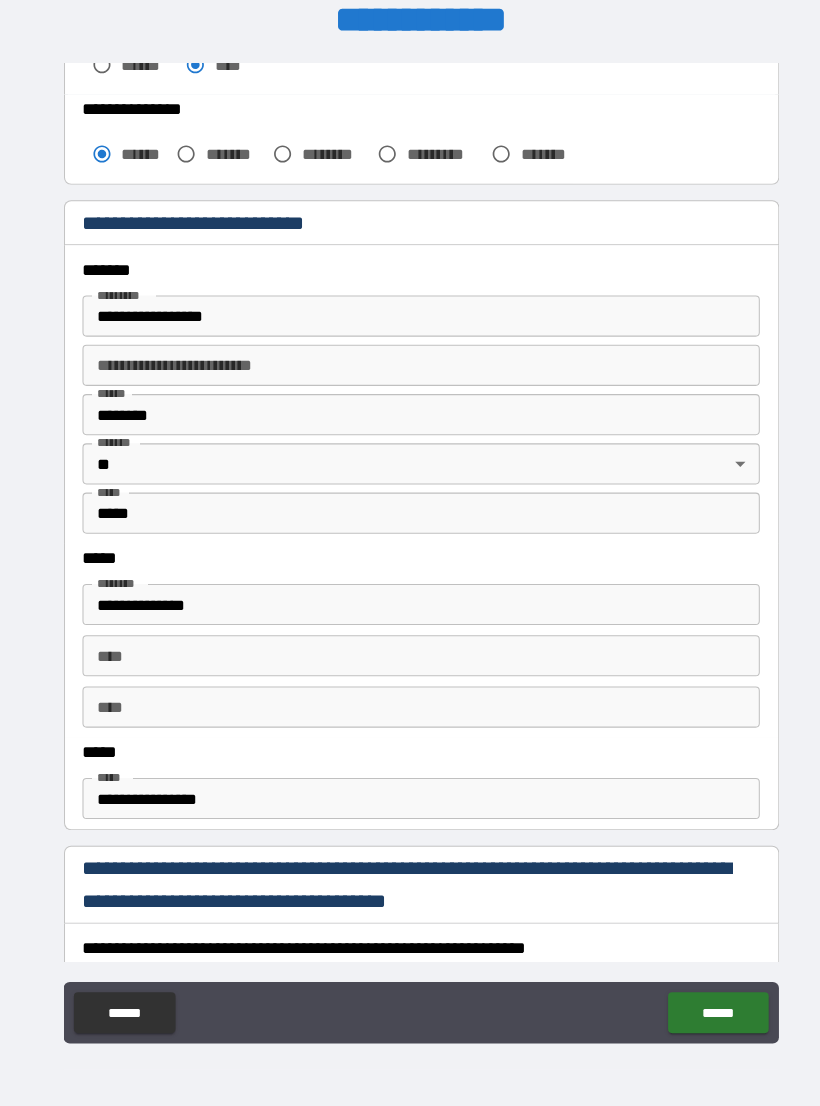 scroll, scrollTop: 560, scrollLeft: 0, axis: vertical 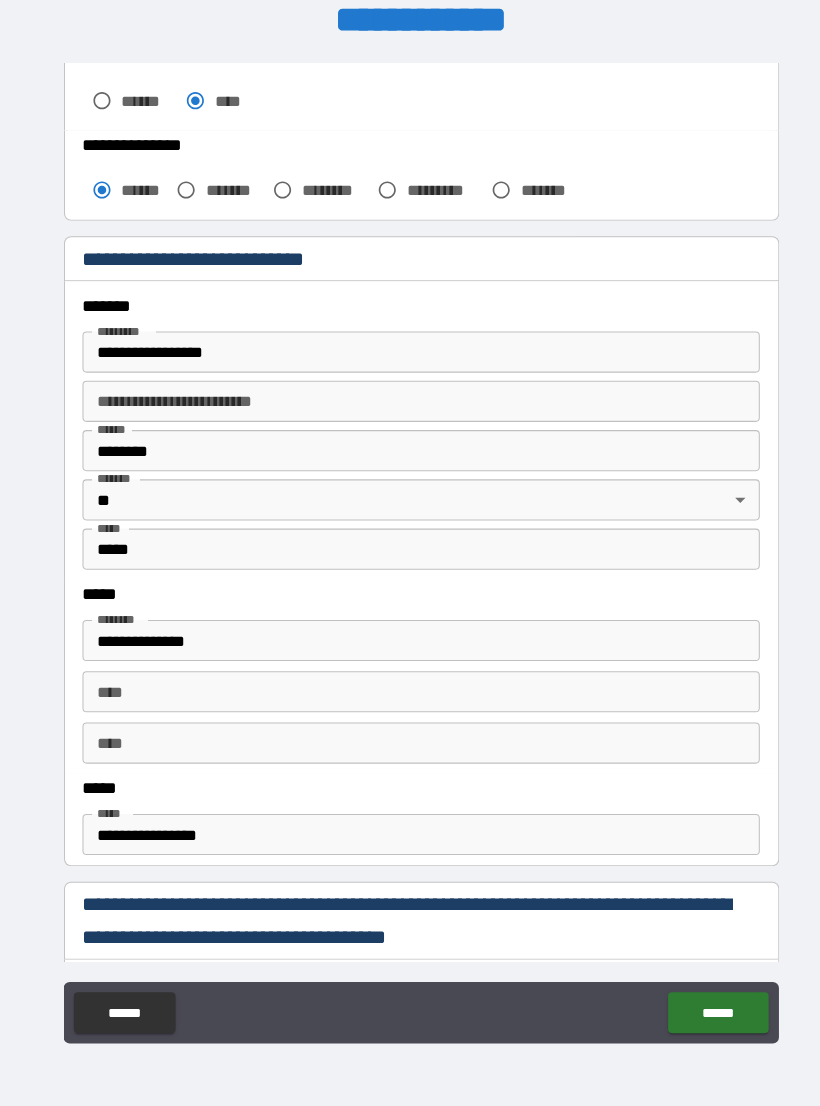 click on "*****" at bounding box center (410, 535) 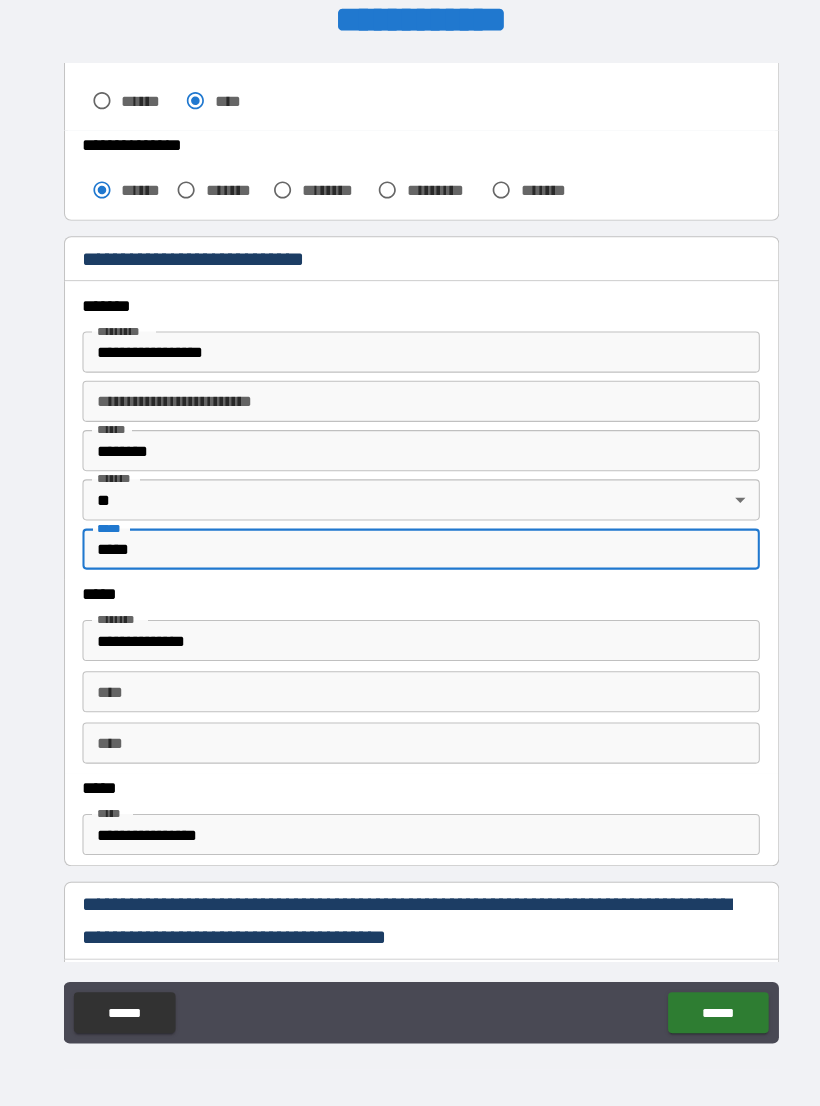 scroll, scrollTop: 28, scrollLeft: 0, axis: vertical 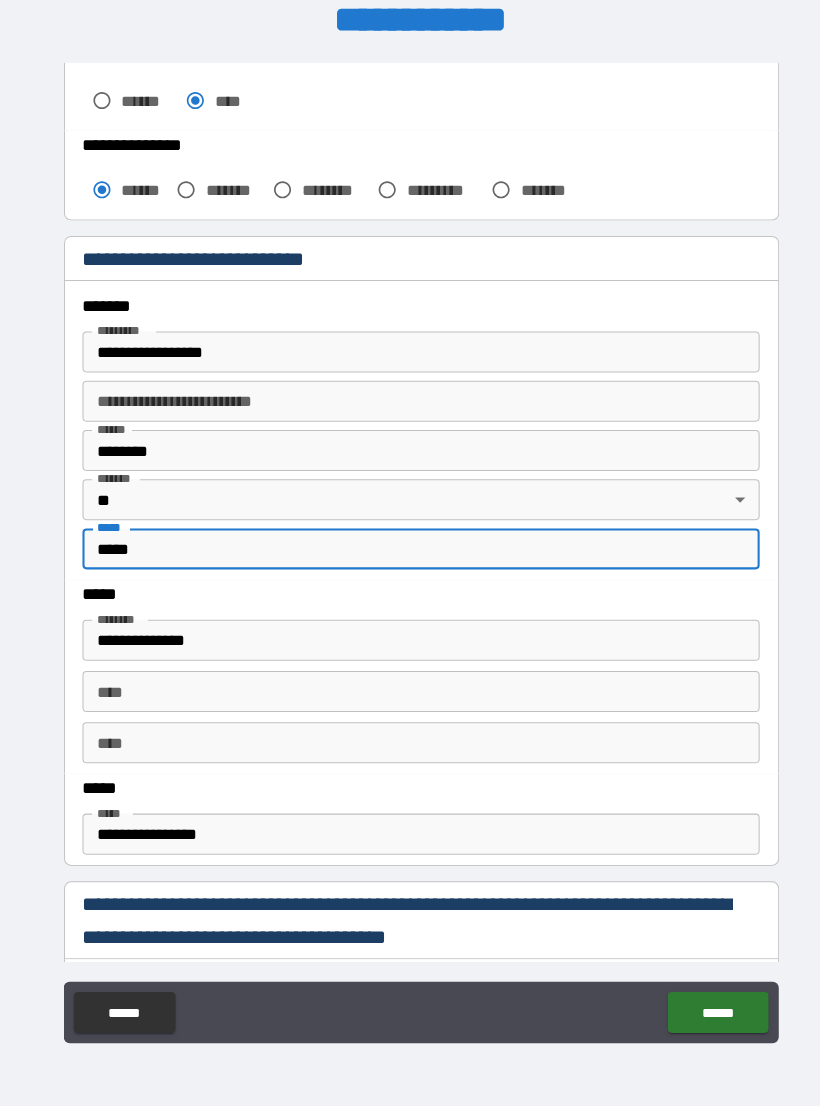 click on "*****" at bounding box center [410, 535] 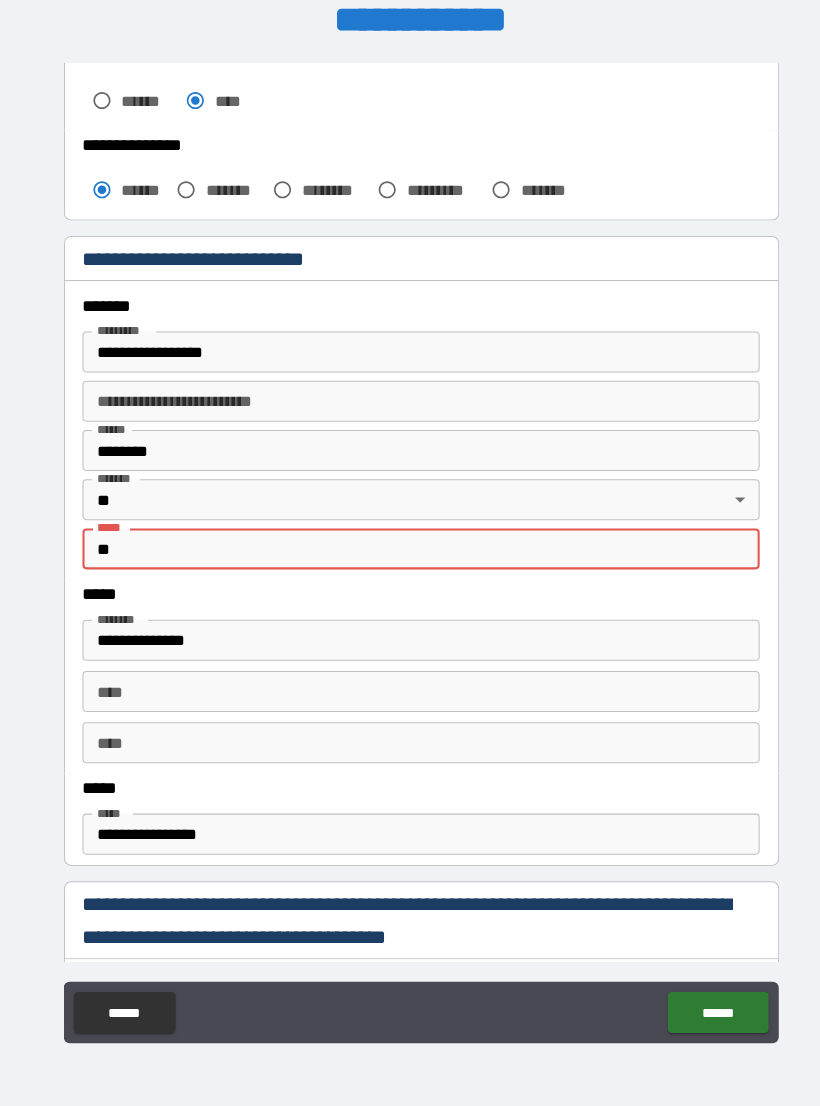 type on "*" 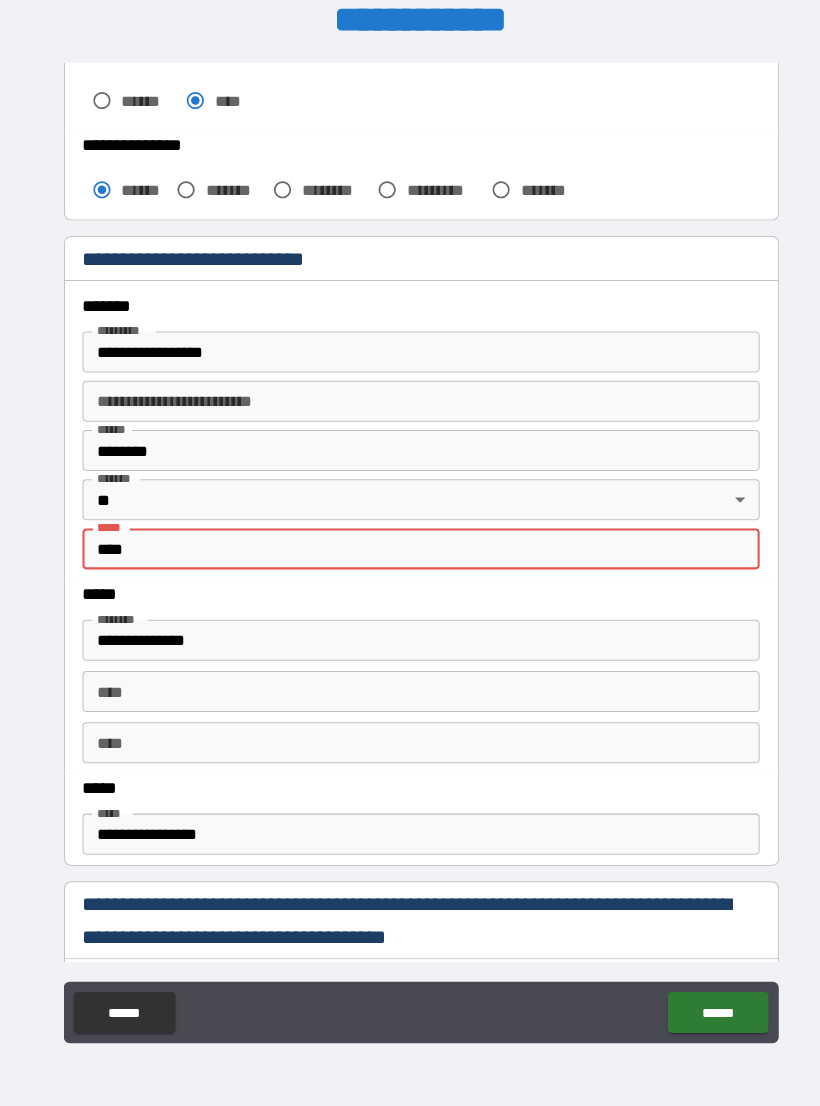 type on "*****" 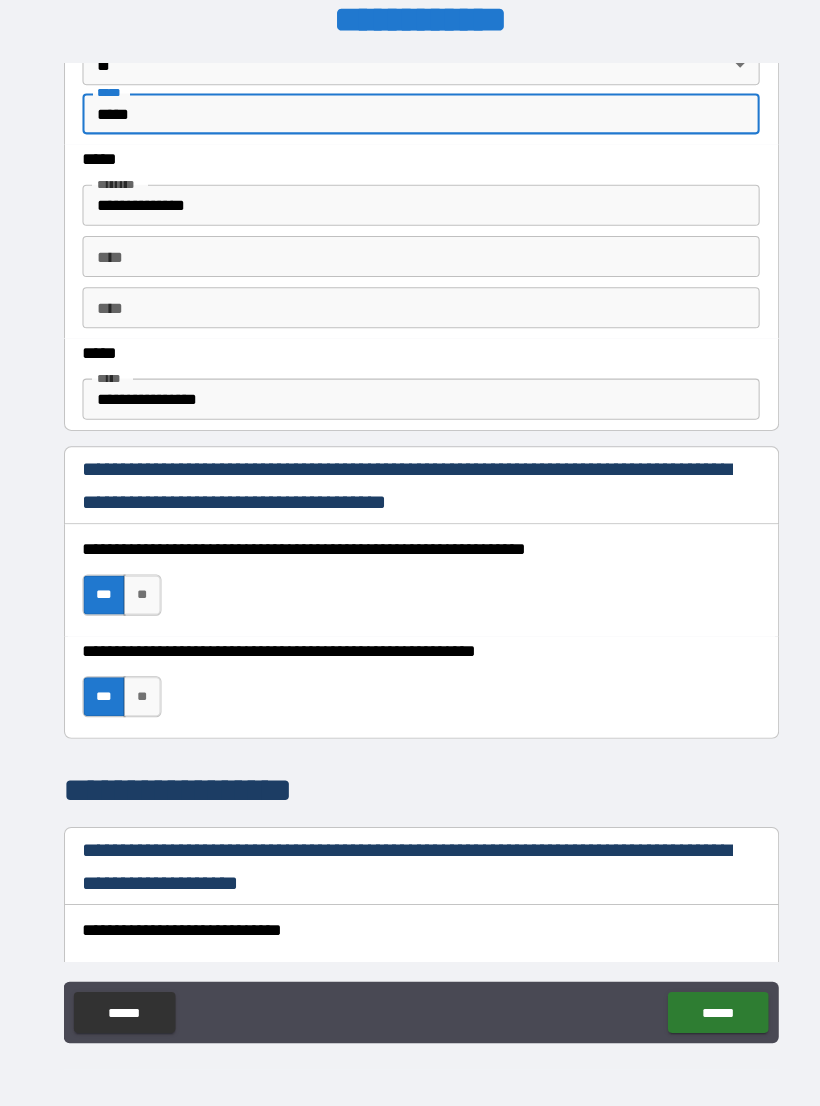 scroll, scrollTop: 987, scrollLeft: 0, axis: vertical 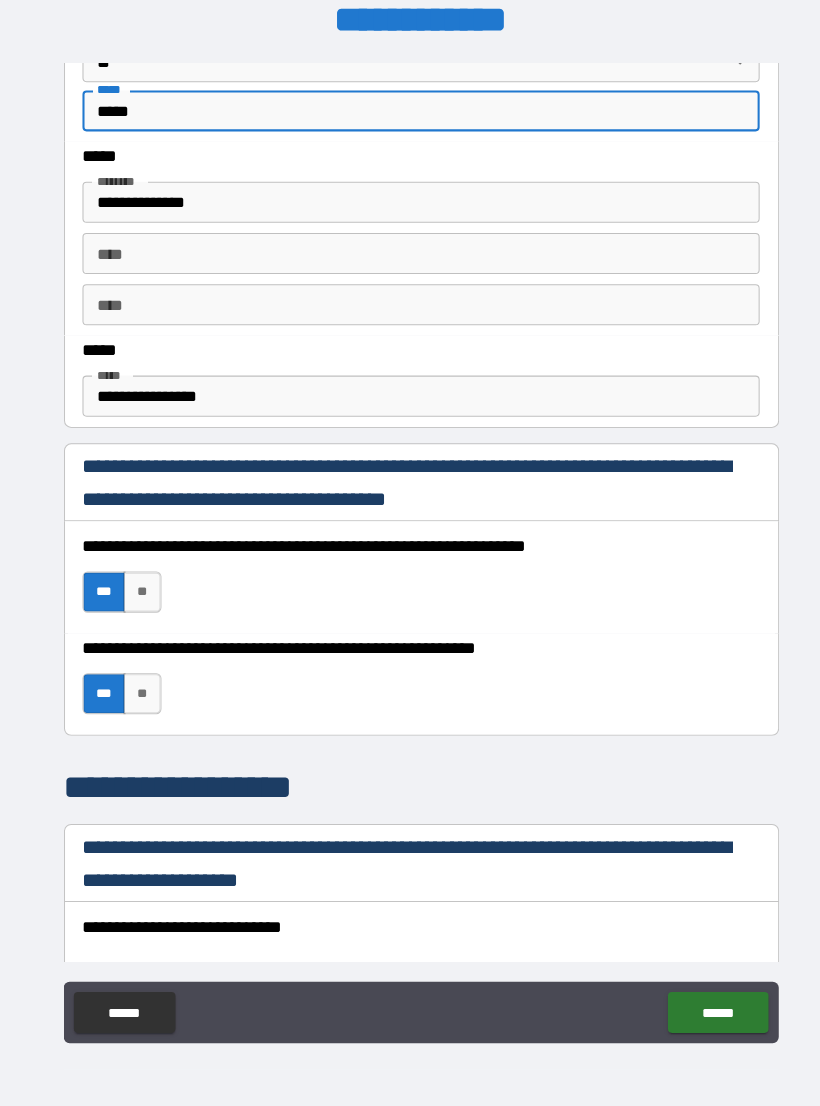 click on "**********" at bounding box center [410, 386] 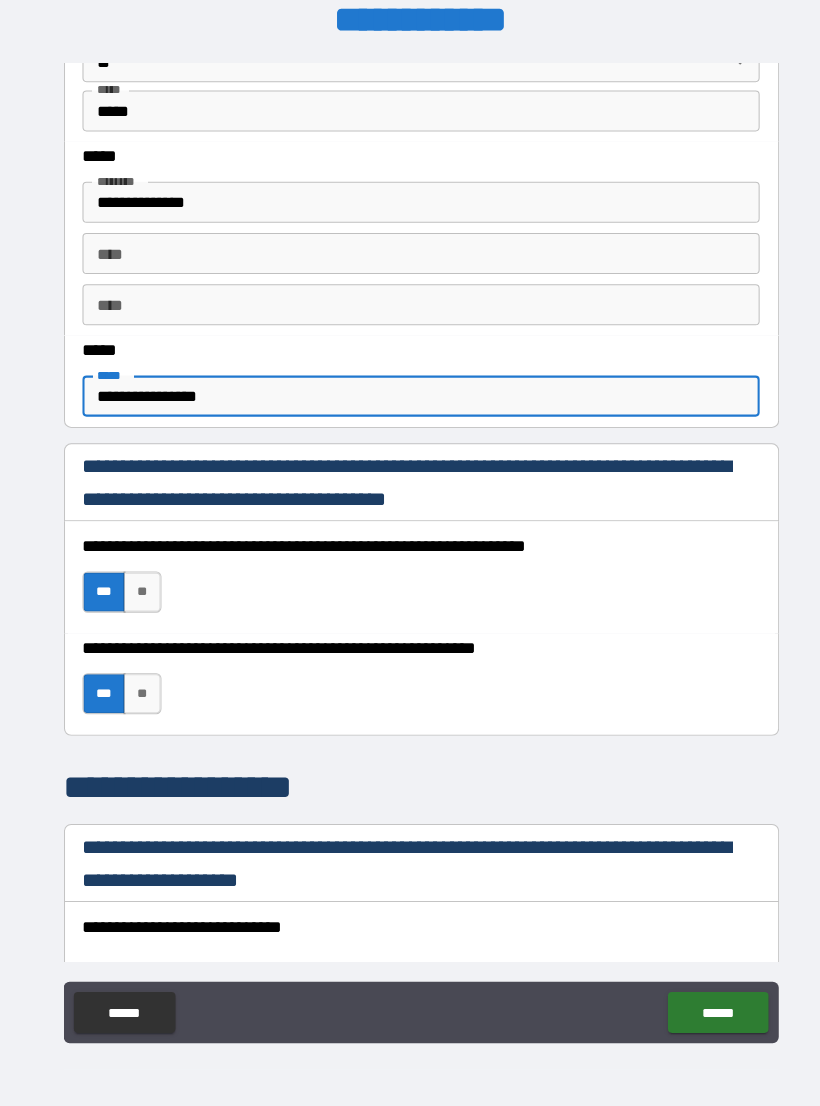click on "**********" at bounding box center [410, 386] 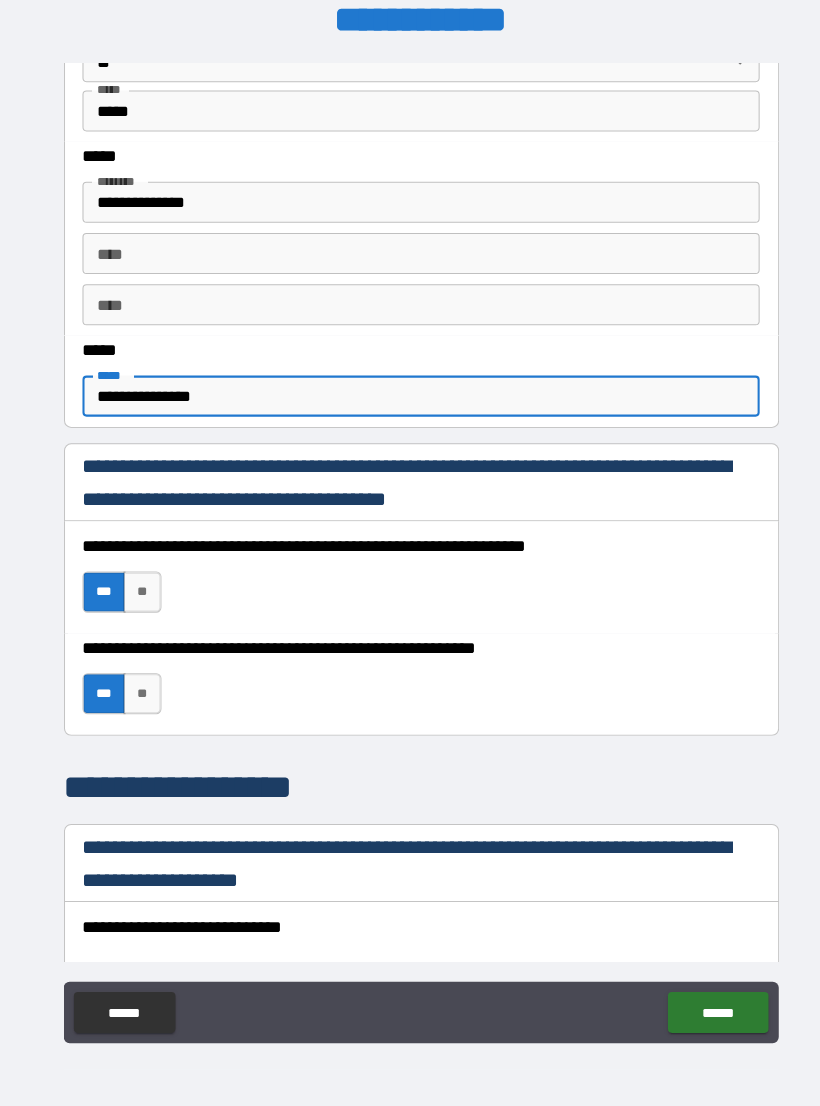 type on "**********" 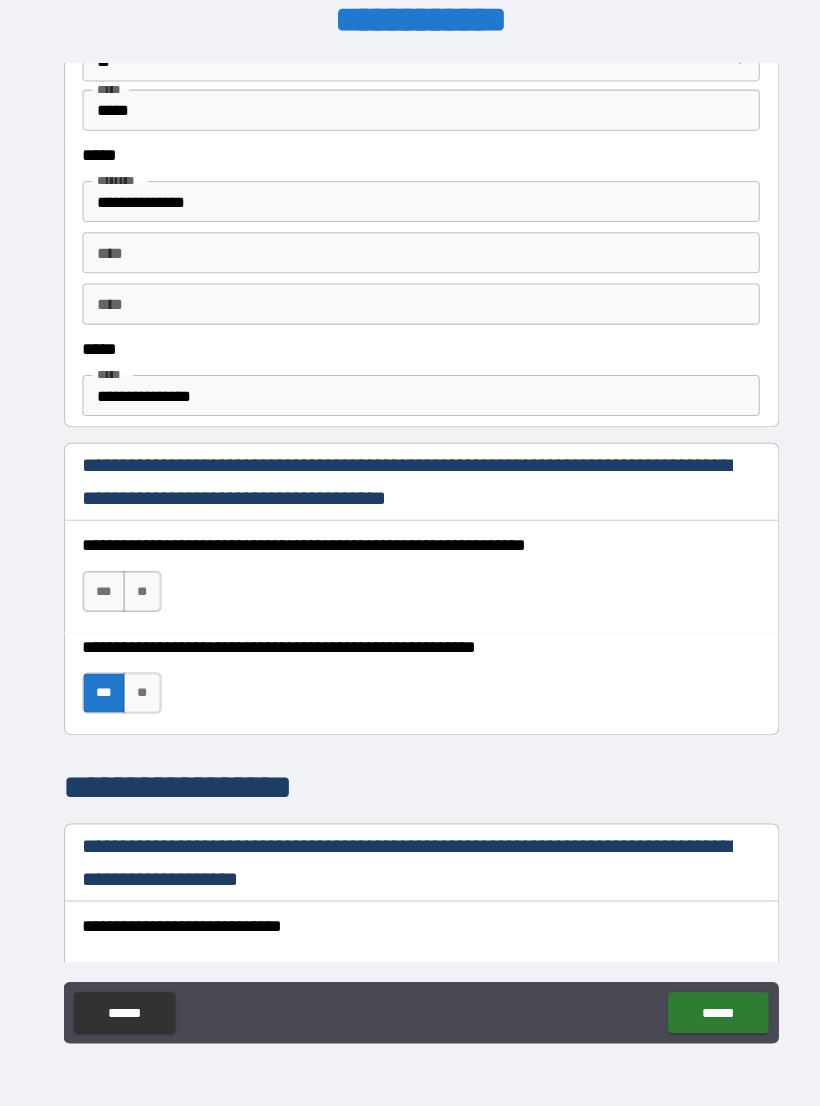 click on "***" at bounding box center [101, 676] 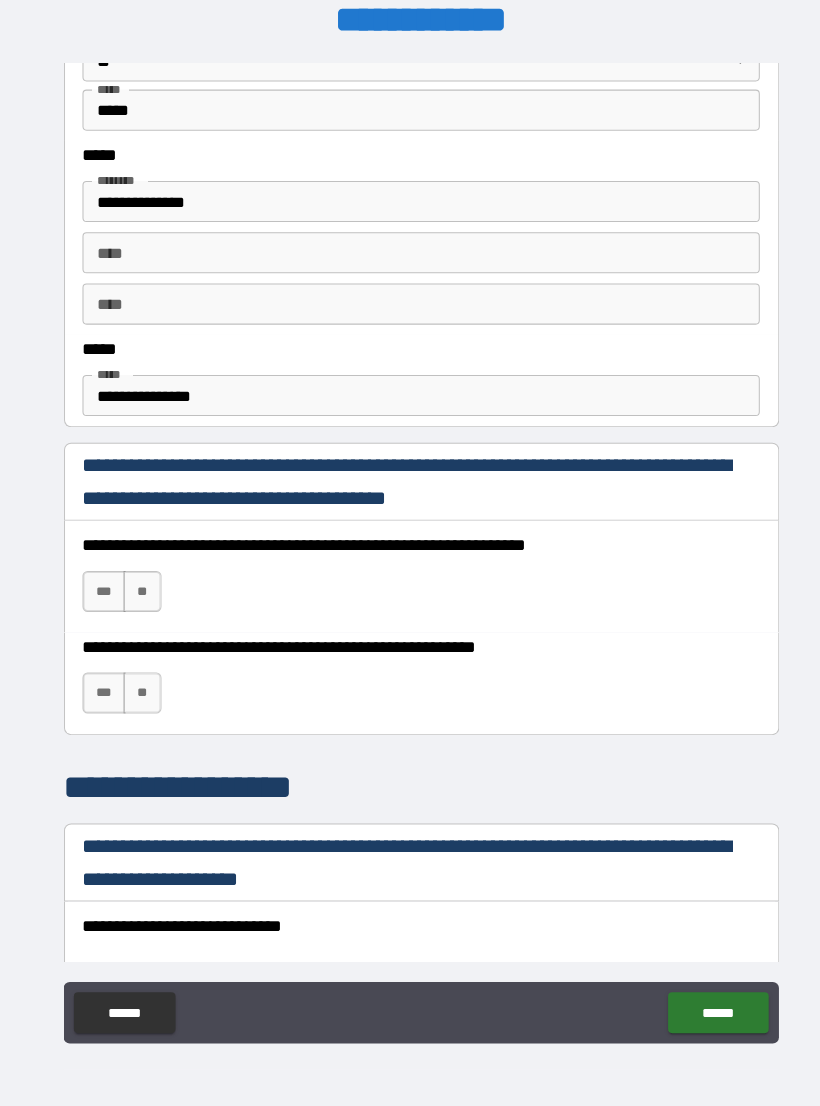 click on "**" at bounding box center [138, 676] 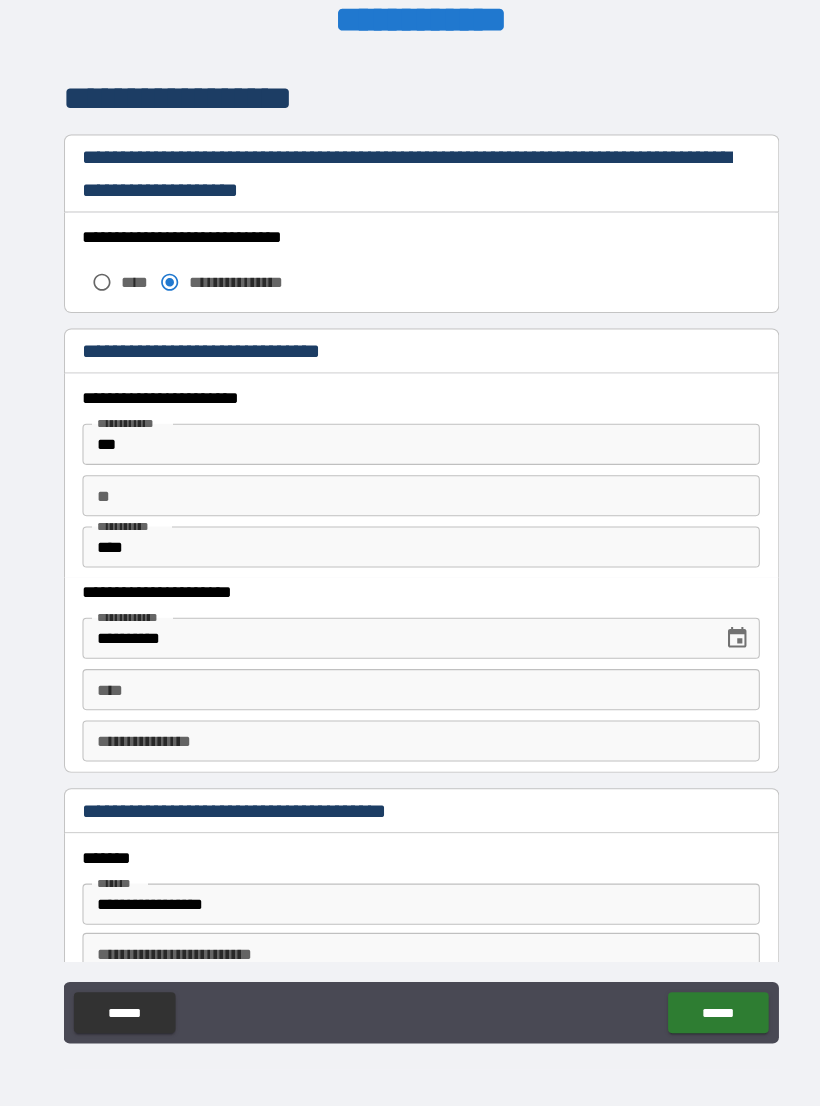 scroll, scrollTop: 1671, scrollLeft: 0, axis: vertical 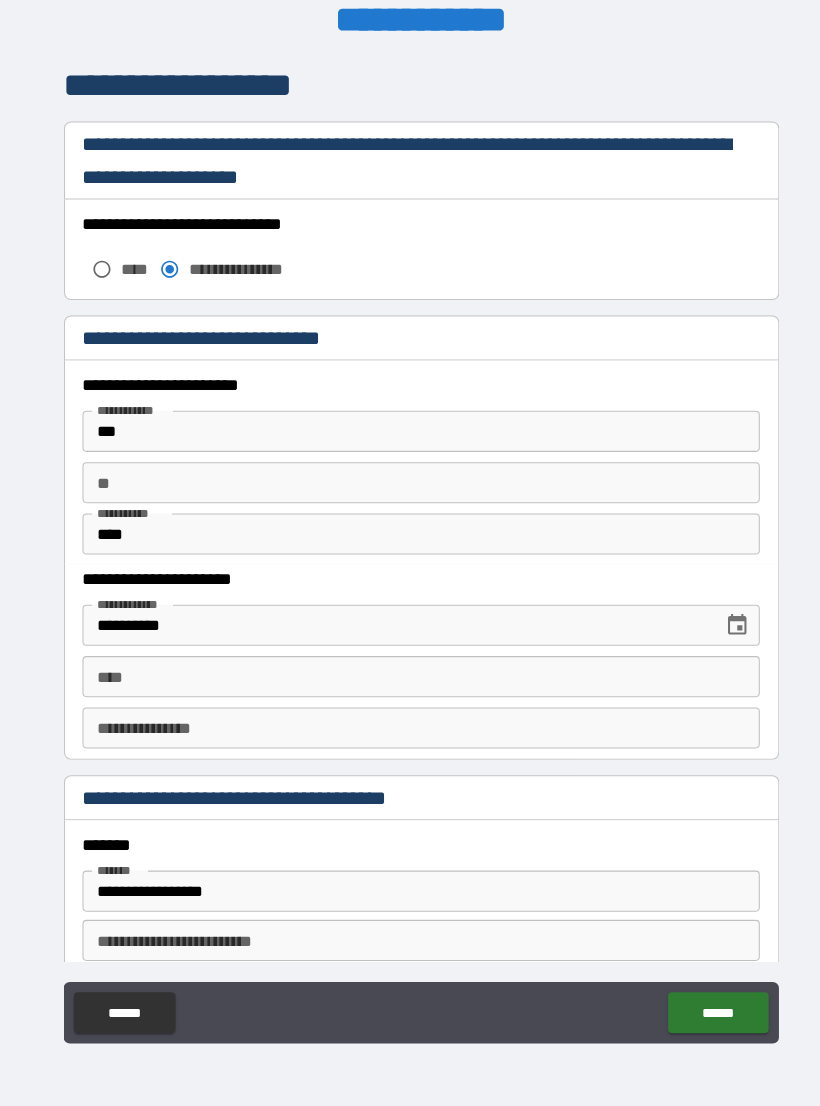 click on "**" at bounding box center (410, 471) 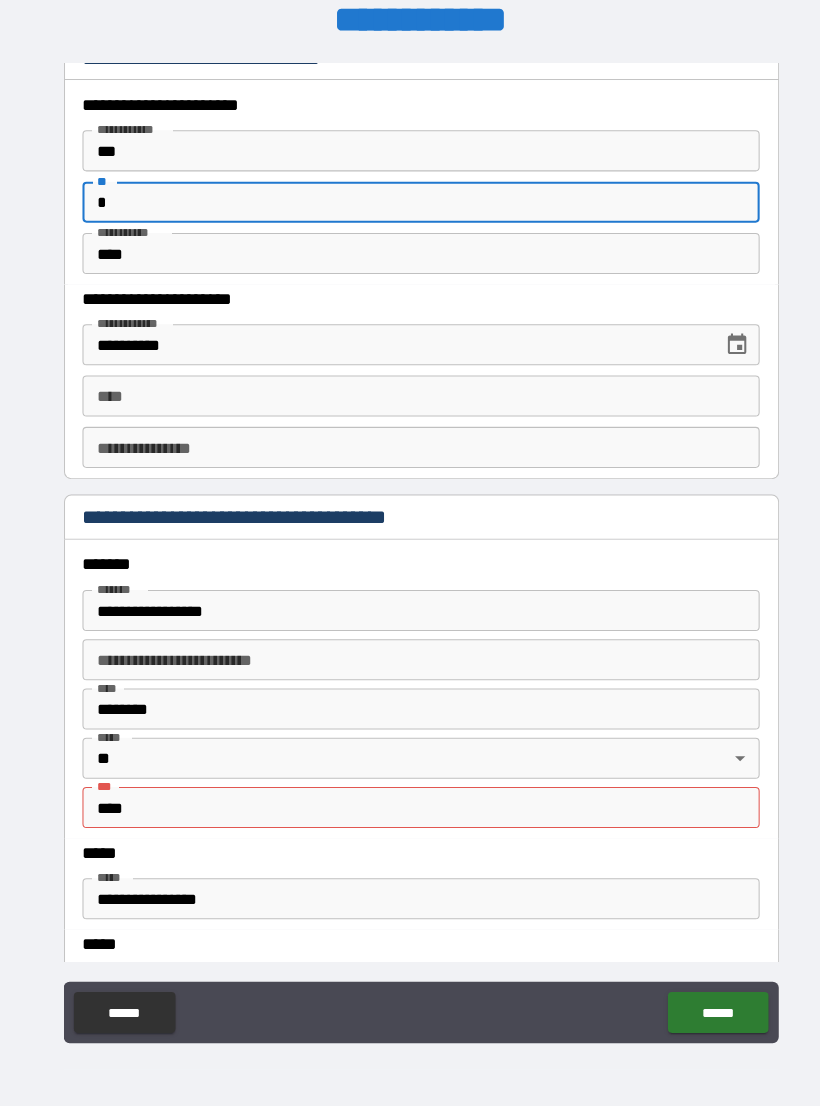 scroll, scrollTop: 1946, scrollLeft: 0, axis: vertical 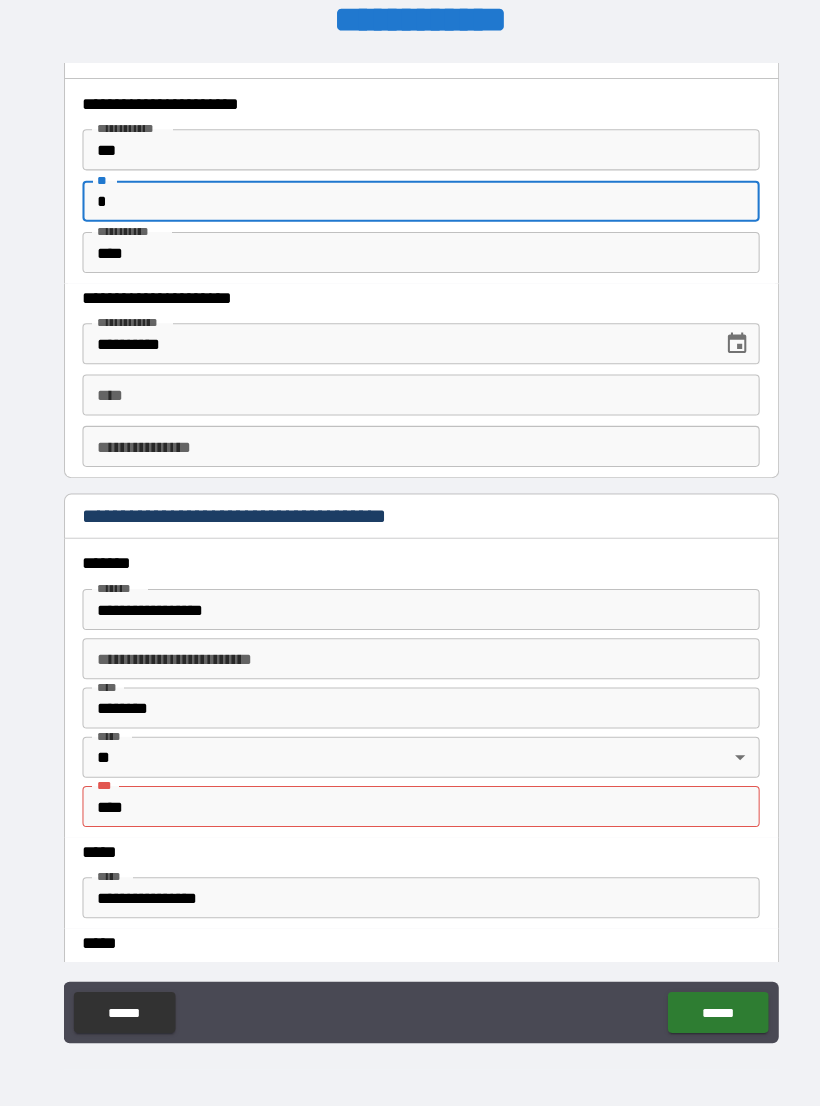 type on "*" 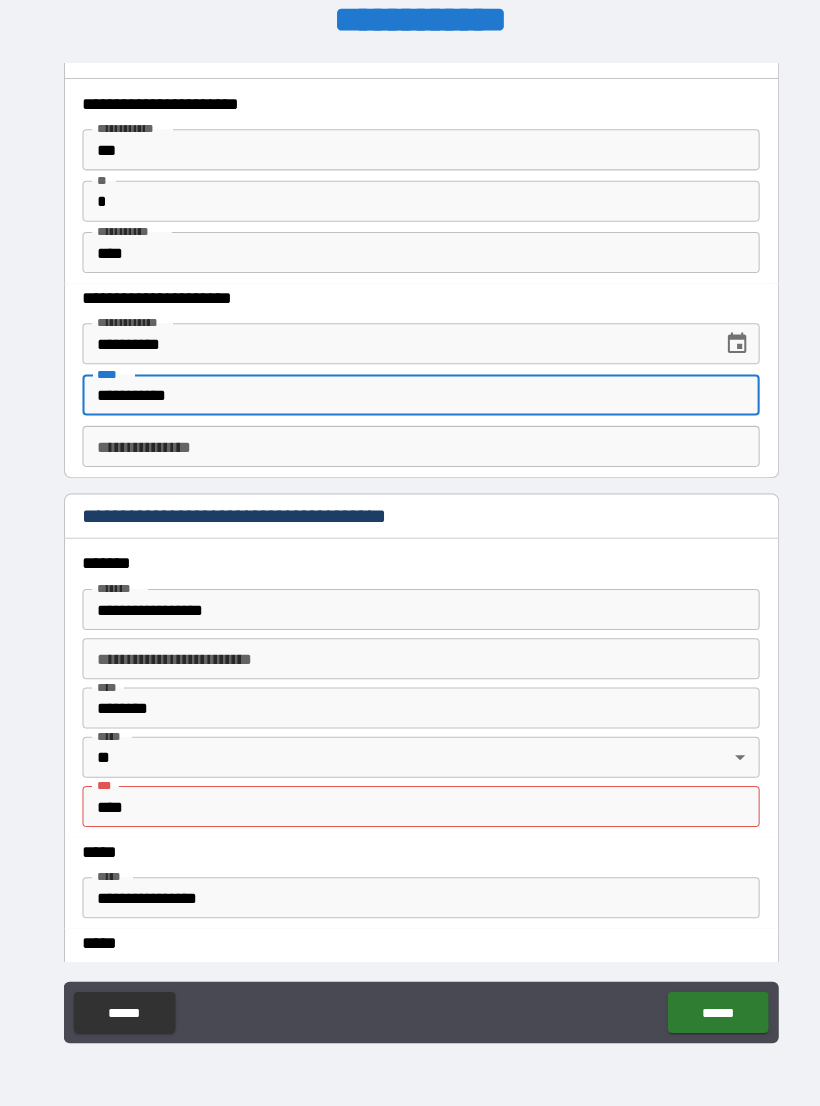 type on "**********" 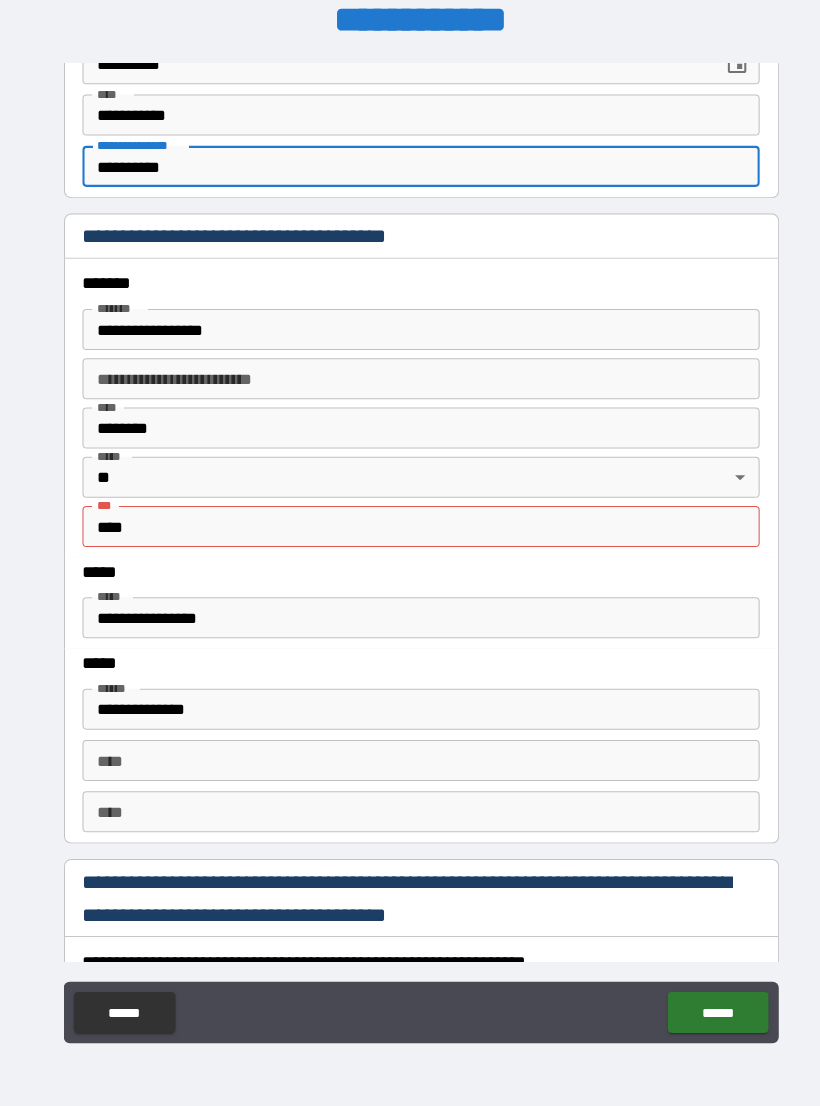 scroll, scrollTop: 2244, scrollLeft: 0, axis: vertical 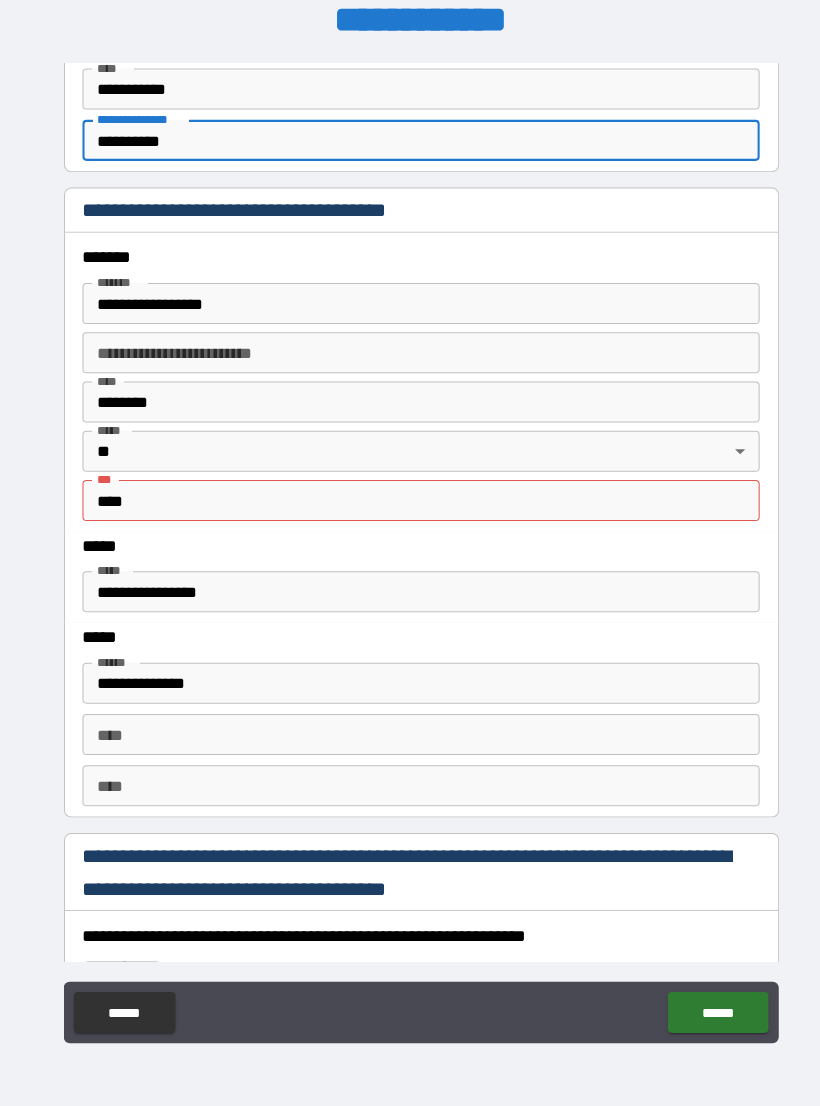type on "**********" 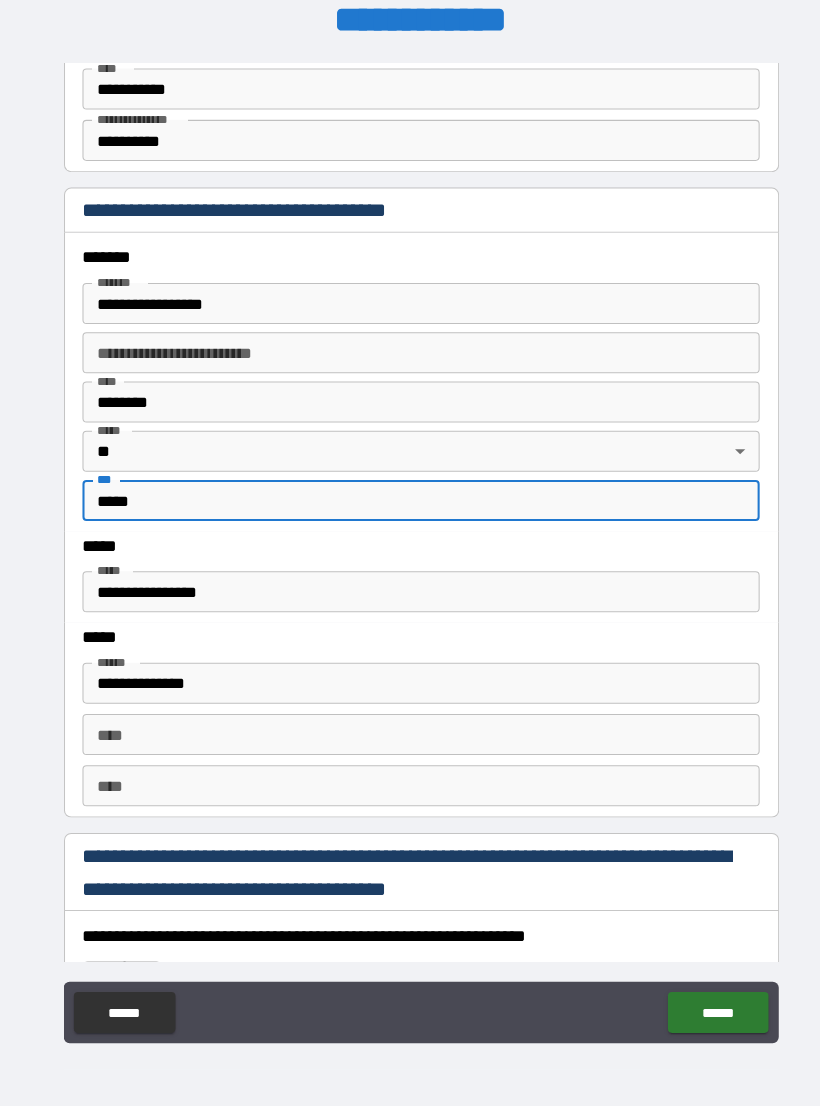 type on "*****" 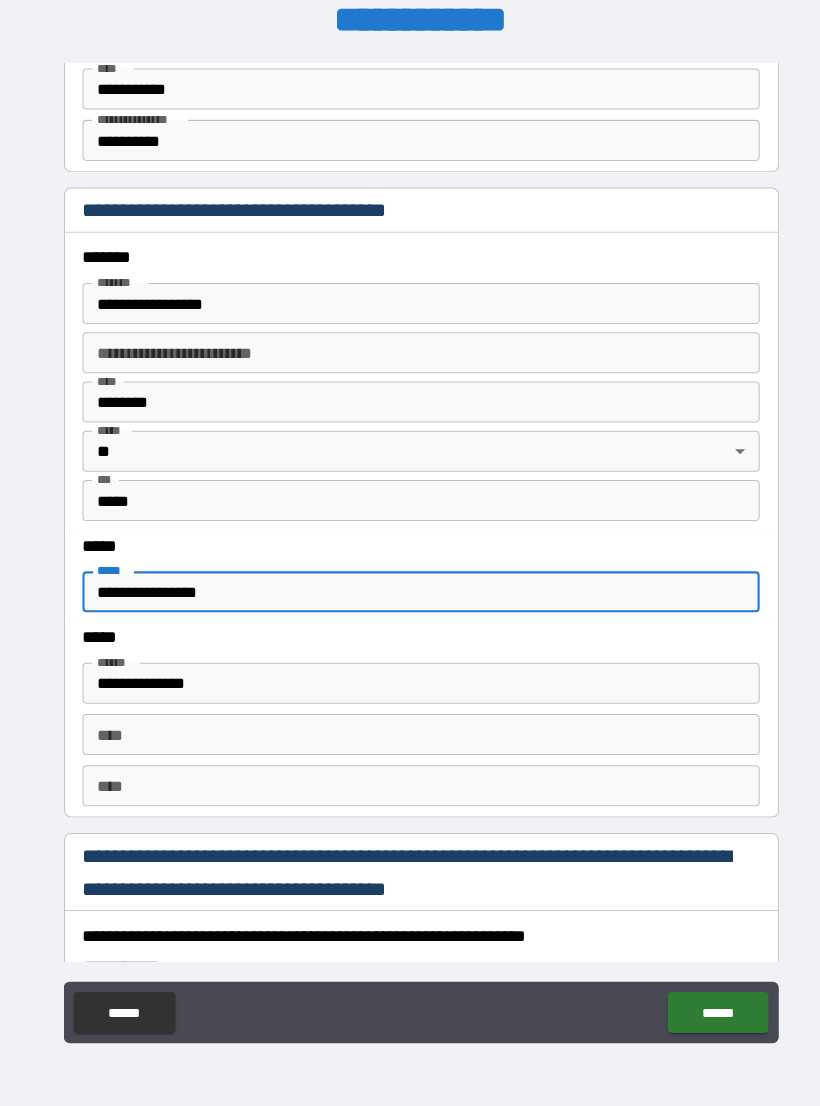 click on "**********" at bounding box center [410, 577] 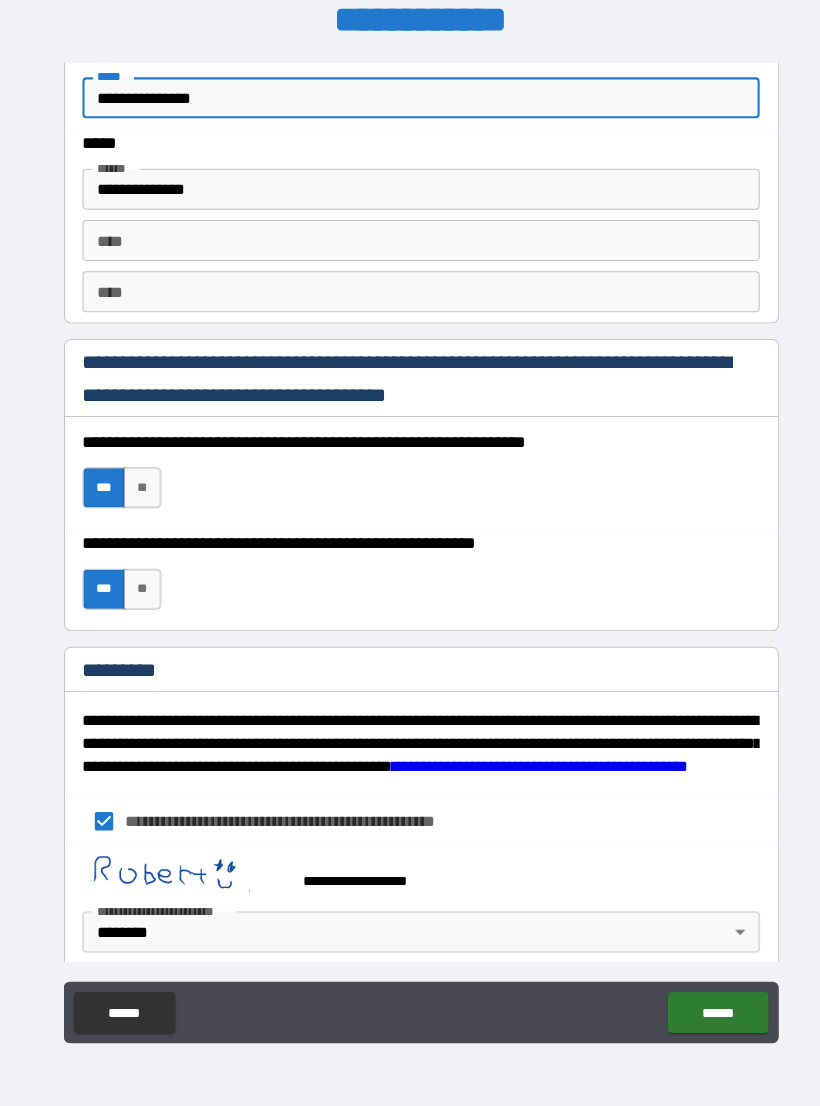scroll, scrollTop: 2727, scrollLeft: 0, axis: vertical 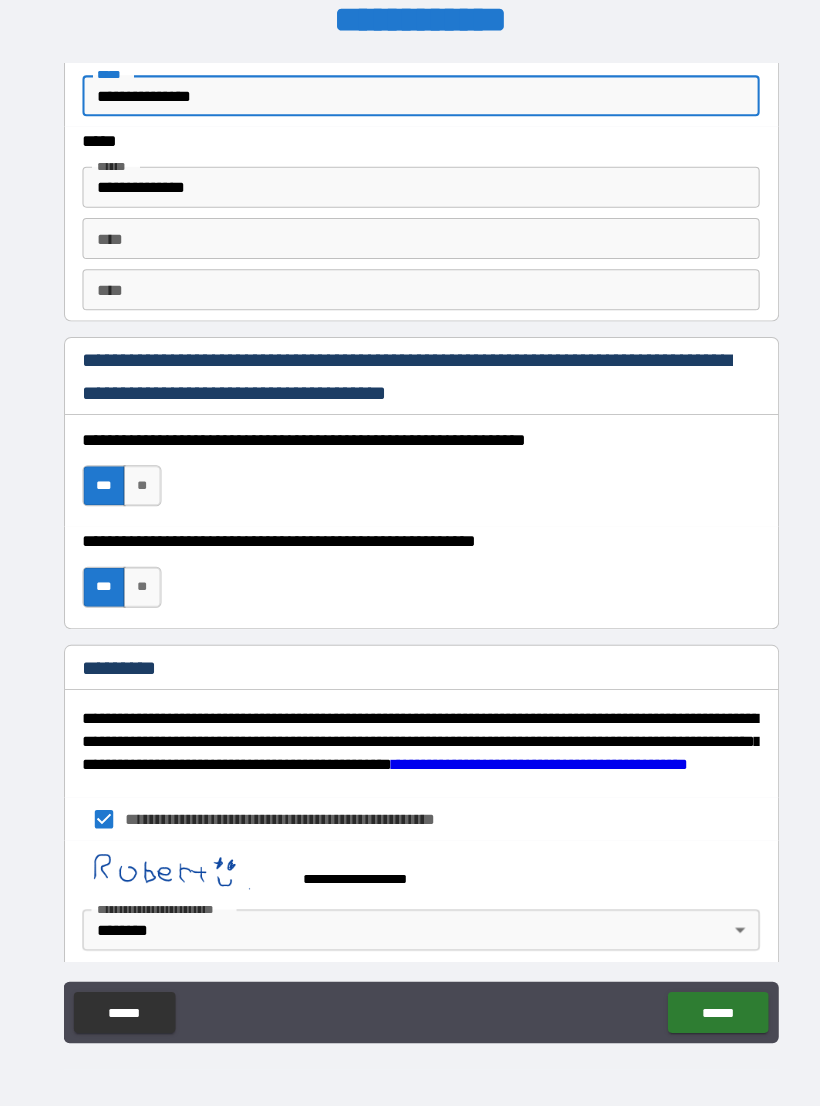 type on "**********" 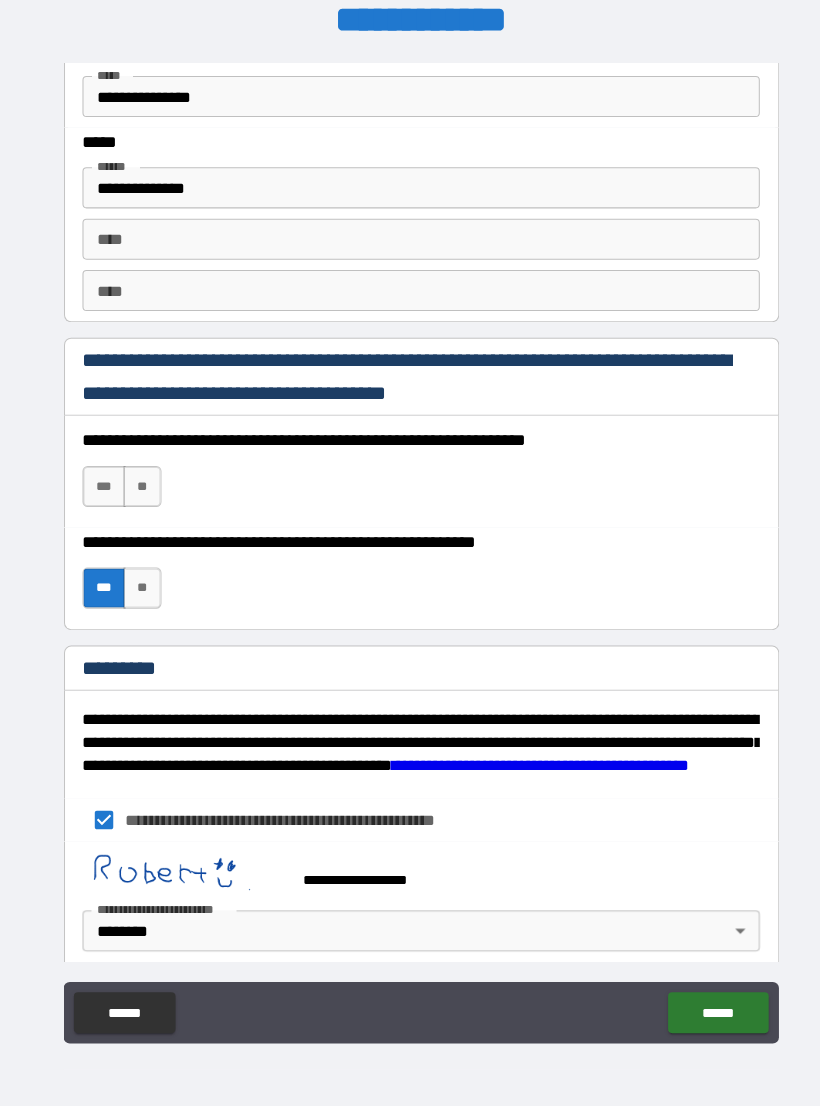 click on "**" at bounding box center (138, 573) 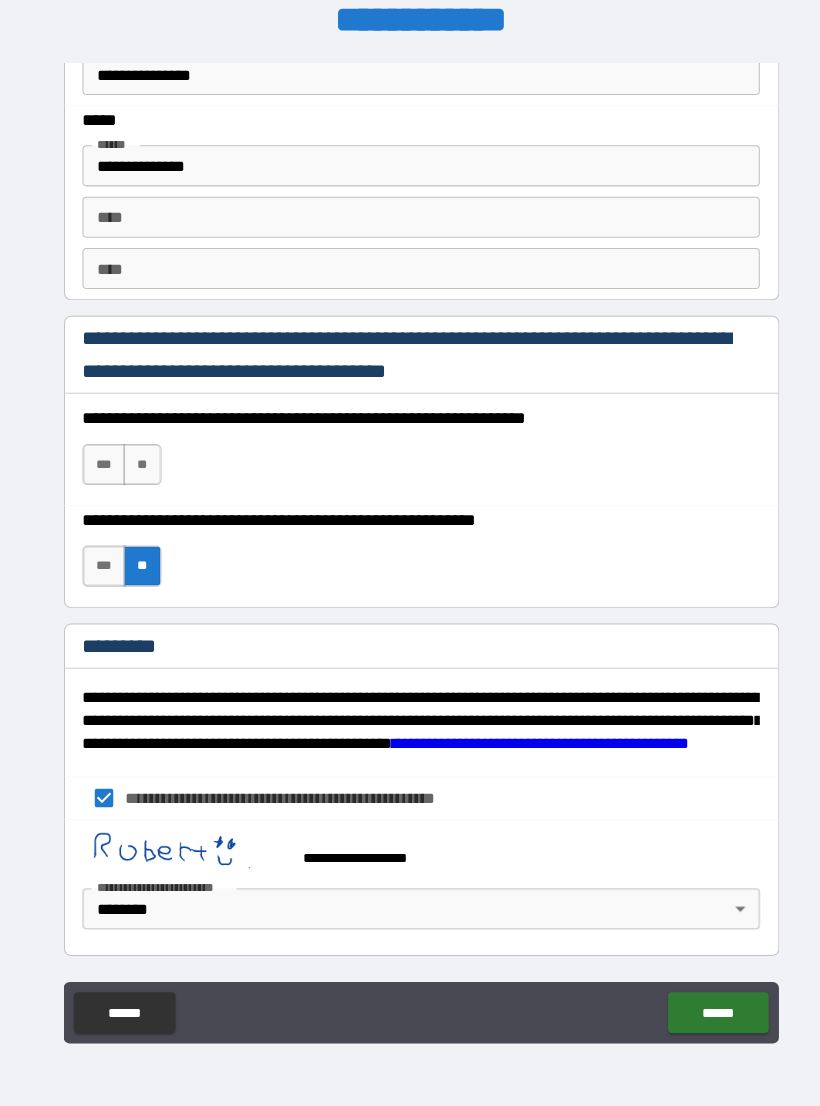 scroll, scrollTop: 2748, scrollLeft: 0, axis: vertical 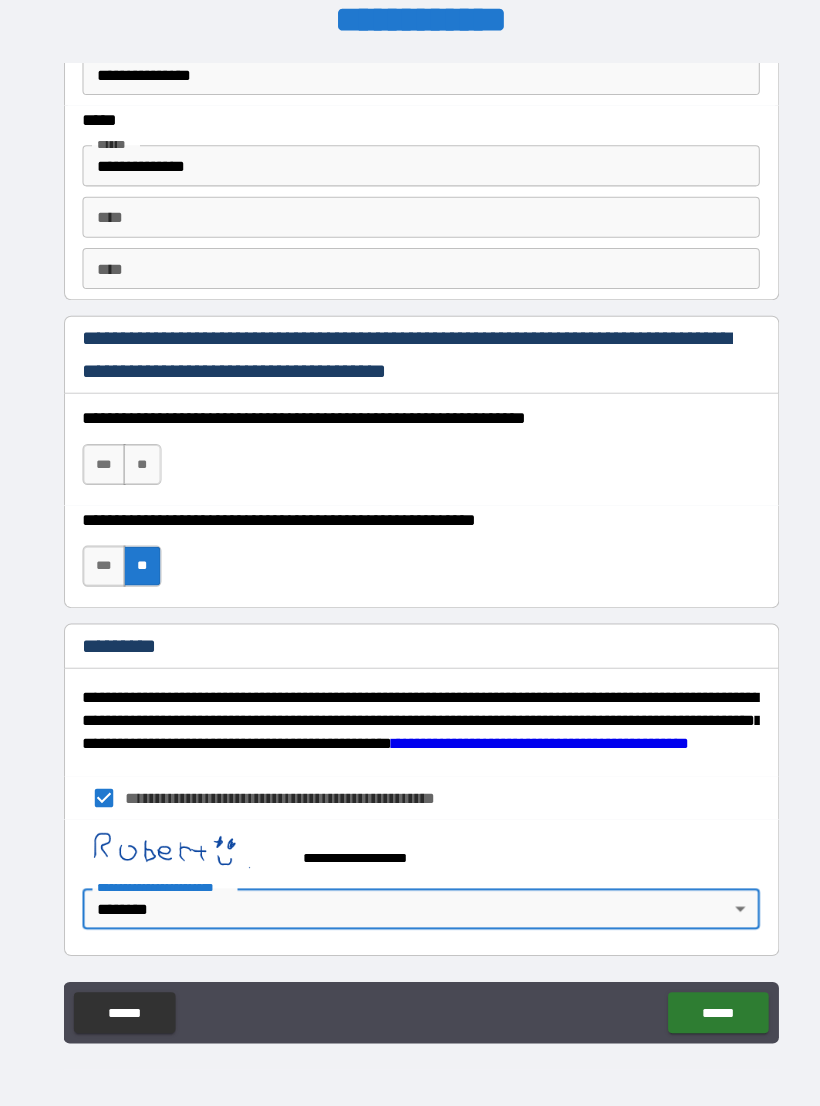 click on "**********" at bounding box center (410, 540) 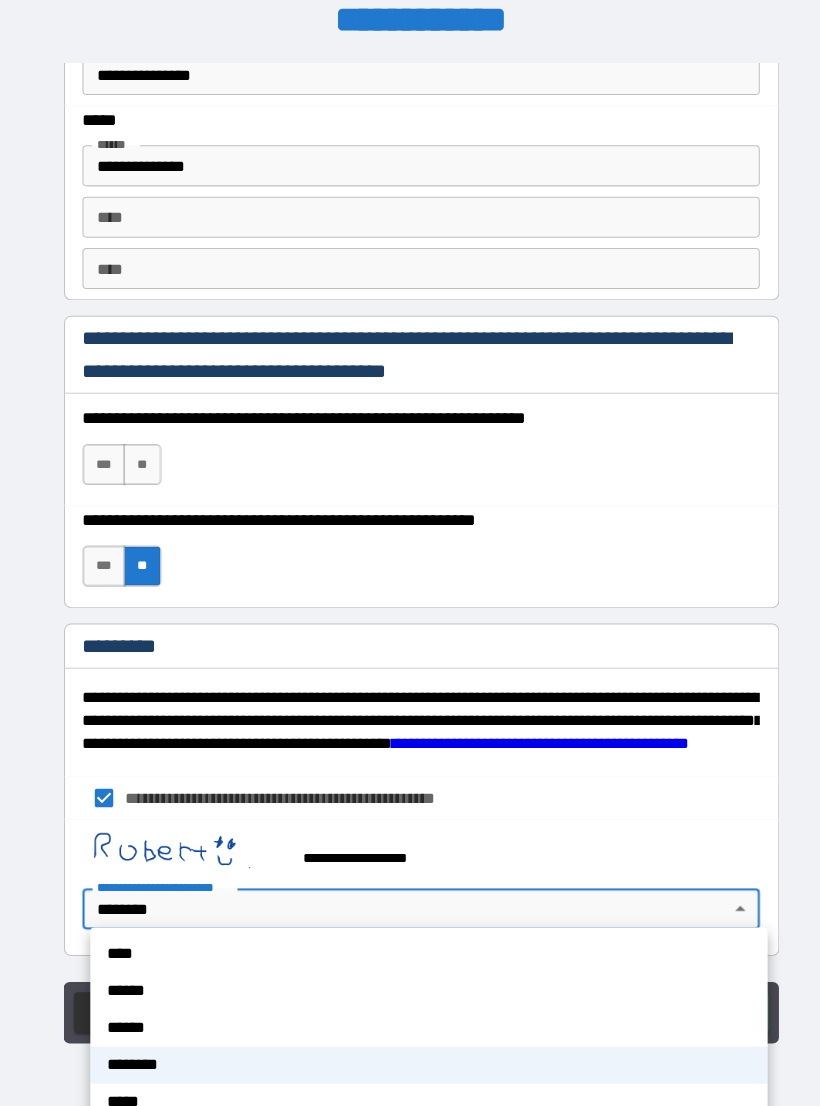 click on "******" at bounding box center (418, 966) 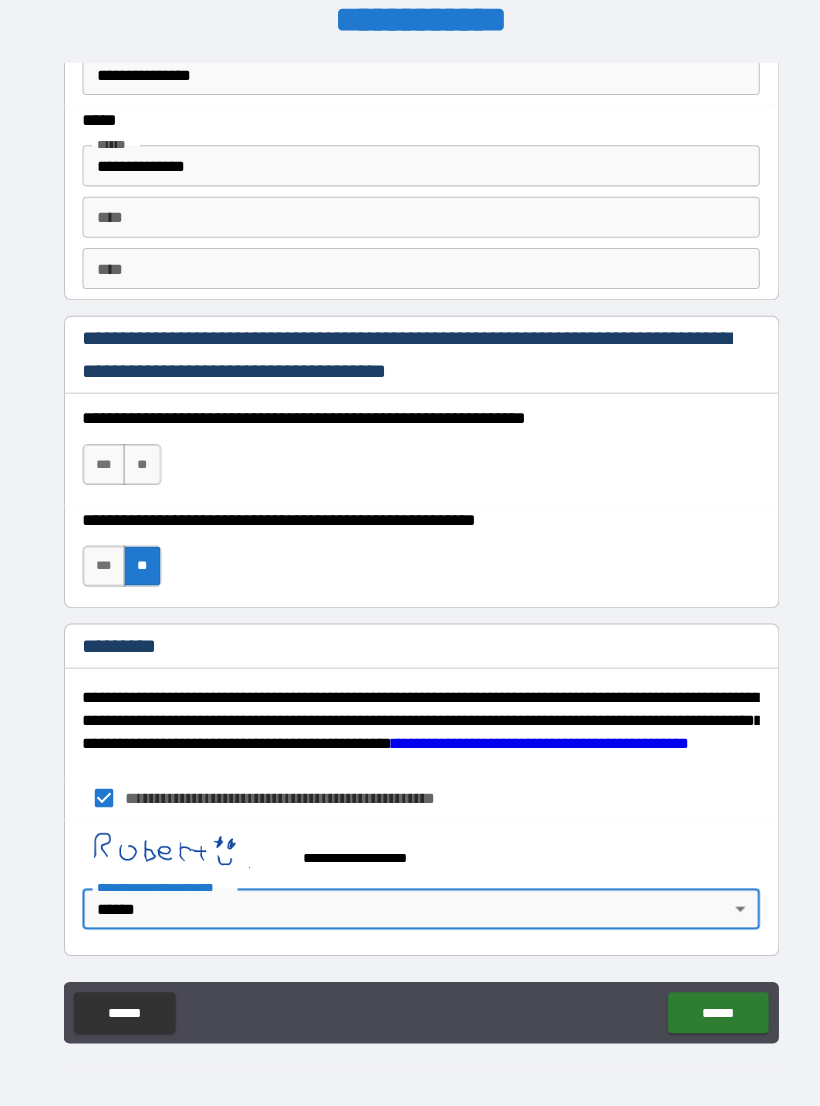type on "*" 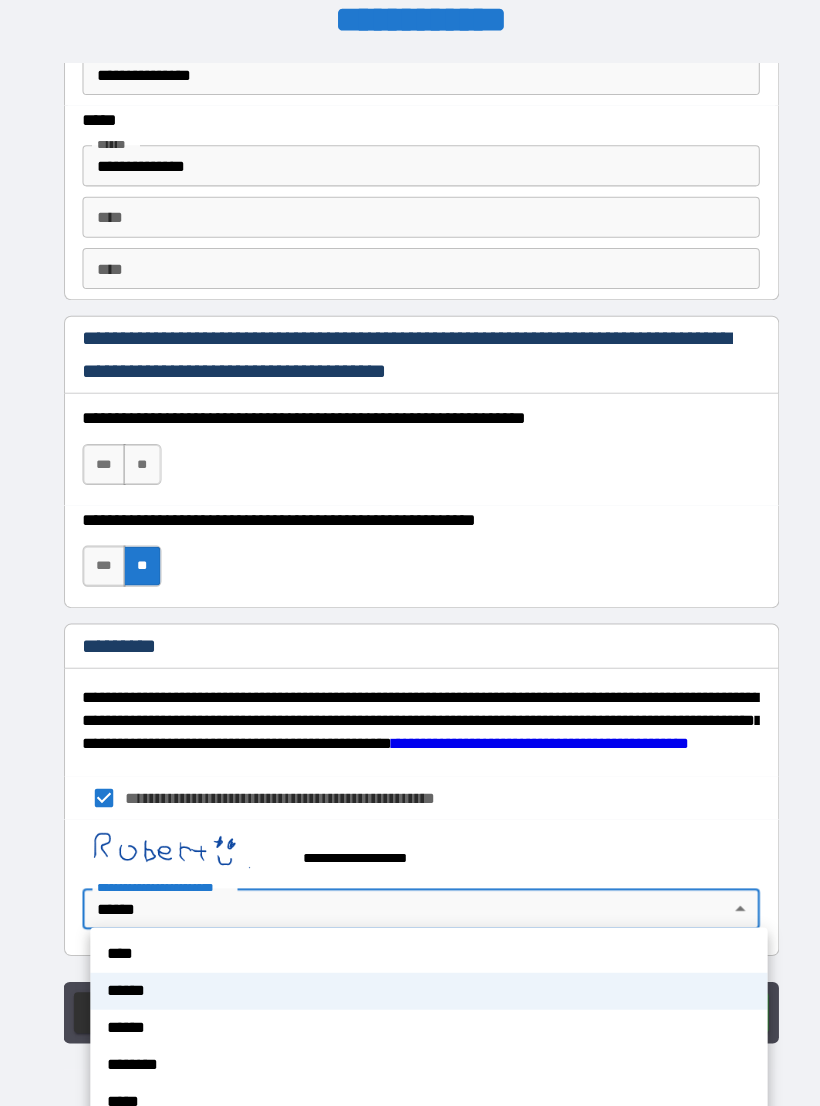 click at bounding box center (410, 553) 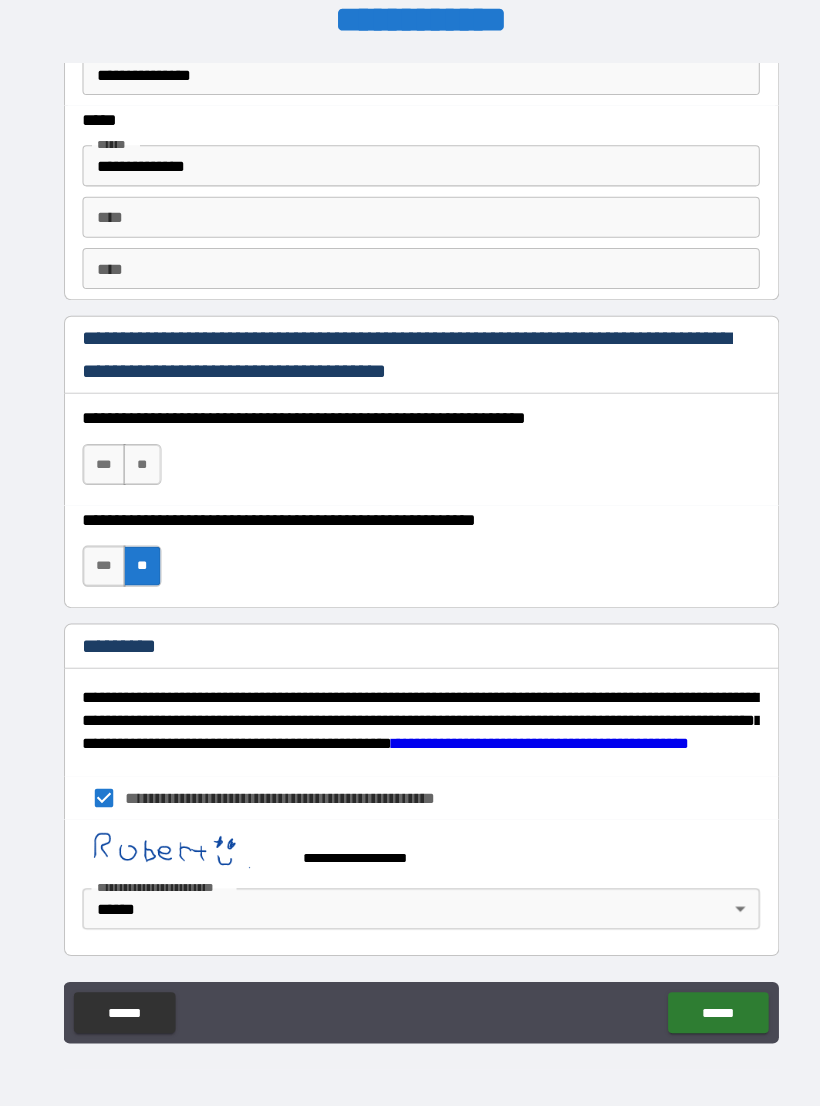 click at bounding box center [180, 827] 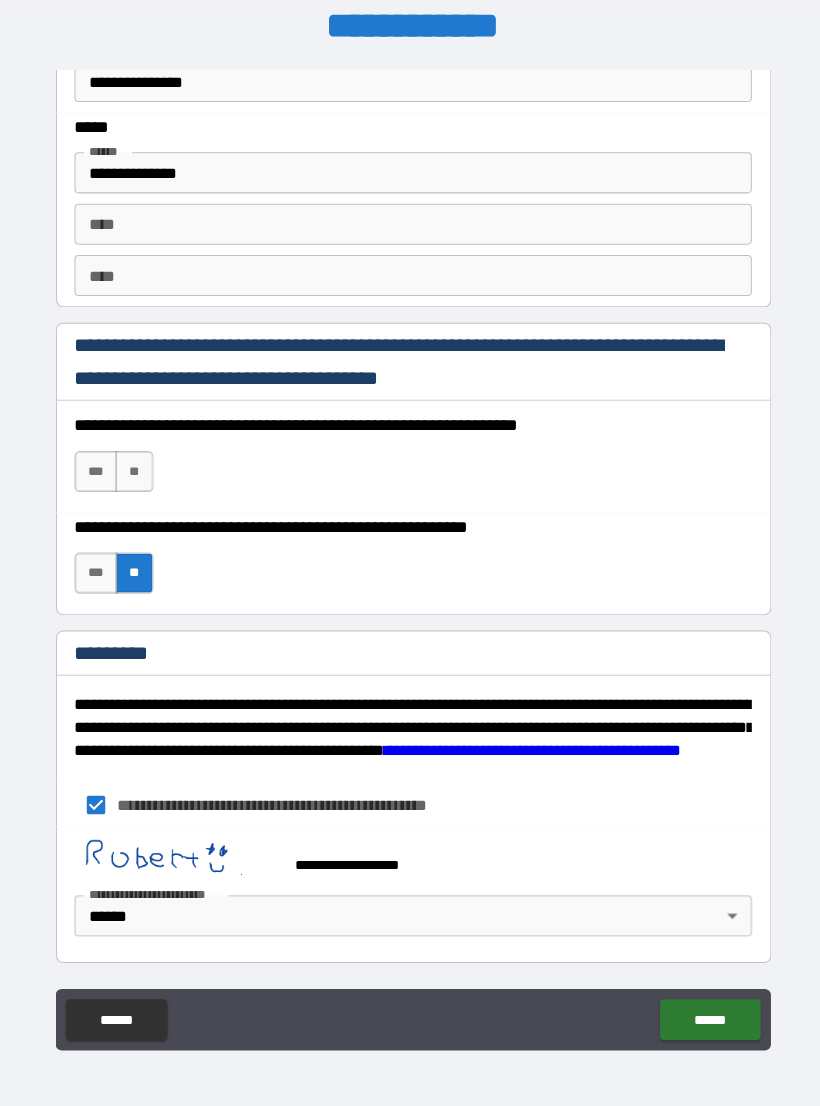 scroll, scrollTop: 20, scrollLeft: 0, axis: vertical 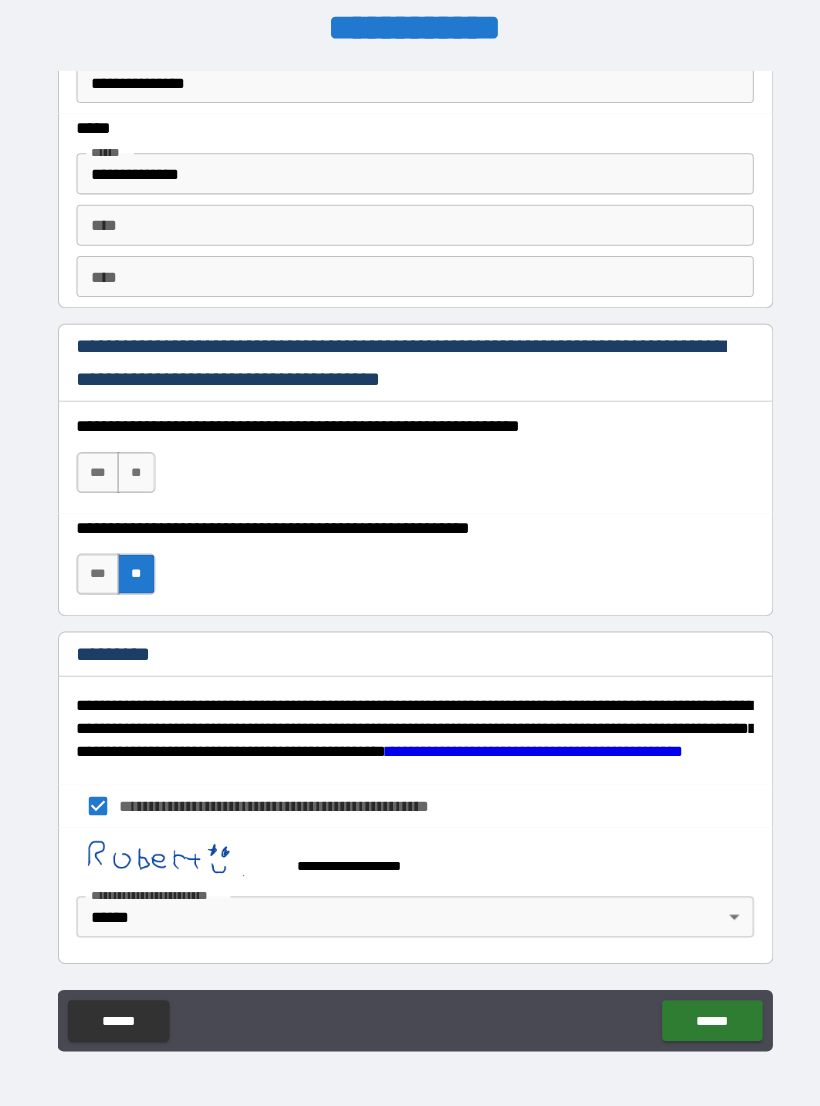 click at bounding box center (180, 835) 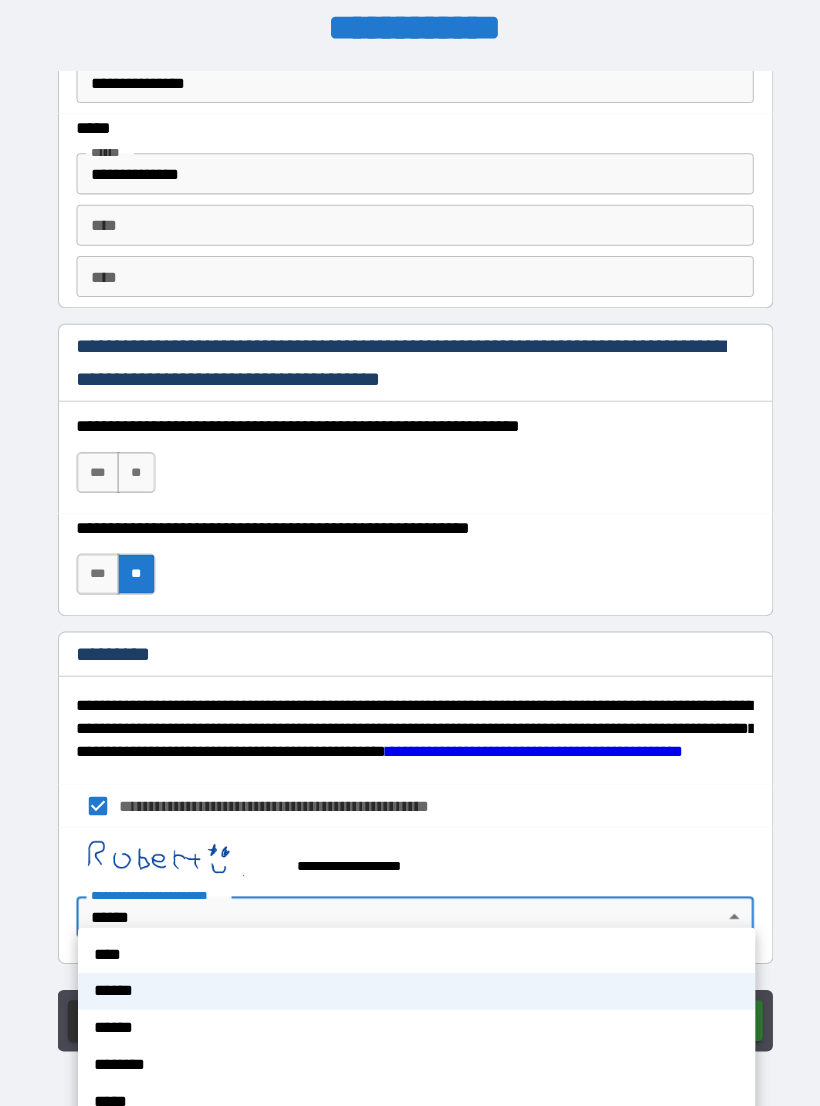click on "******" at bounding box center (412, 966) 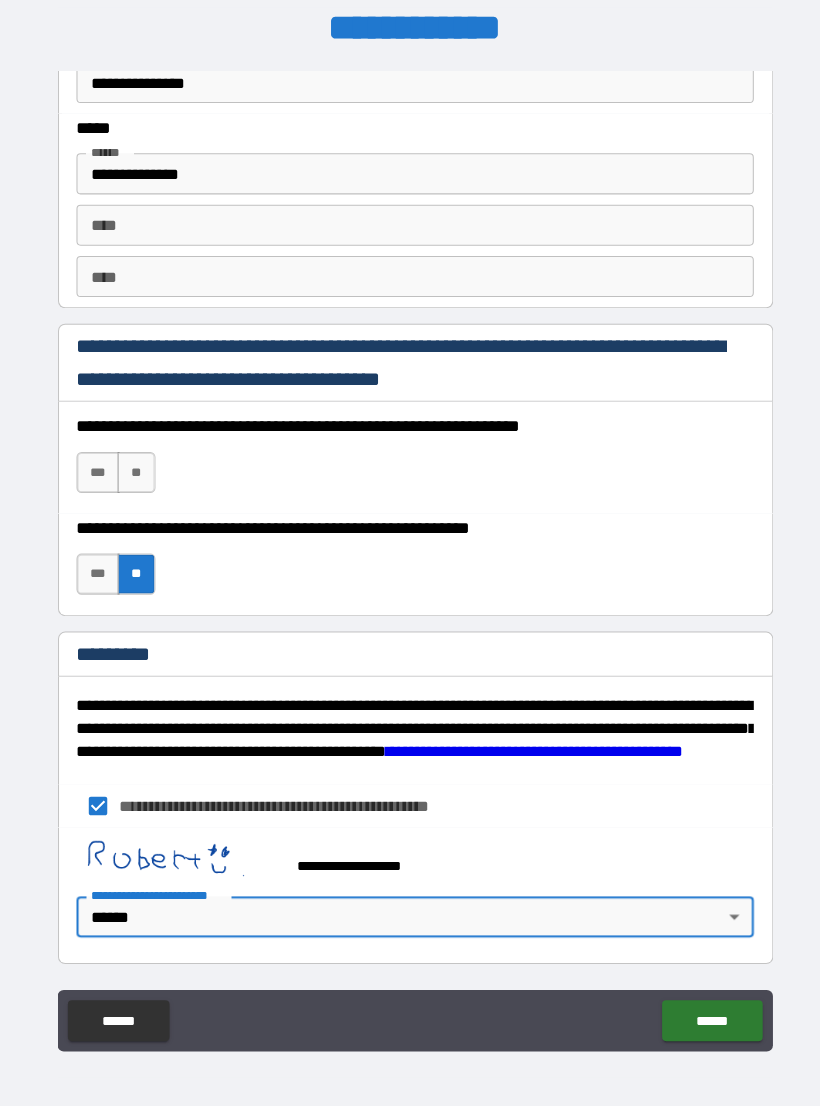 click at bounding box center [180, 835] 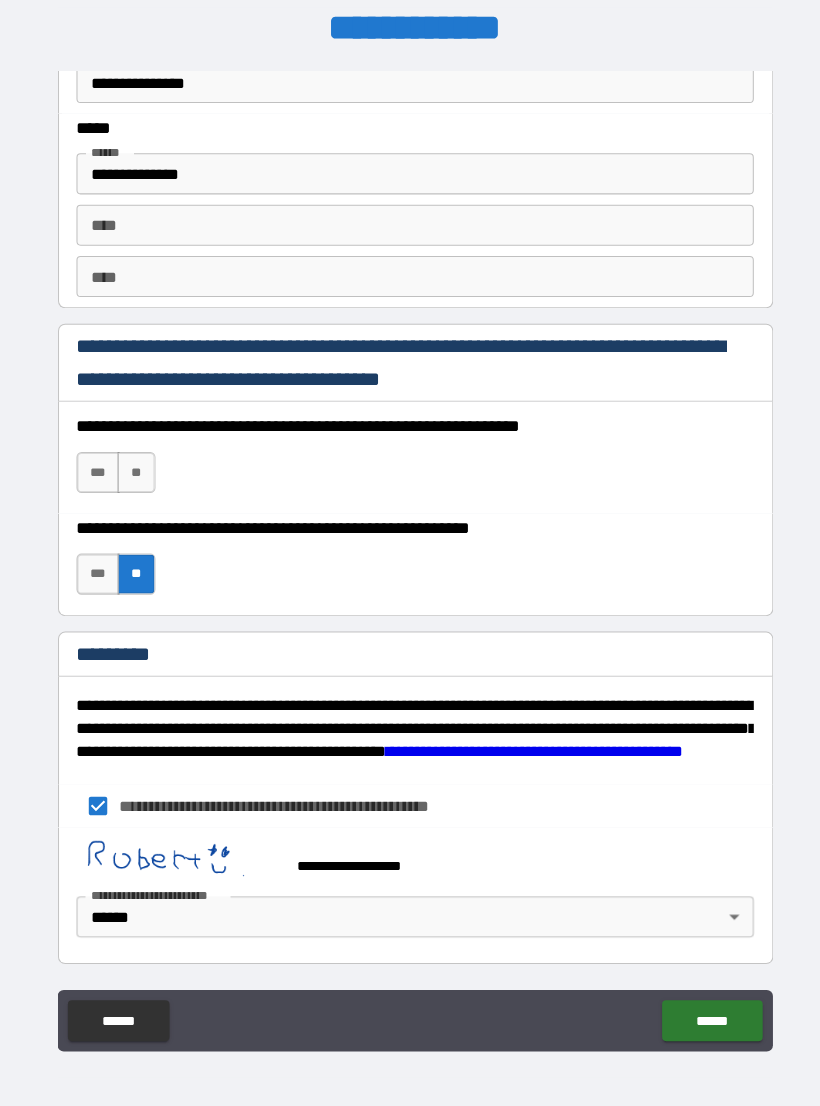 click at bounding box center [180, 835] 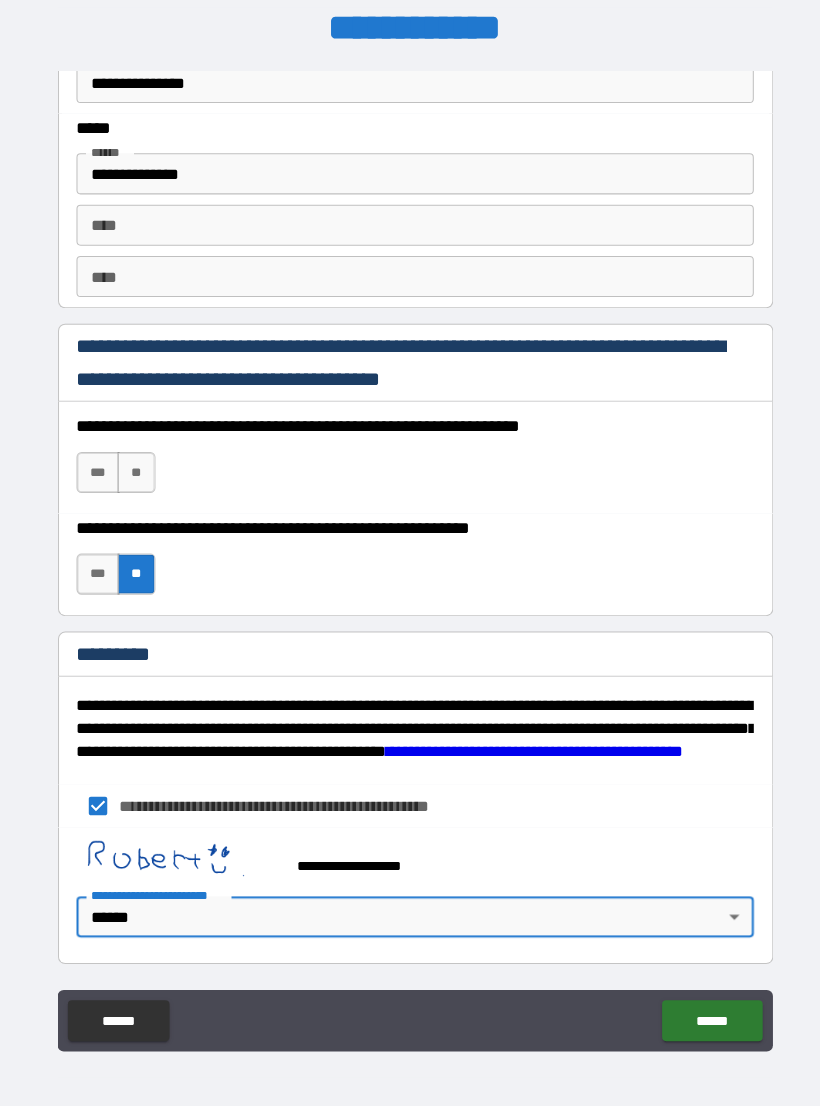 click at bounding box center [180, 835] 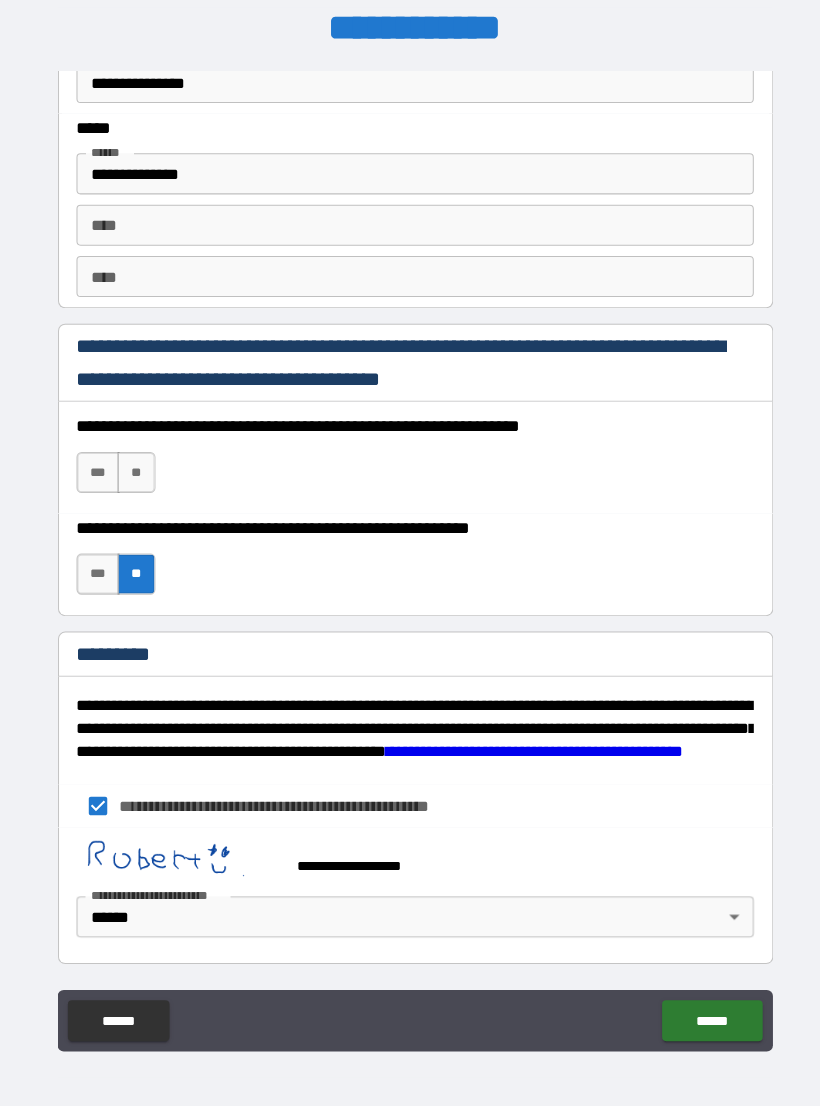 click at bounding box center [180, 835] 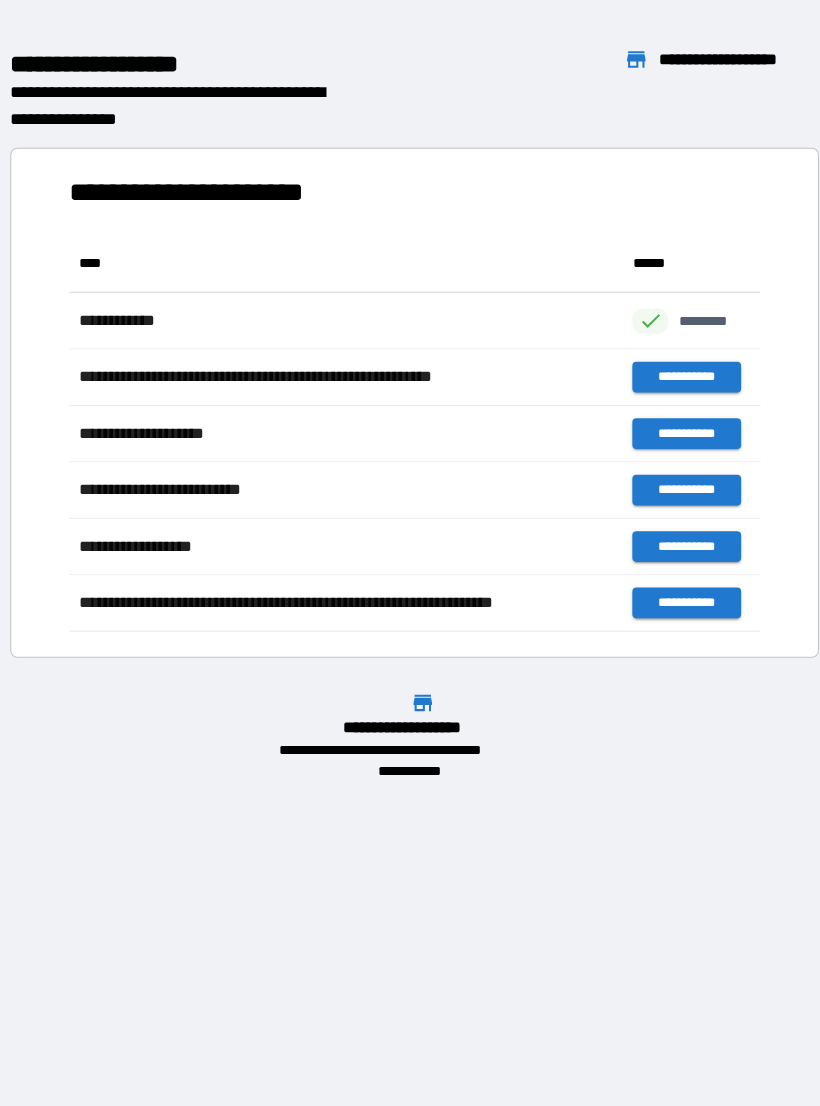 scroll, scrollTop: 1, scrollLeft: 1, axis: both 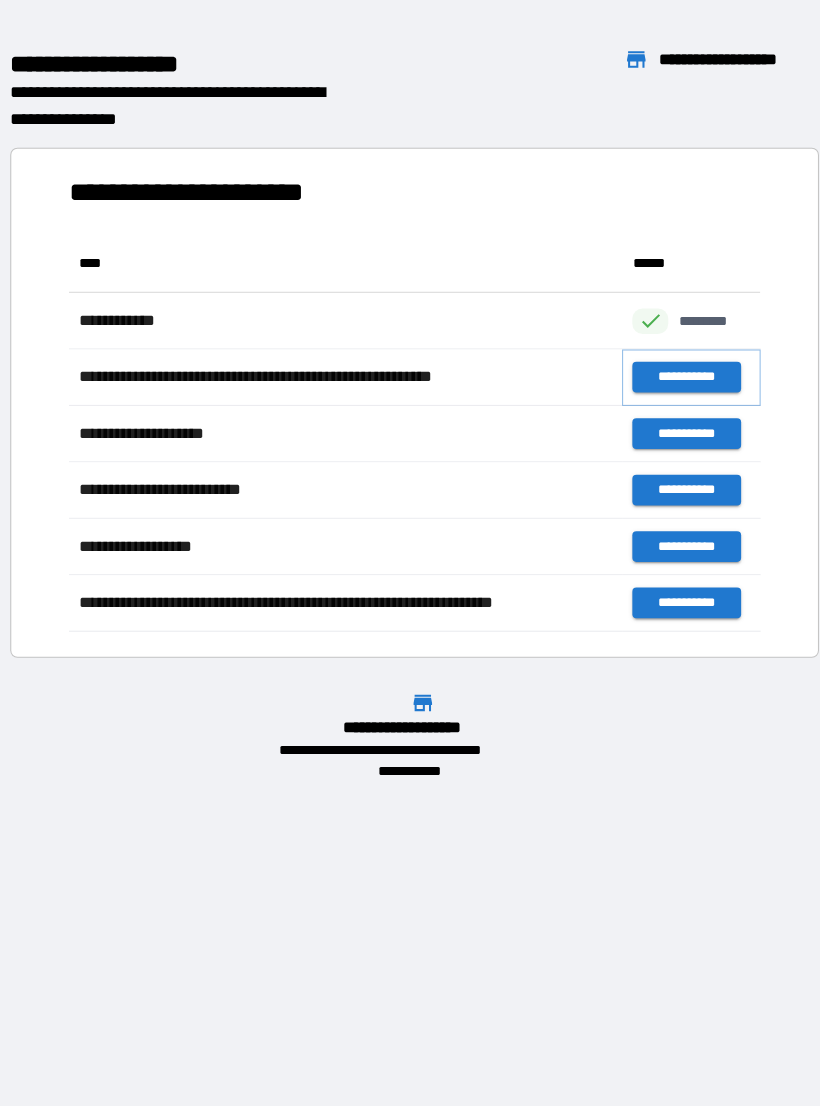 click on "**********" at bounding box center [674, 368] 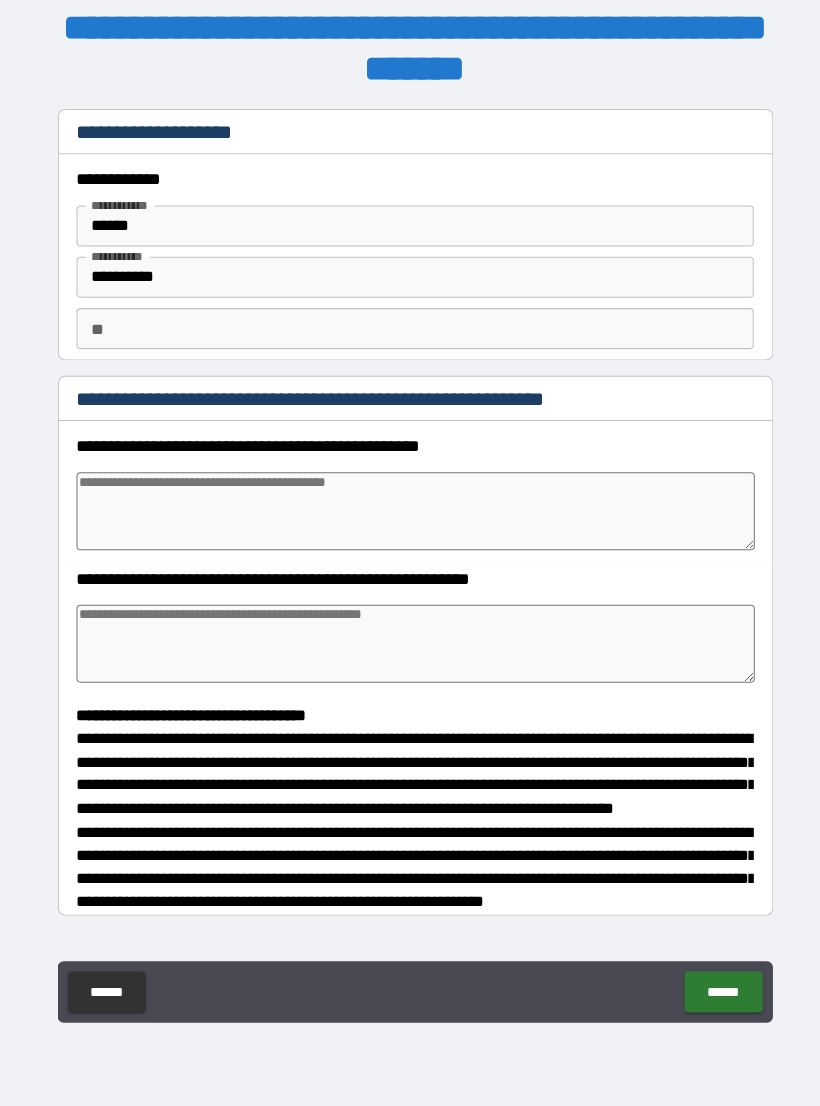 type on "*" 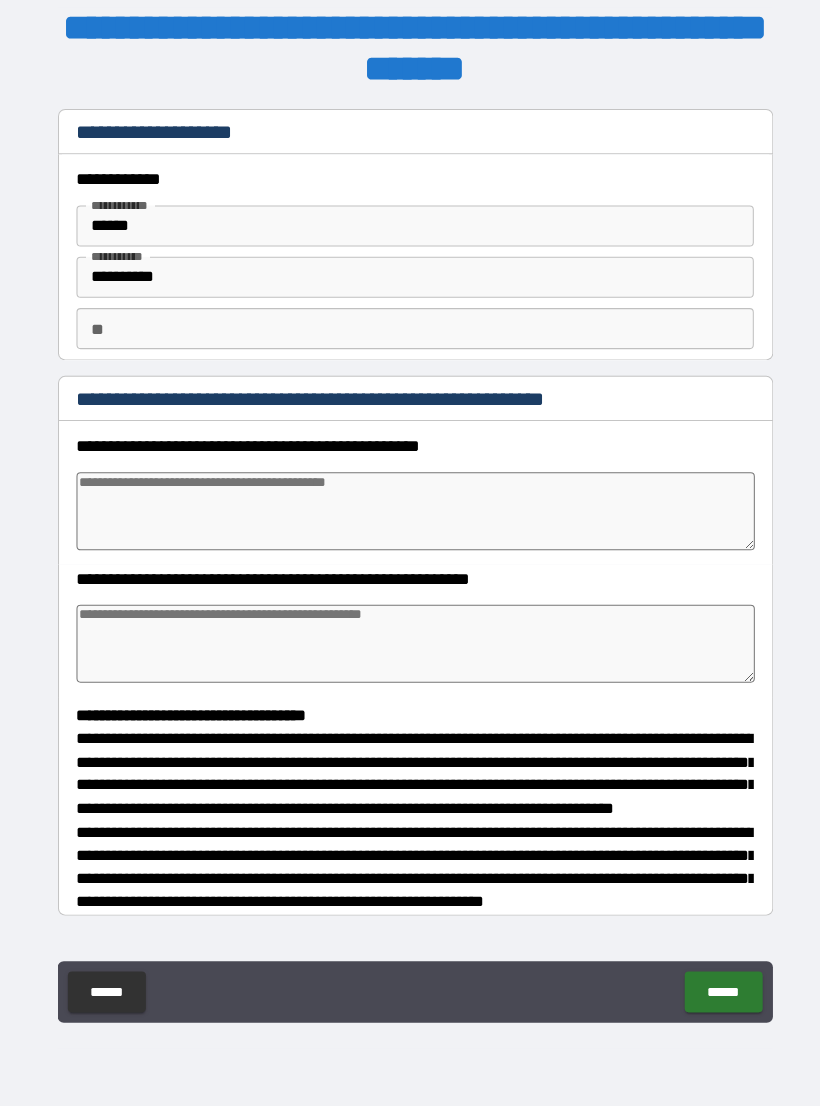 type on "*" 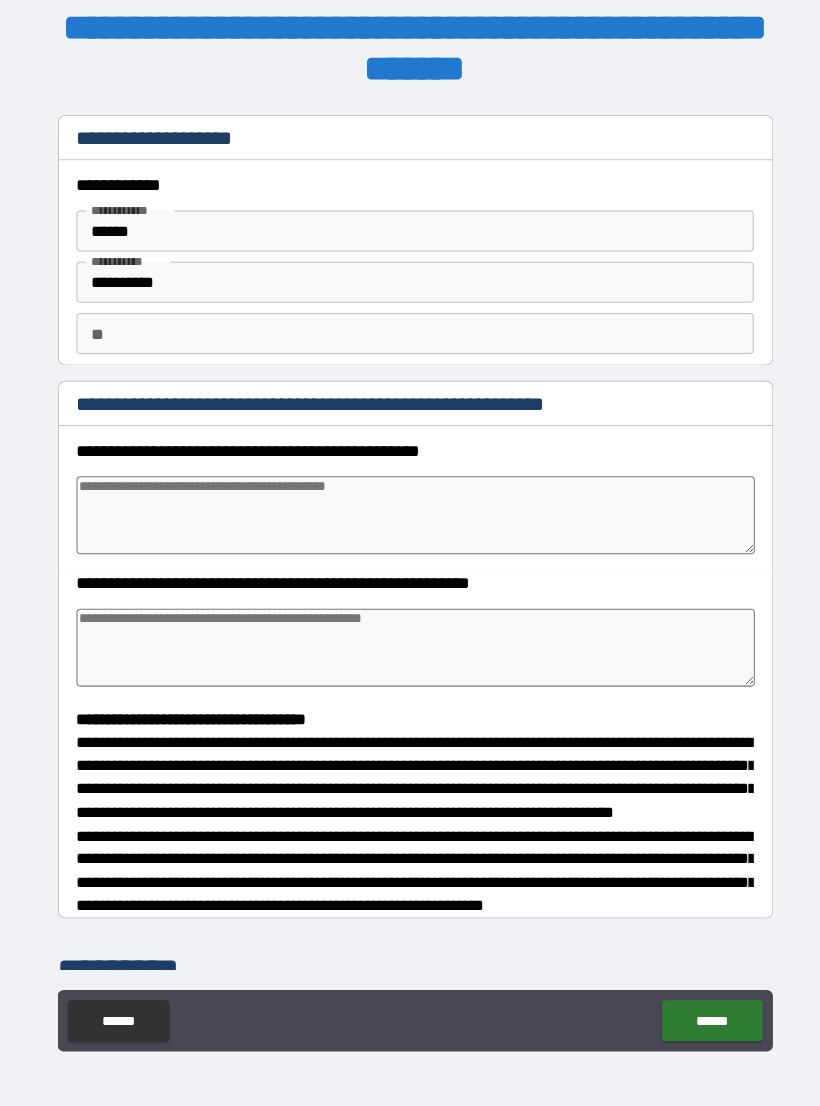 click on "**" at bounding box center [410, 326] 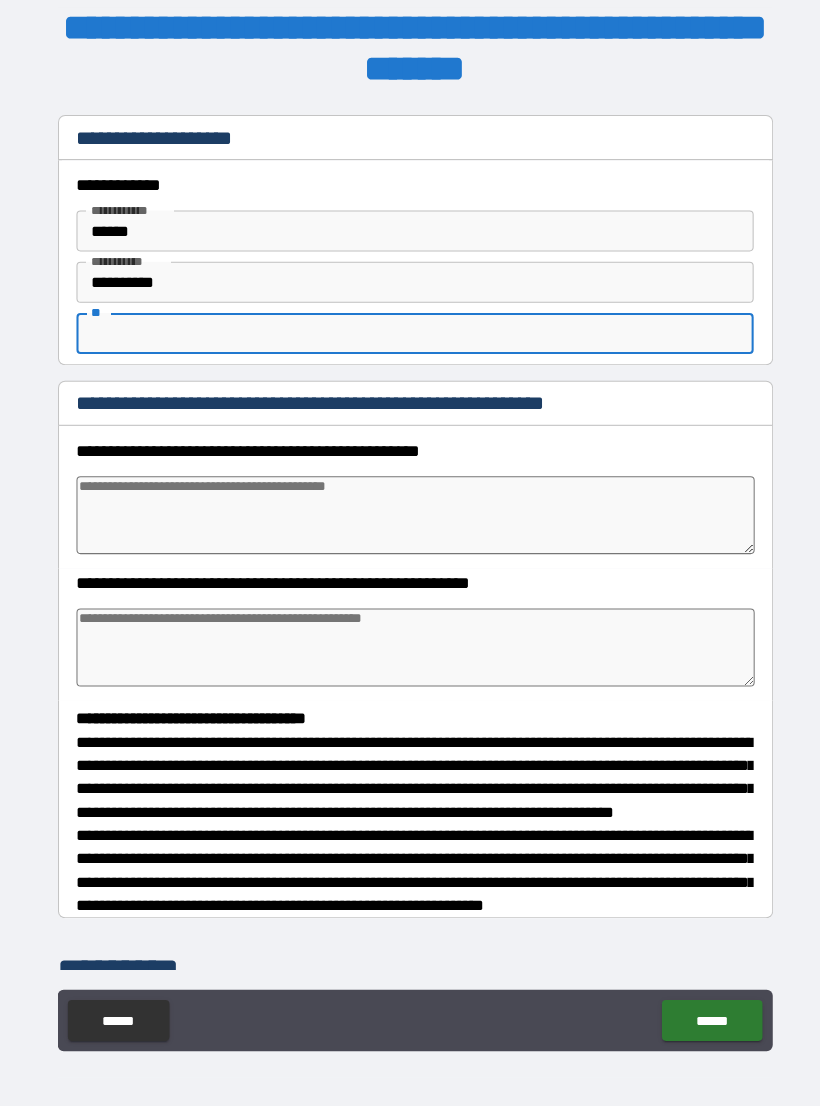 type on "*" 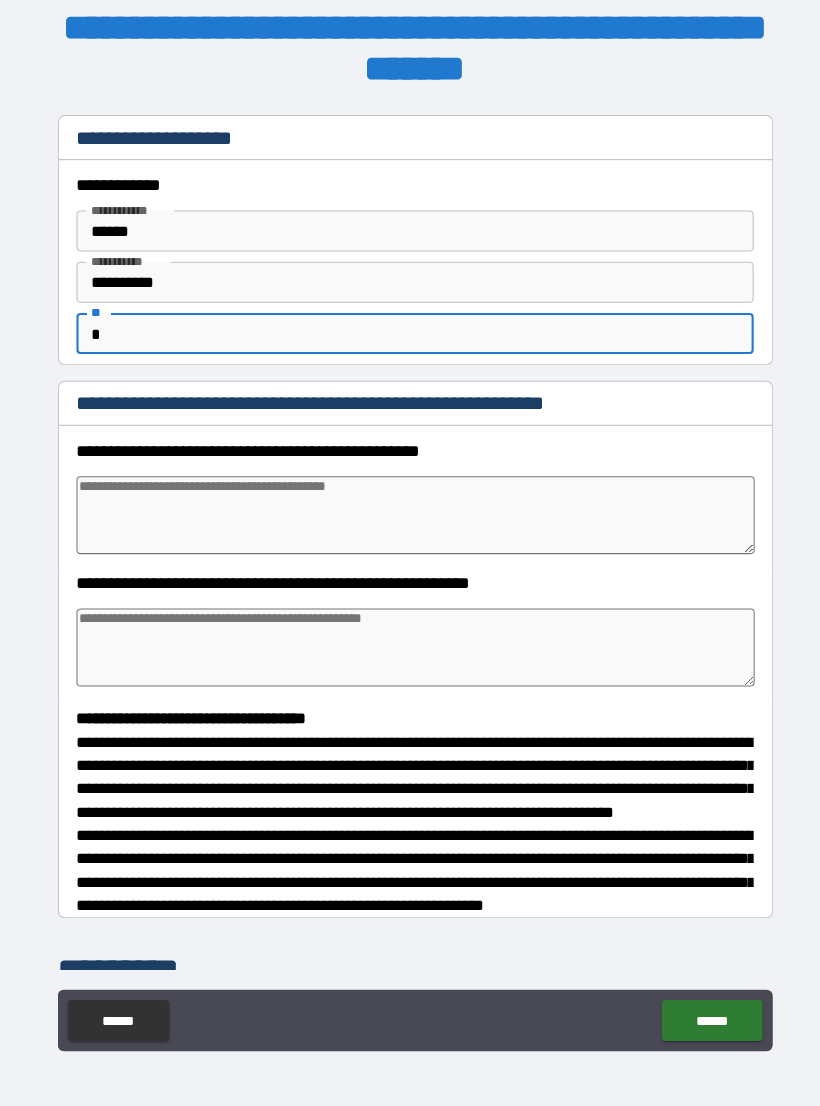 type on "*" 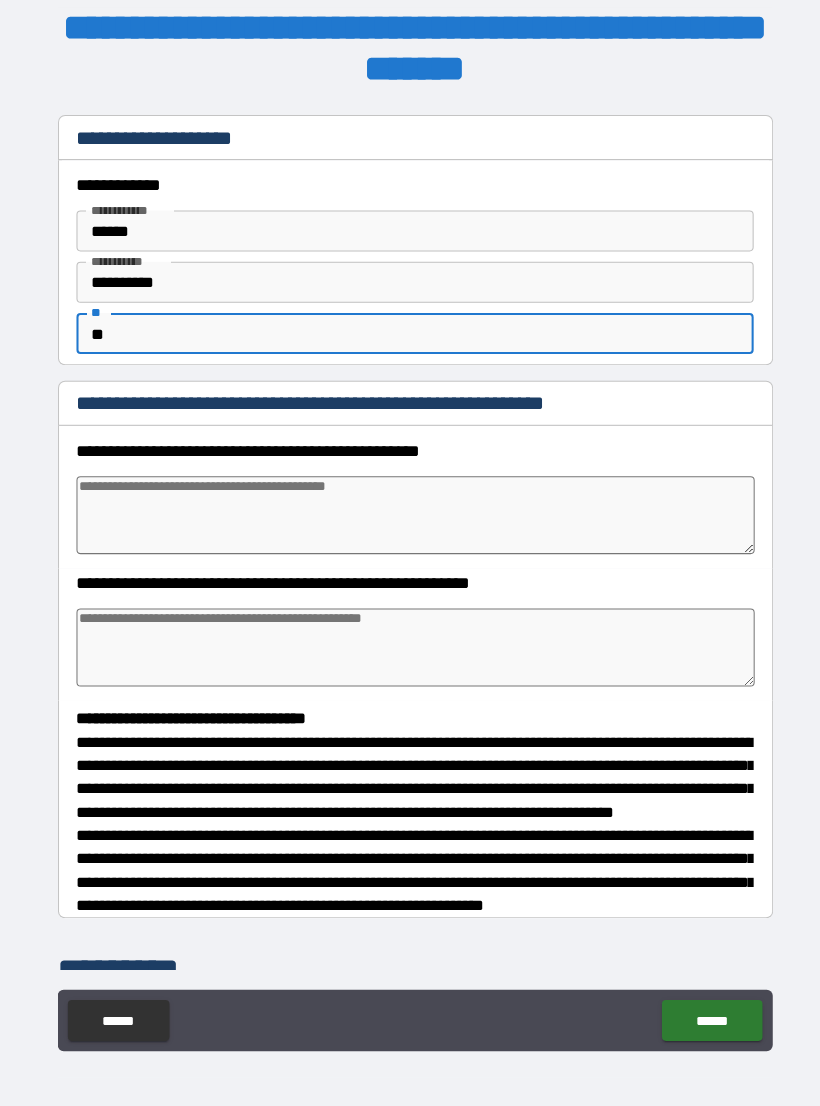type on "*" 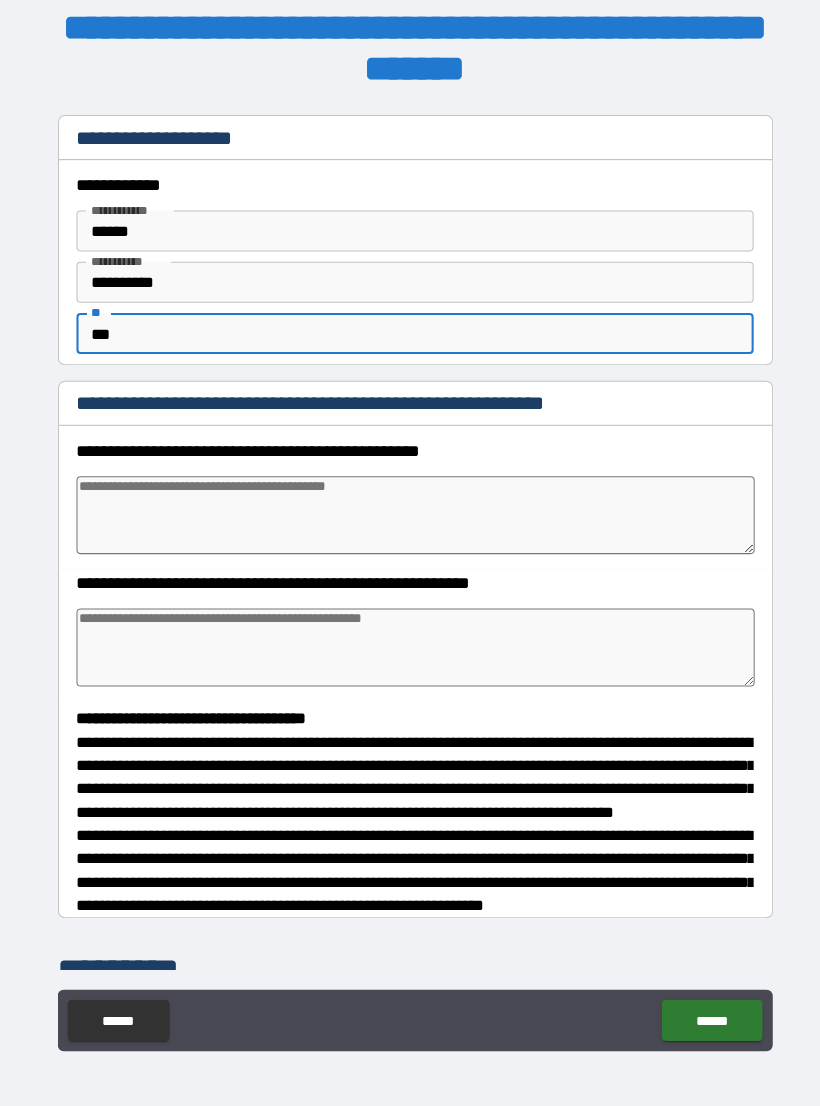 type on "*" 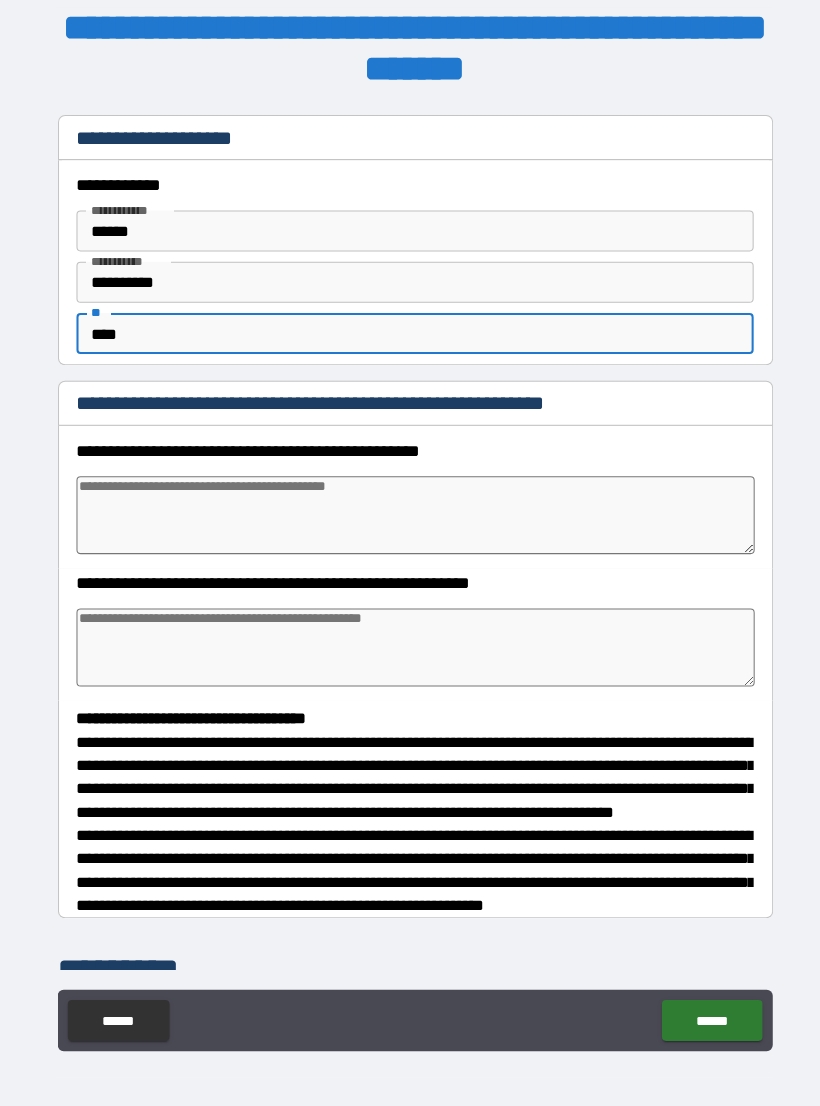 type on "*" 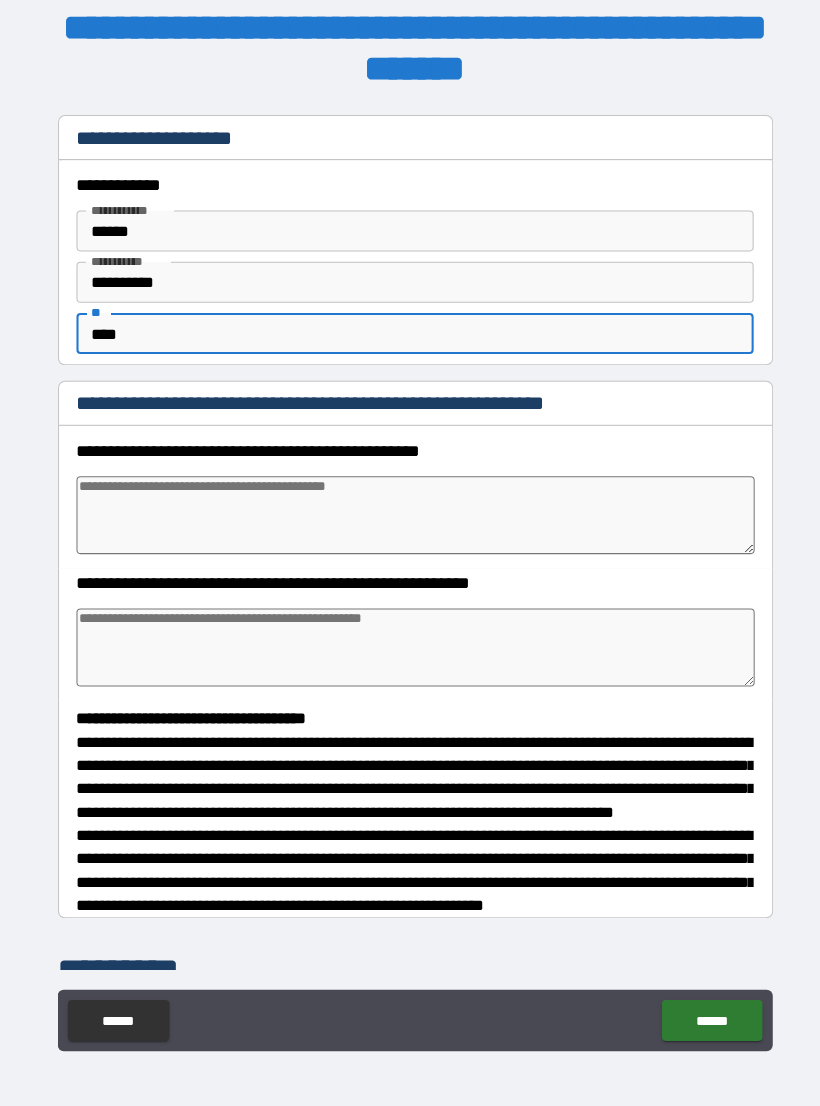 type on "****" 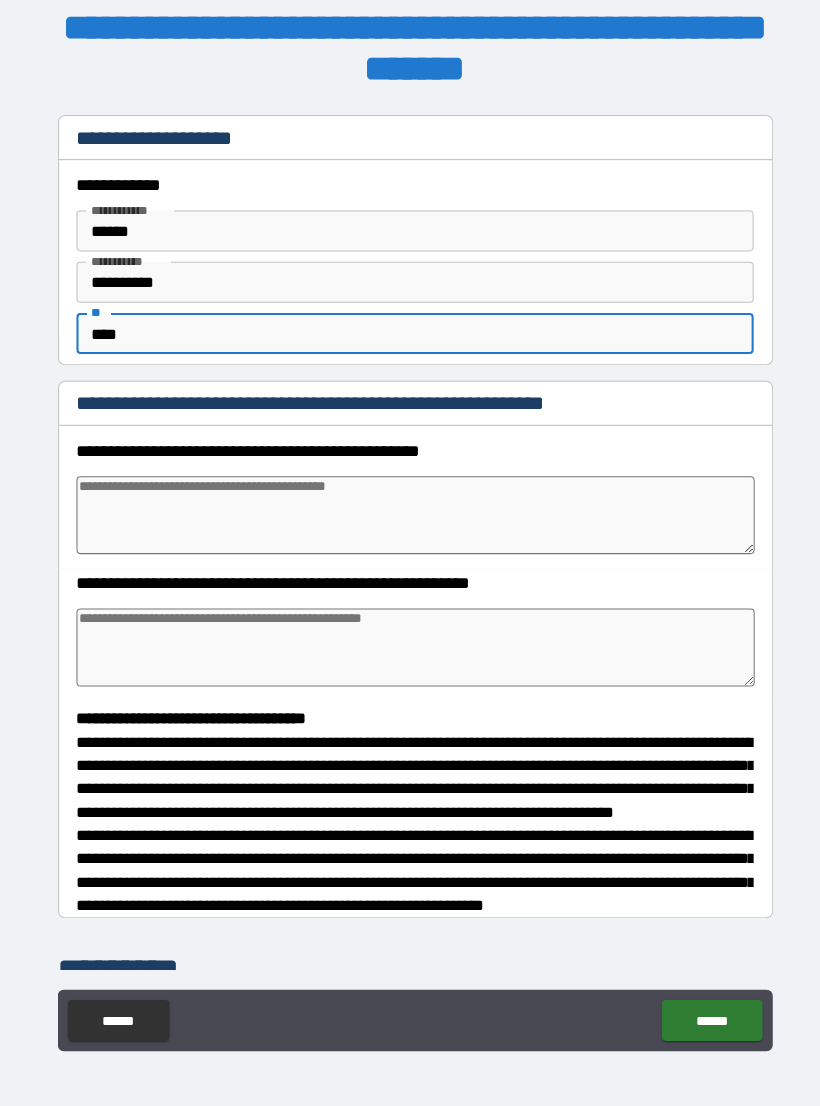 click at bounding box center (410, 503) 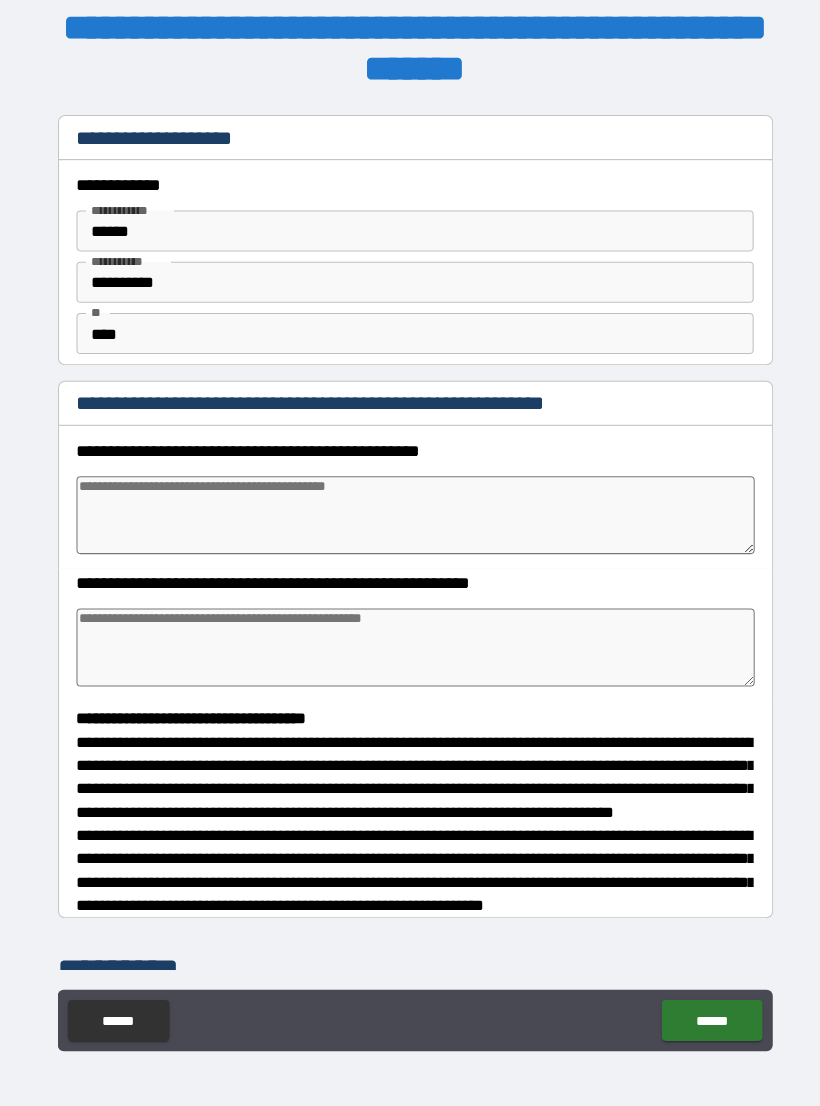 type on "*" 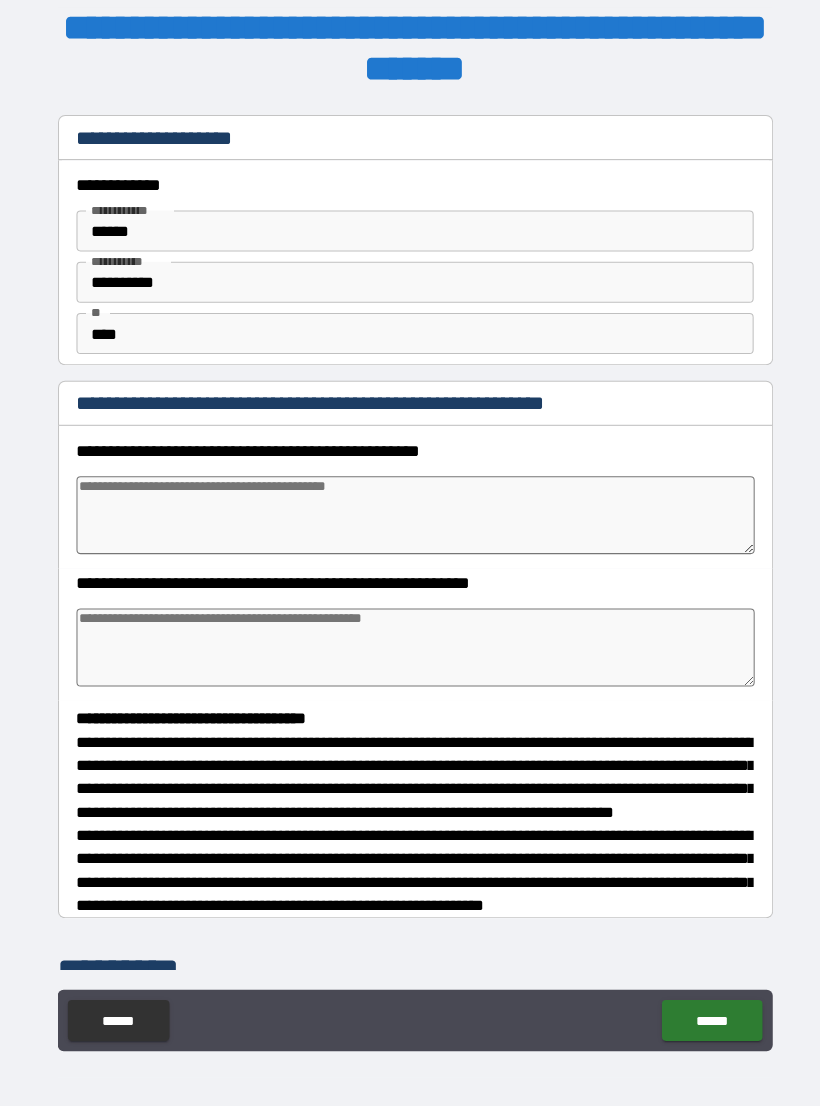type on "*" 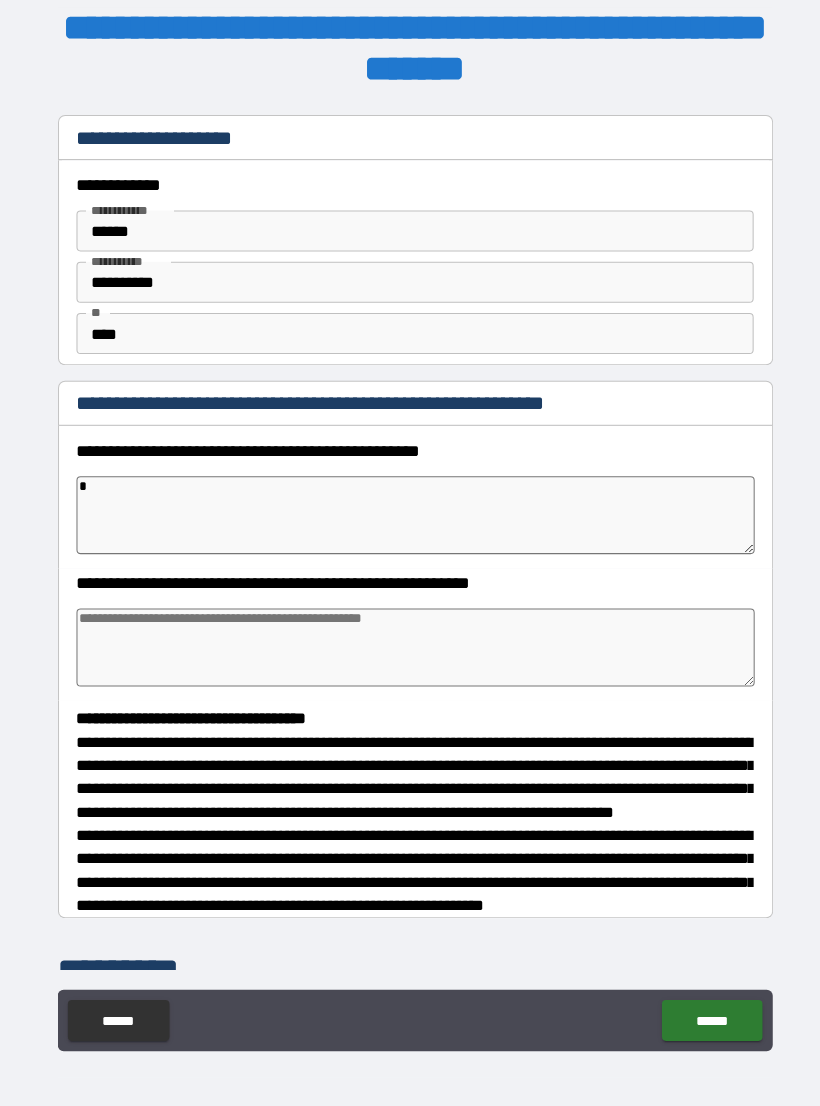 type on "*" 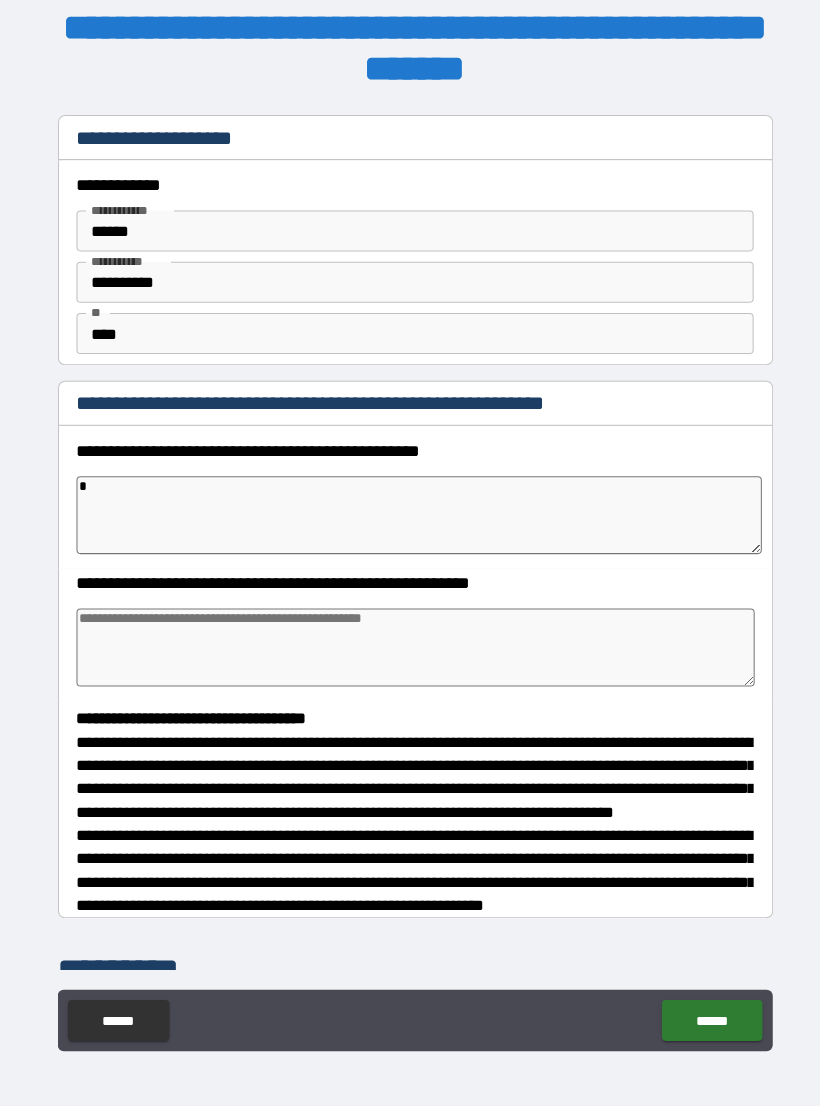 type on "**" 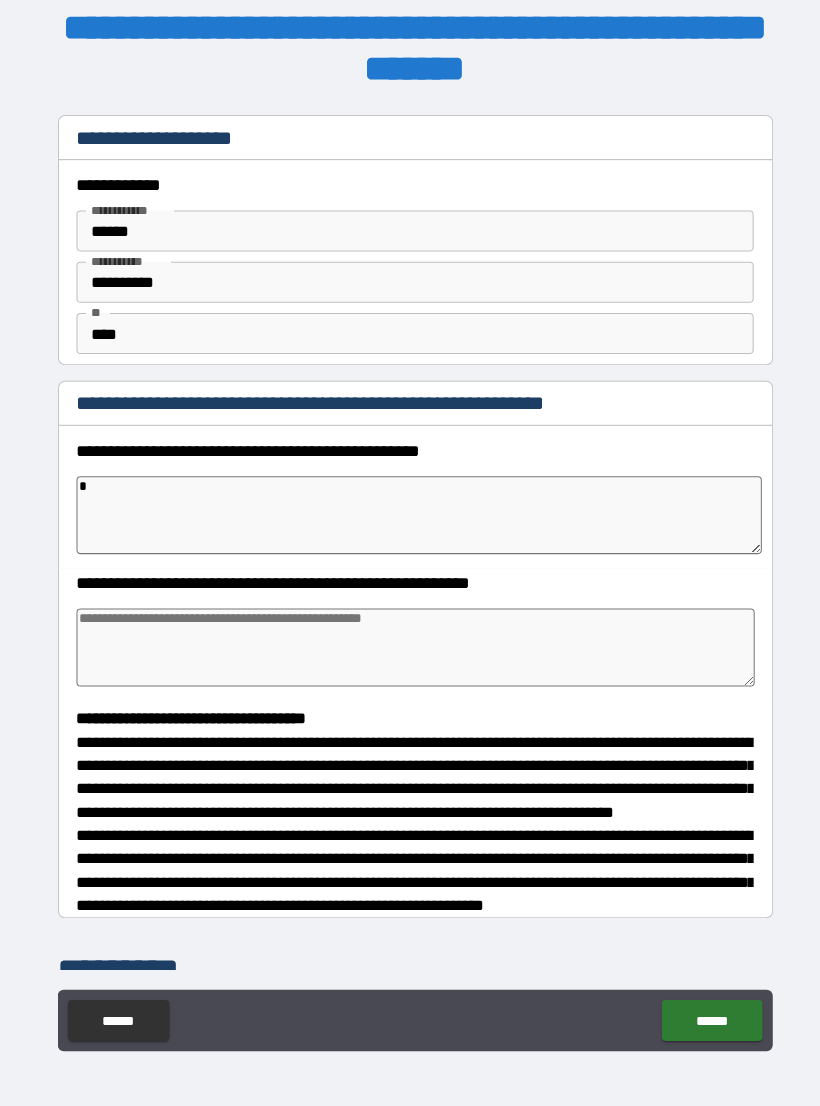type on "*" 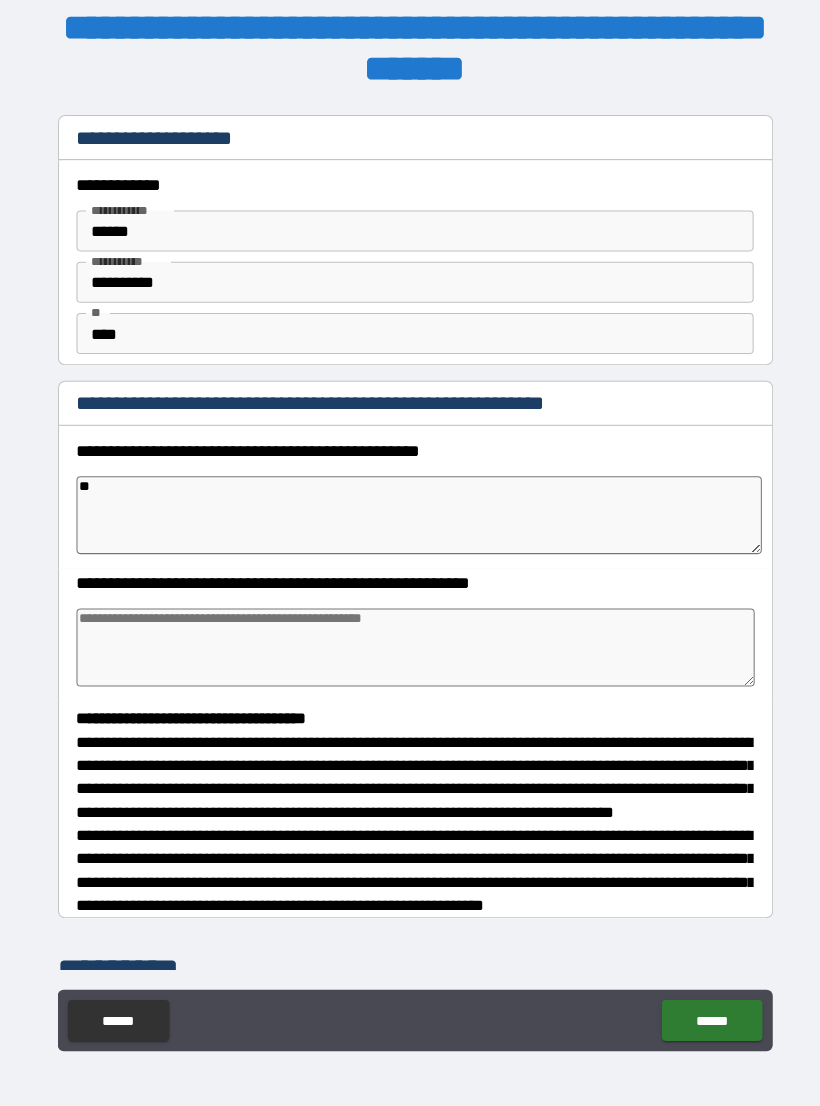 type on "*" 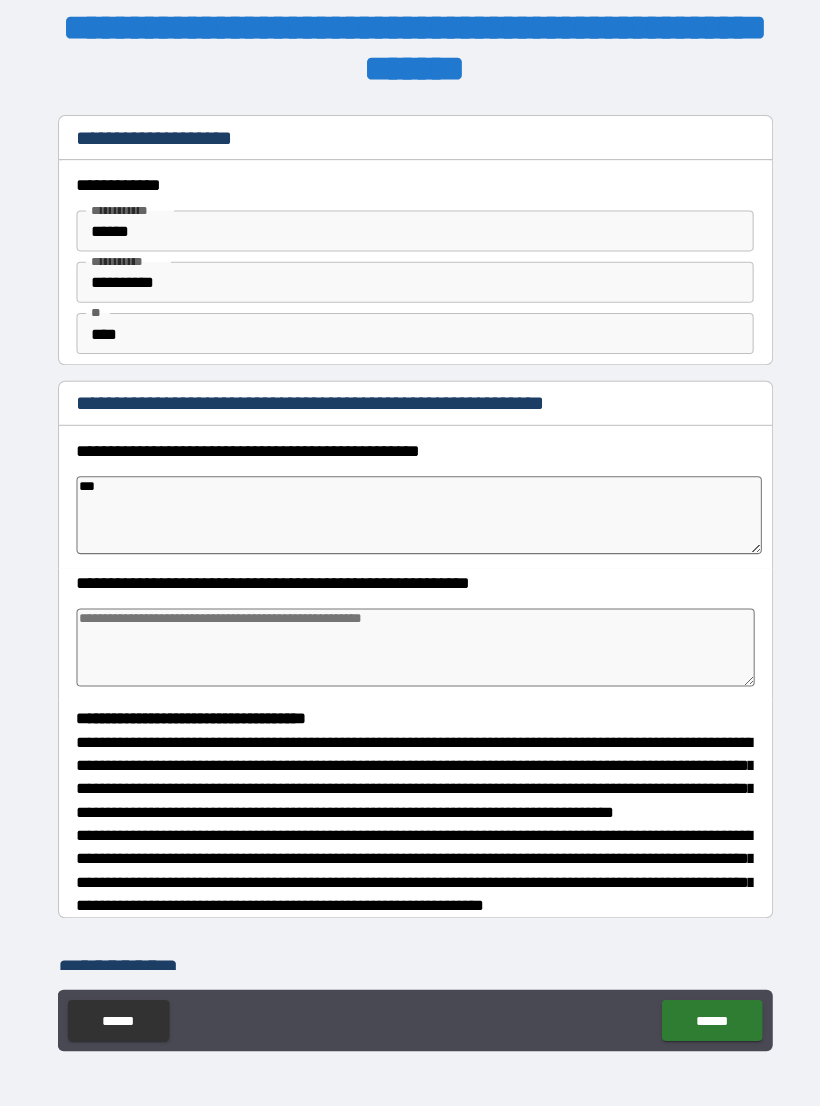 type on "*" 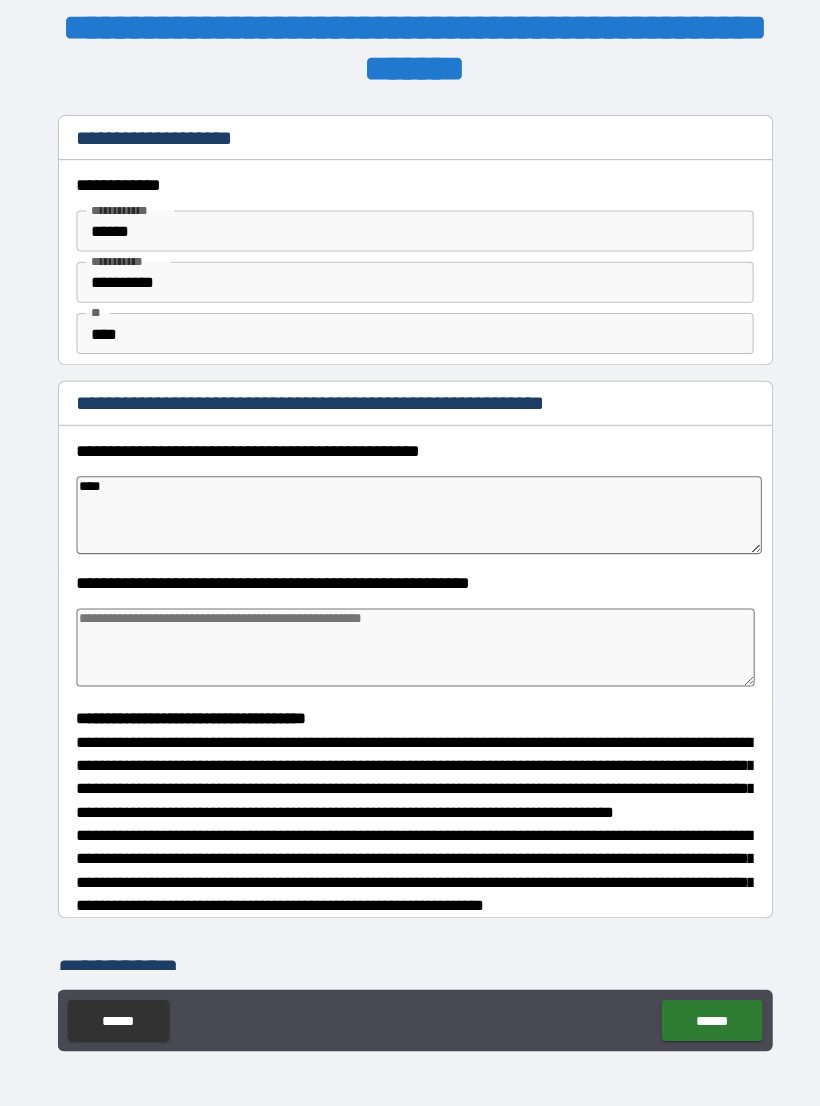 type on "*" 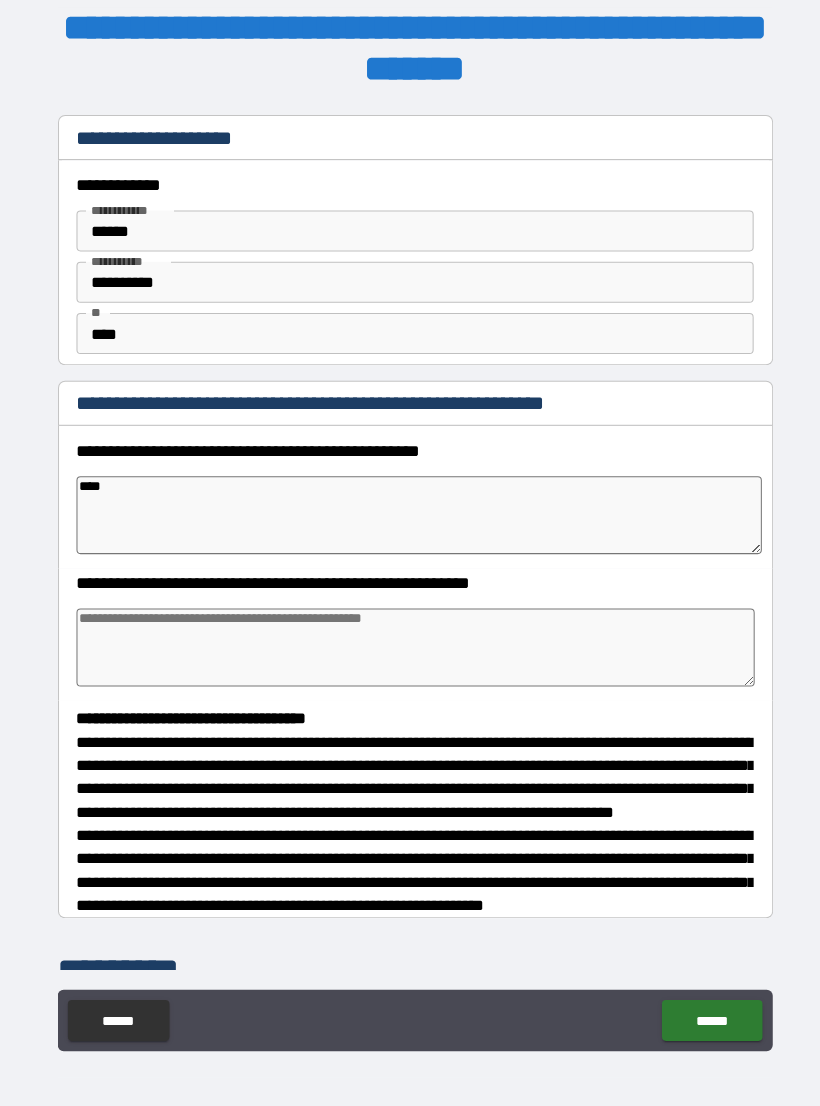 type on "*****" 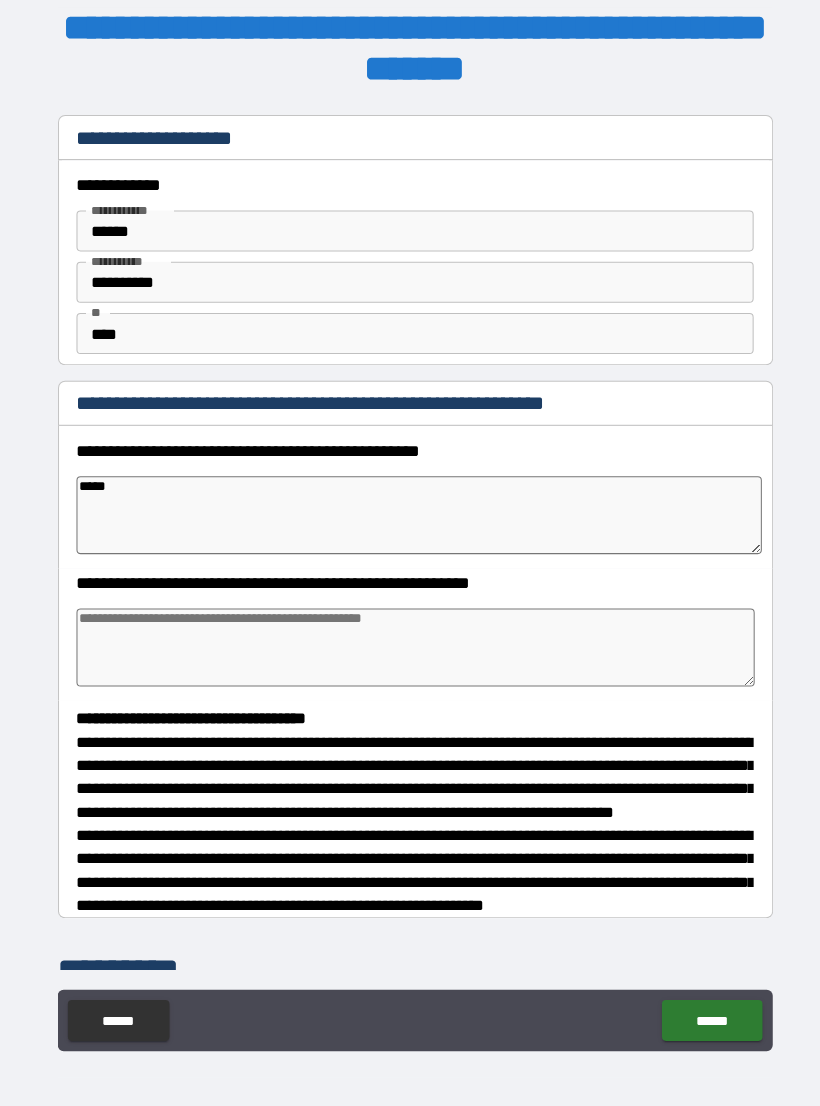 type on "*" 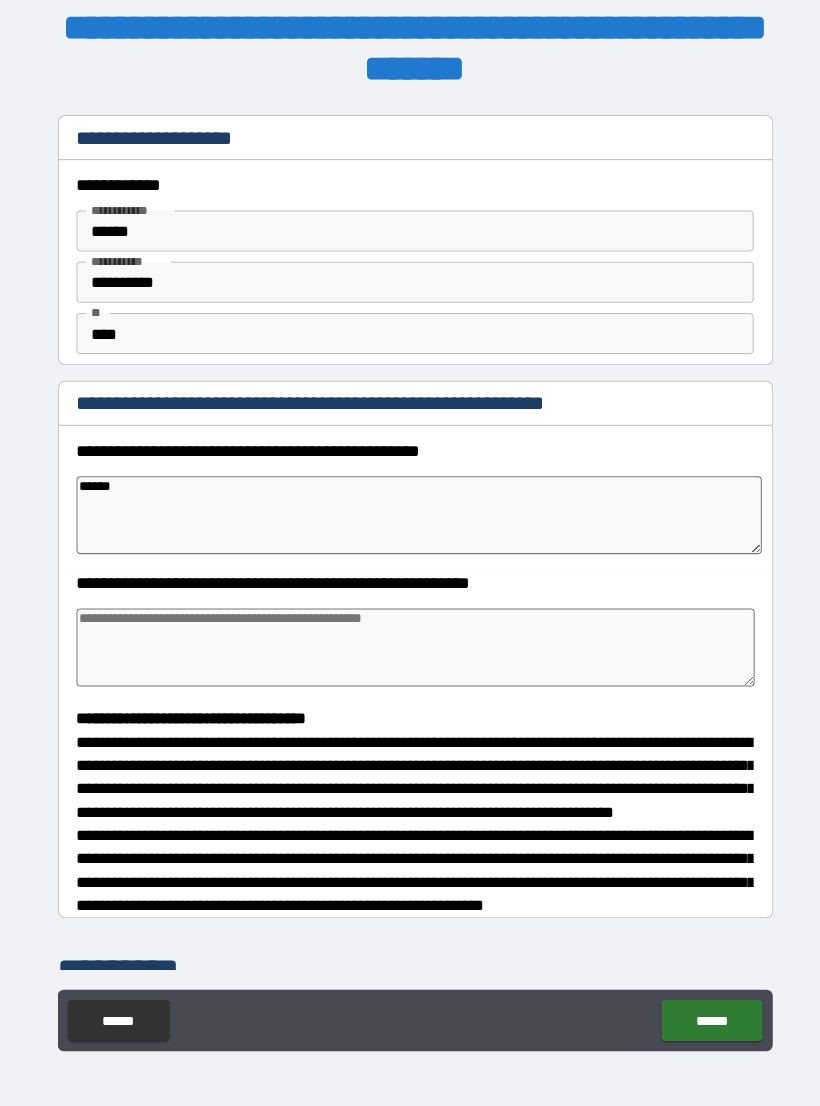 type on "*" 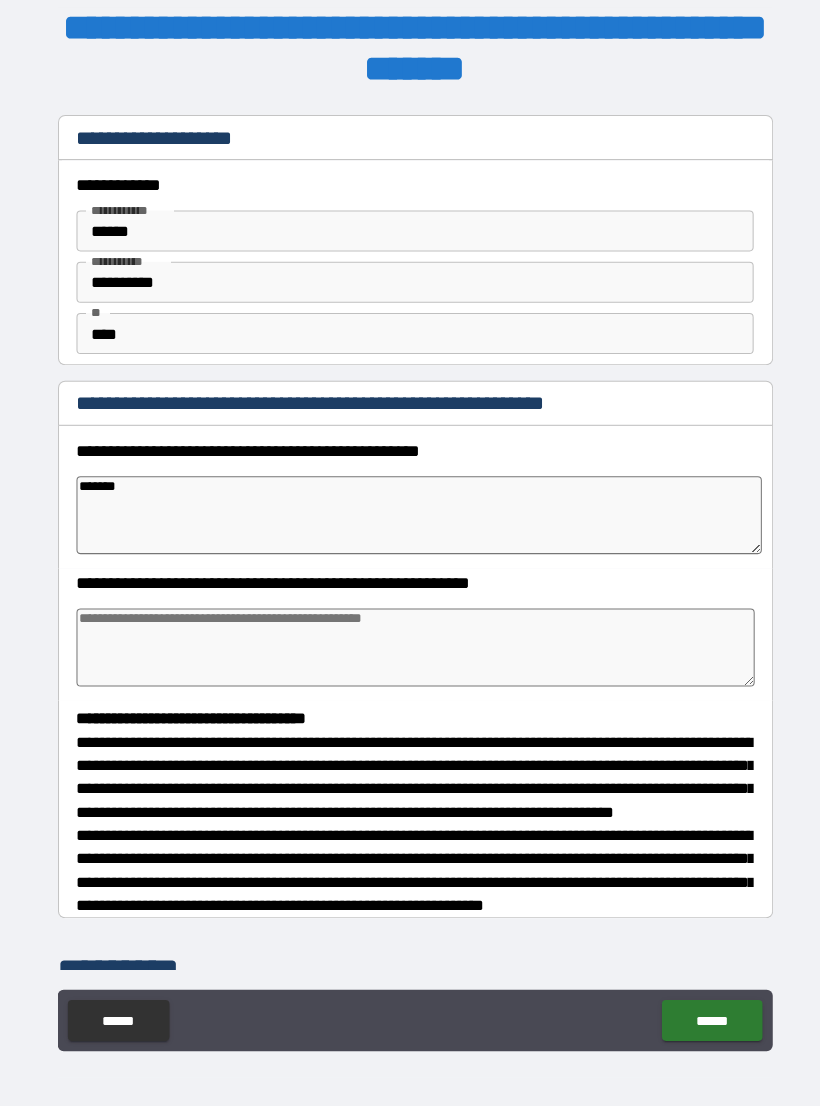 type on "*" 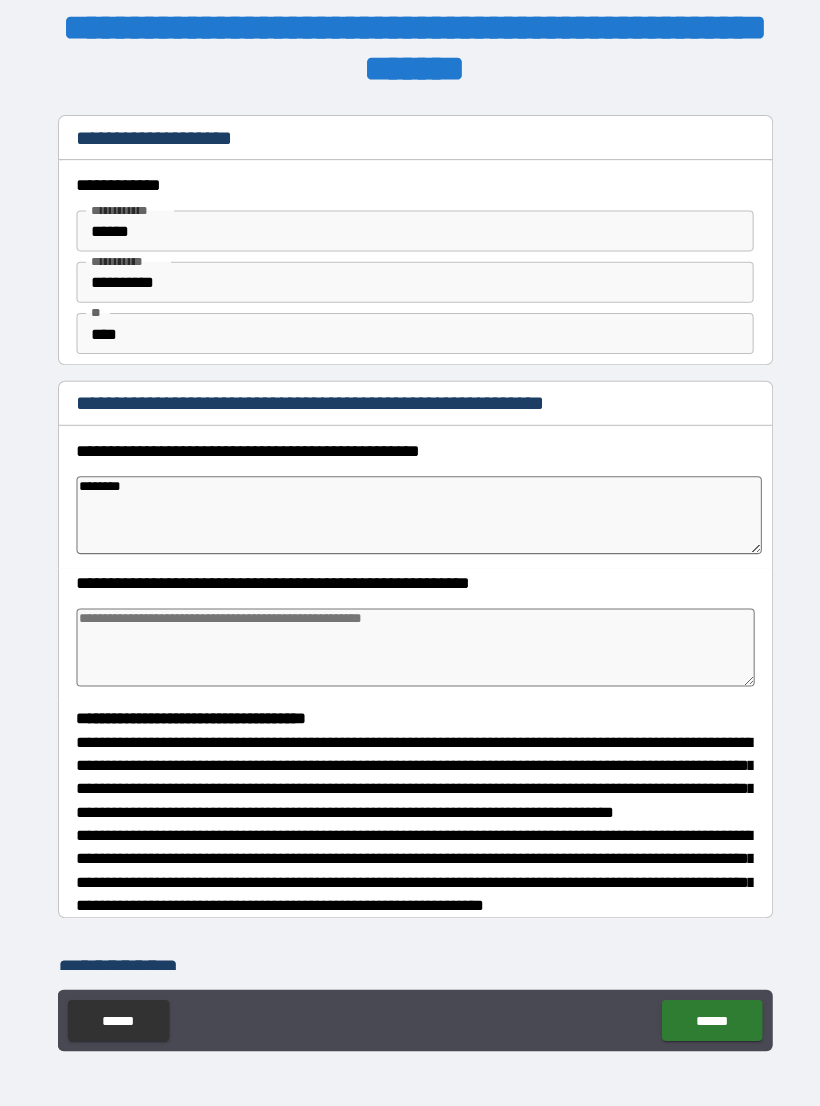 type on "*" 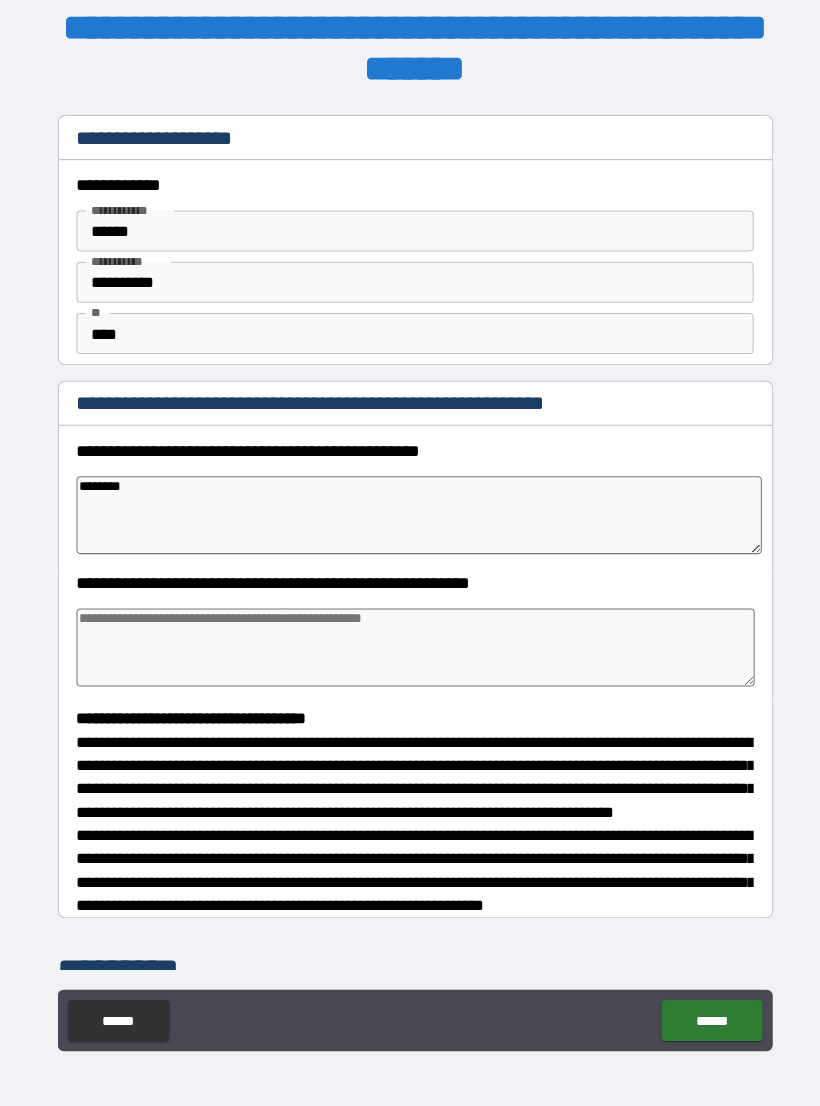 type on "********" 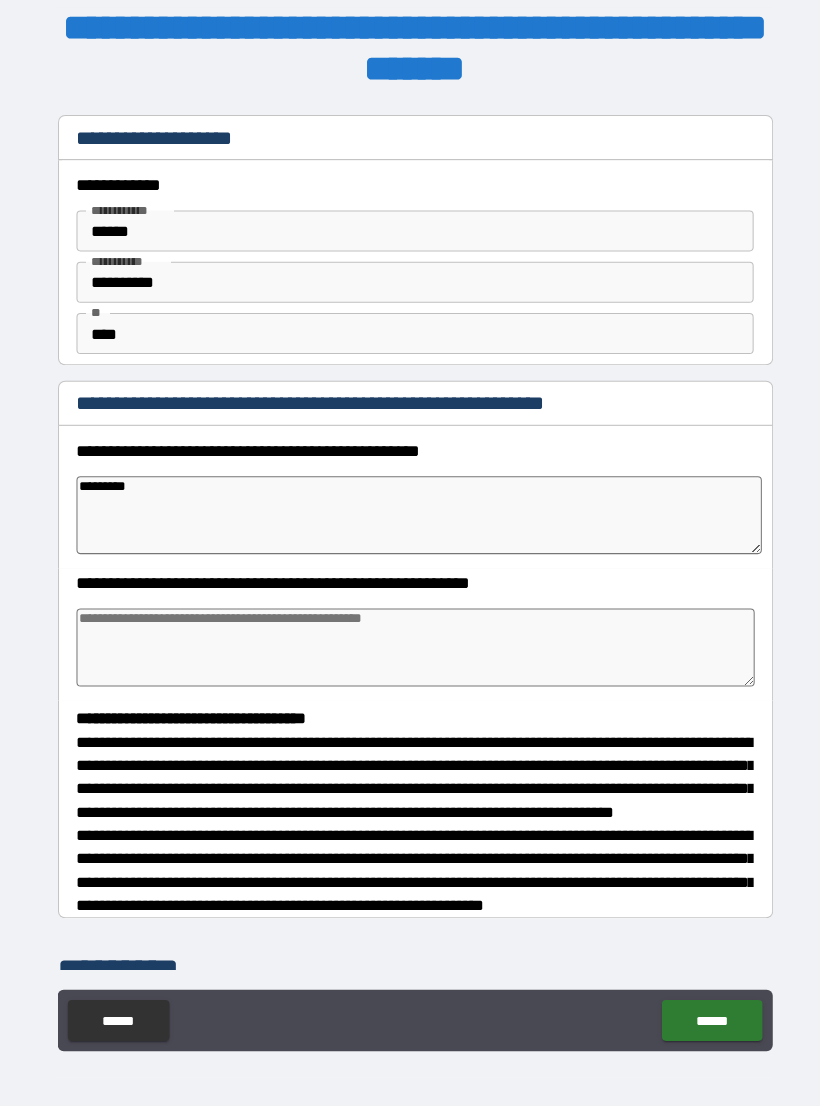 type on "*" 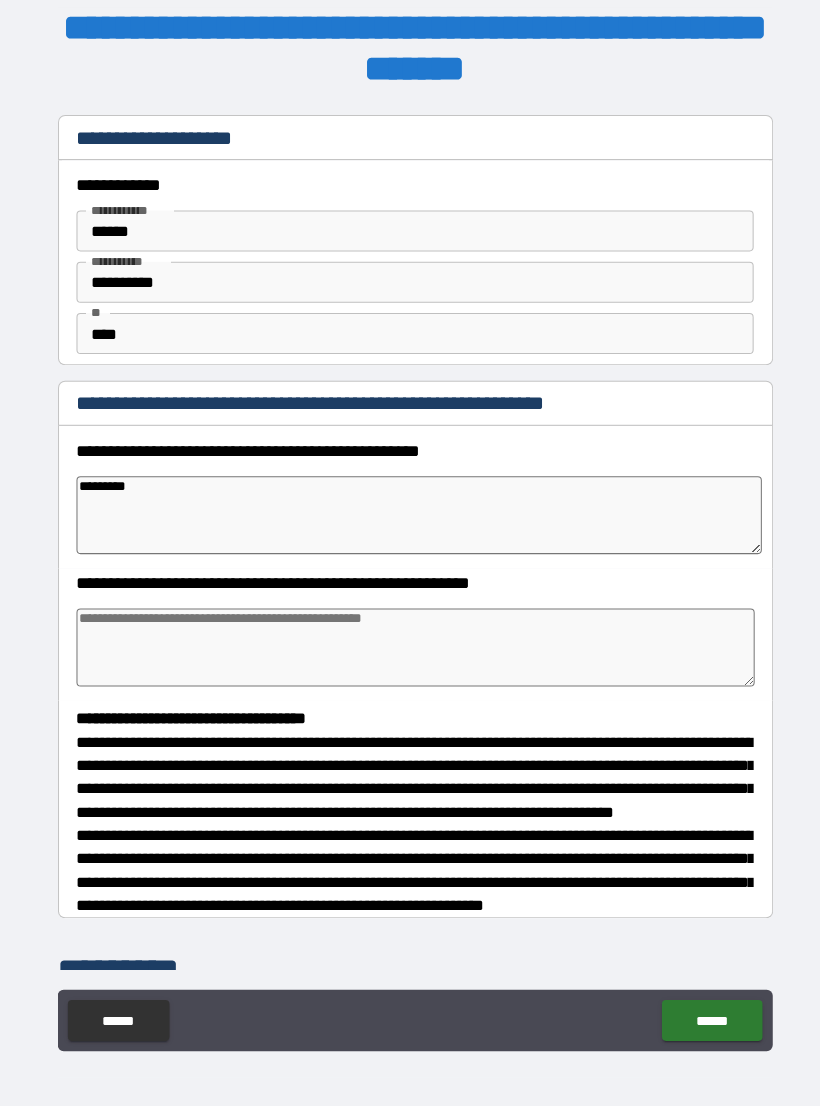 type on "**********" 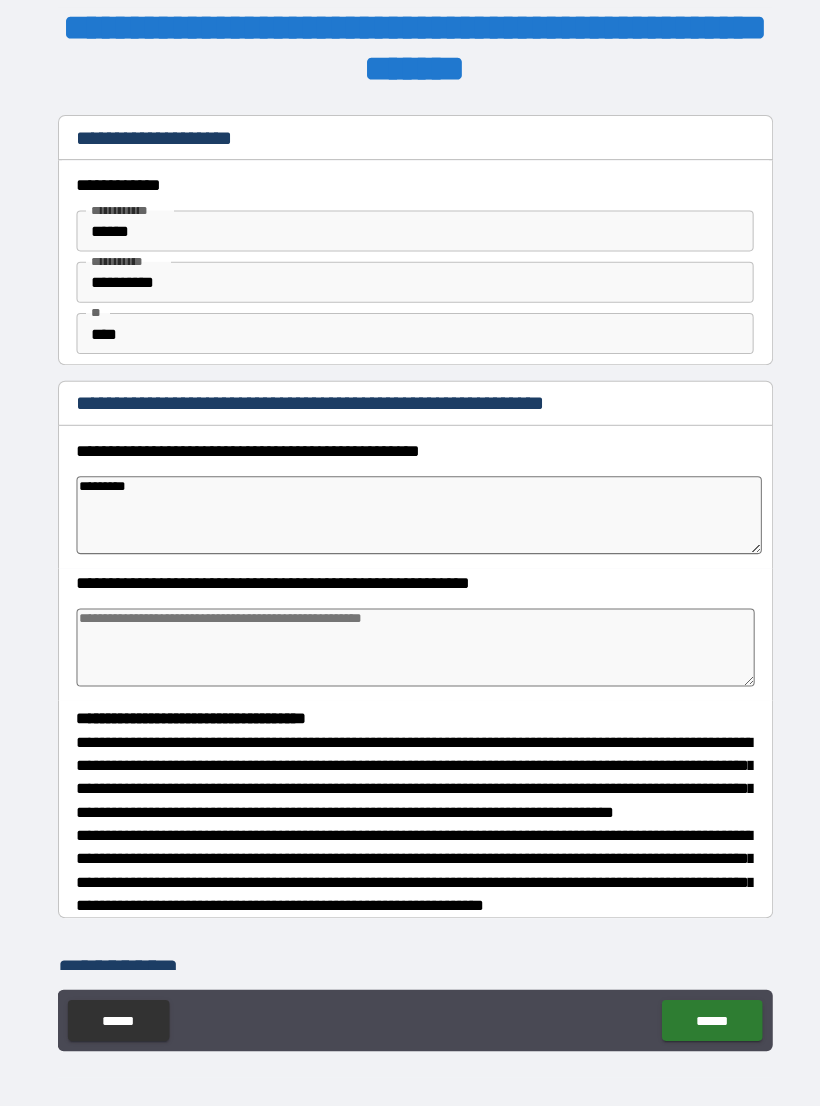 type on "*" 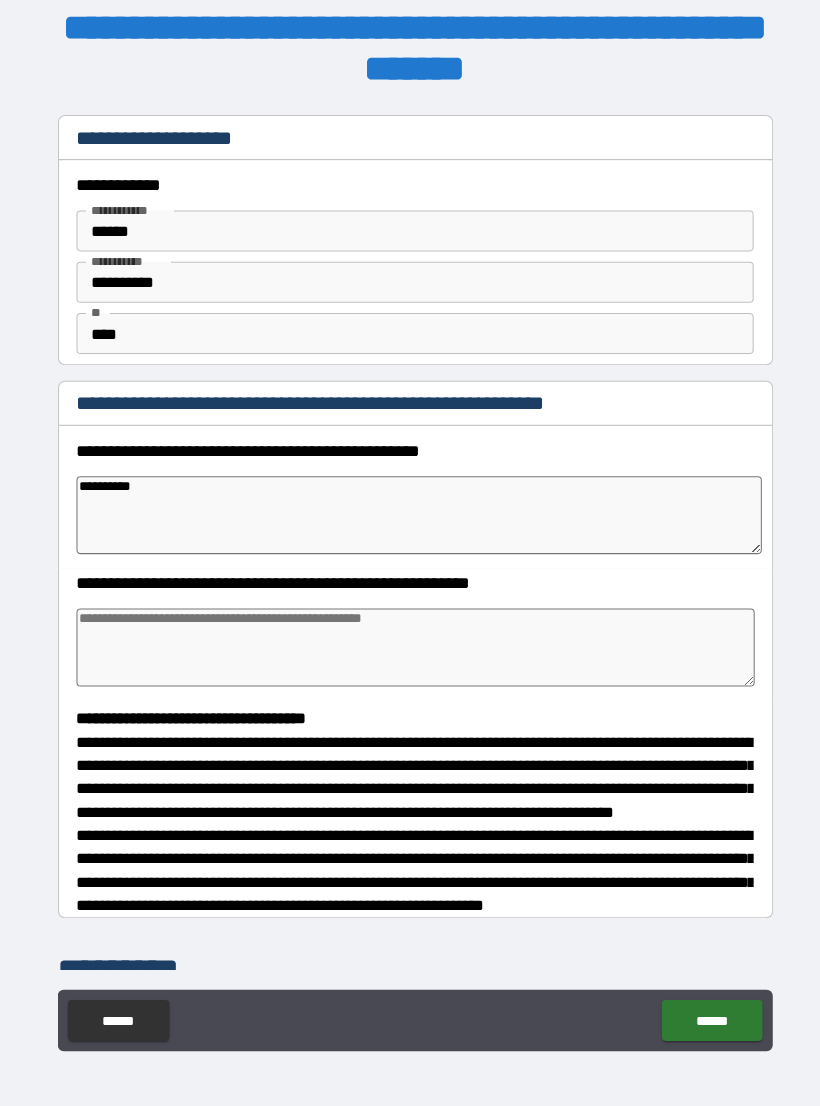 type on "*" 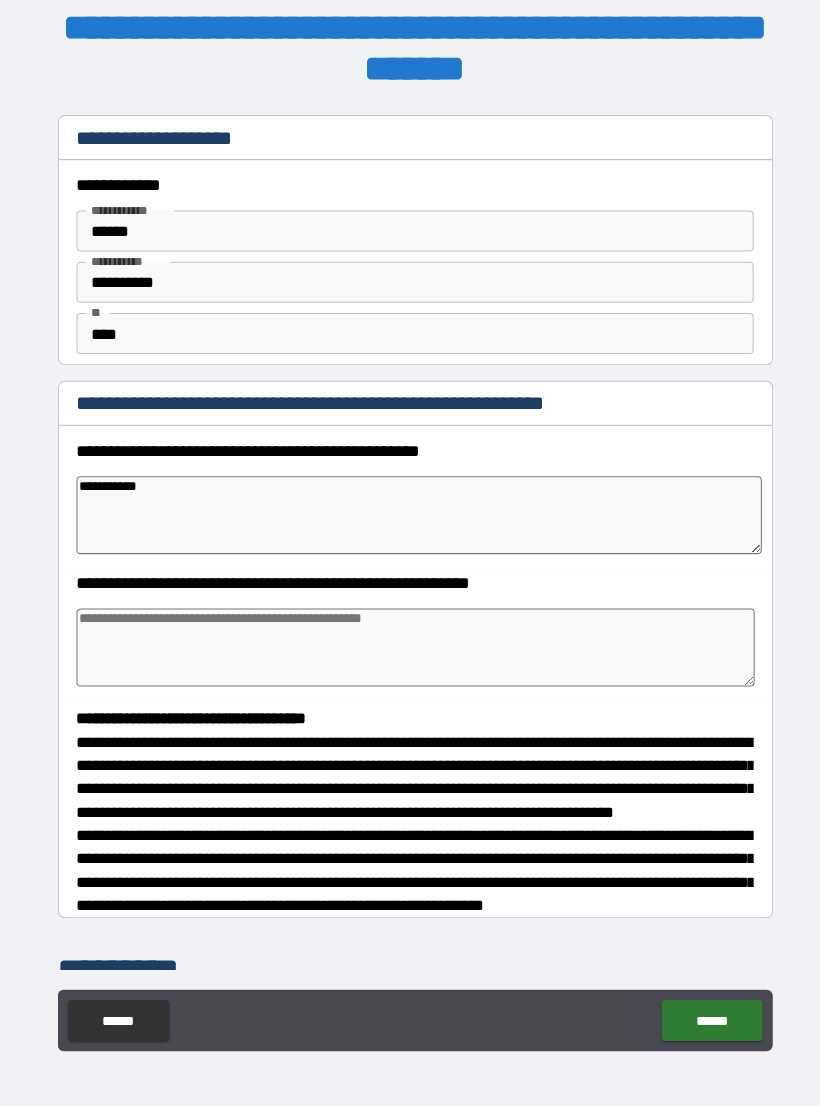 type on "*" 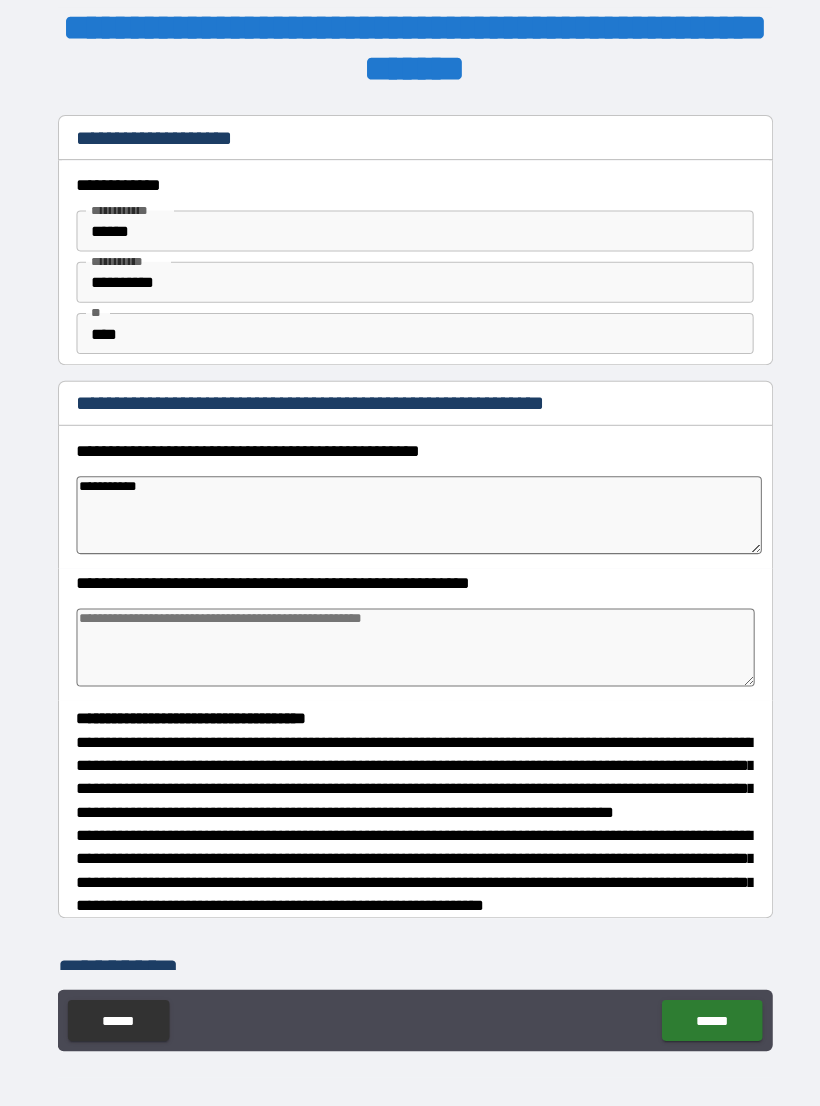 type on "**********" 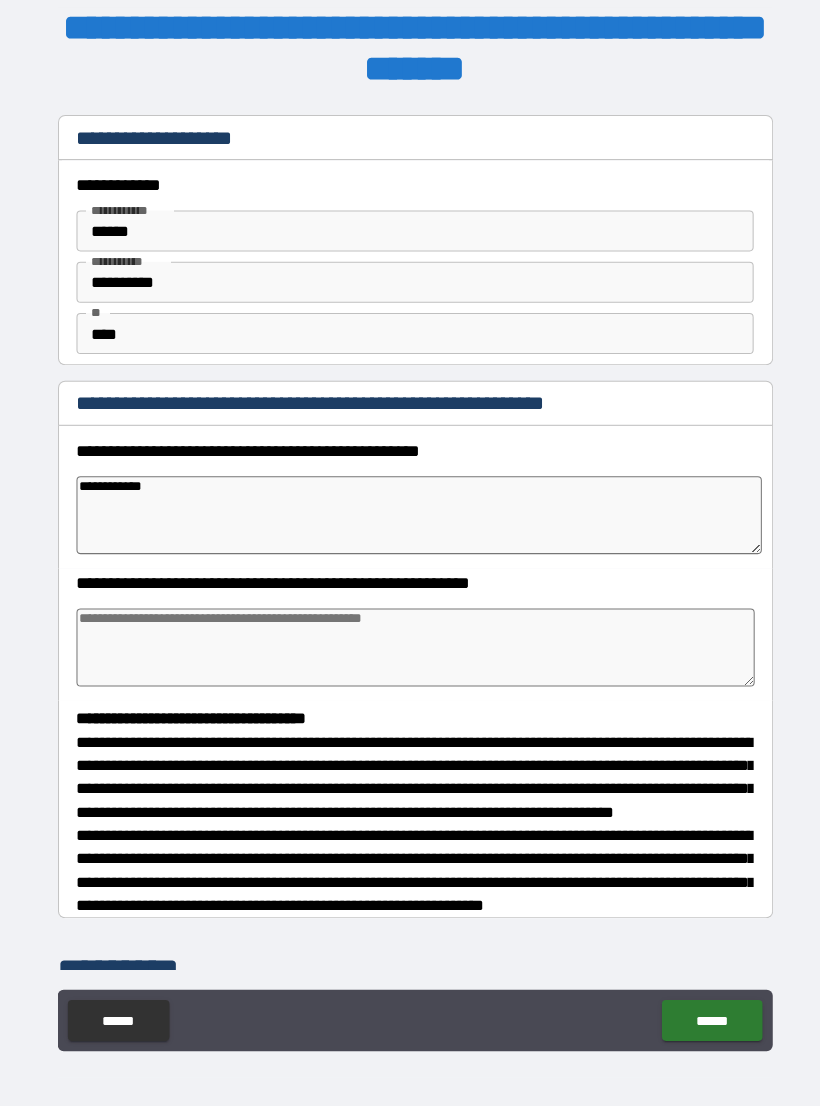 type on "*" 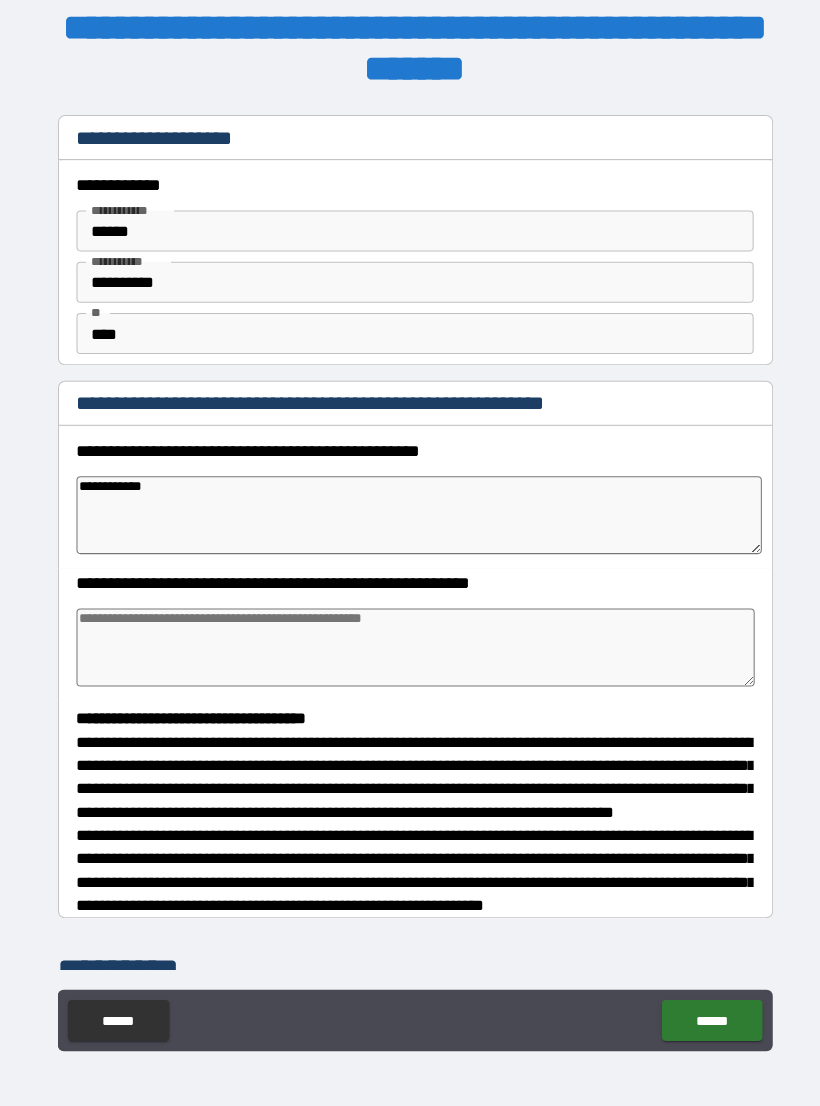 type on "**********" 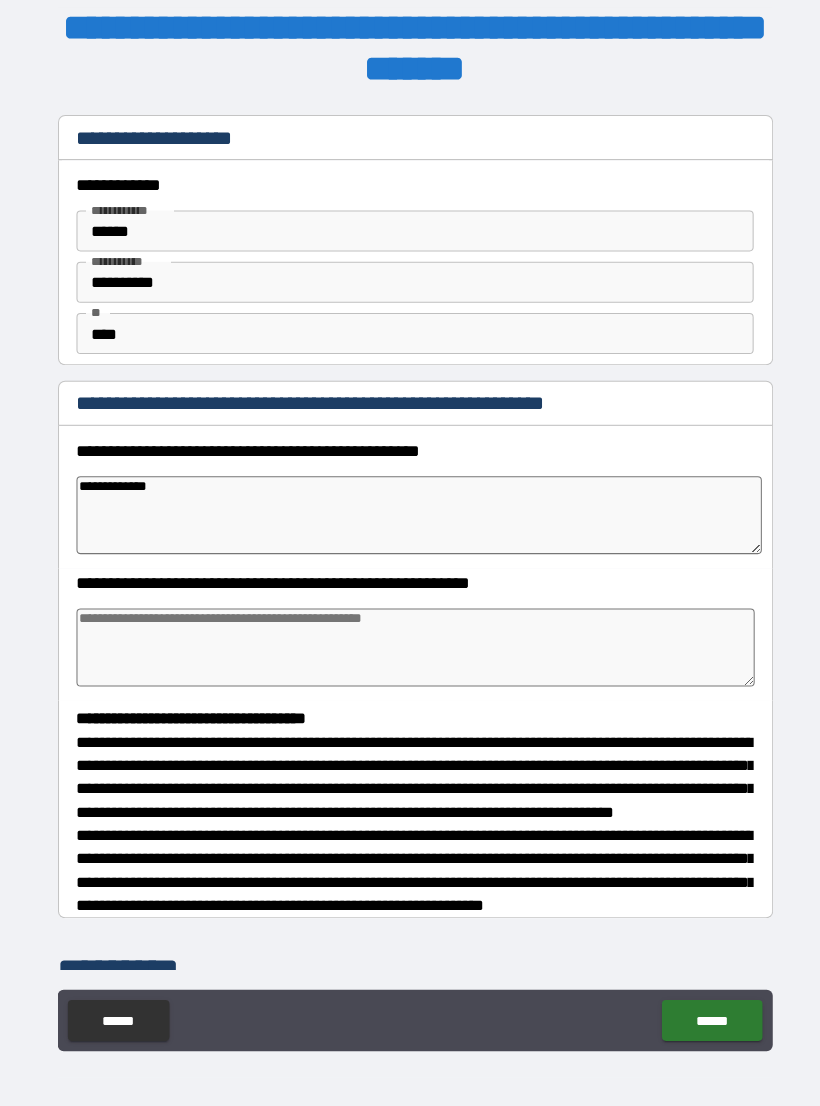 type on "*" 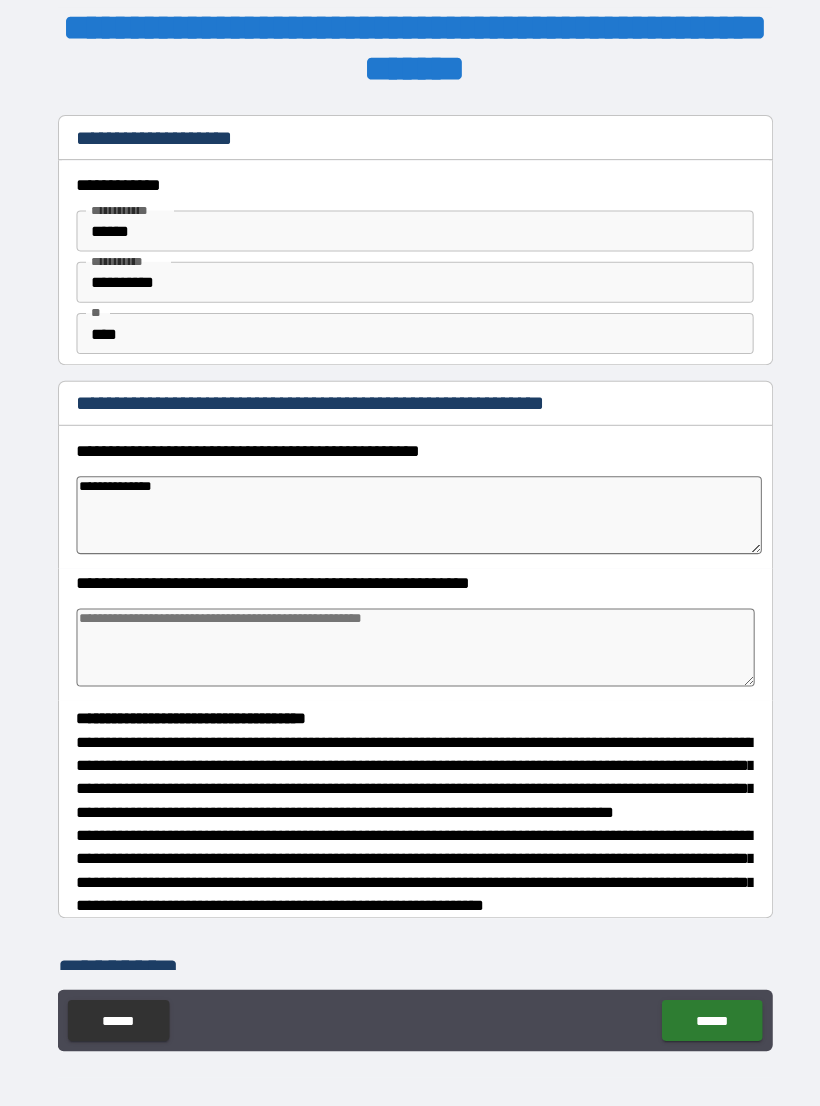 type on "*" 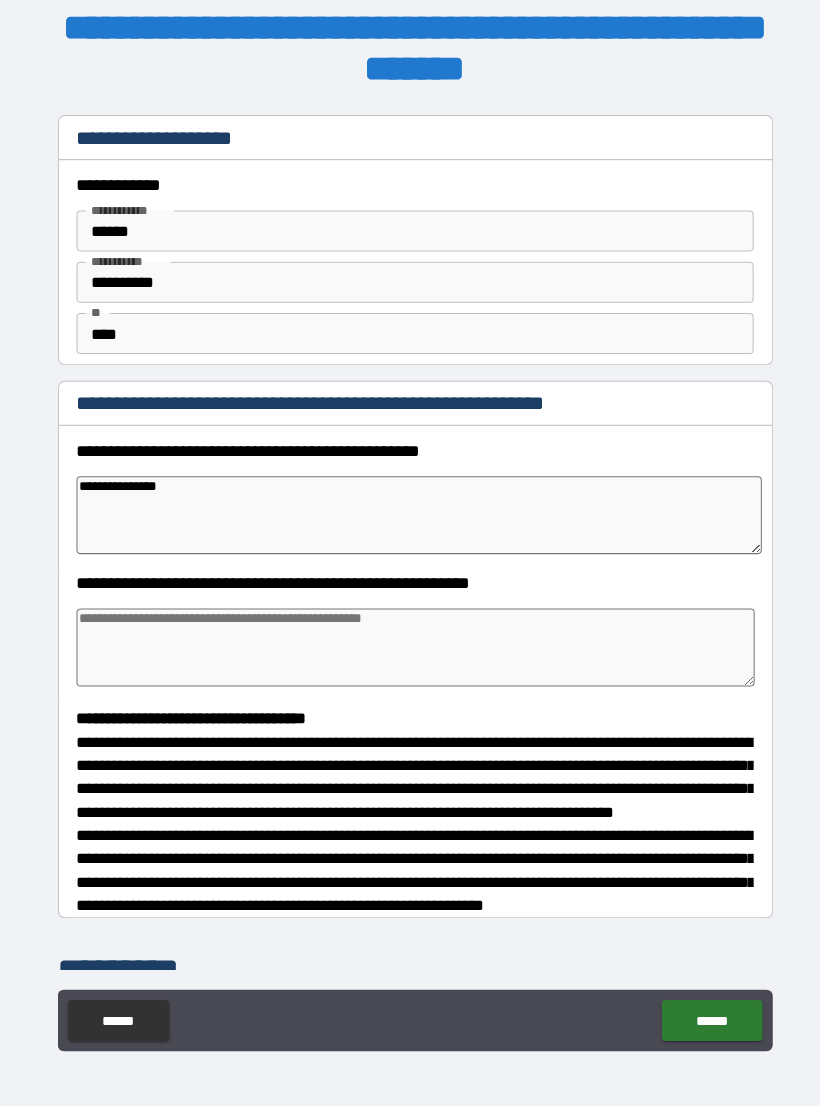type on "*" 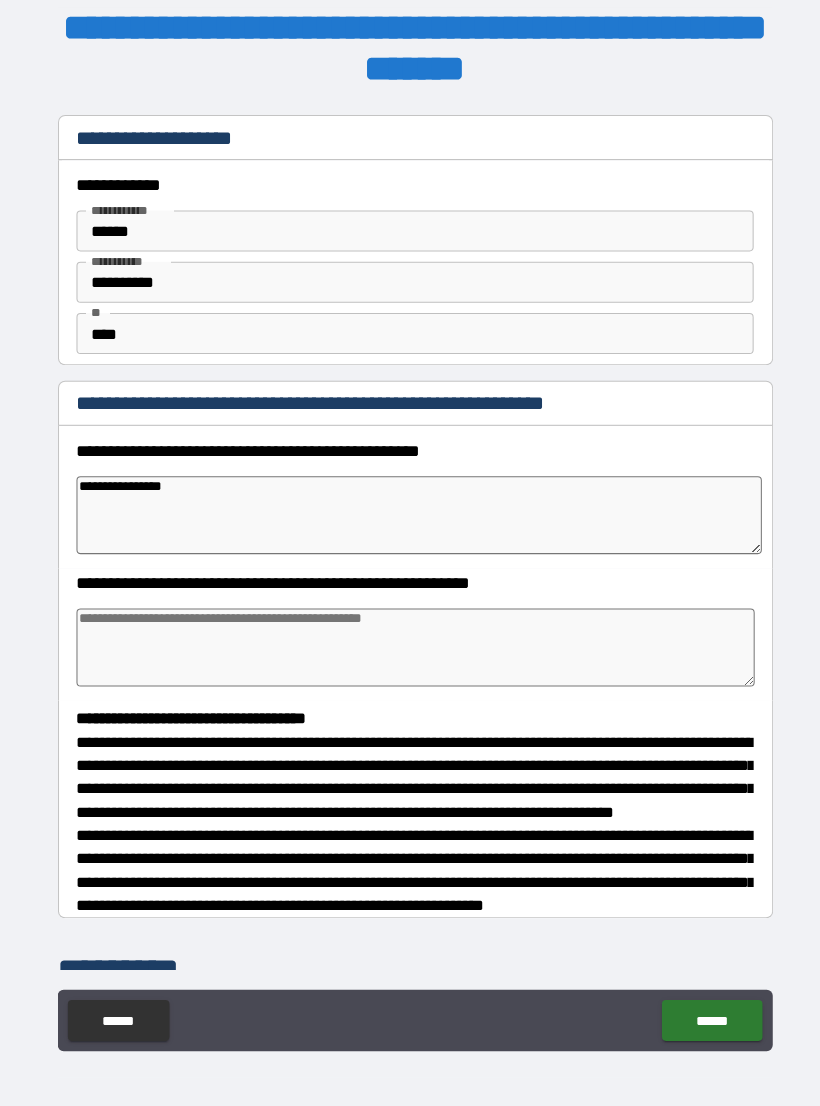 type on "*" 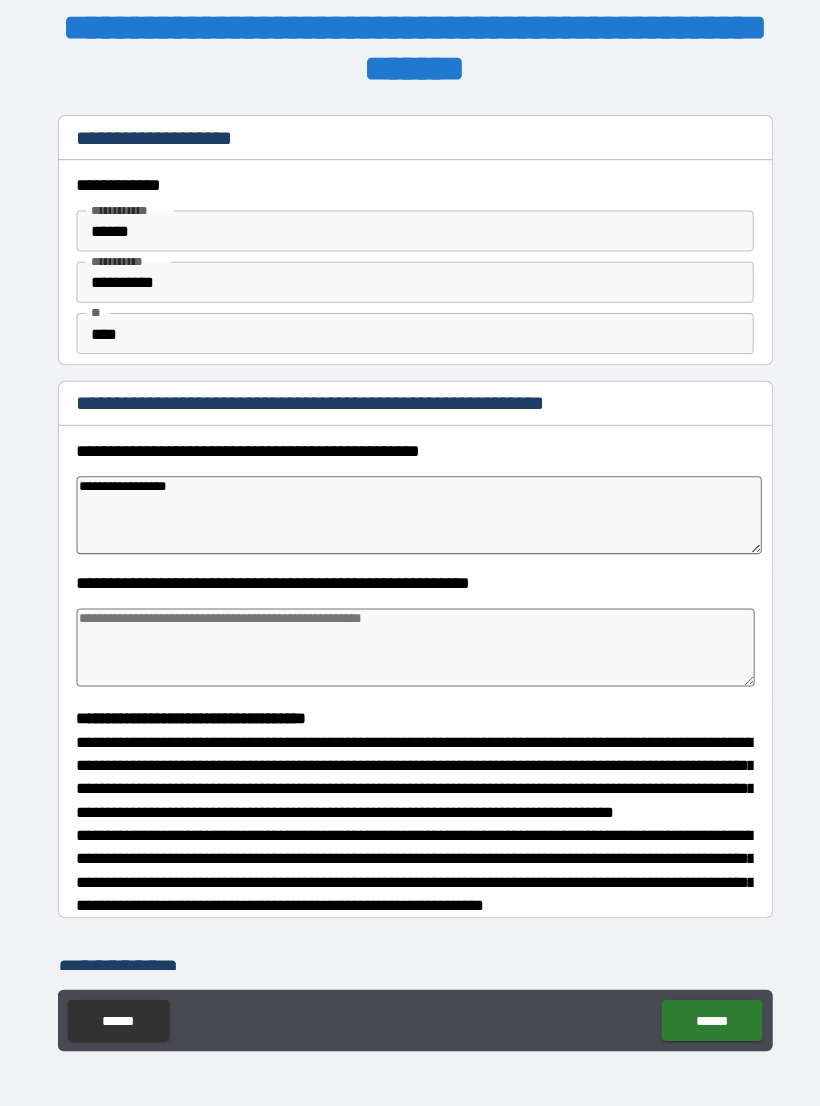 type on "*" 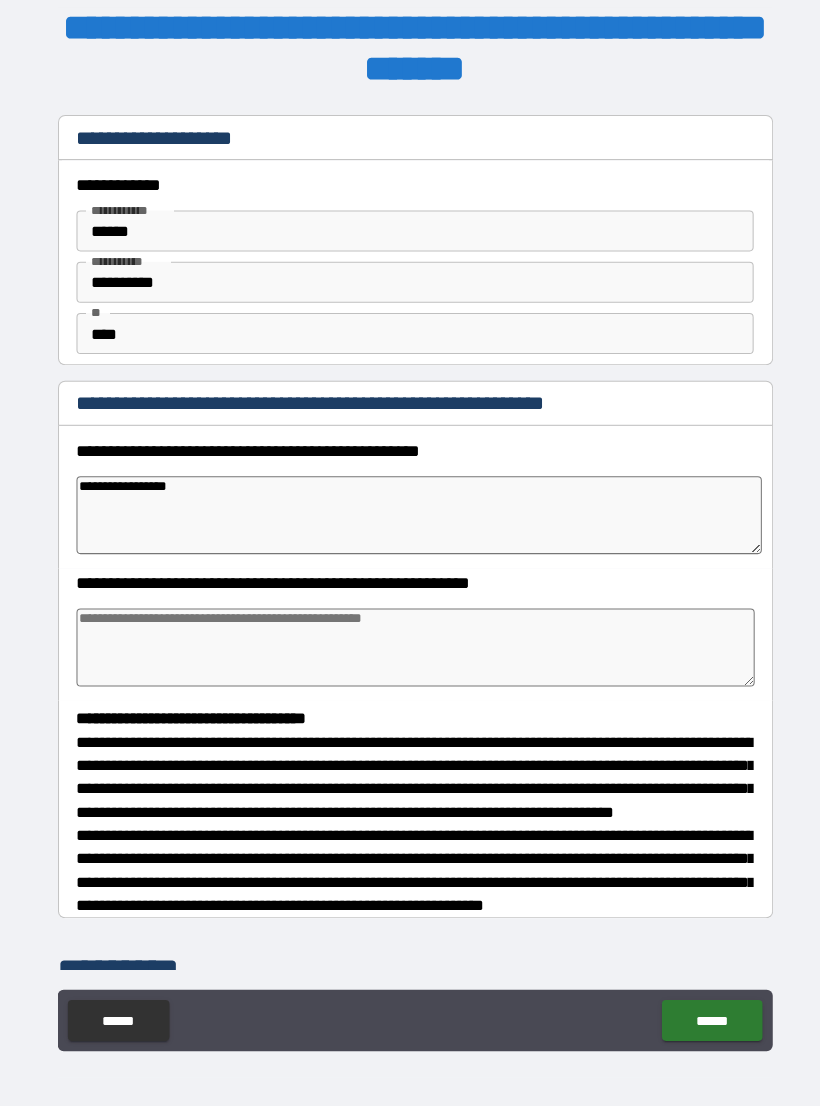 type on "**********" 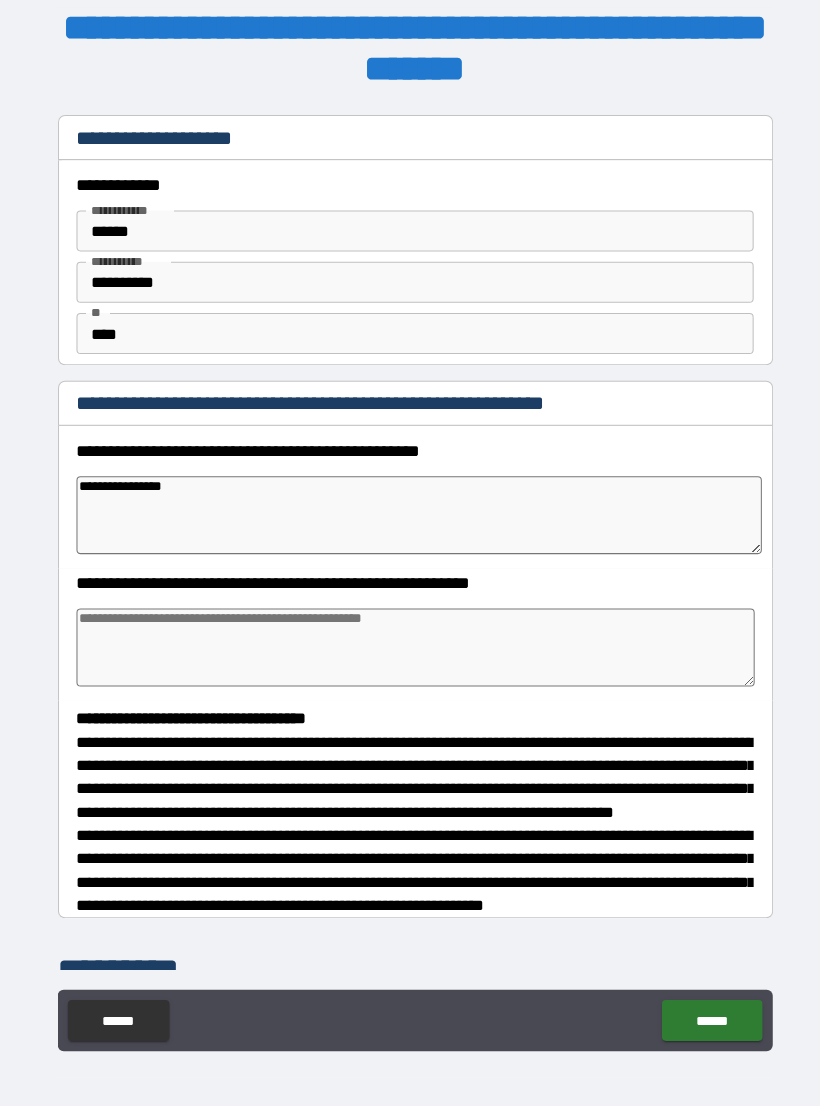type on "*" 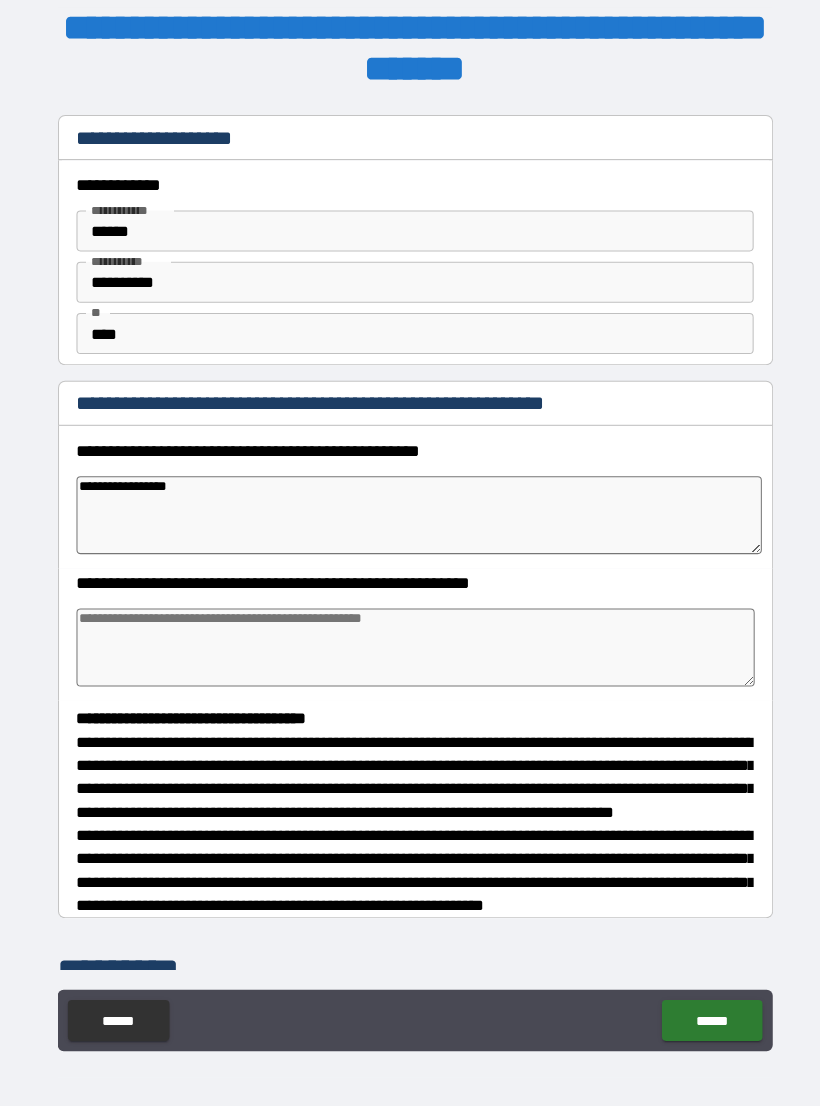 type on "*" 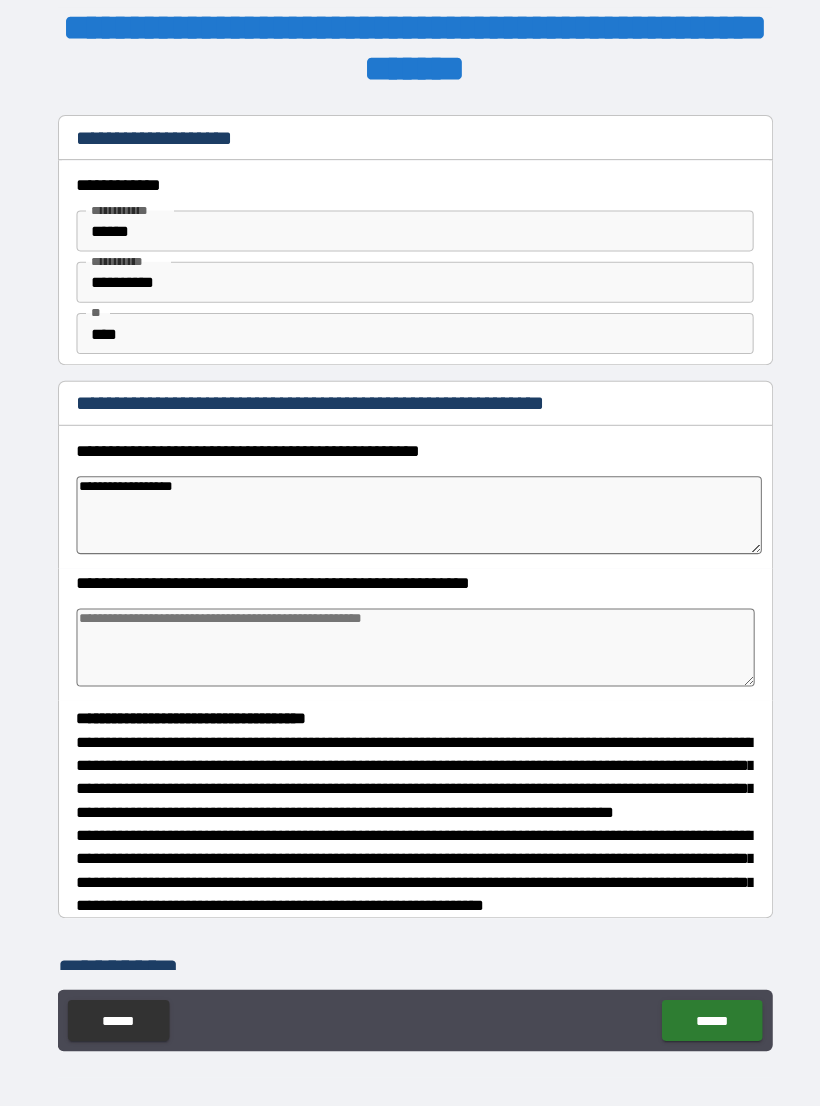 type on "*" 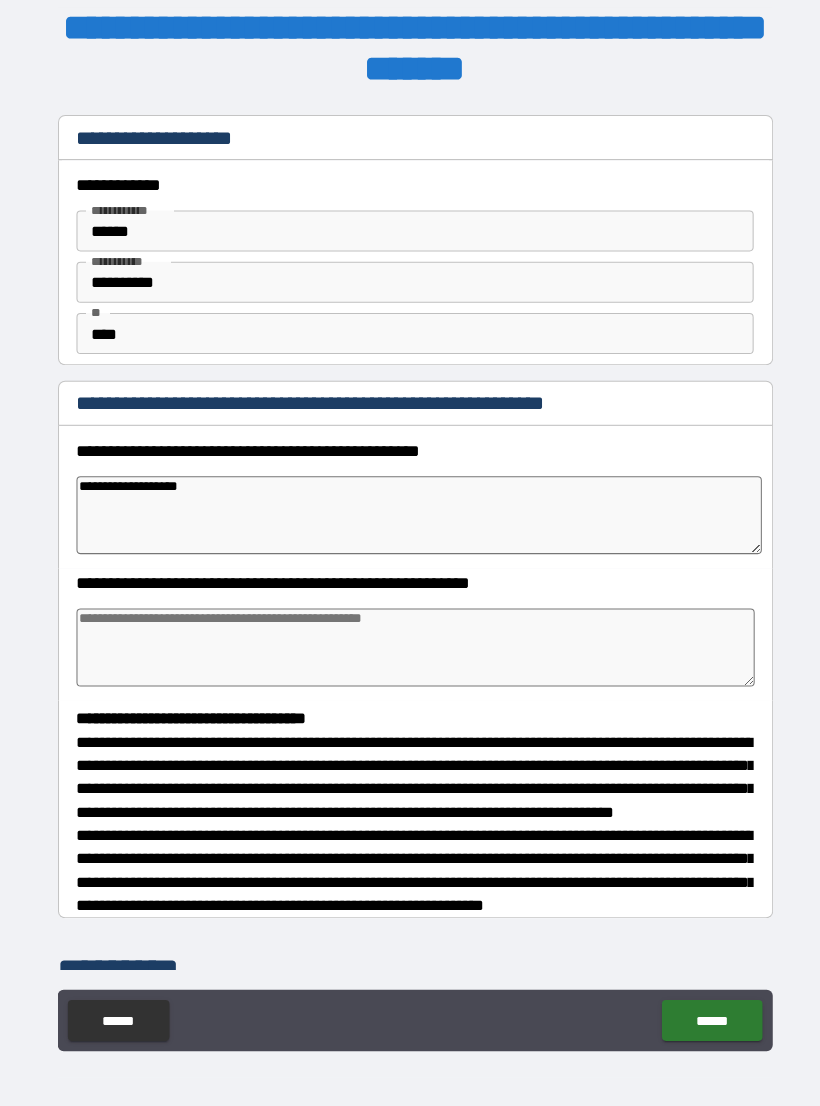 type on "*" 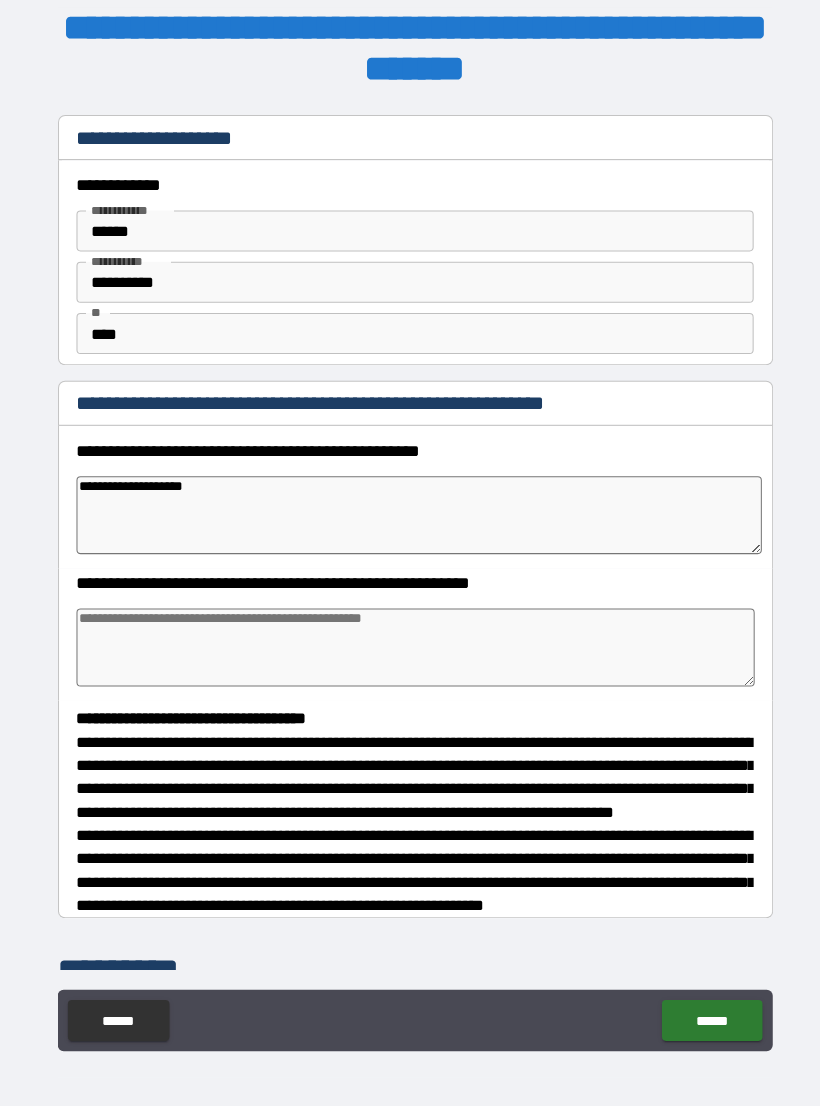 type on "*" 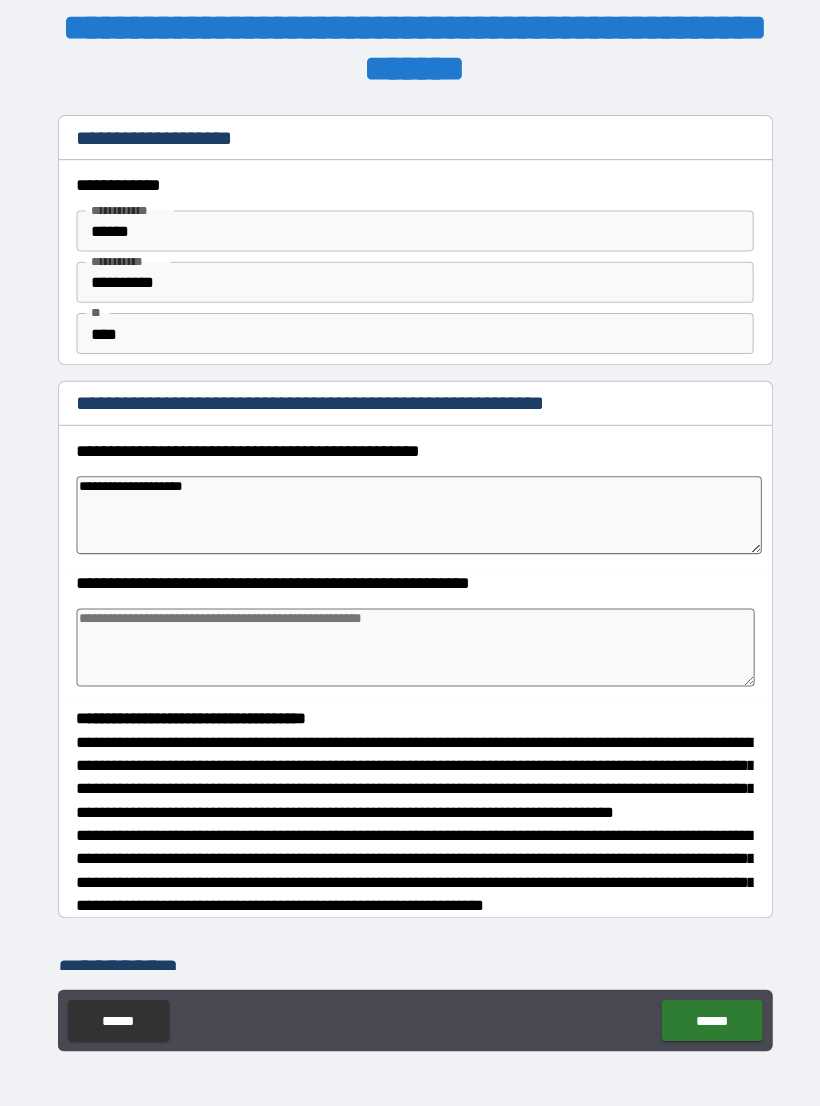 type on "**********" 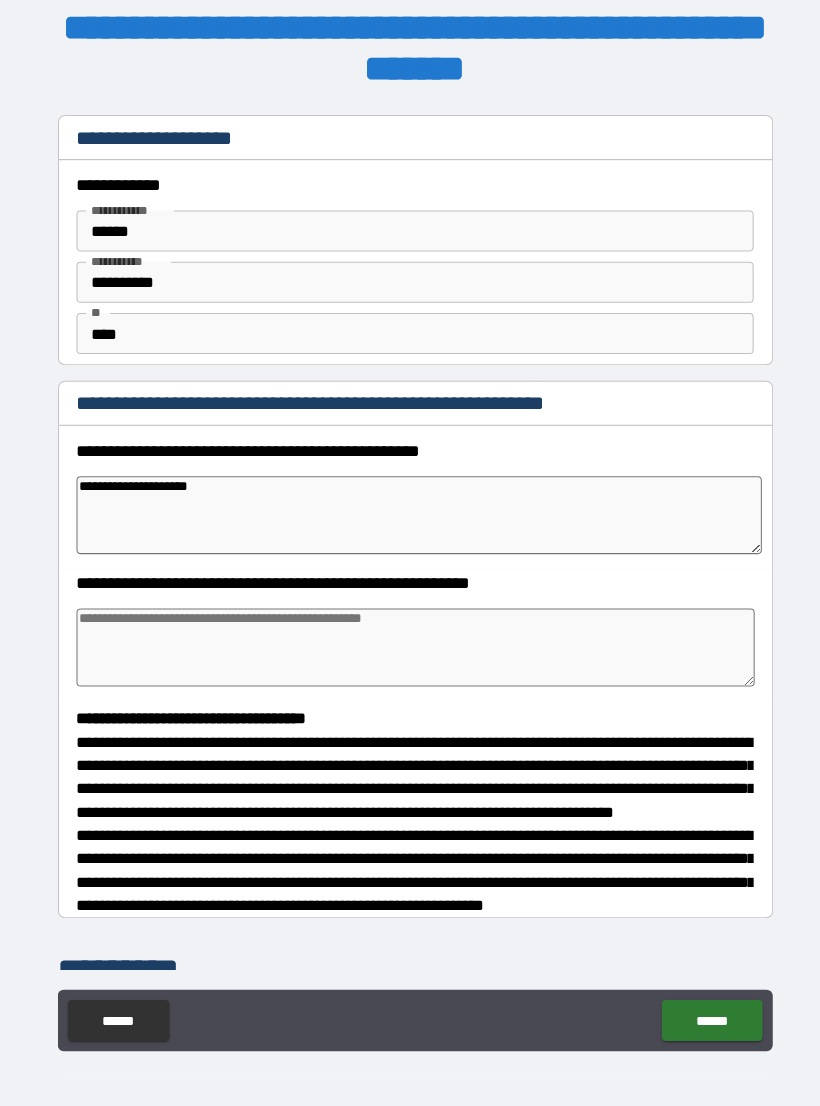 type on "*" 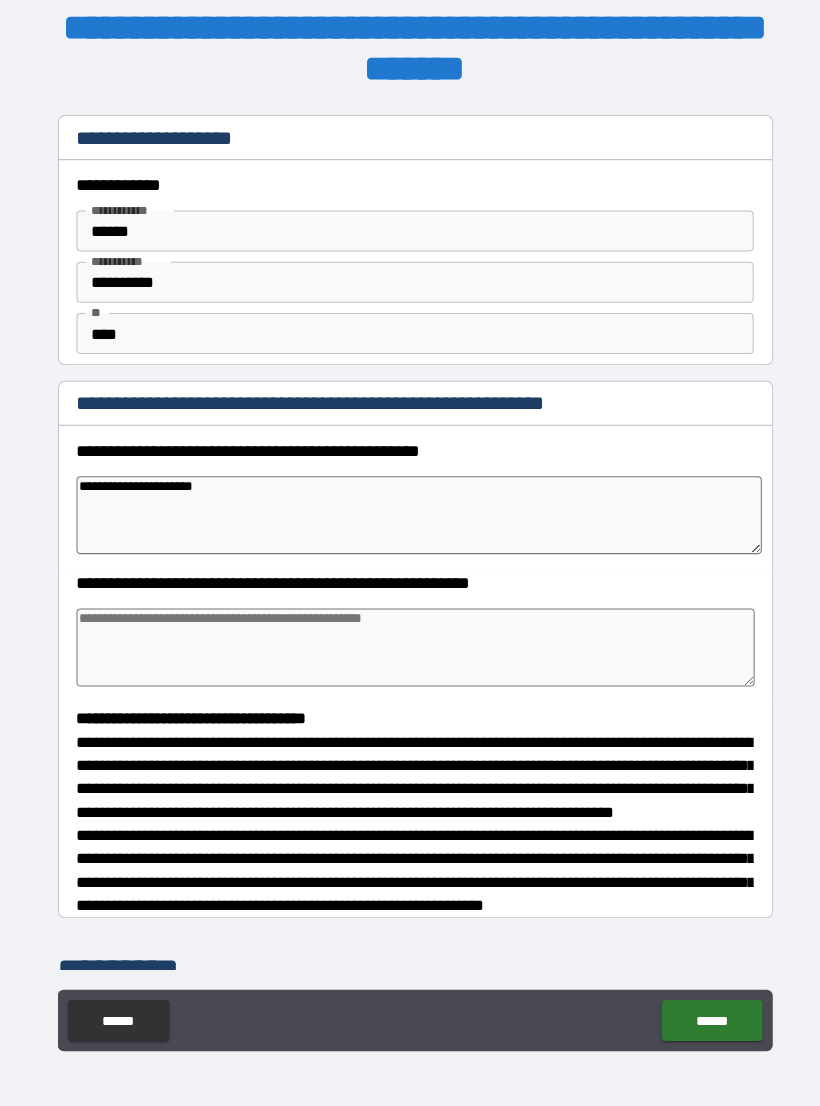 type on "*" 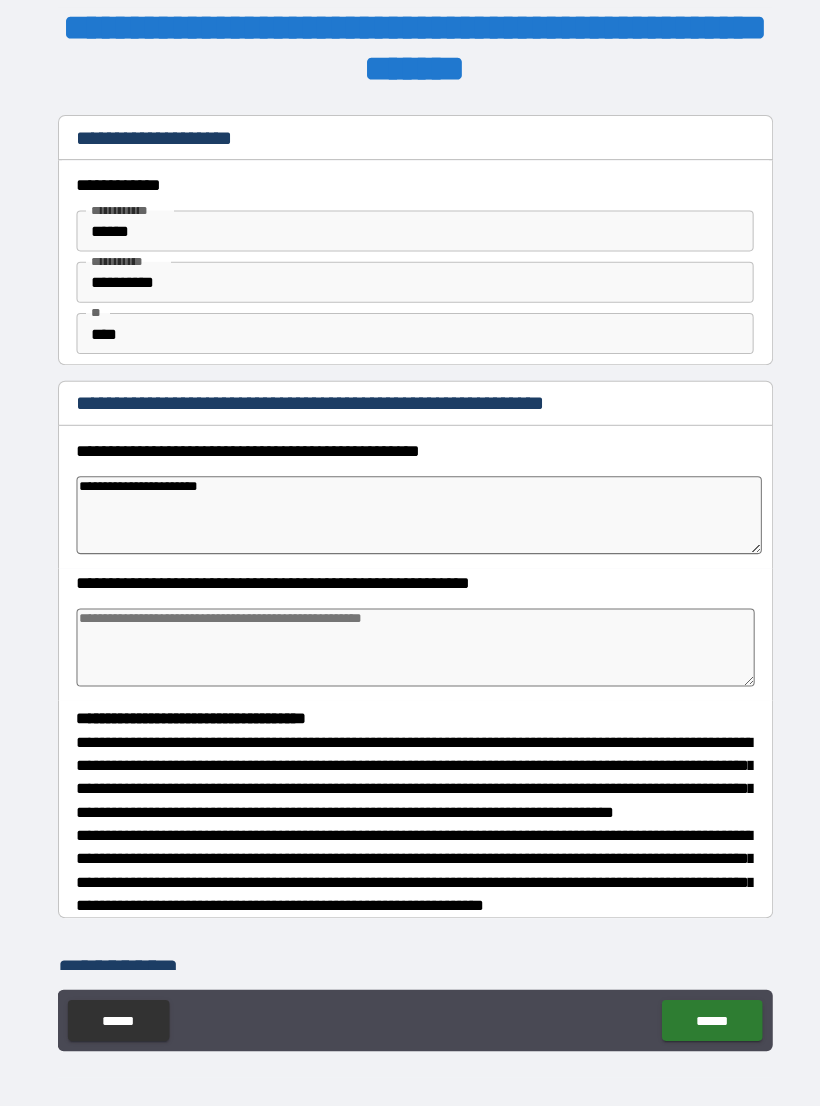type on "*" 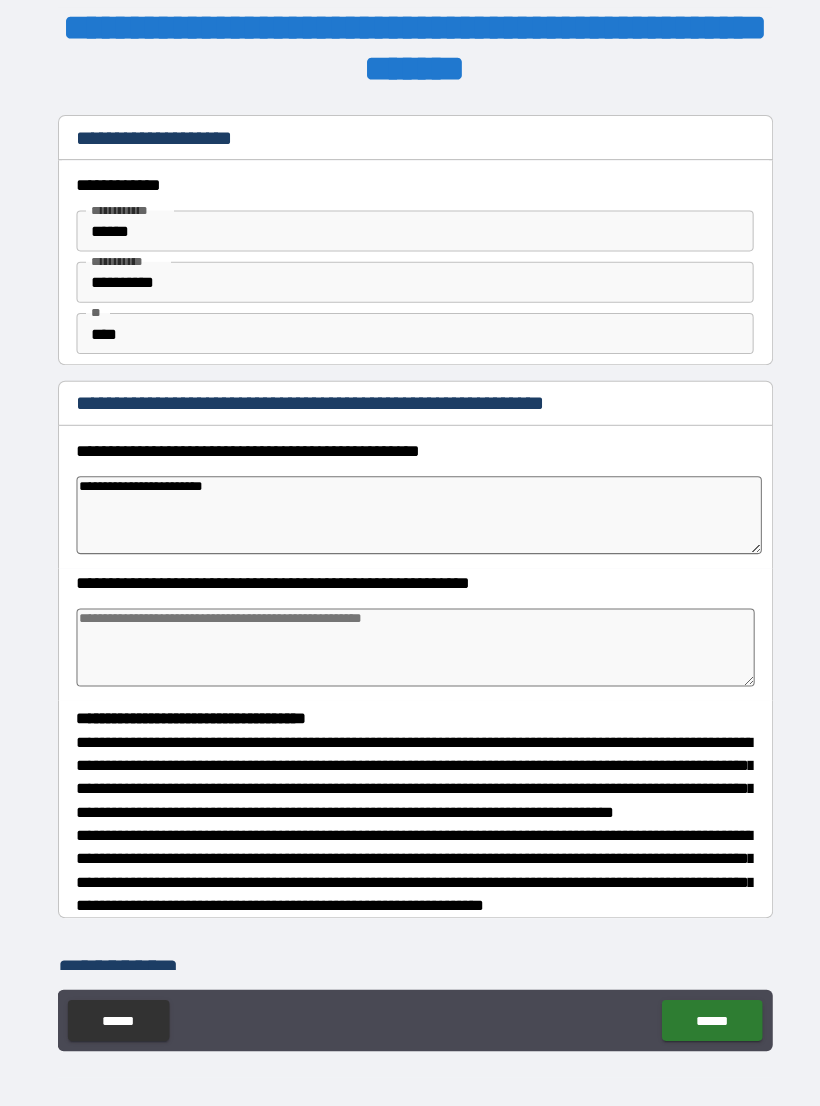type on "*" 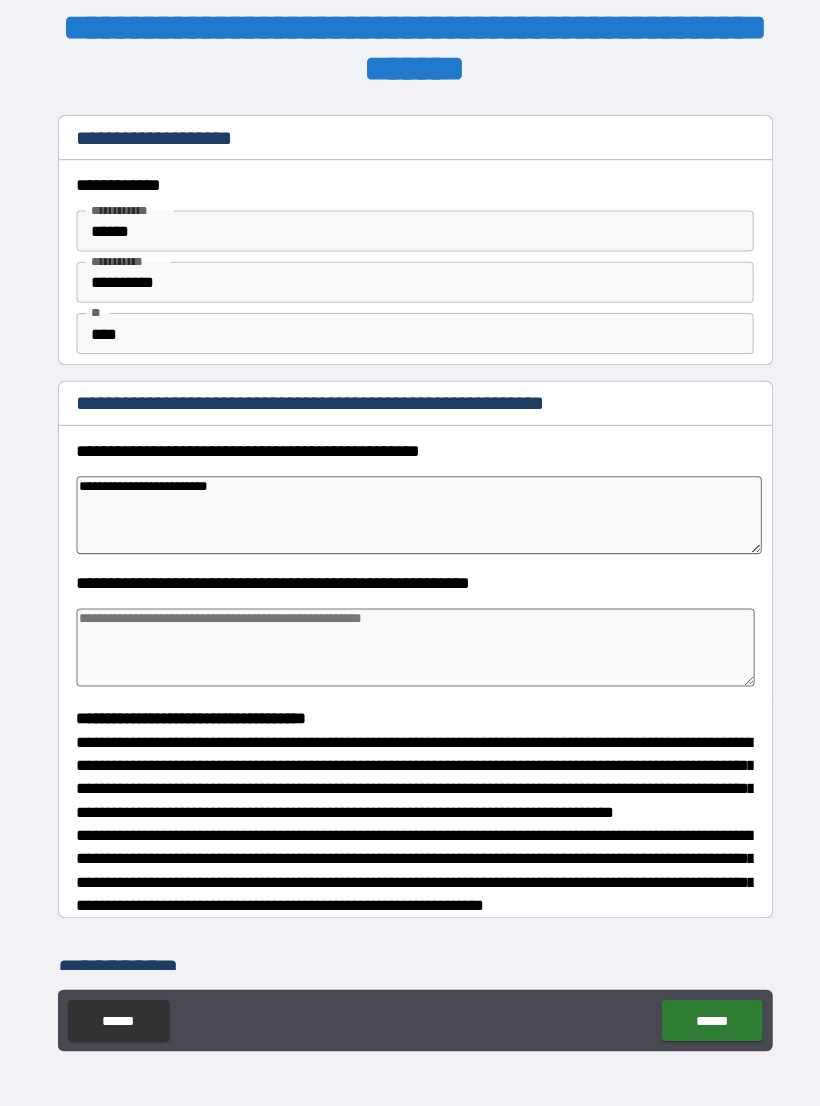type on "*" 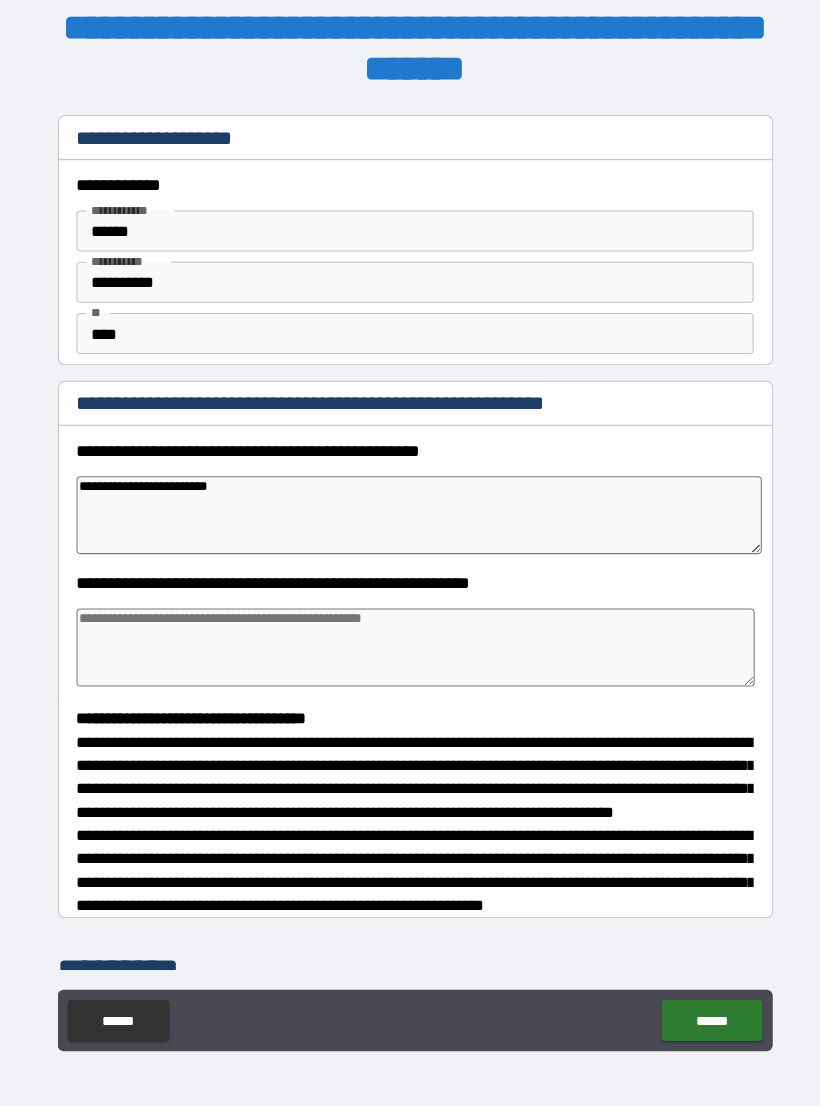 type on "**********" 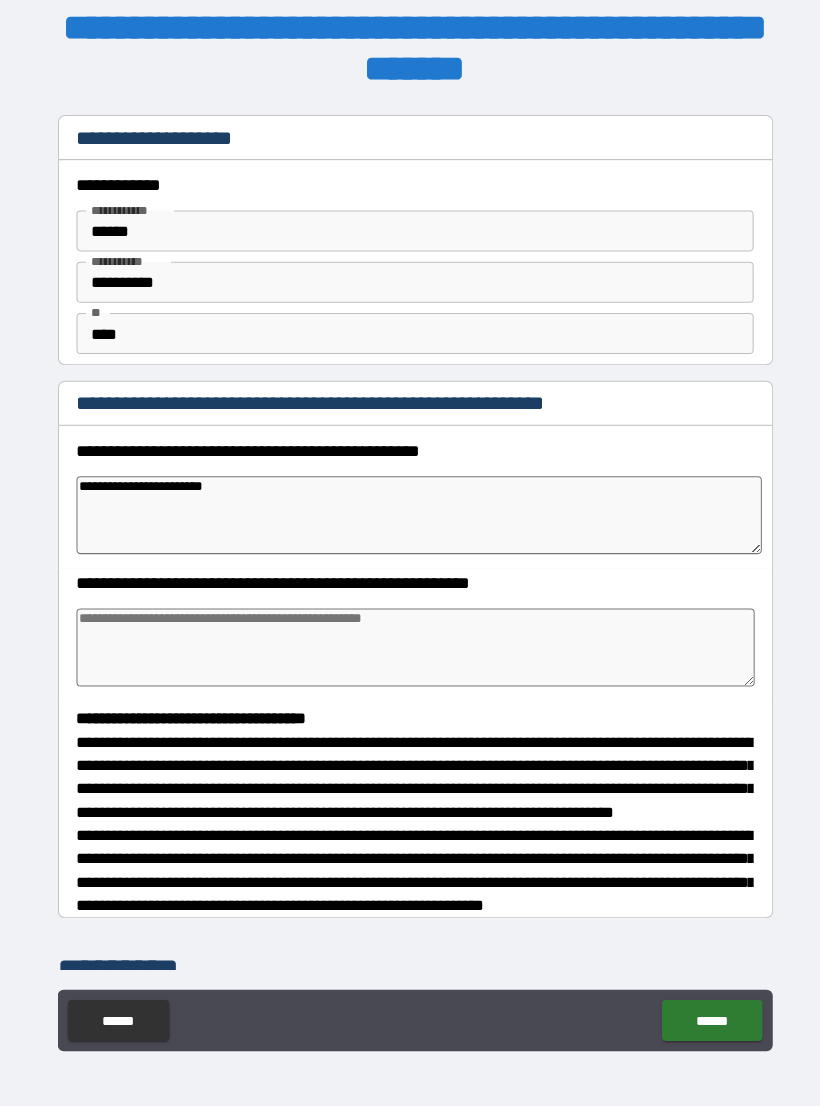 type on "*" 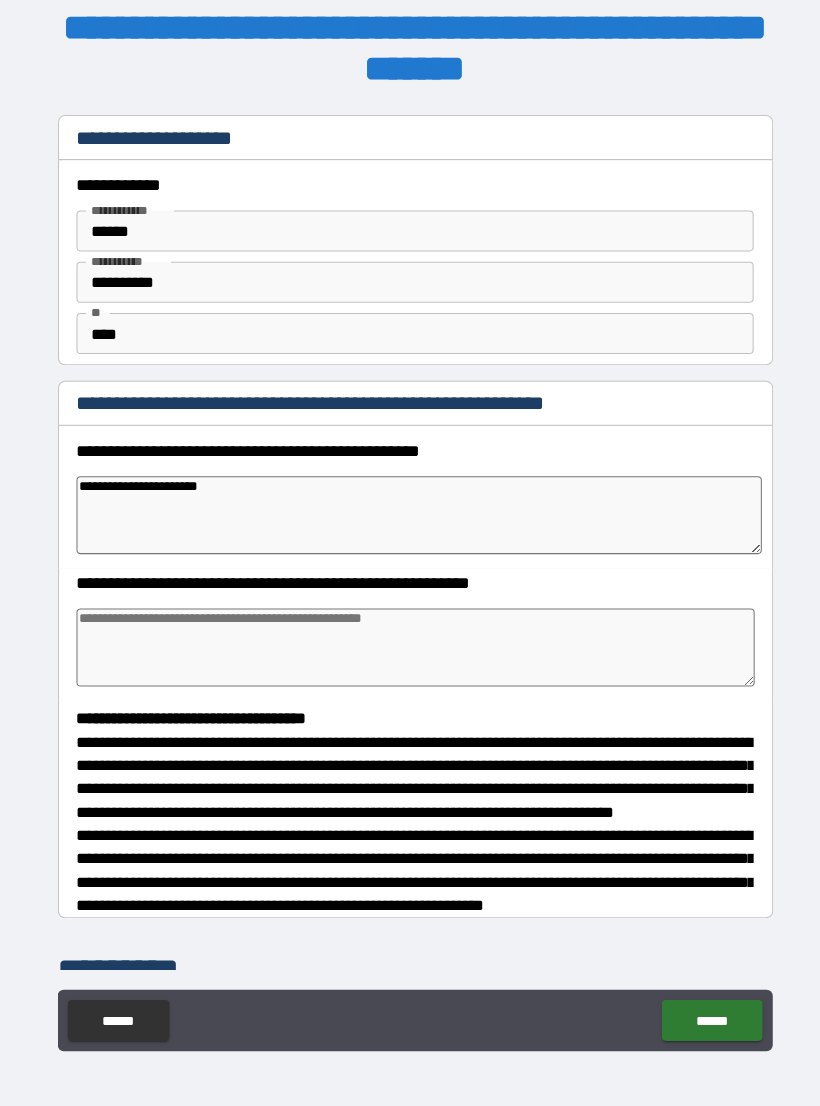 type on "*" 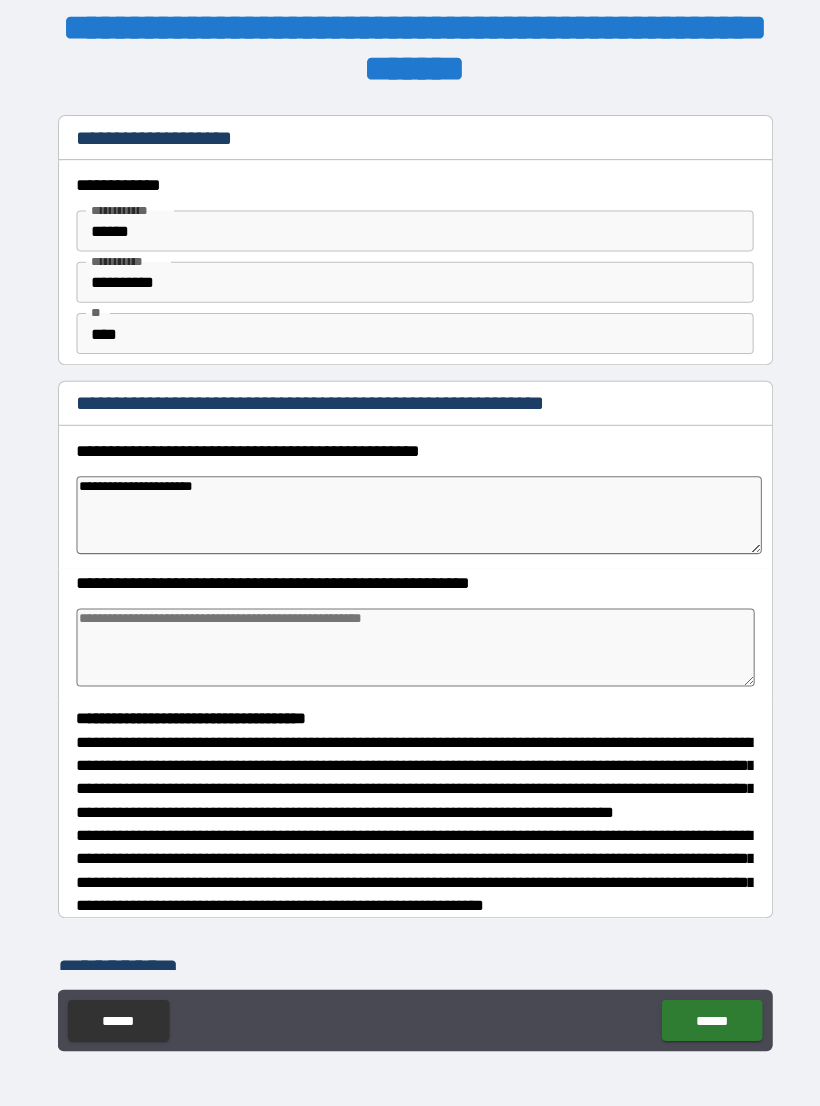 type on "**********" 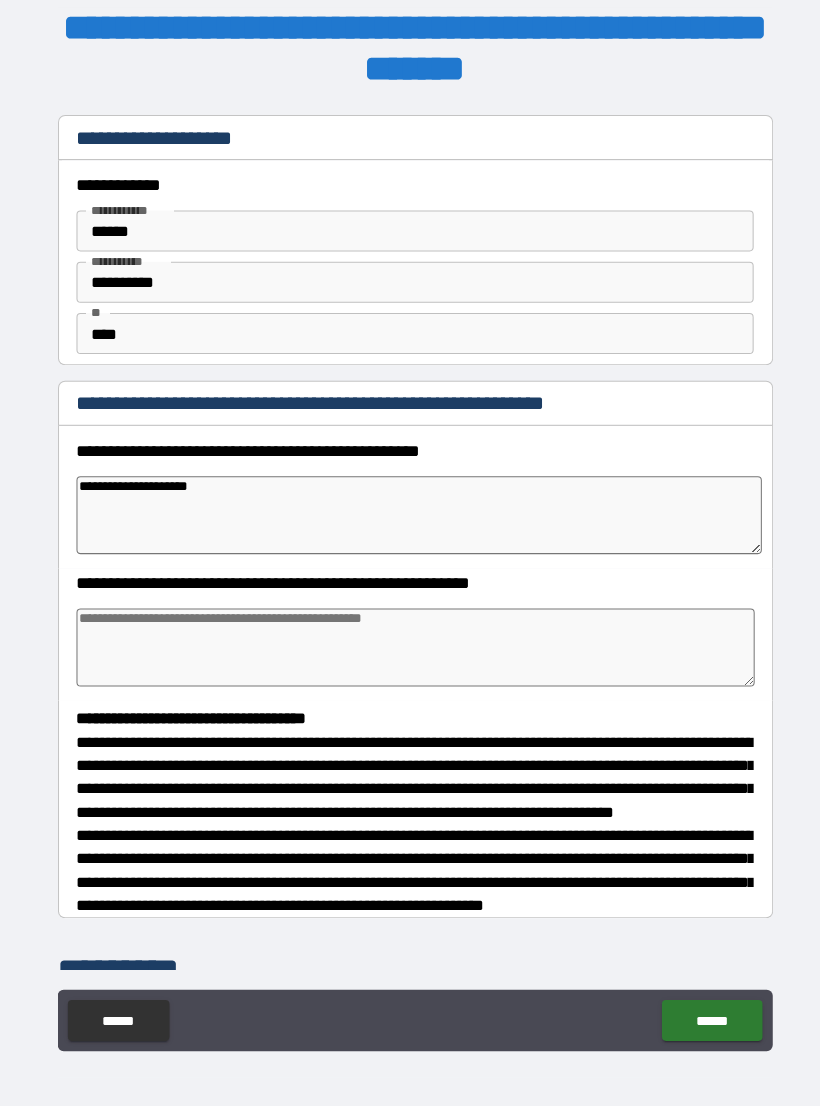 type on "*" 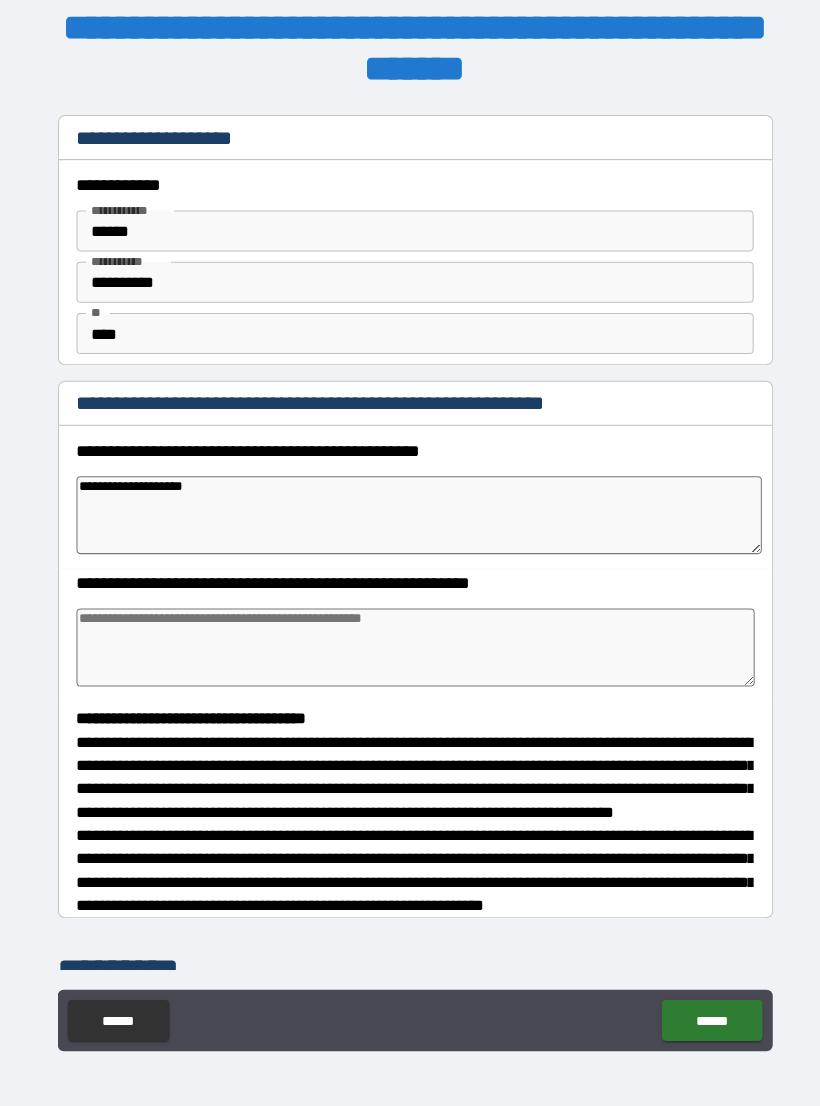 type on "*" 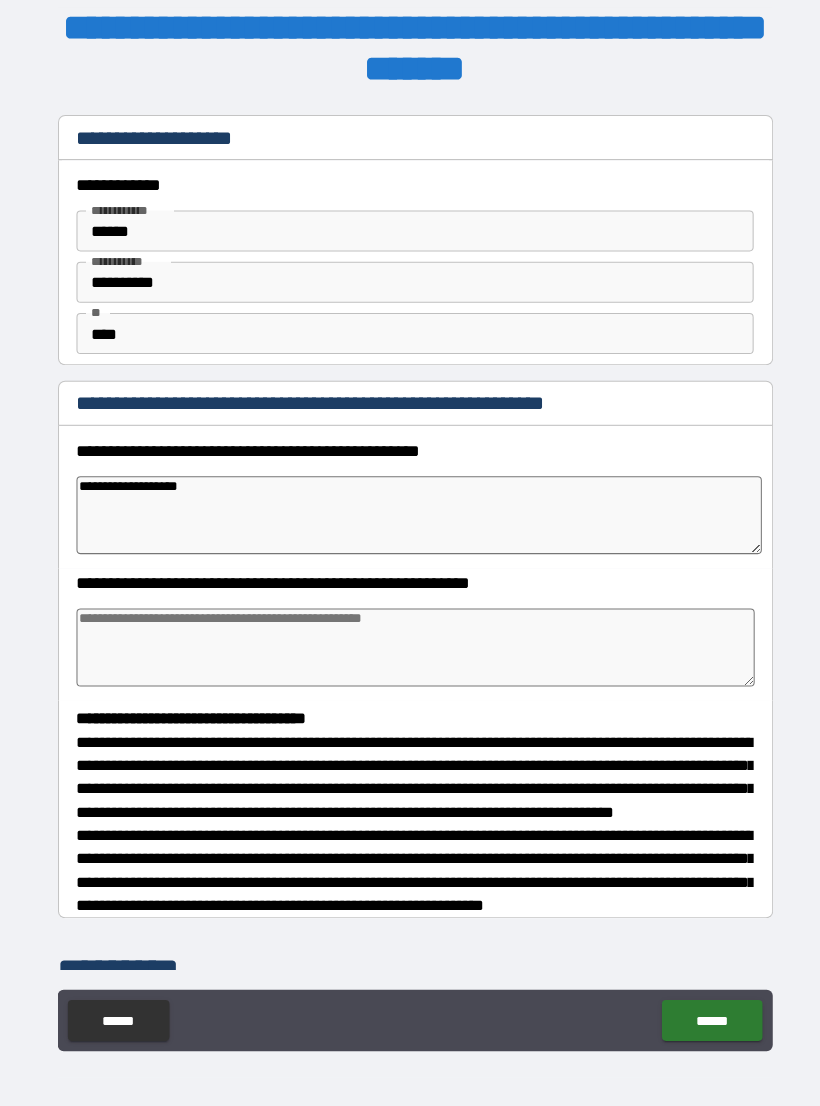 type on "*" 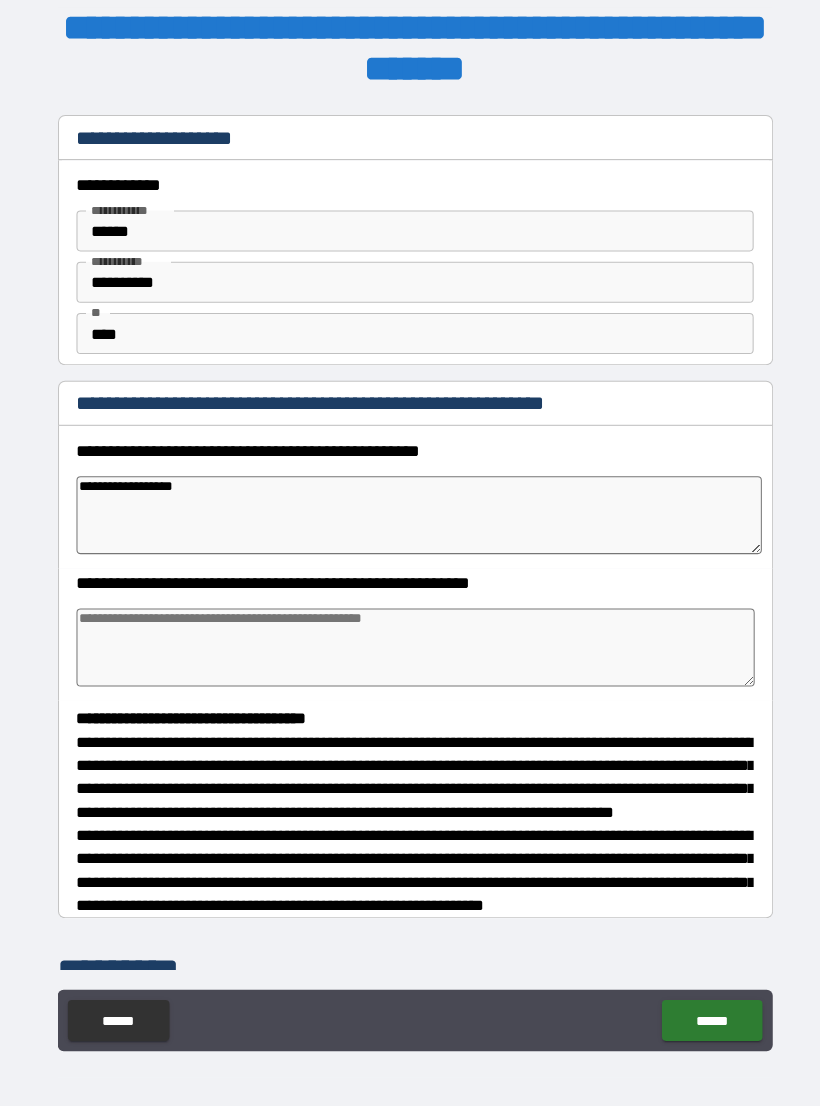 type on "*" 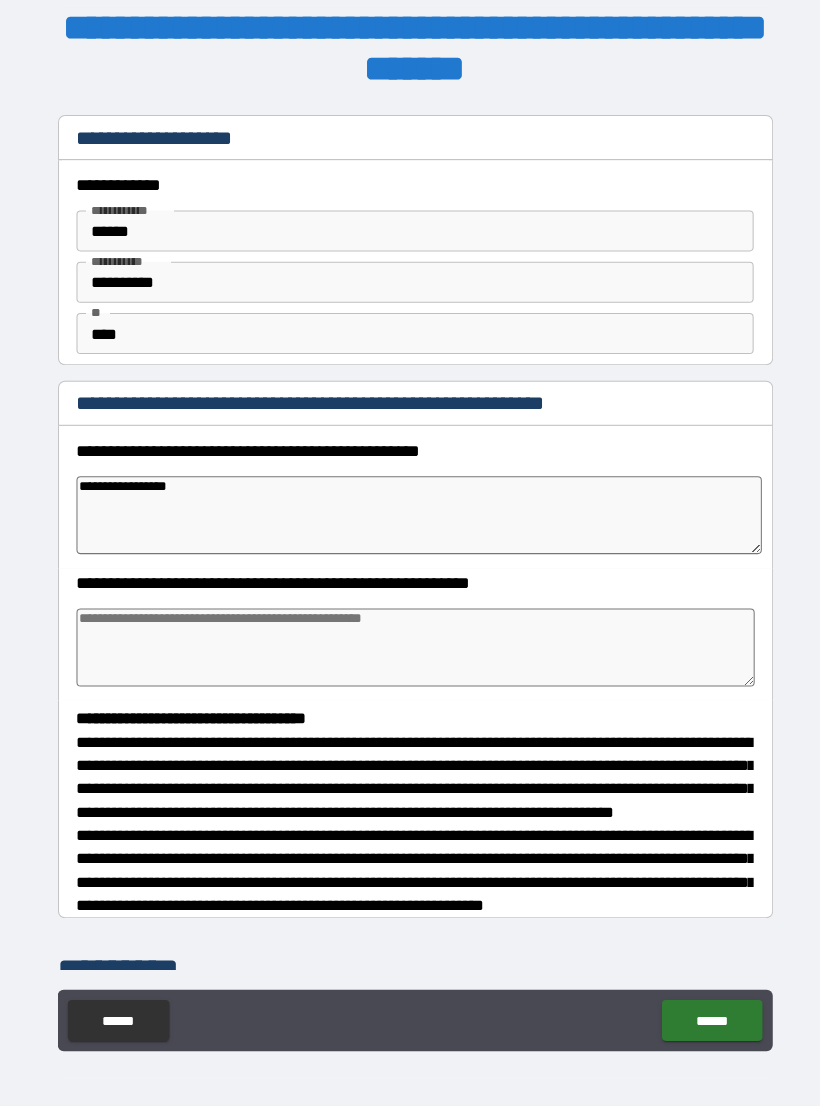 type on "**********" 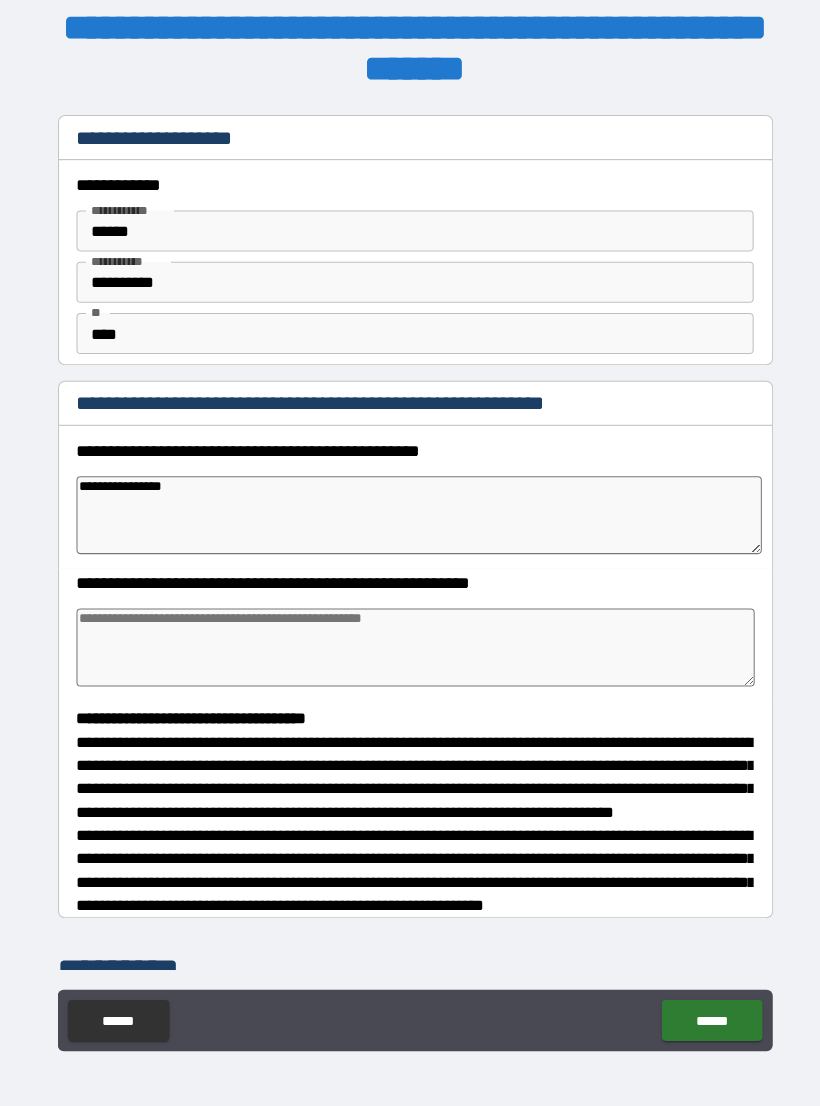 type on "*" 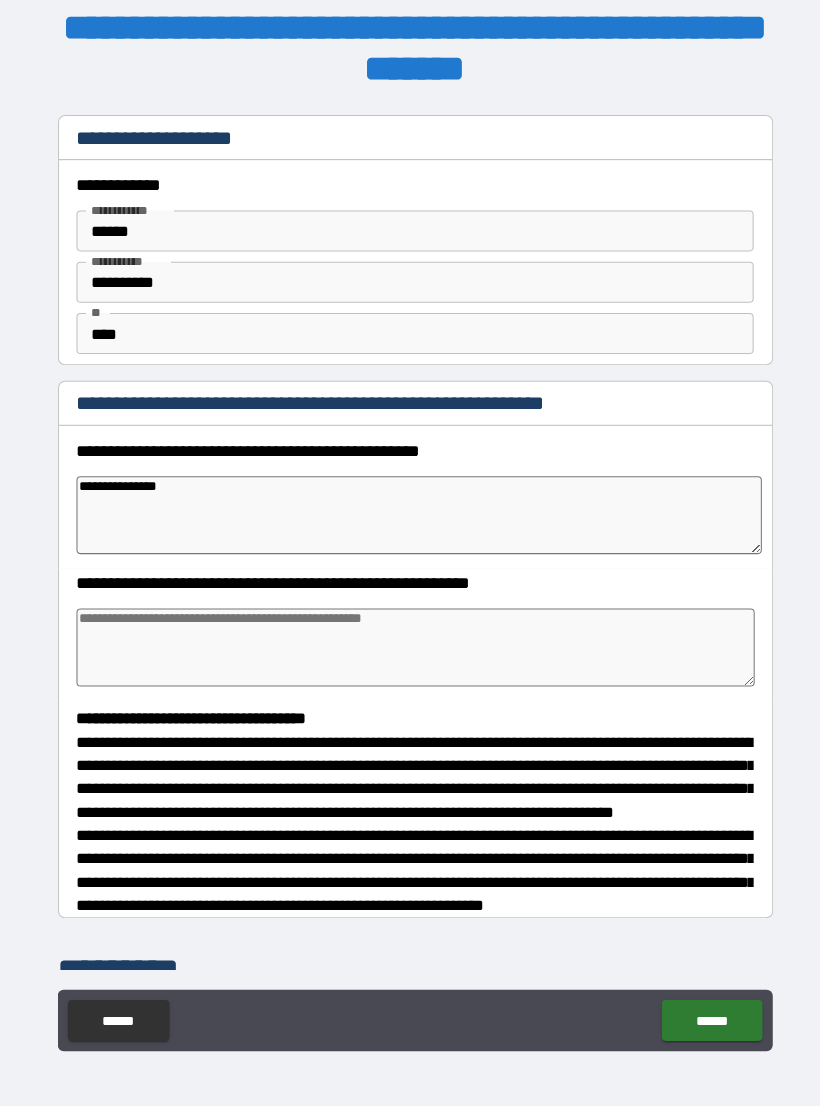 type on "*" 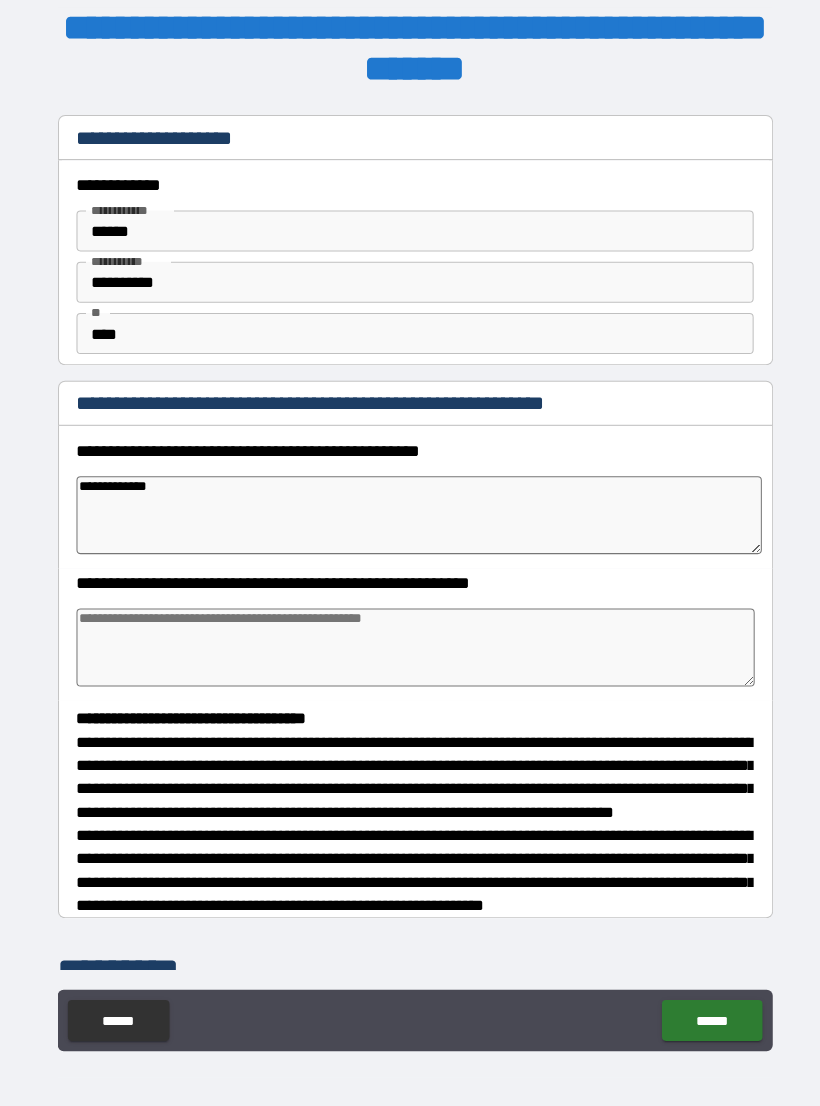 click at bounding box center (410, 632) 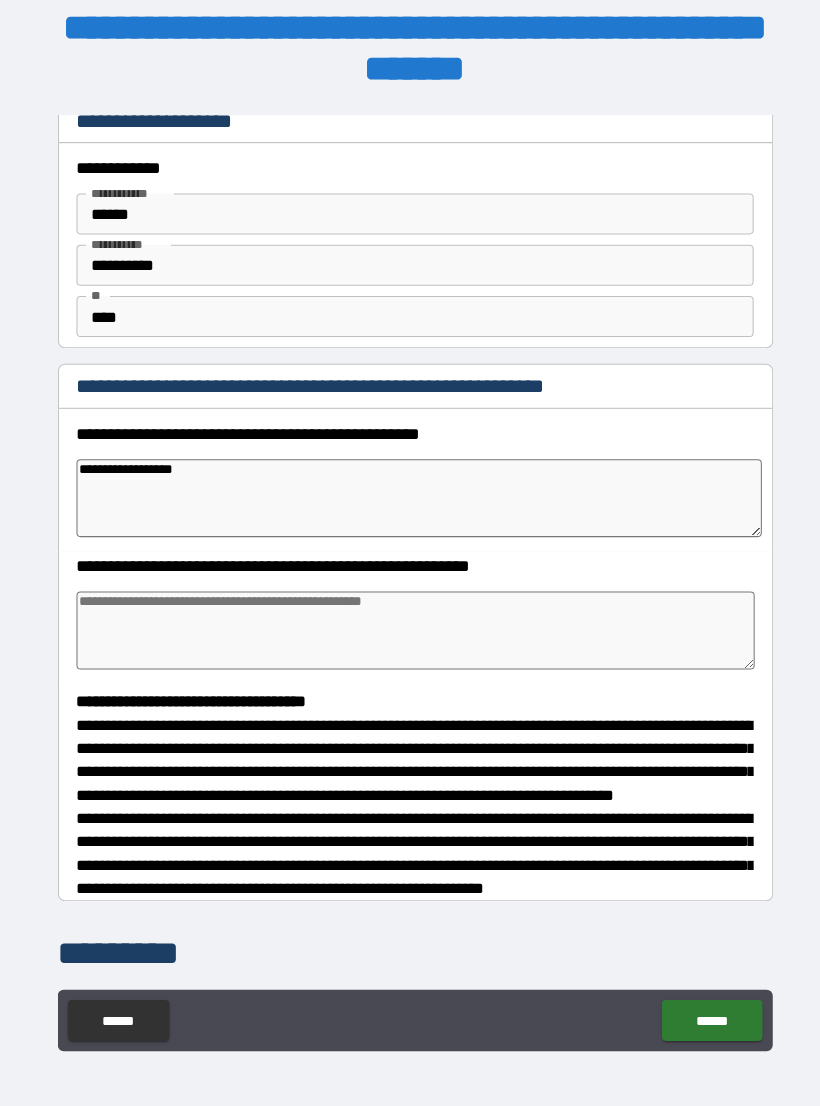 scroll, scrollTop: 60, scrollLeft: 0, axis: vertical 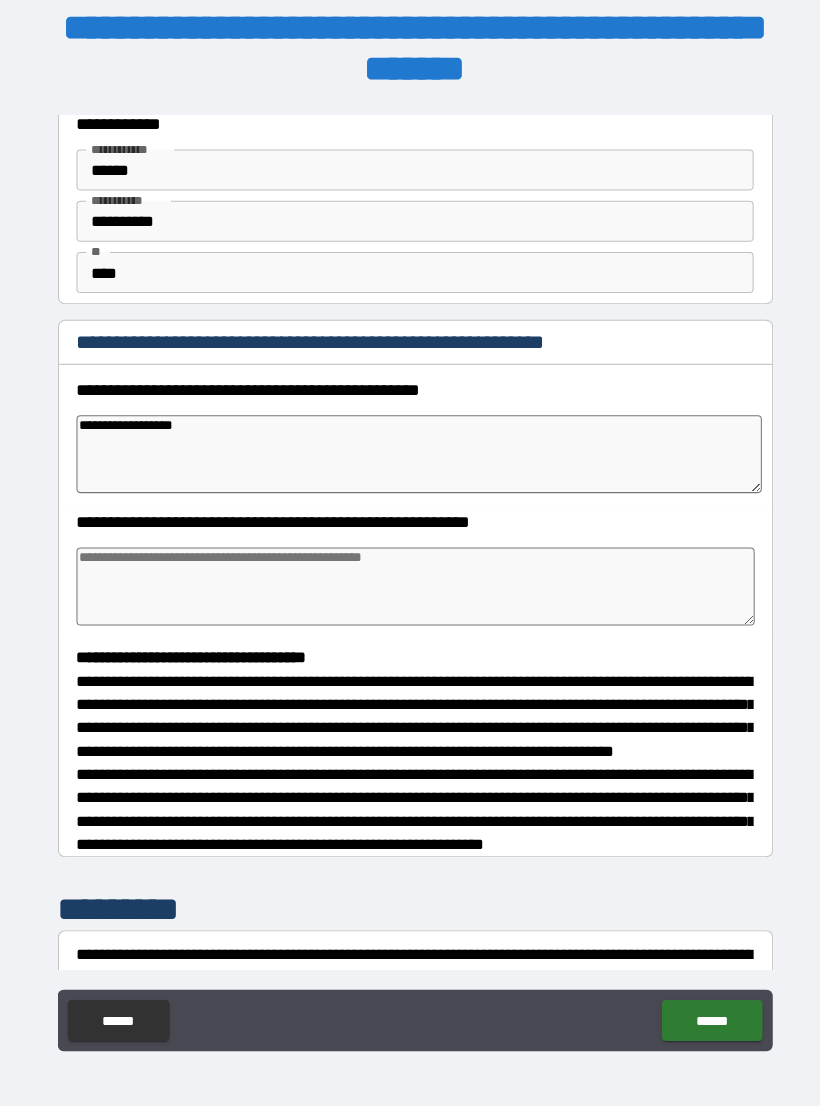 click at bounding box center [410, 572] 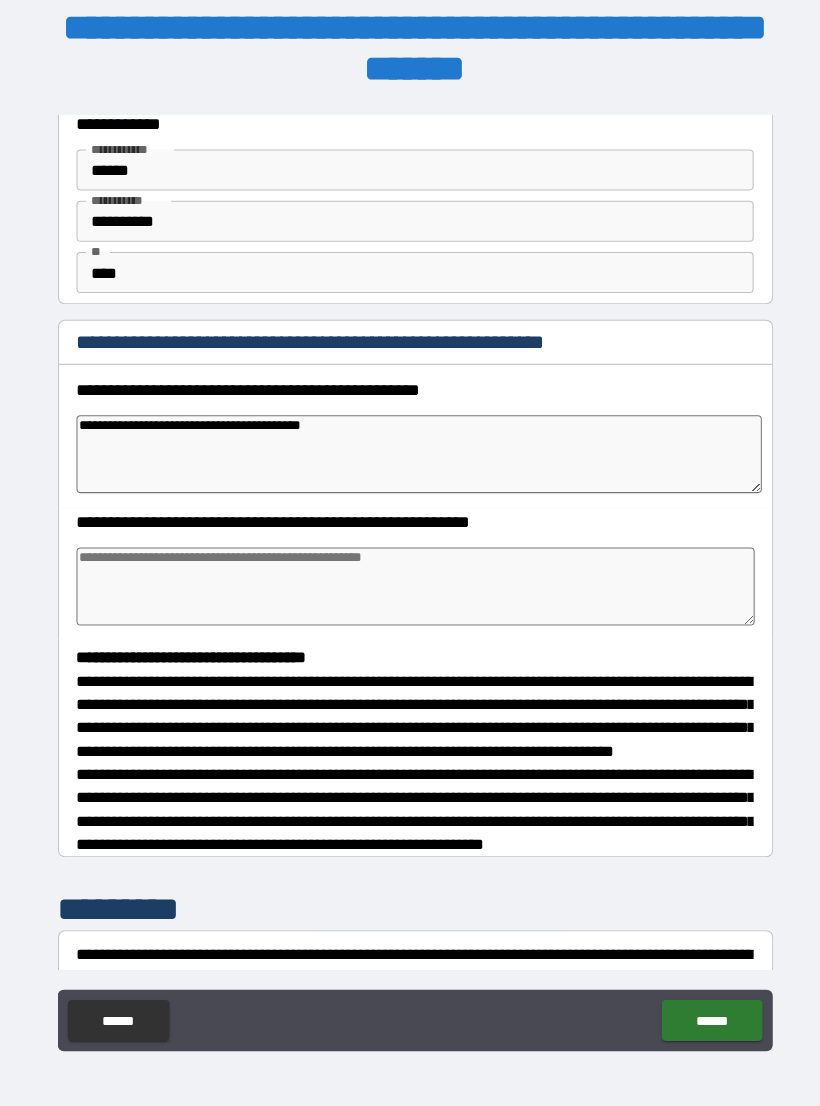click at bounding box center [410, 572] 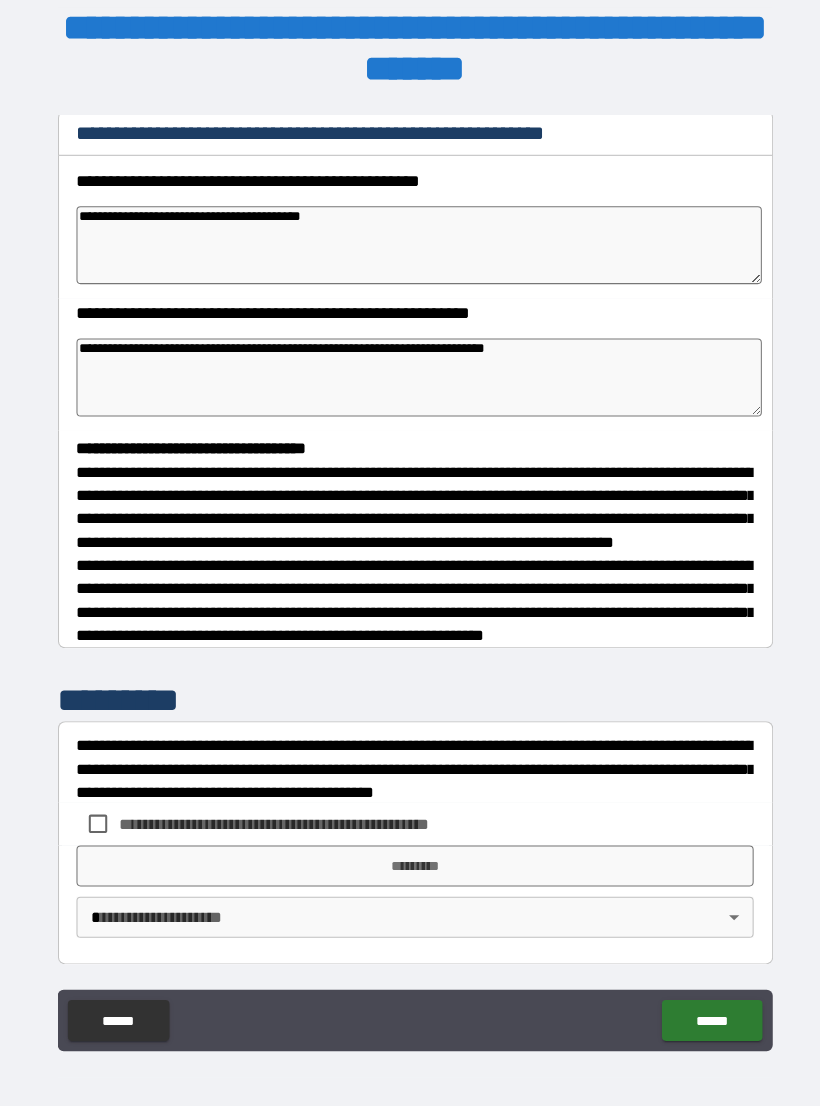 scroll, scrollTop: 302, scrollLeft: 0, axis: vertical 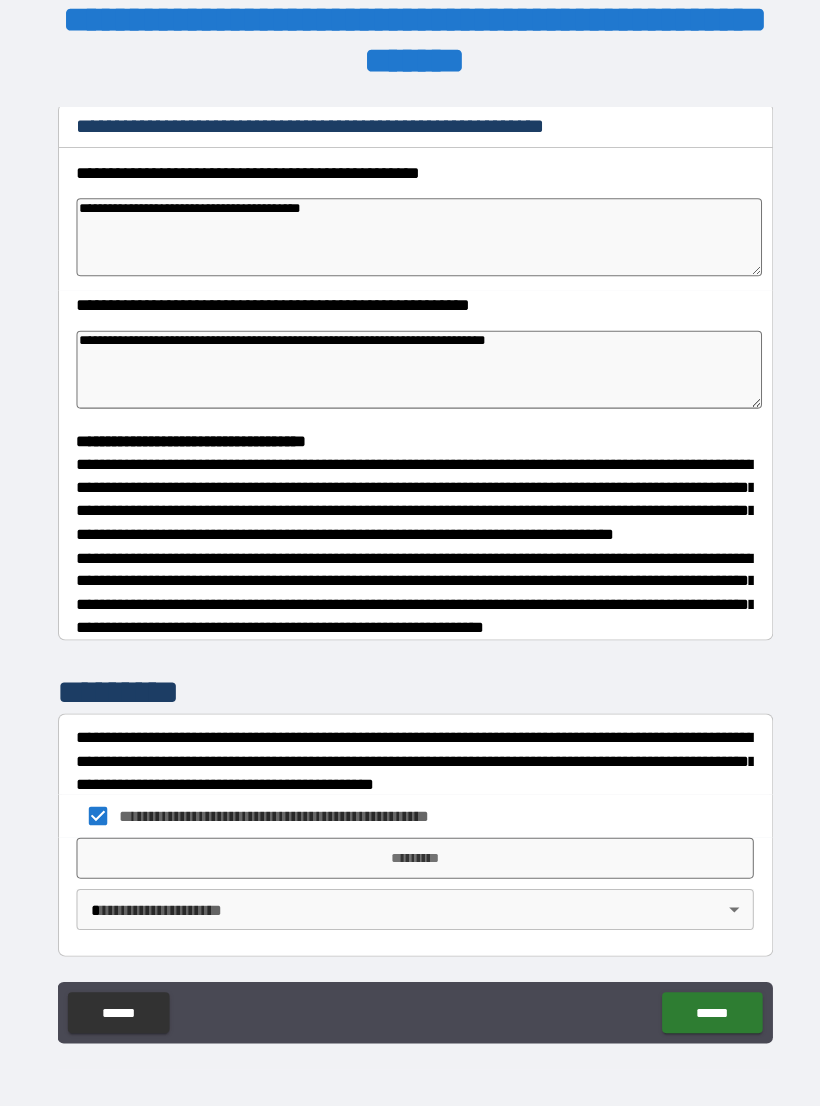 click on "*********" at bounding box center (410, 836) 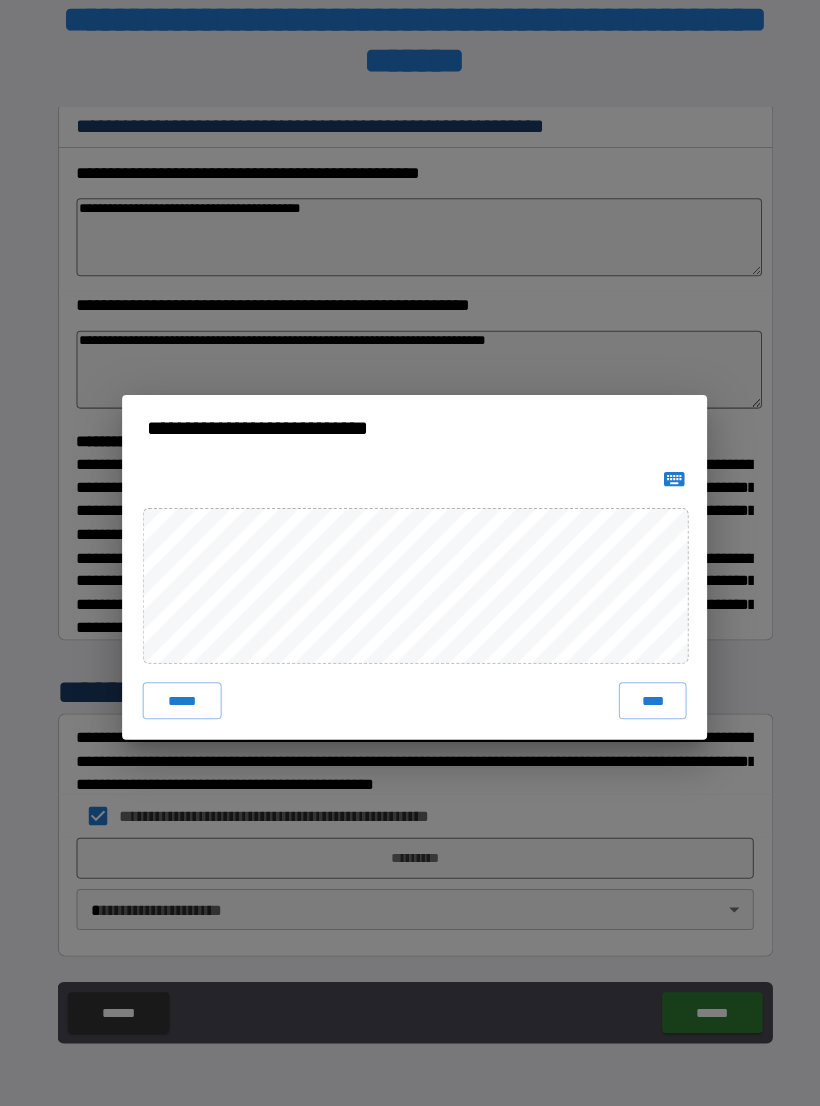 click on "****" at bounding box center (642, 683) 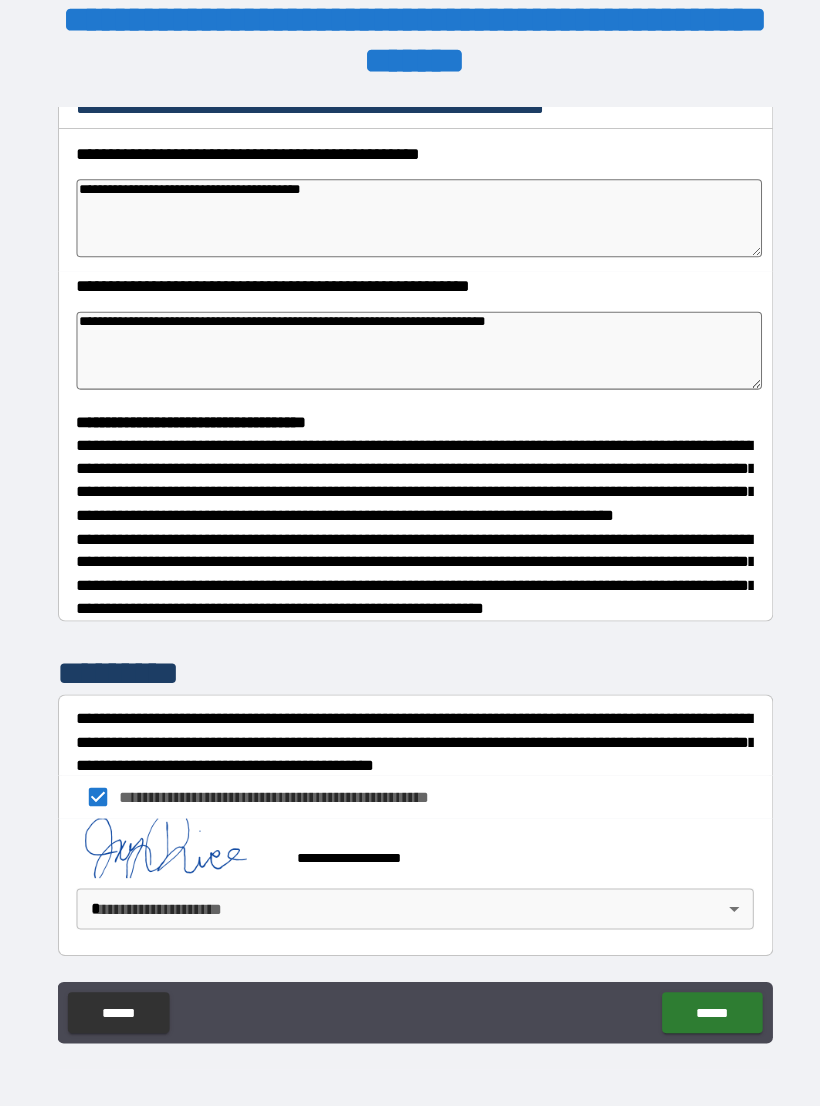 click on "******" at bounding box center (699, 987) 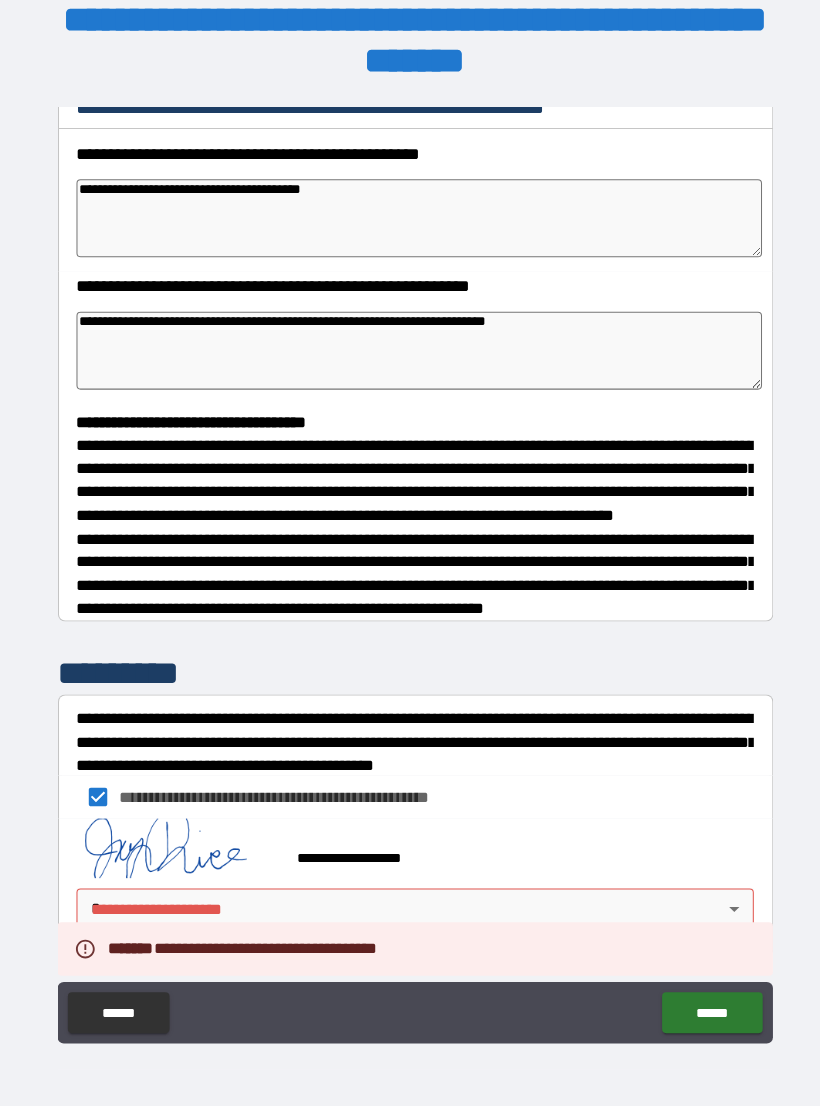 click on "******" at bounding box center [699, 987] 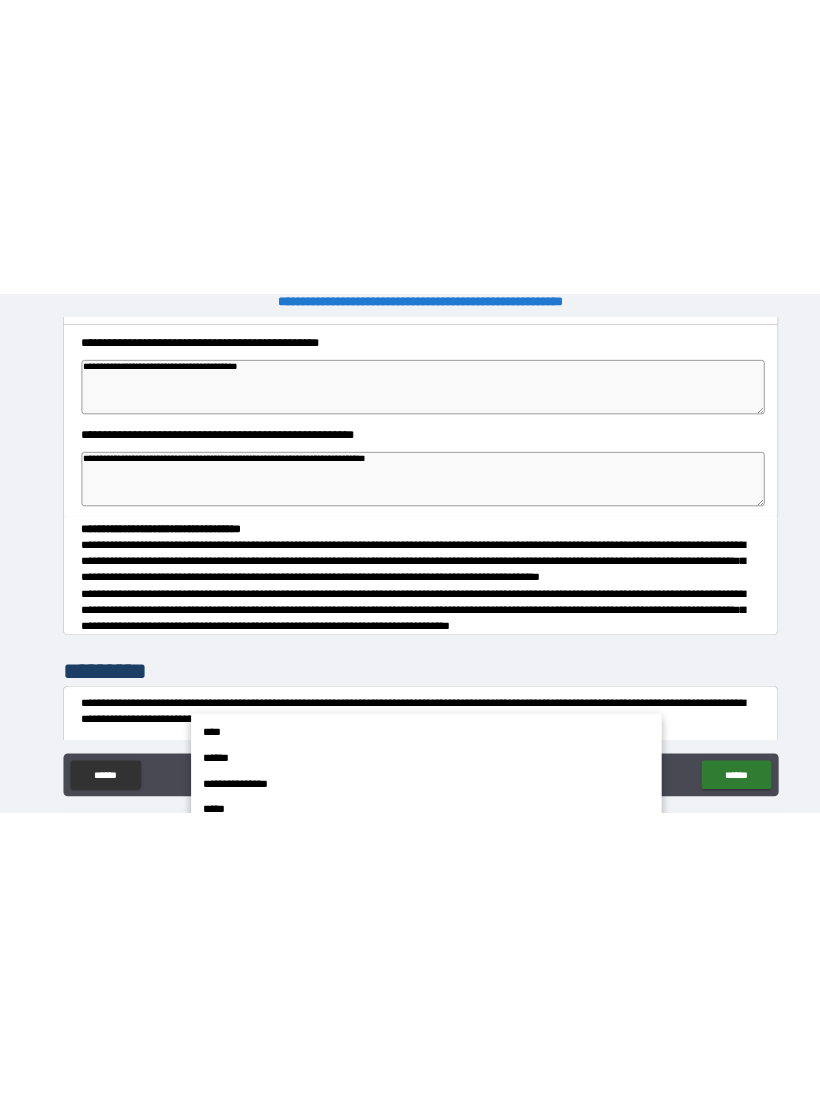 scroll, scrollTop: 0, scrollLeft: 0, axis: both 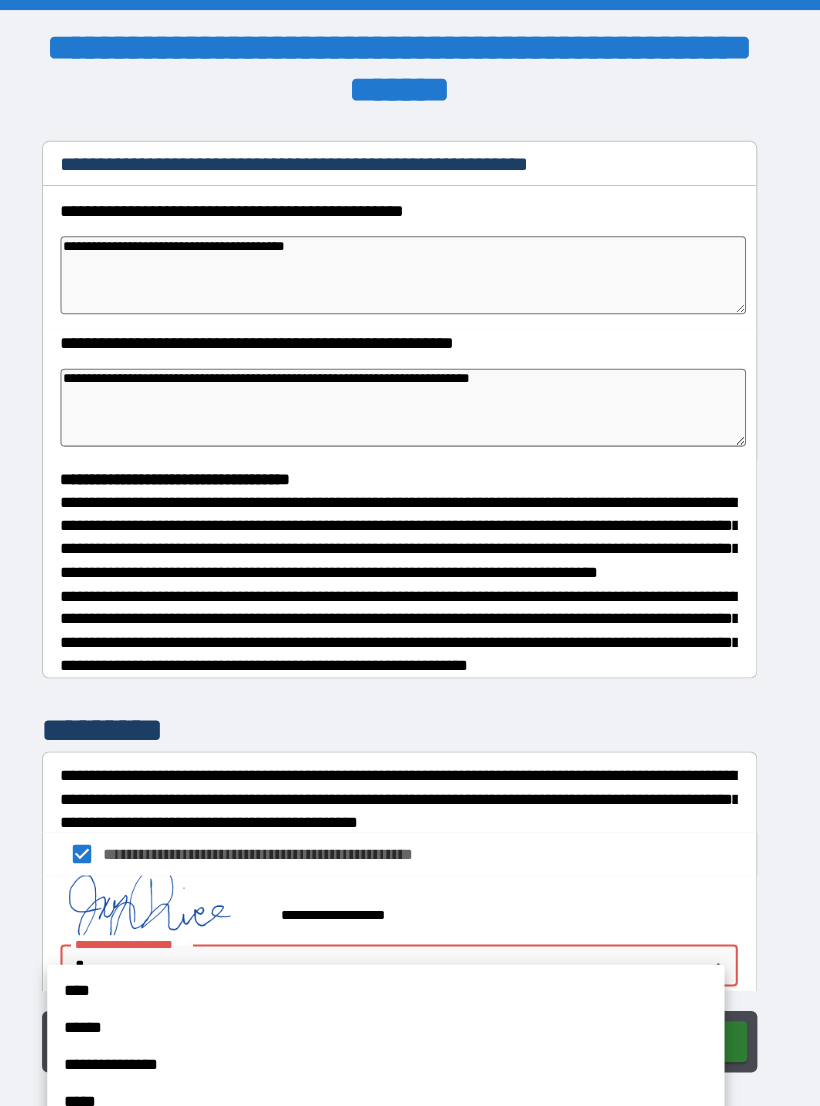 click at bounding box center [410, 553] 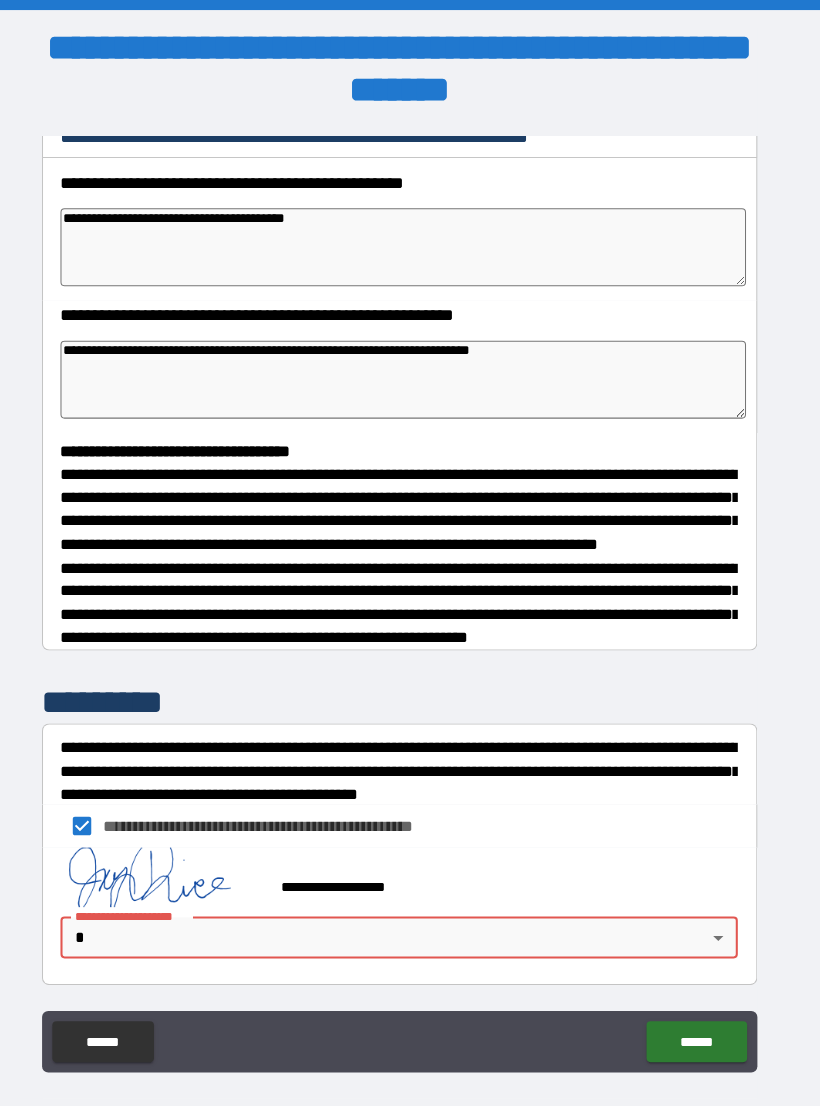 click on "**********" at bounding box center [410, 568] 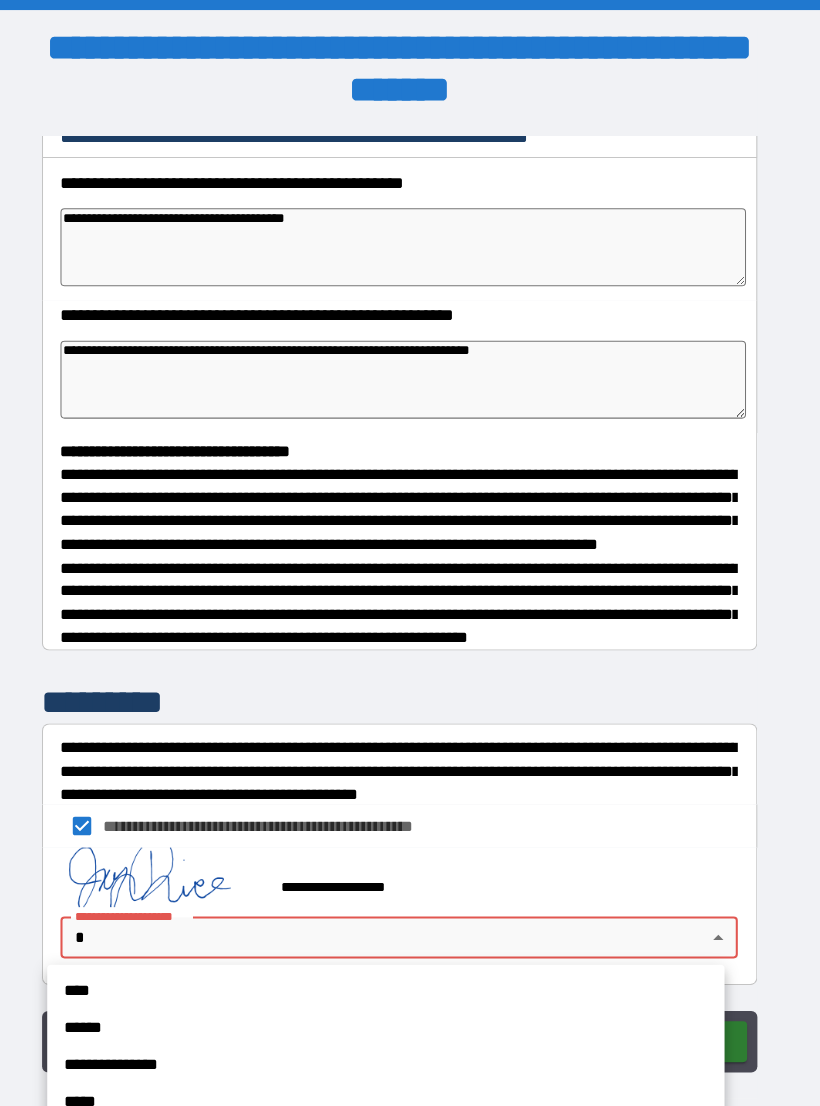 click on "**********" at bounding box center [397, 1038] 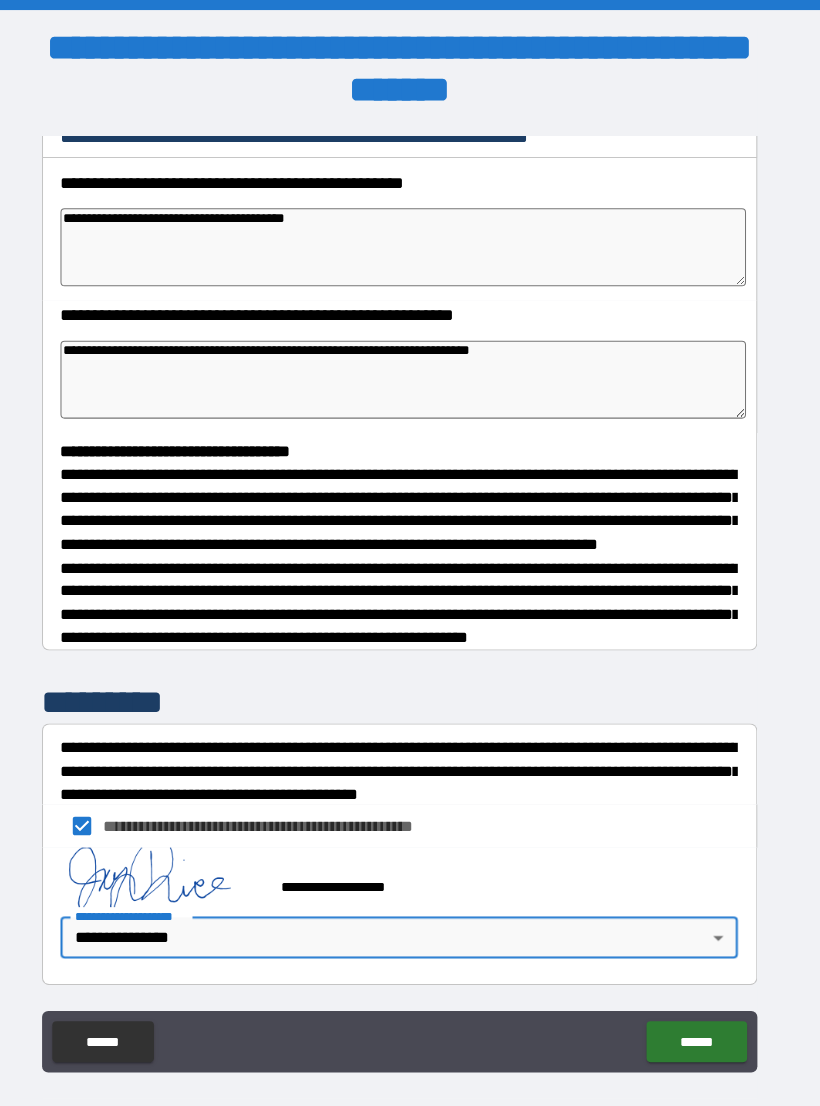 scroll, scrollTop: 319, scrollLeft: 0, axis: vertical 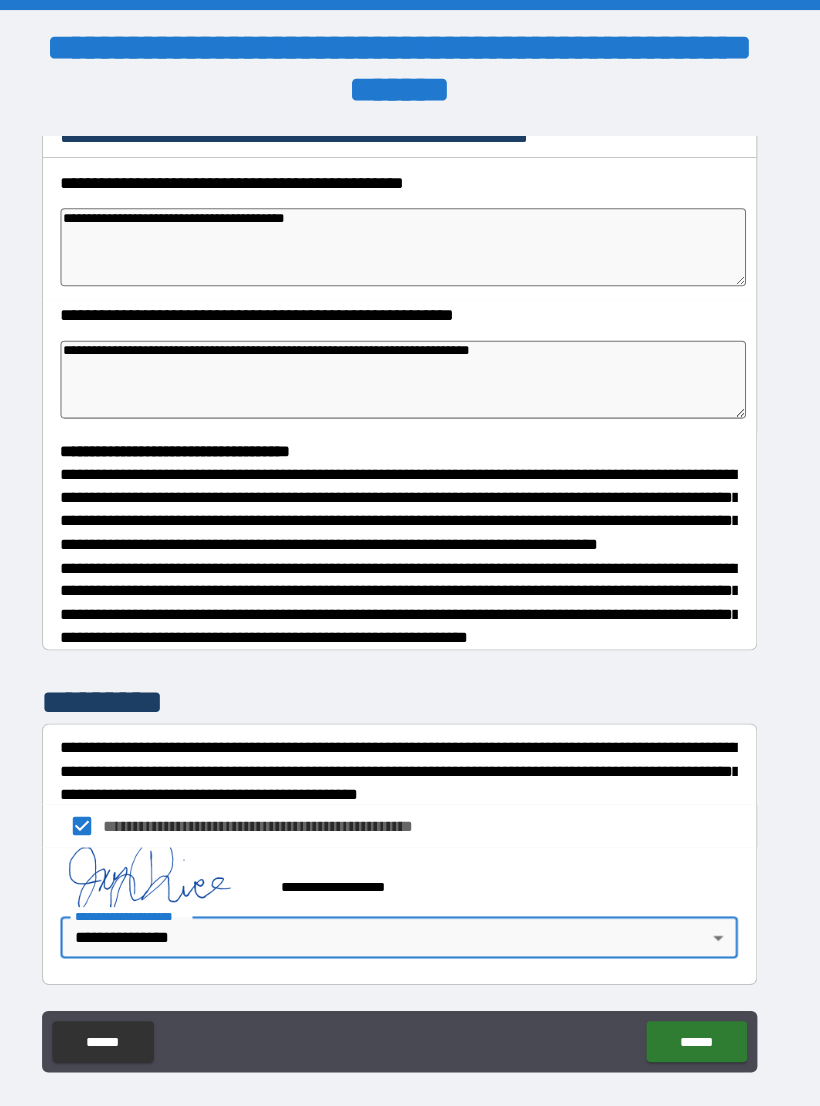 click on "******" at bounding box center [699, 1015] 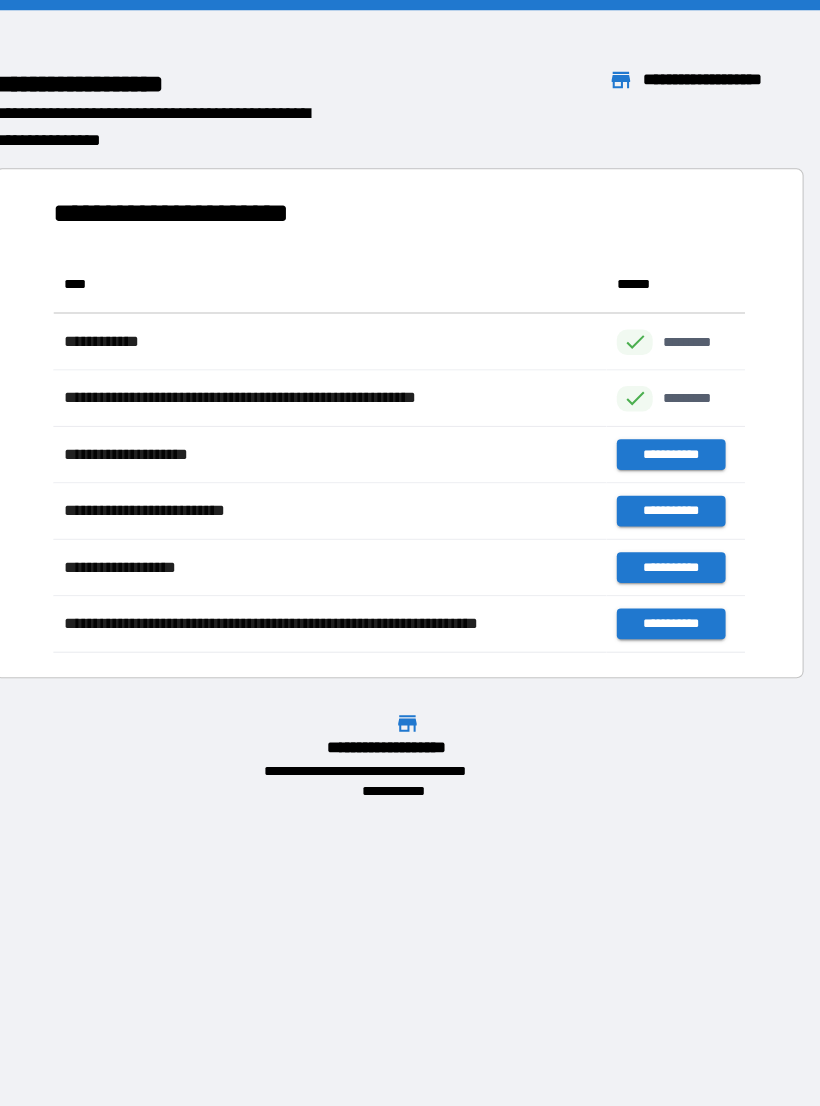 scroll, scrollTop: 1, scrollLeft: 1, axis: both 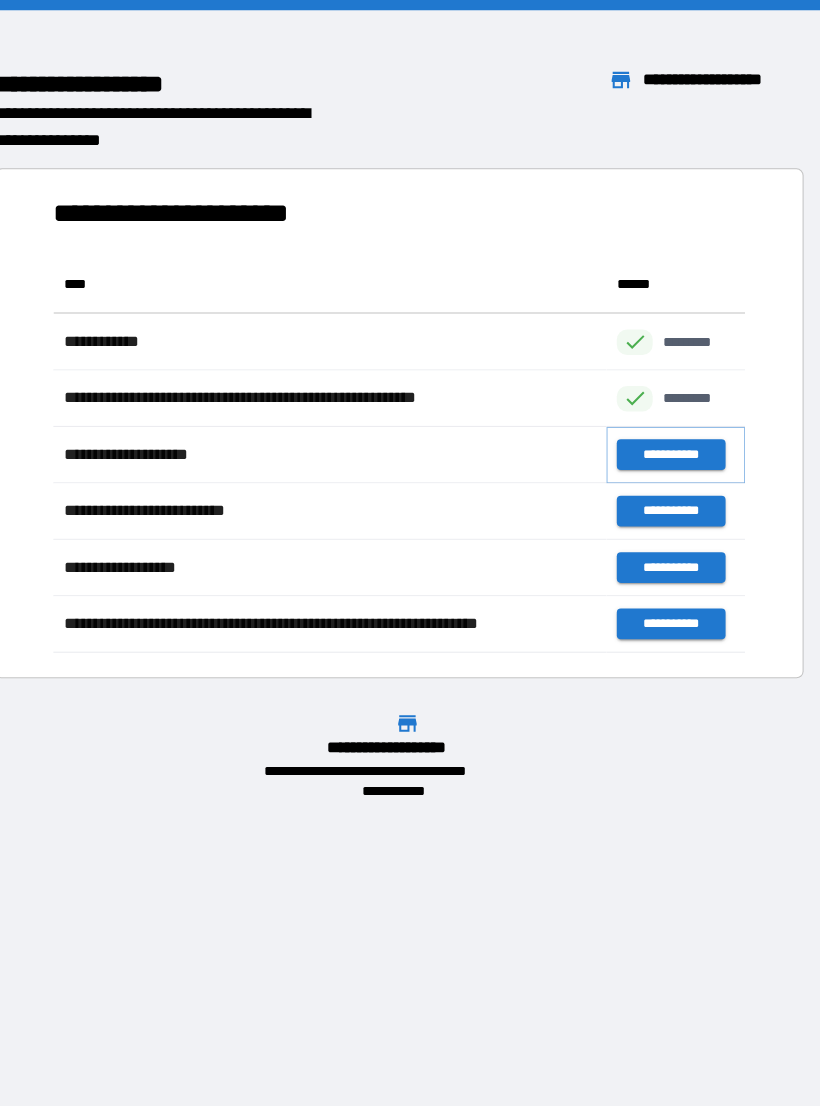 click on "**********" at bounding box center (674, 443) 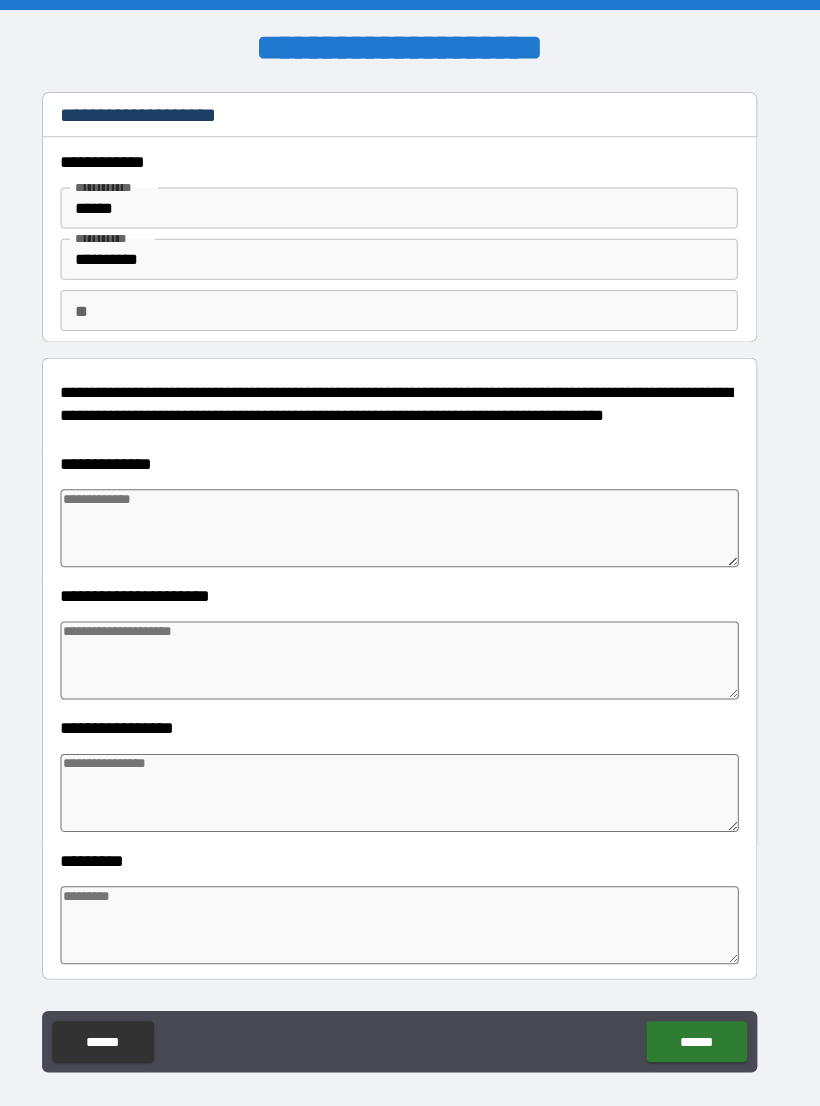 click on "**" at bounding box center [410, 303] 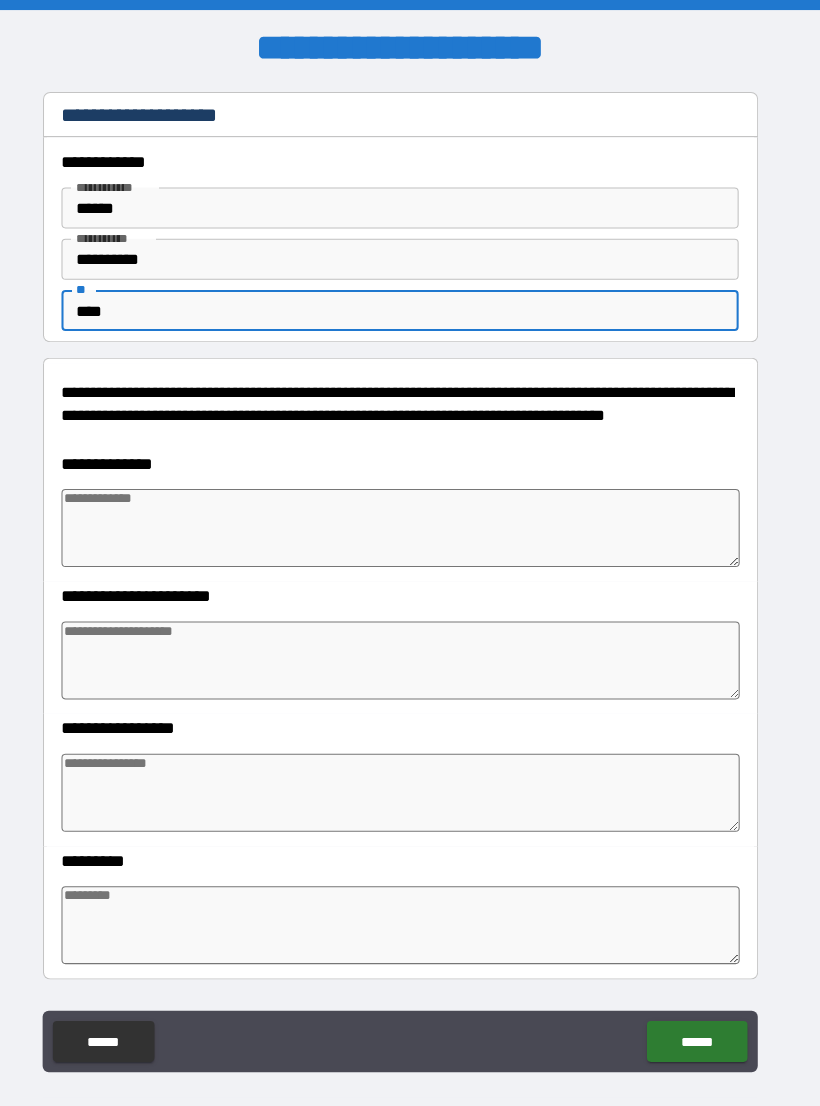 click at bounding box center [410, 515] 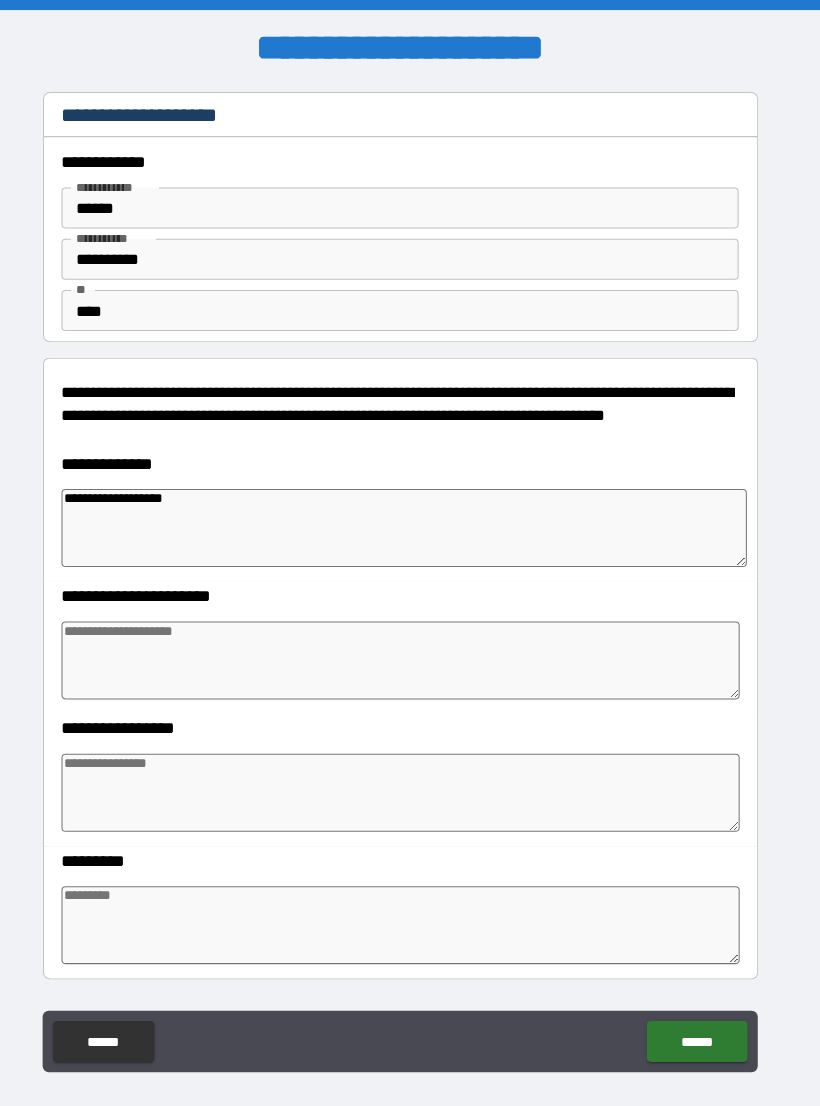 click at bounding box center (410, 644) 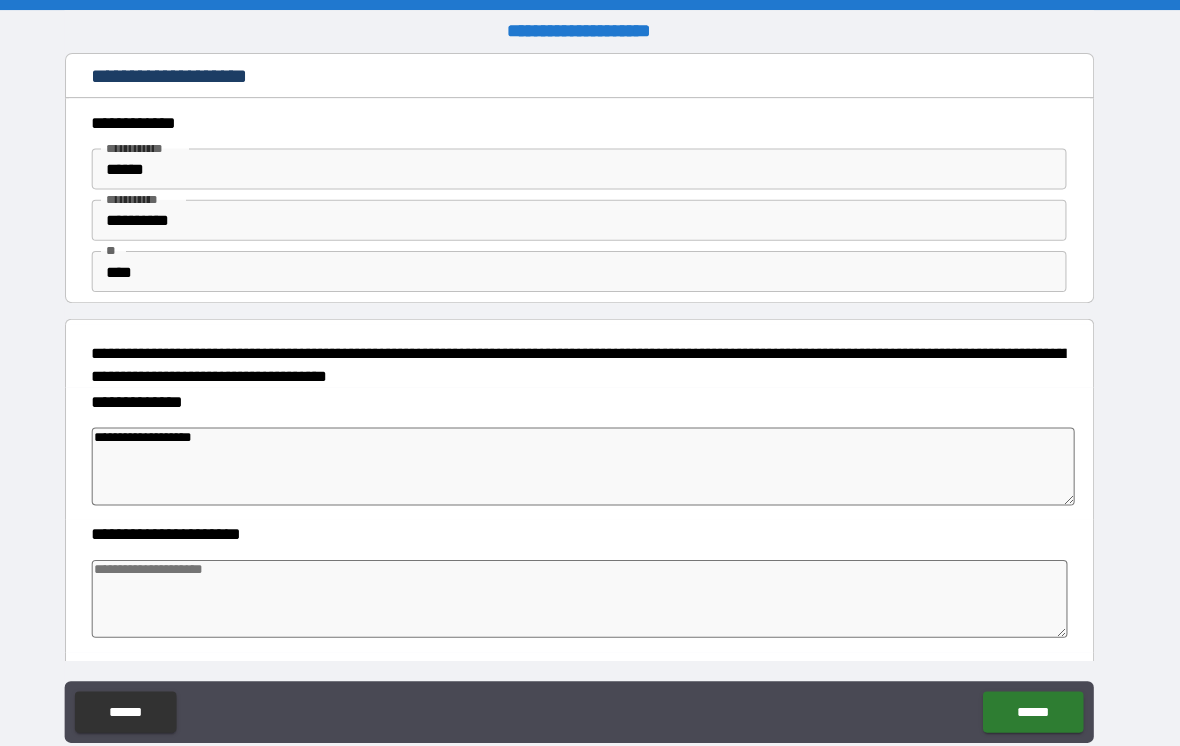 click at bounding box center (591, 584) 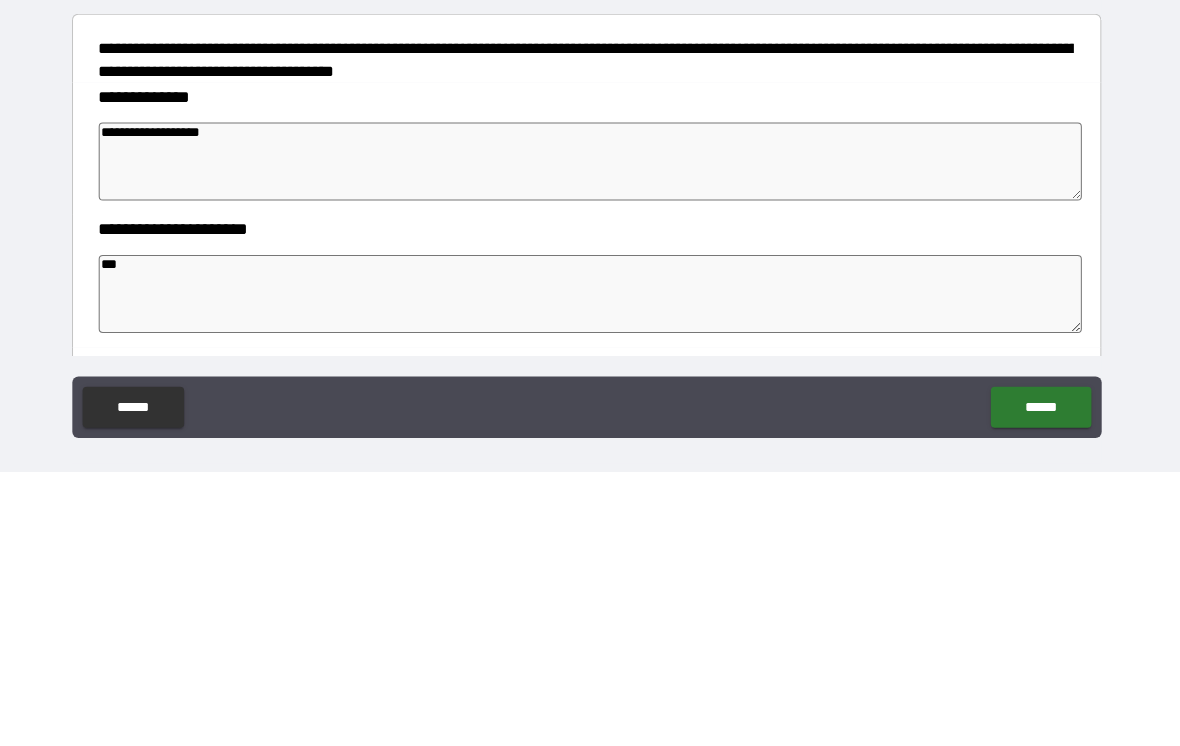 click on "**********" at bounding box center [594, 444] 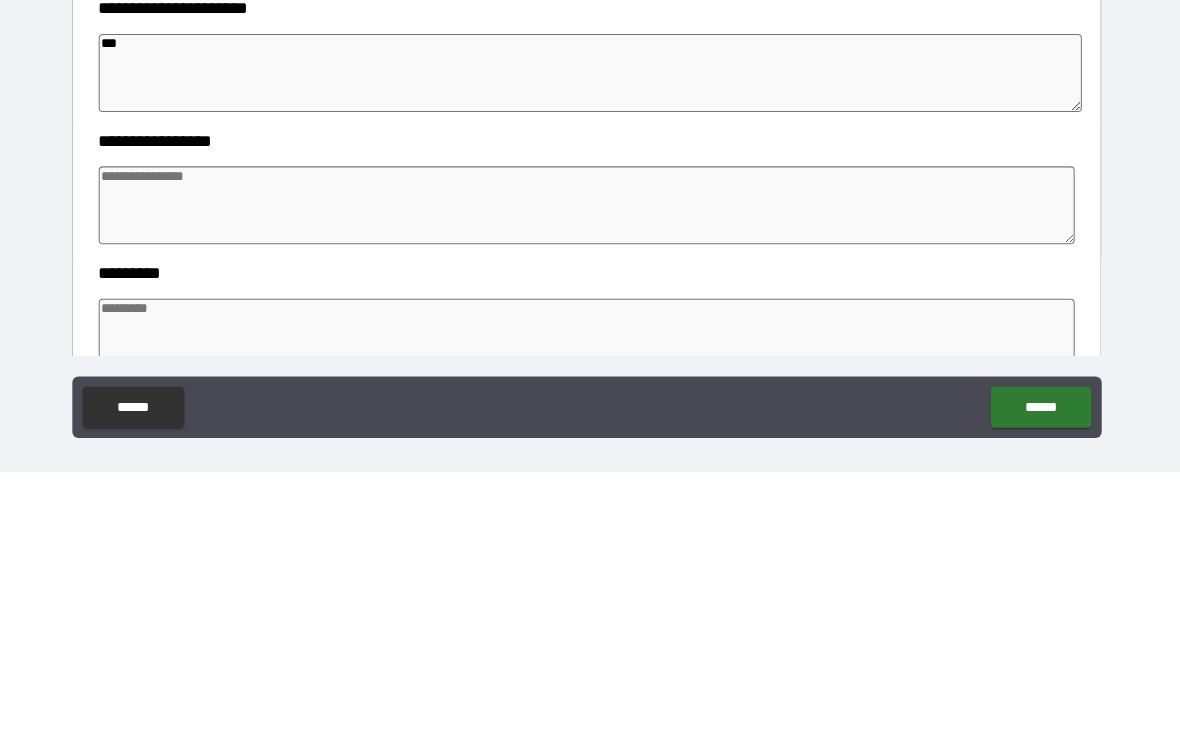 scroll, scrollTop: 215, scrollLeft: 0, axis: vertical 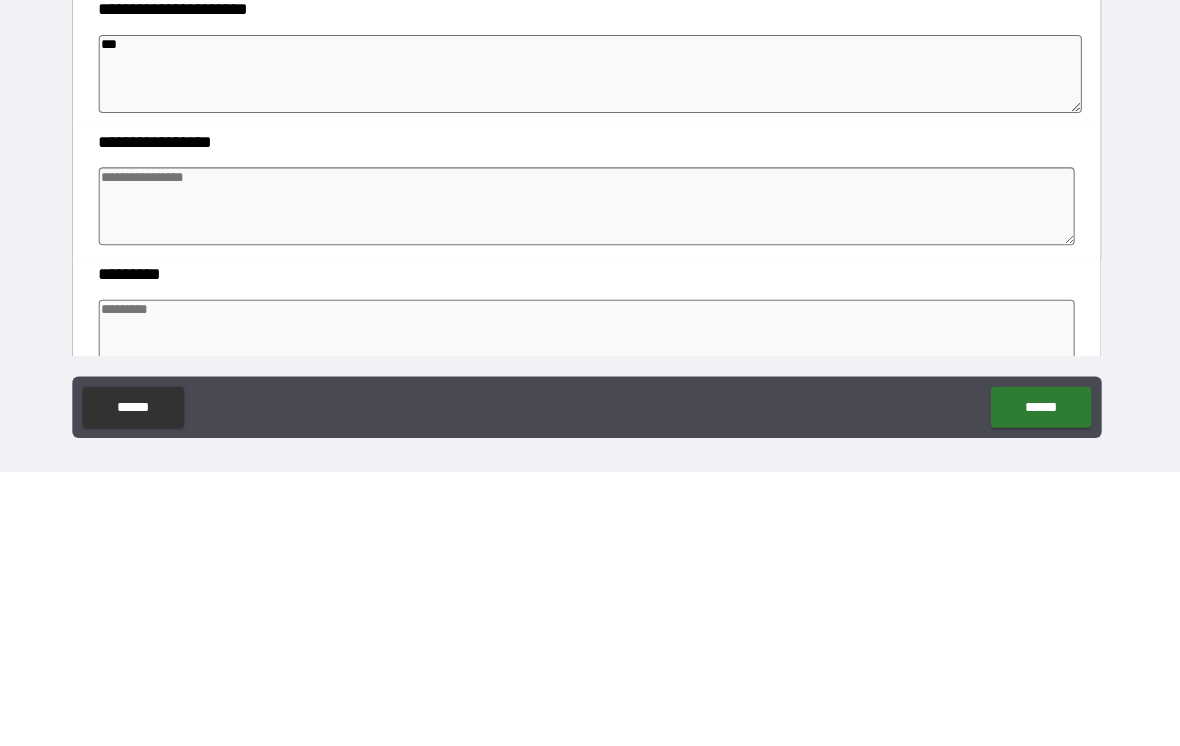 click at bounding box center (591, 487) 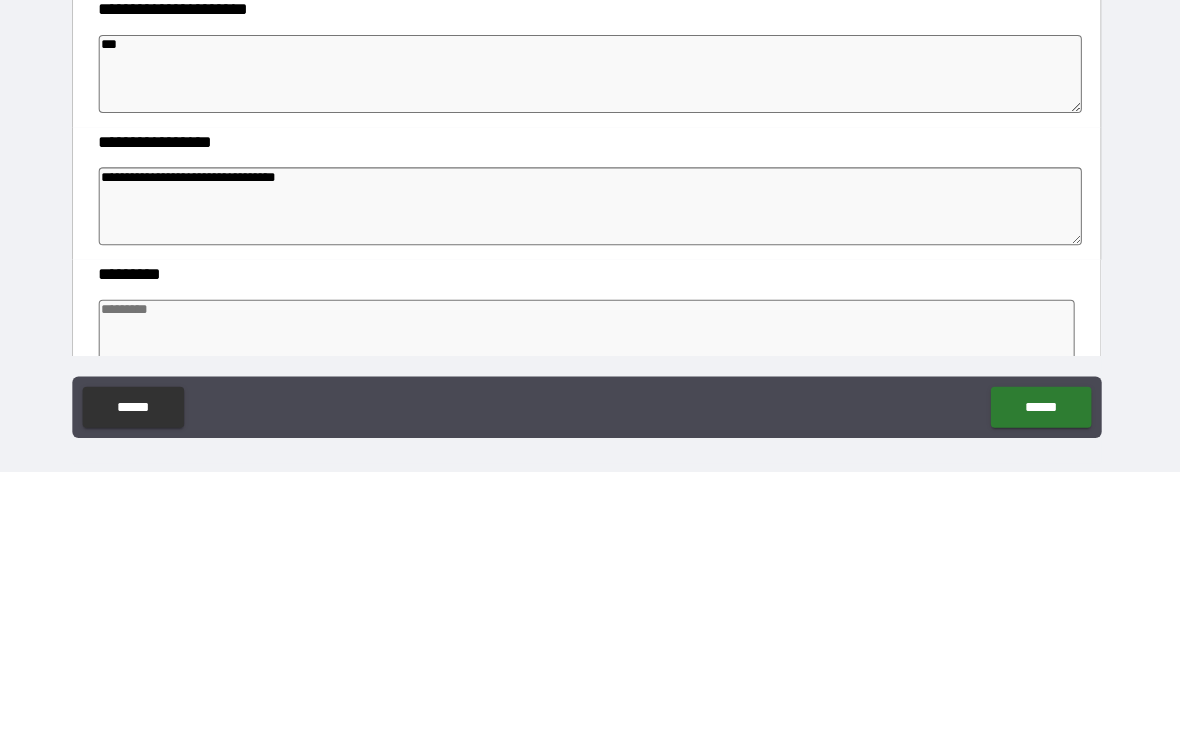 click on "***" at bounding box center [594, 358] 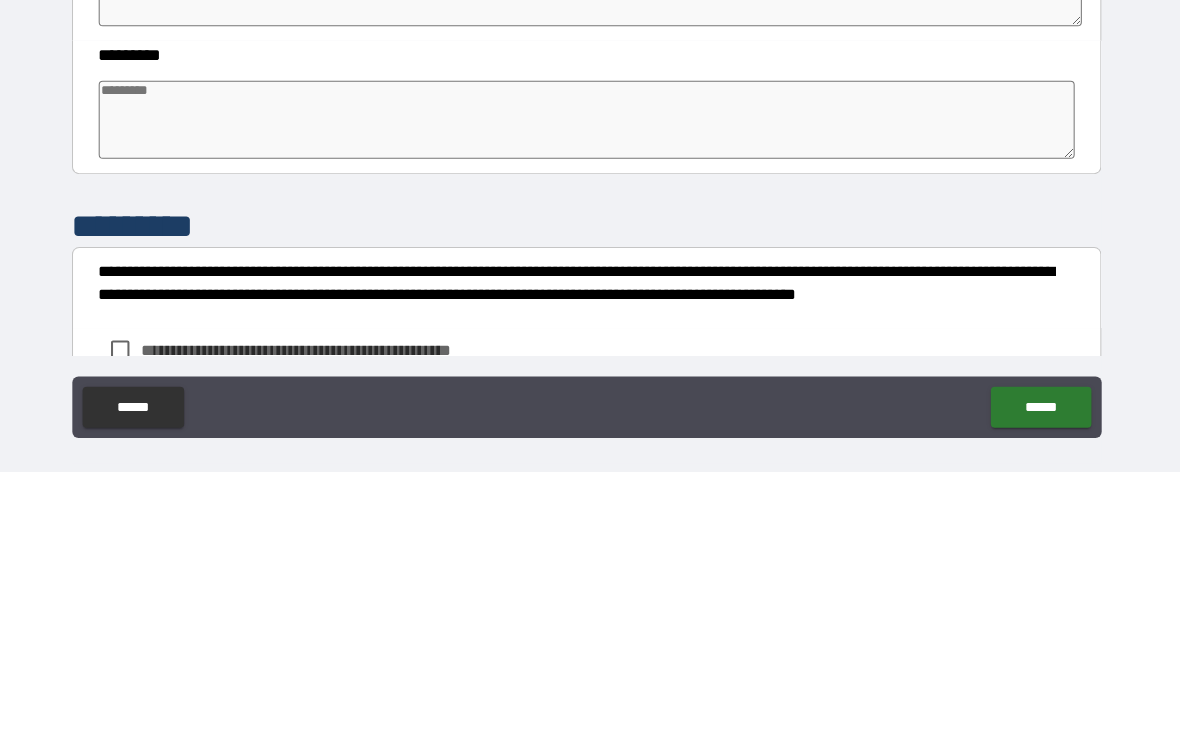 scroll, scrollTop: 424, scrollLeft: 0, axis: vertical 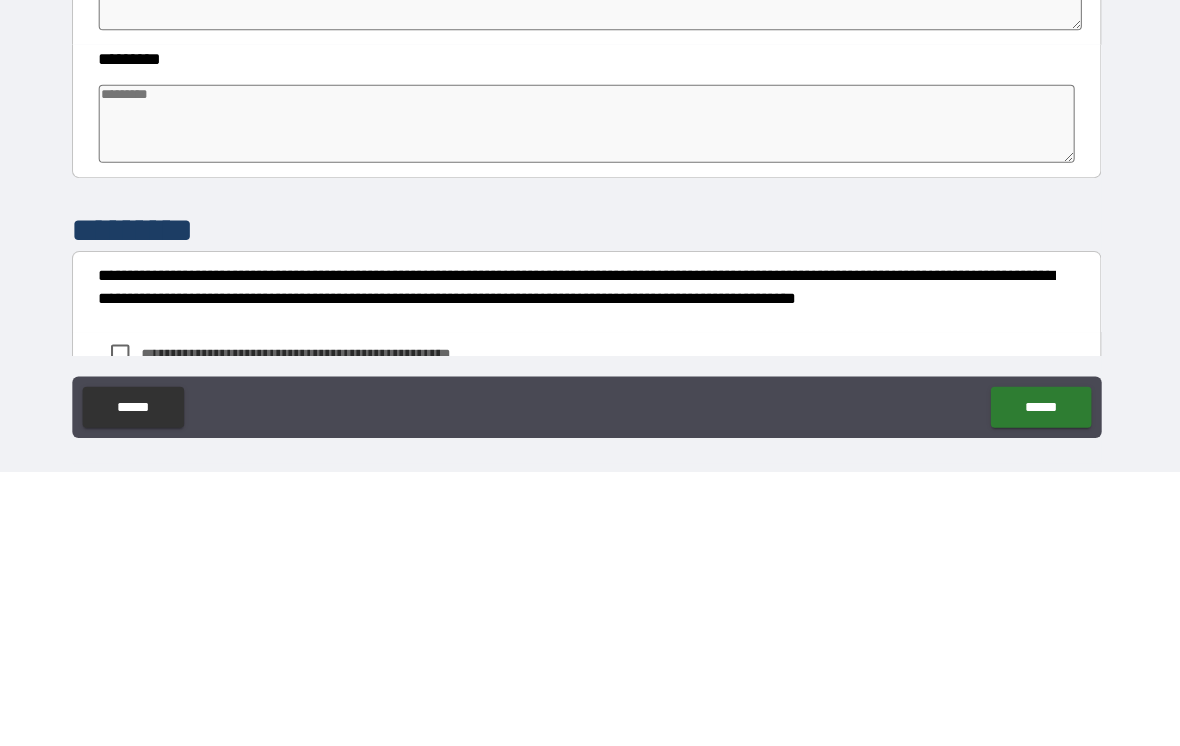 click at bounding box center [591, 407] 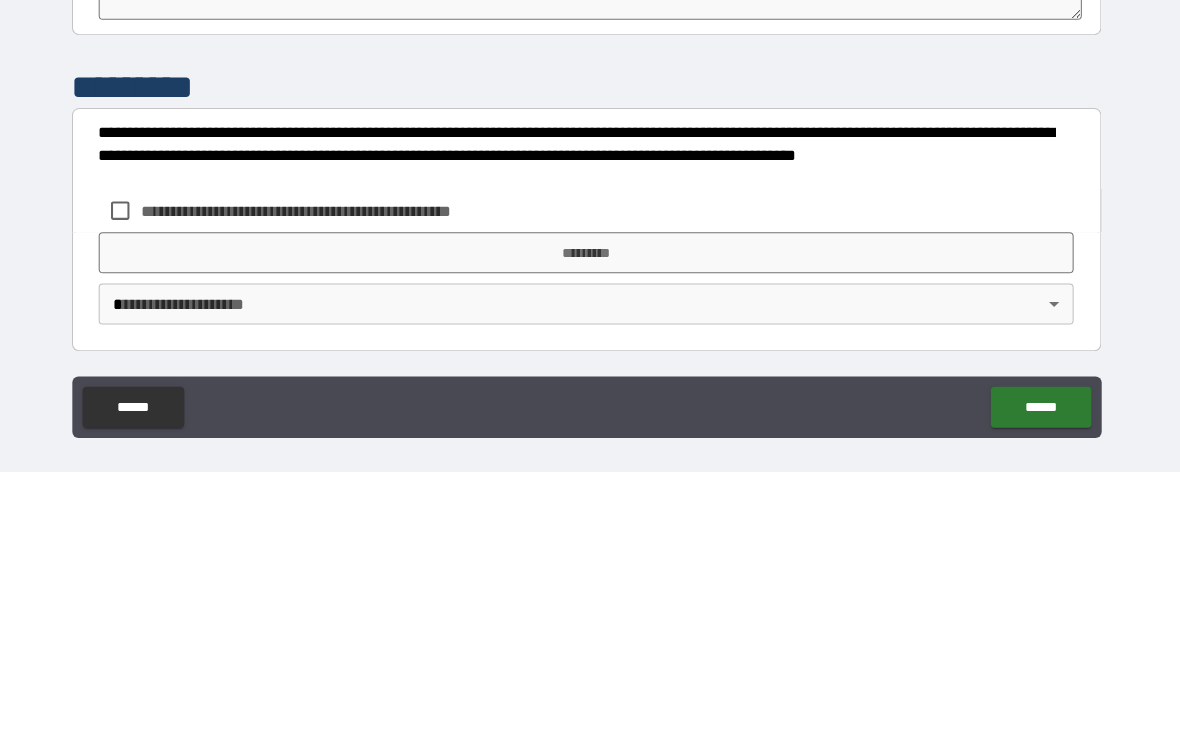 scroll, scrollTop: 564, scrollLeft: 0, axis: vertical 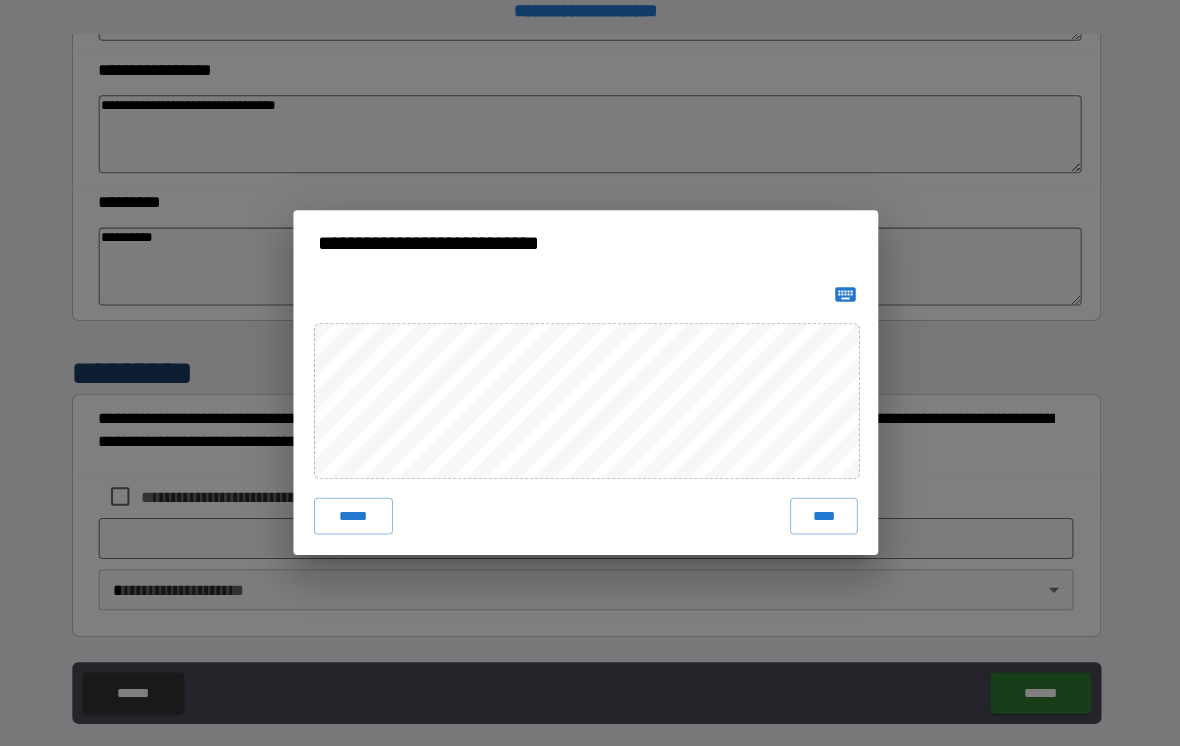 click on "****" at bounding box center (822, 503) 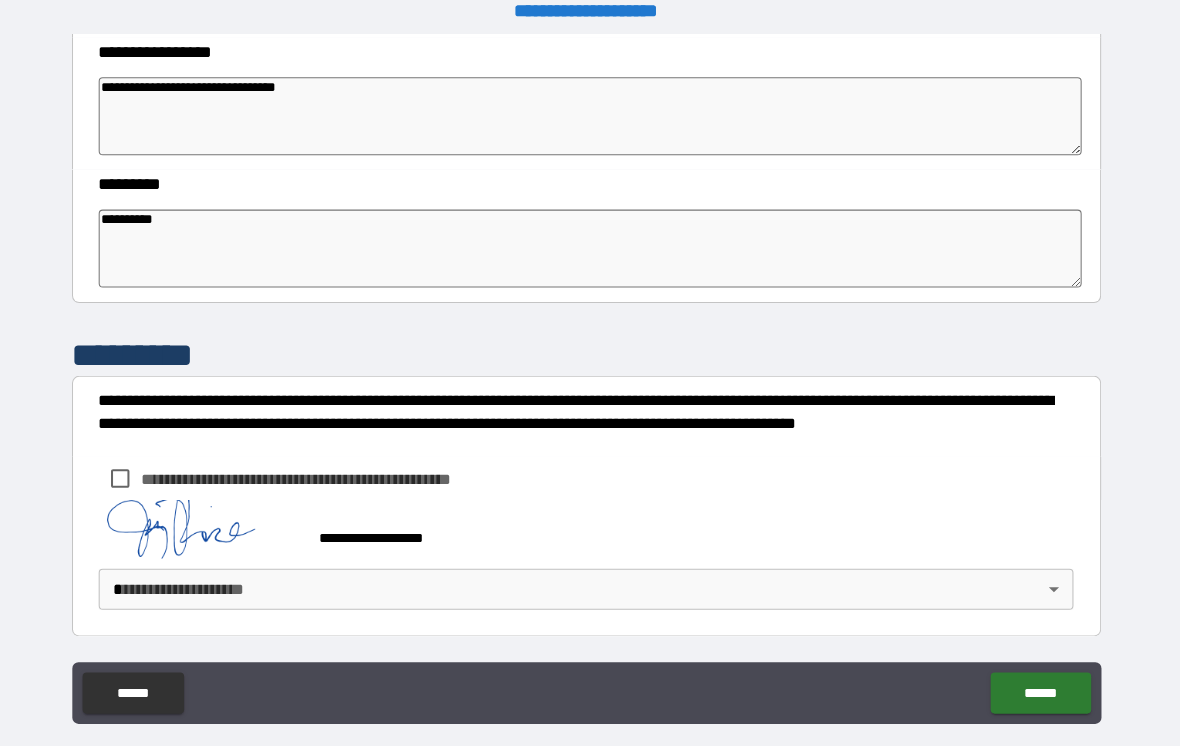 scroll, scrollTop: 581, scrollLeft: 0, axis: vertical 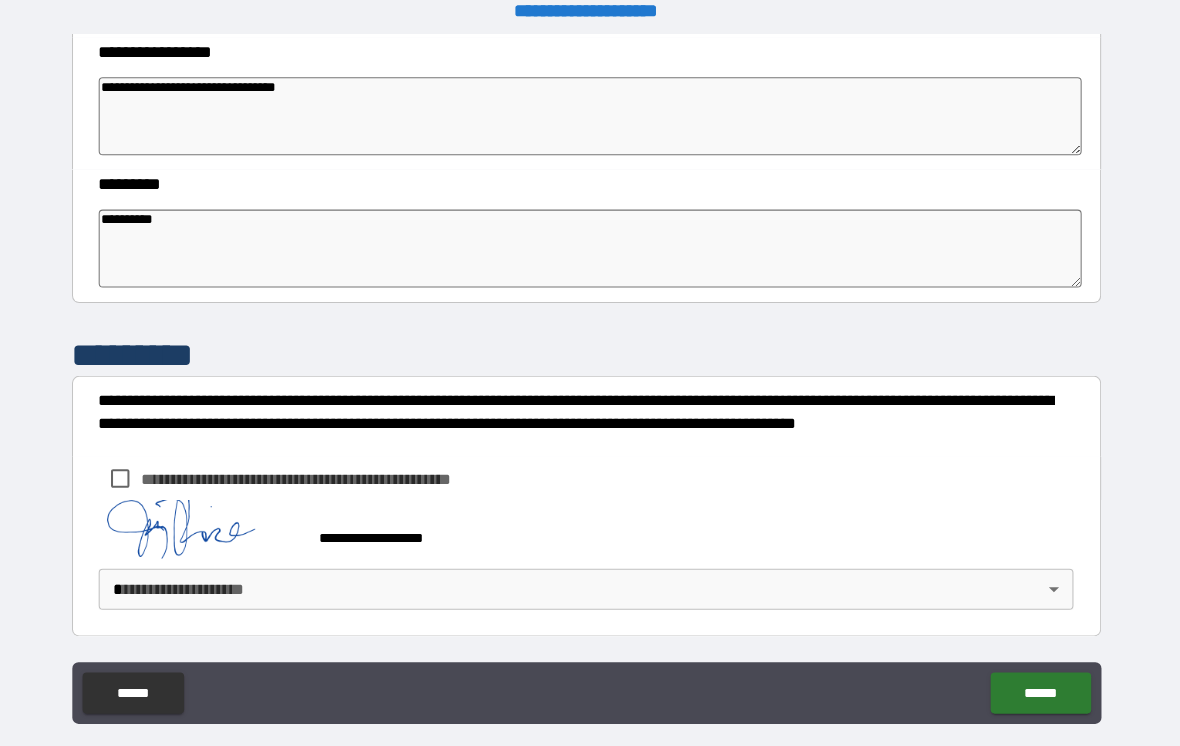 click on "**********" at bounding box center (590, 369) 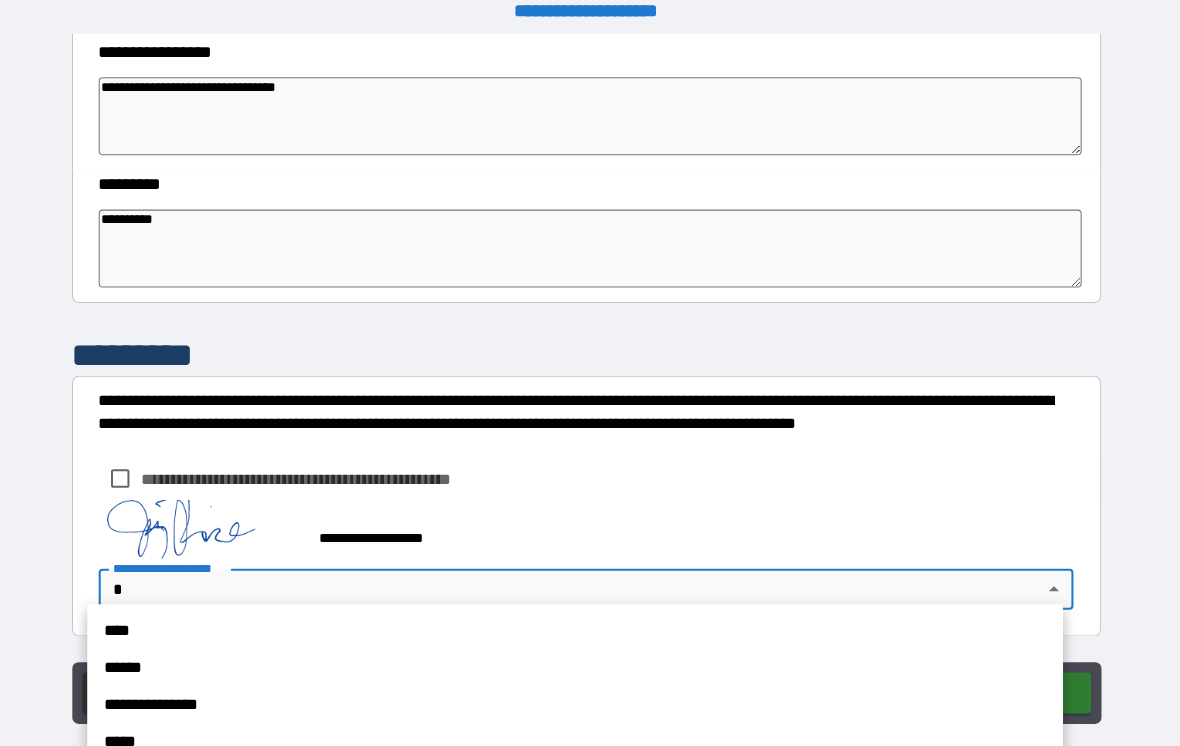 click on "**********" at bounding box center [579, 687] 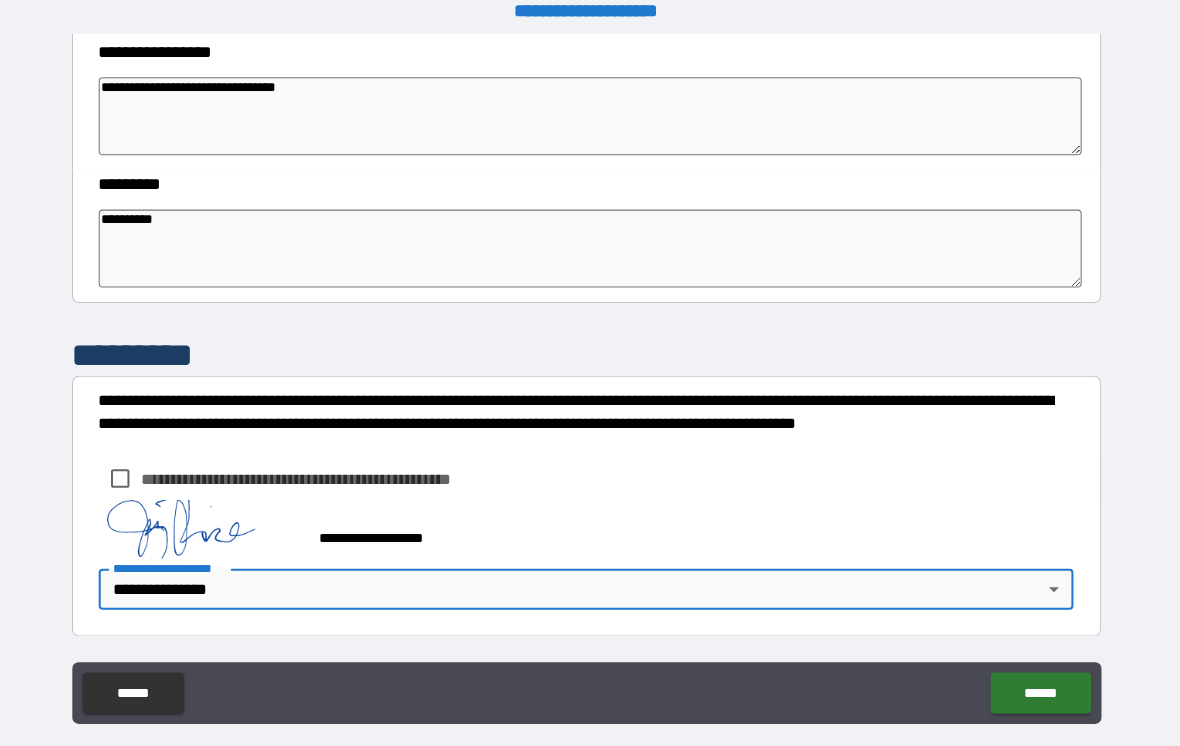 click on "******" at bounding box center [1032, 675] 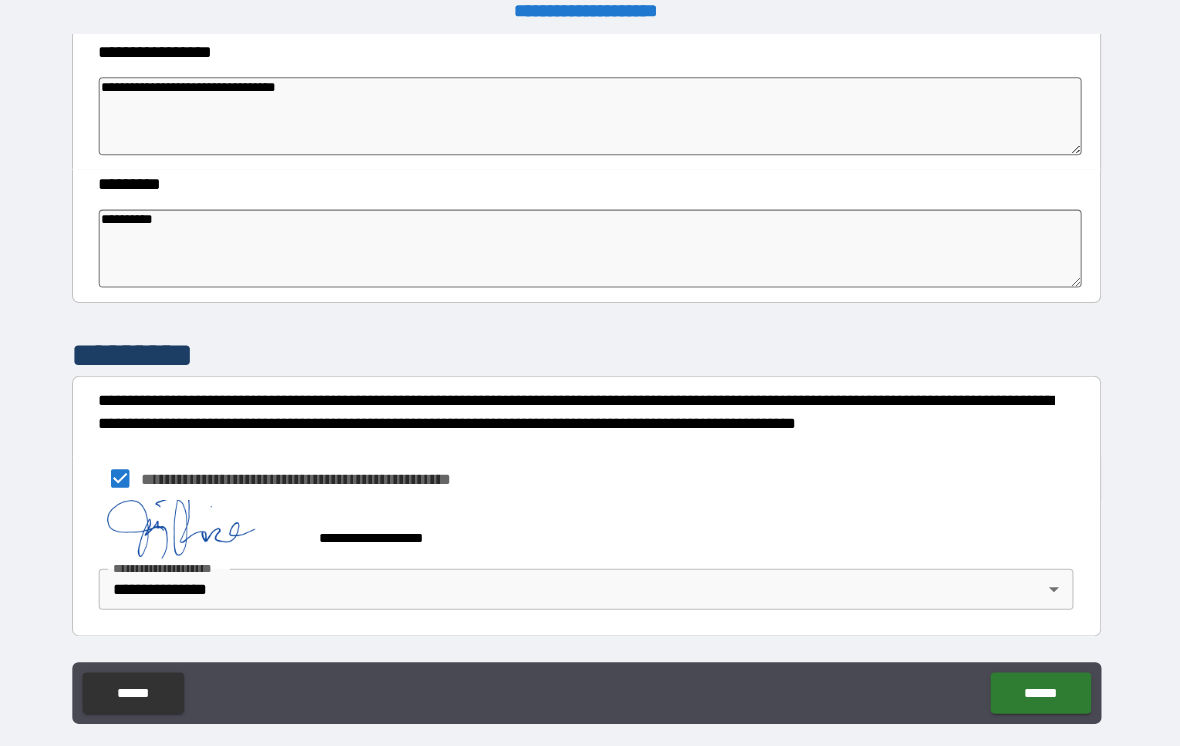 scroll, scrollTop: 12, scrollLeft: 0, axis: vertical 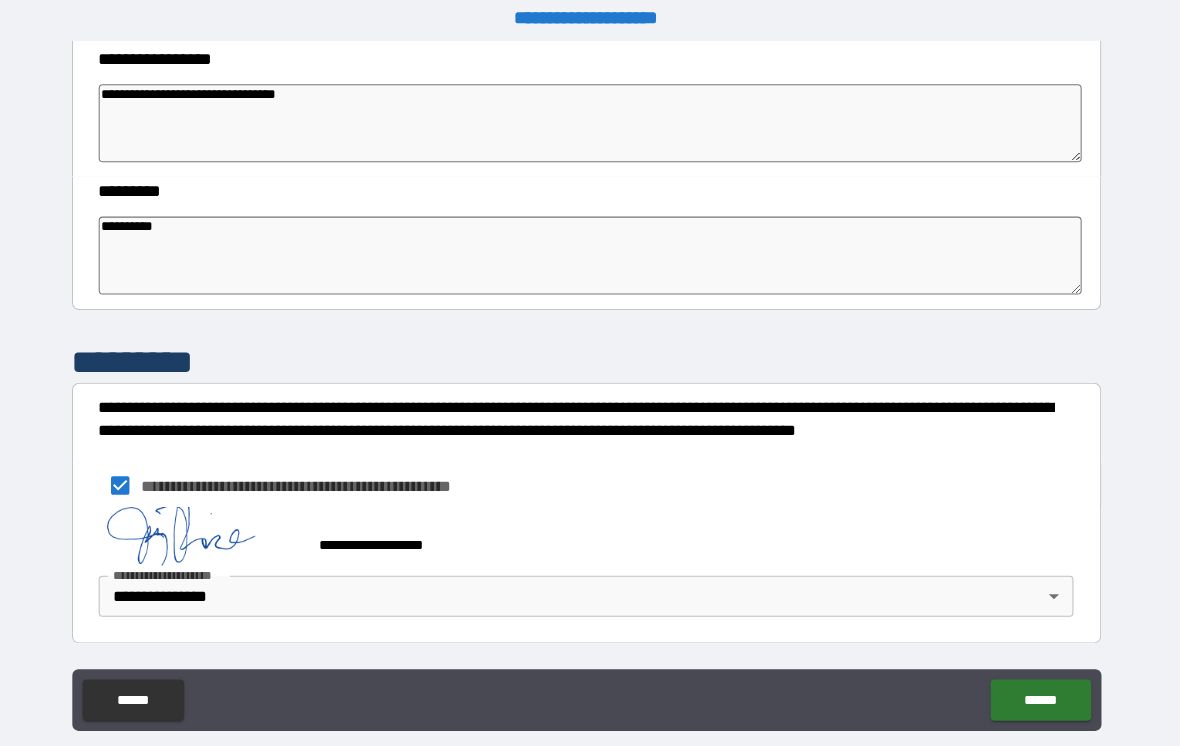 click on "******" at bounding box center (1032, 682) 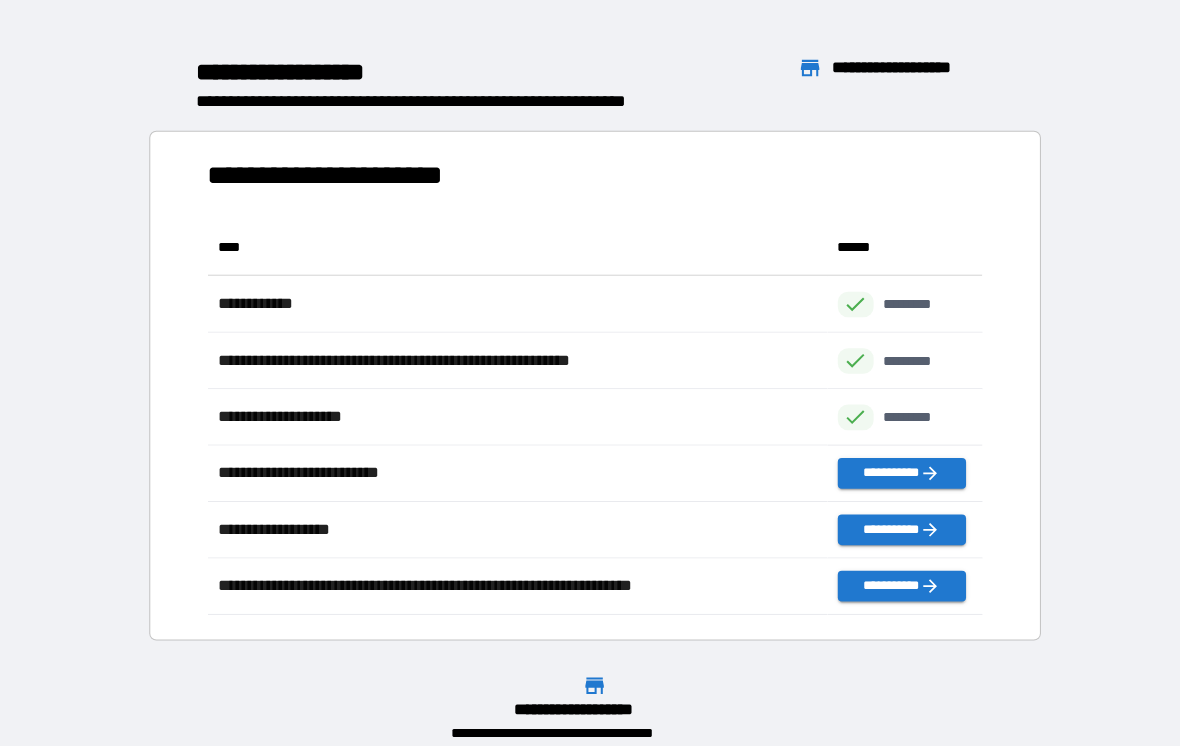 scroll, scrollTop: 1, scrollLeft: 1, axis: both 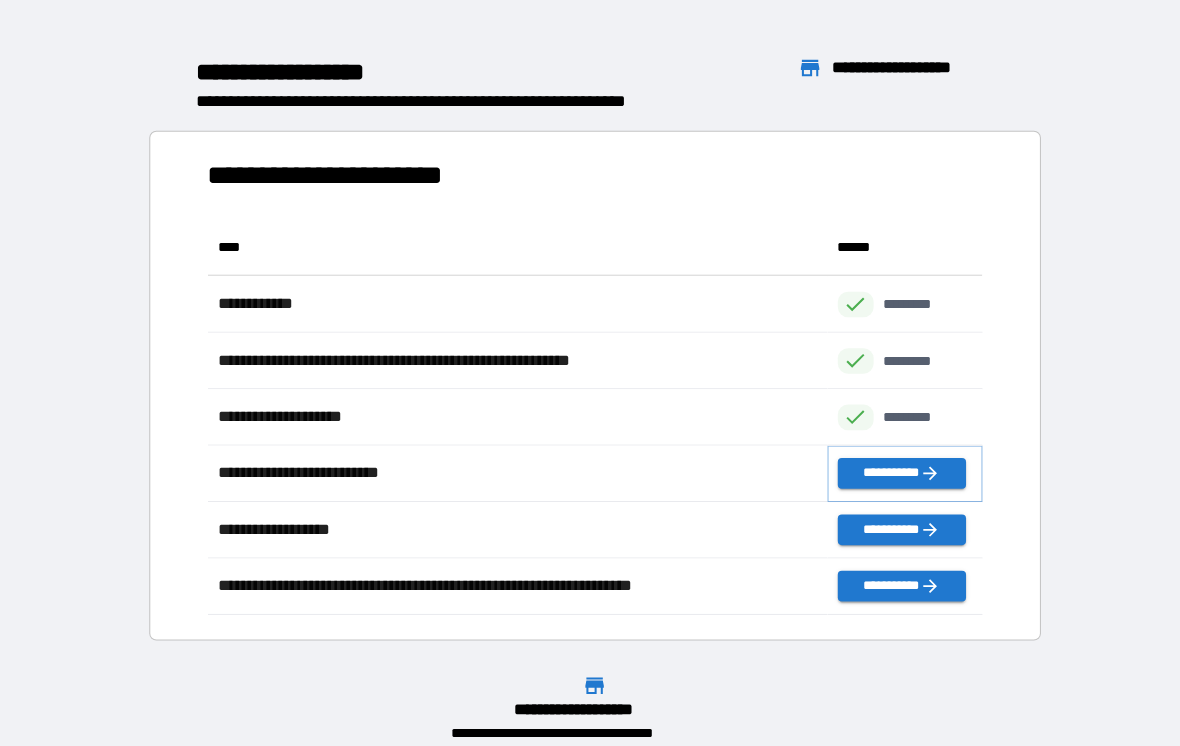 click on "**********" at bounding box center [897, 461] 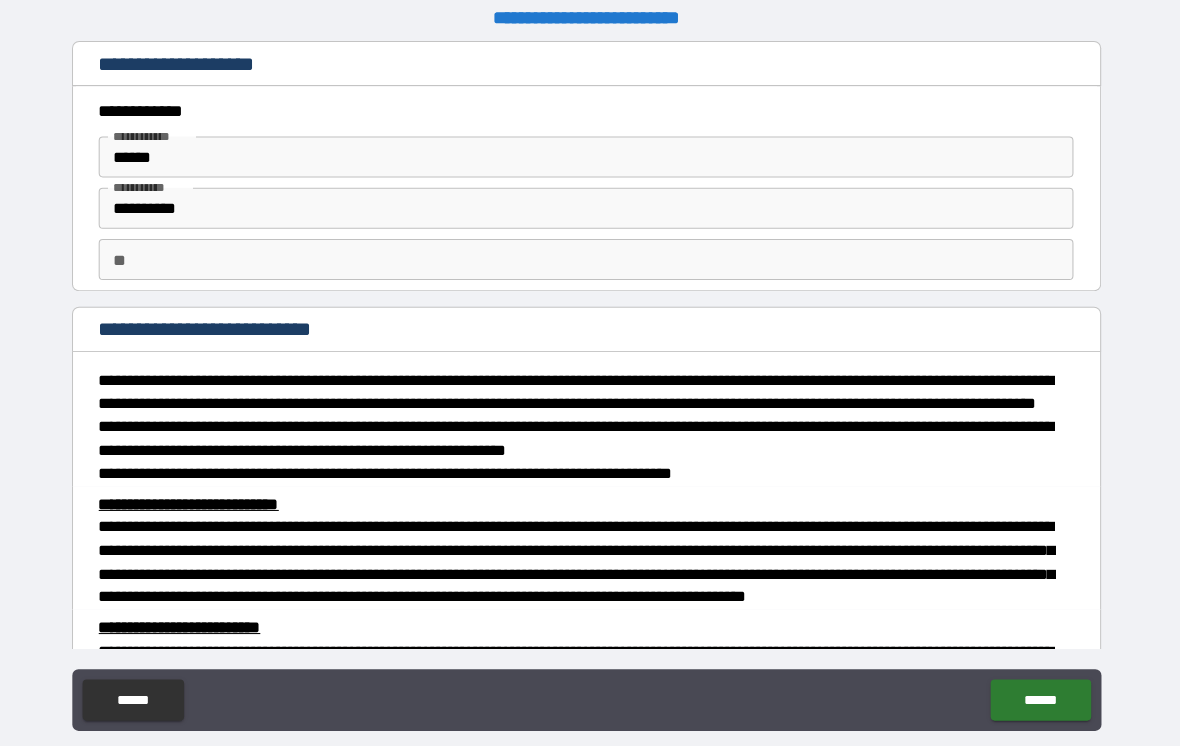 click on "**" at bounding box center [590, 253] 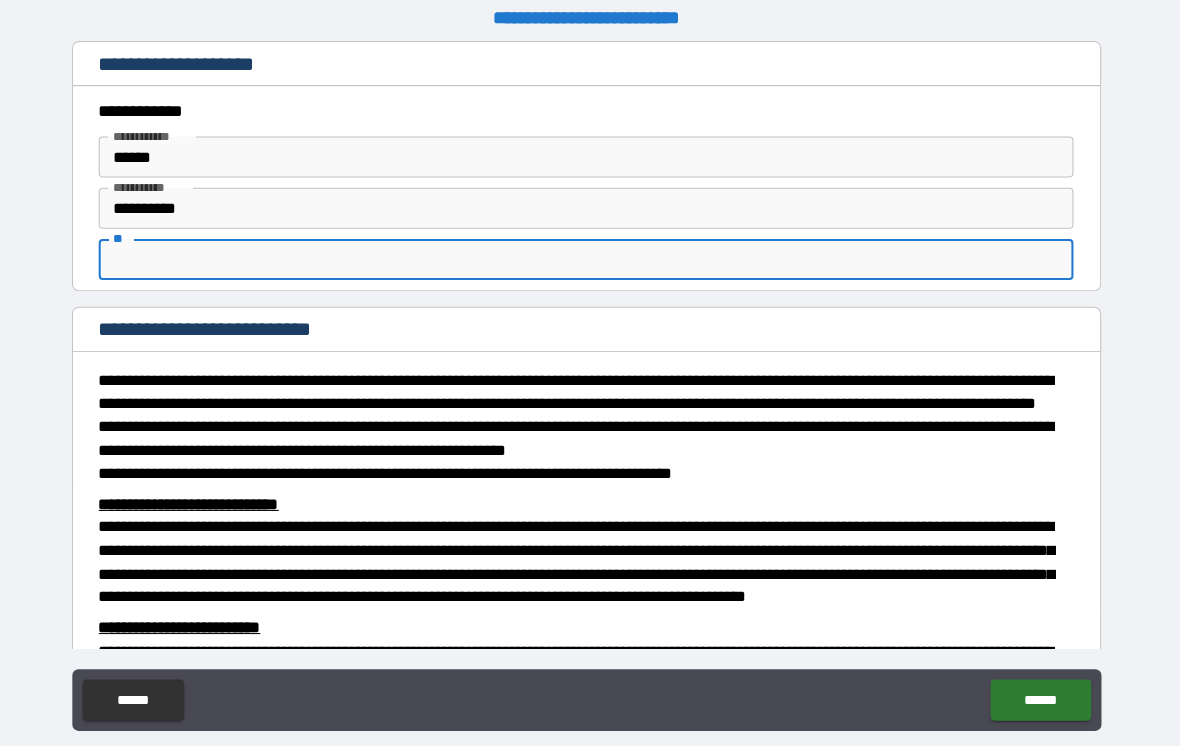 scroll, scrollTop: 12, scrollLeft: 0, axis: vertical 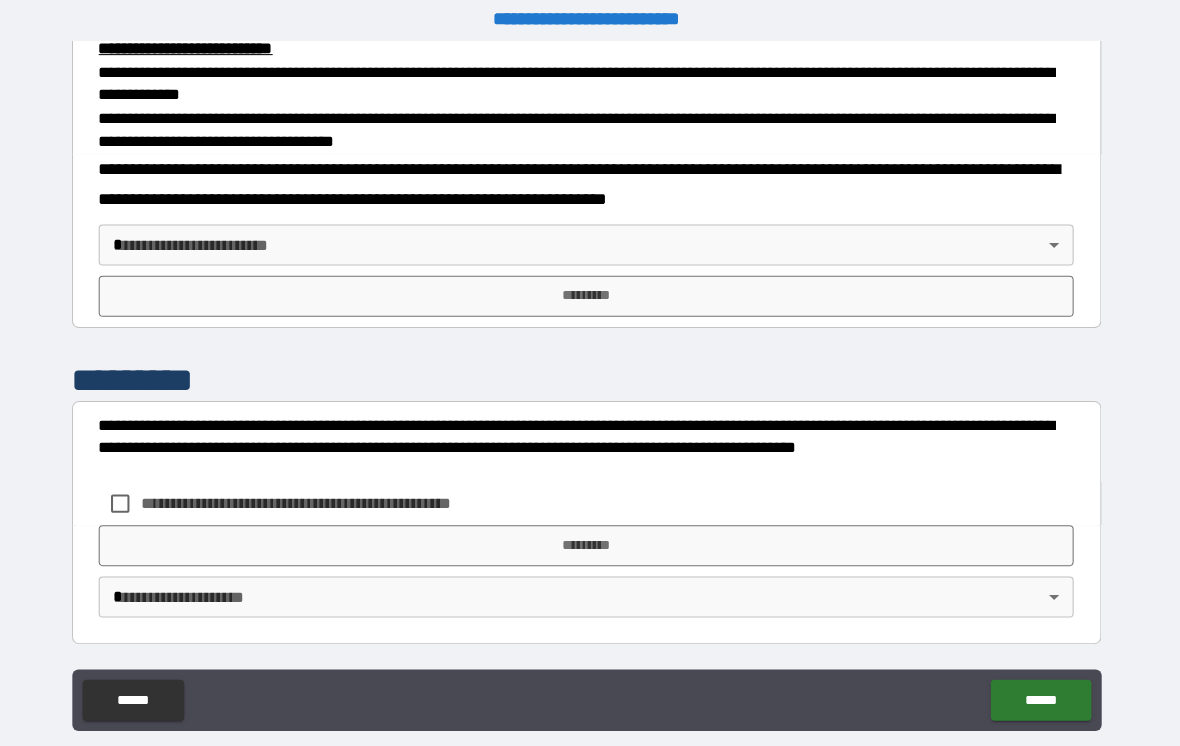 click on "**********" at bounding box center [590, 376] 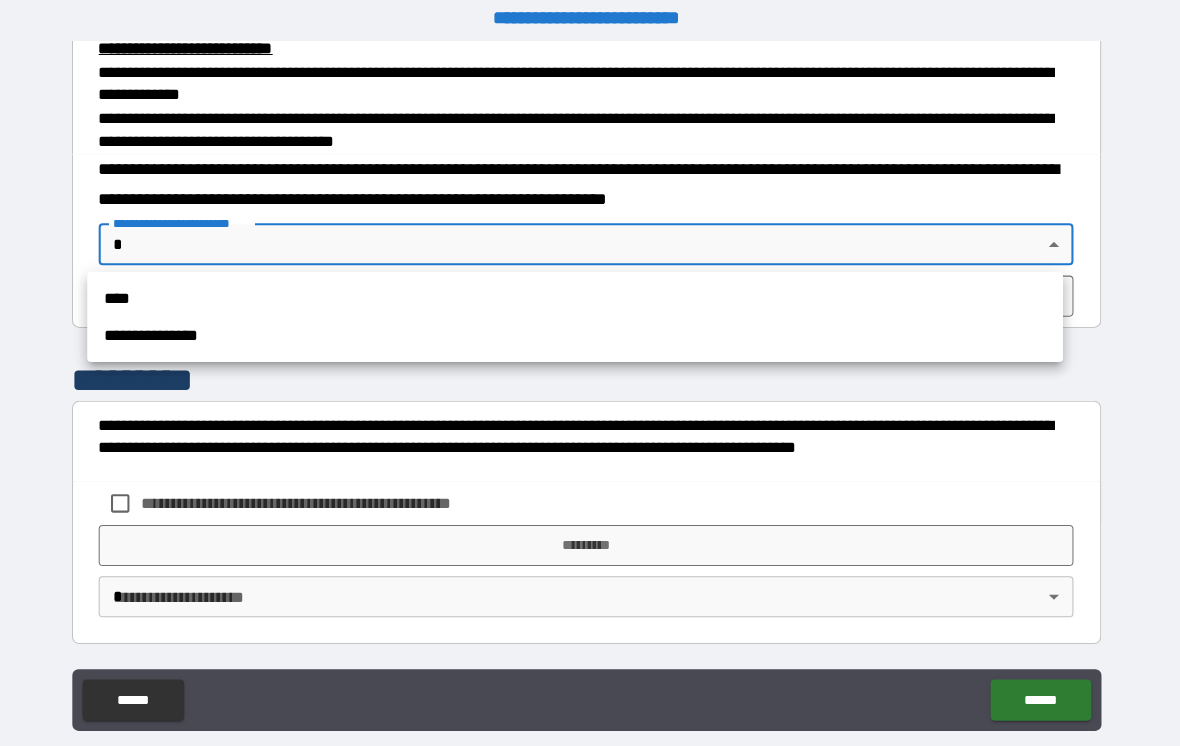 click on "**********" at bounding box center (579, 327) 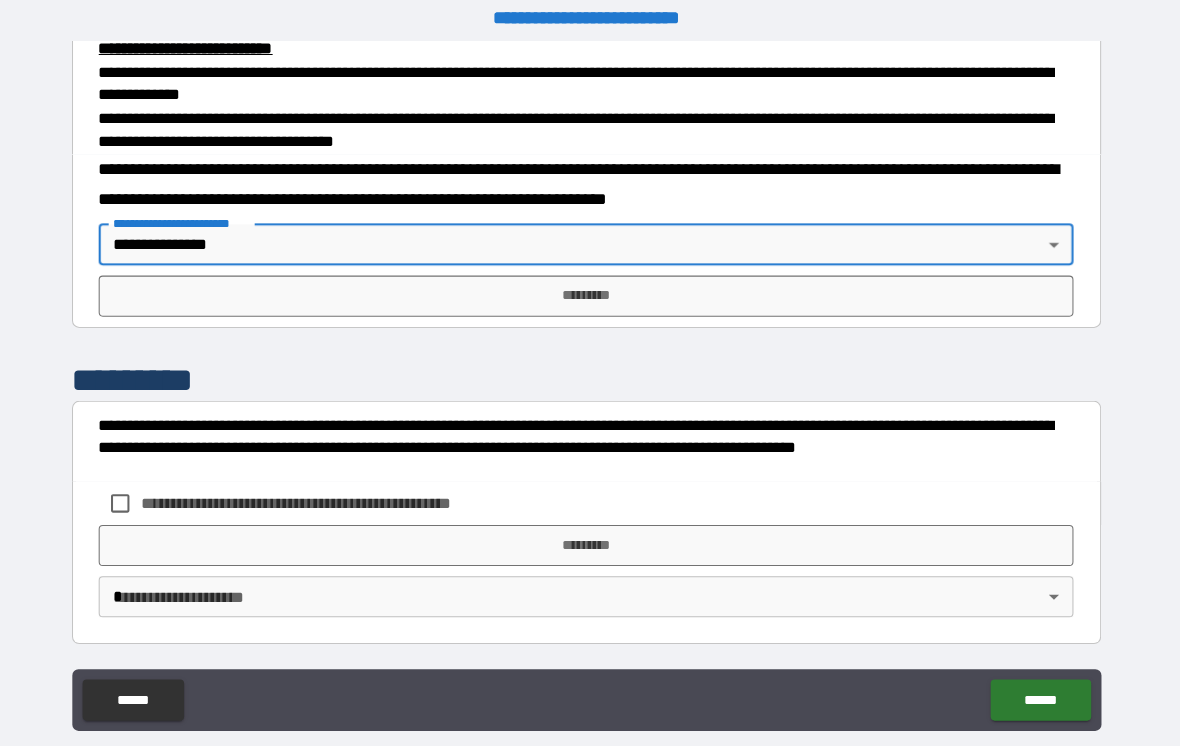click on "*********" at bounding box center (590, 288) 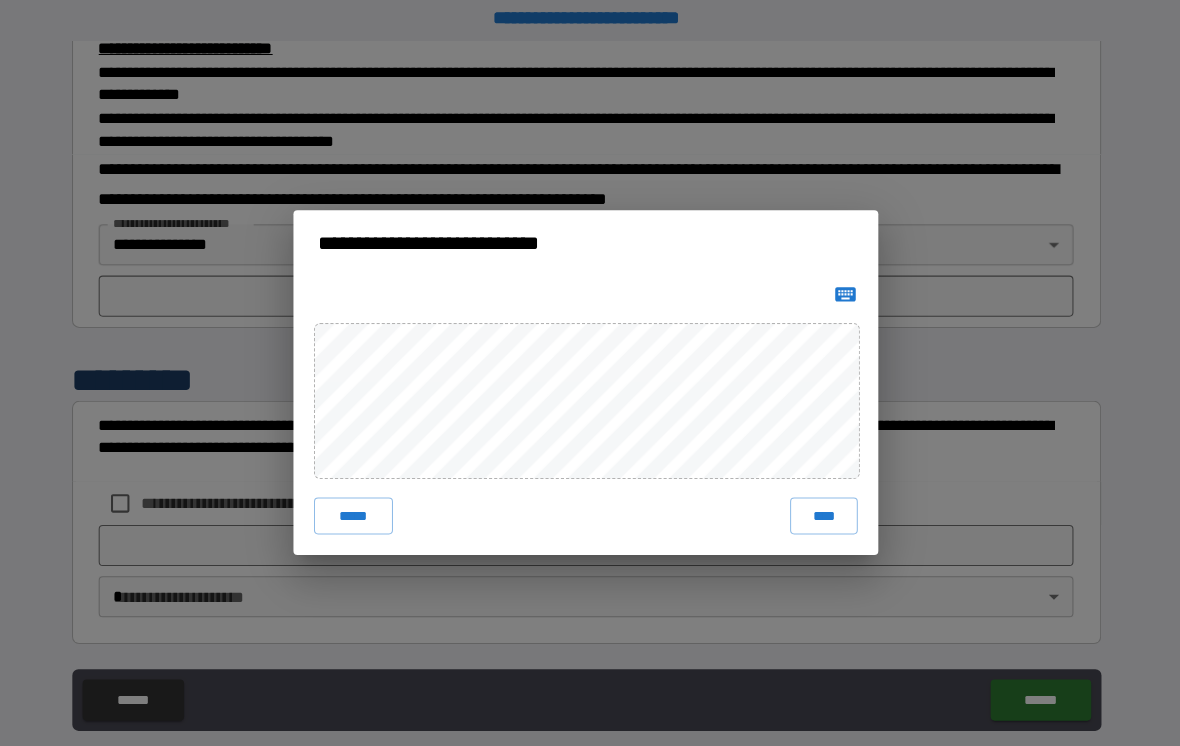 click on "****" at bounding box center [822, 503] 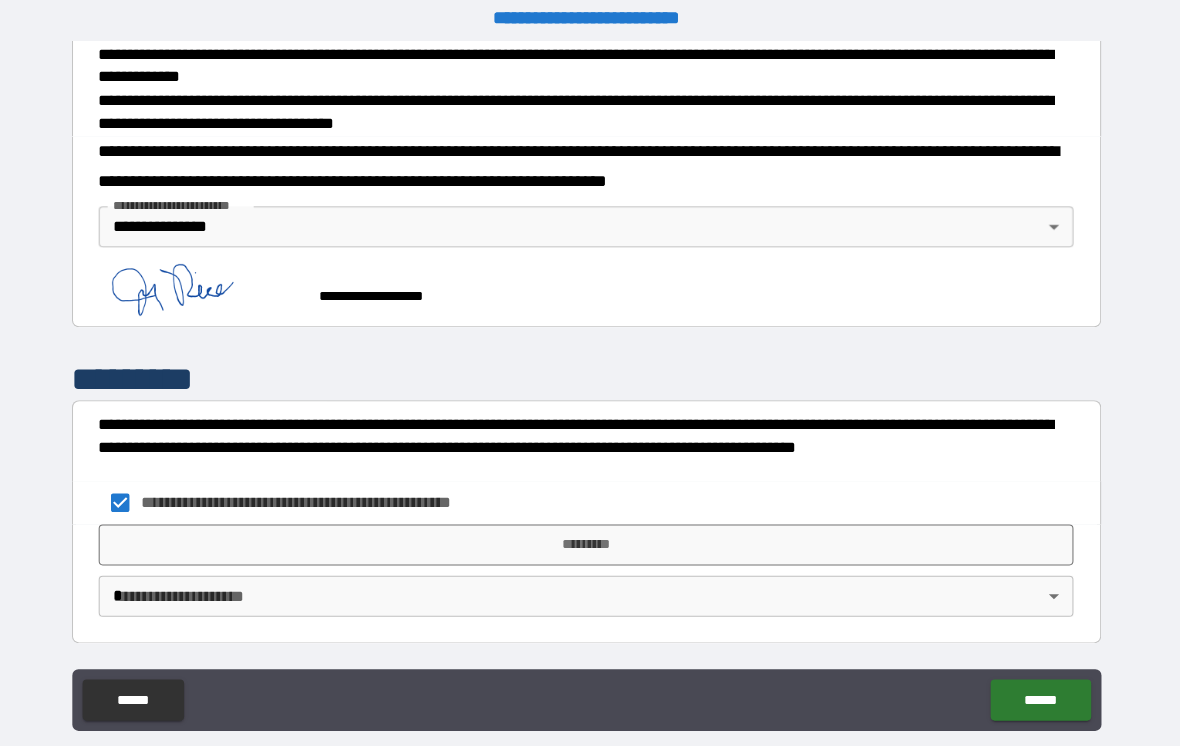 scroll, scrollTop: 688, scrollLeft: 0, axis: vertical 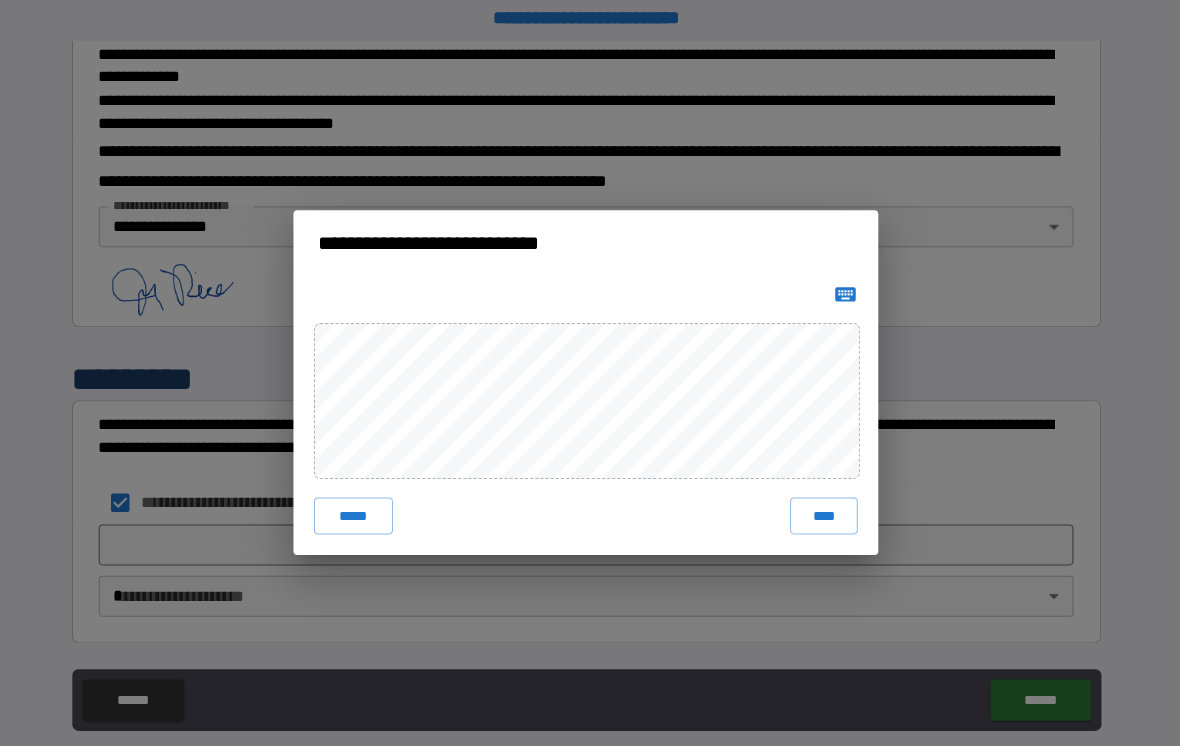 click on "****" at bounding box center (822, 503) 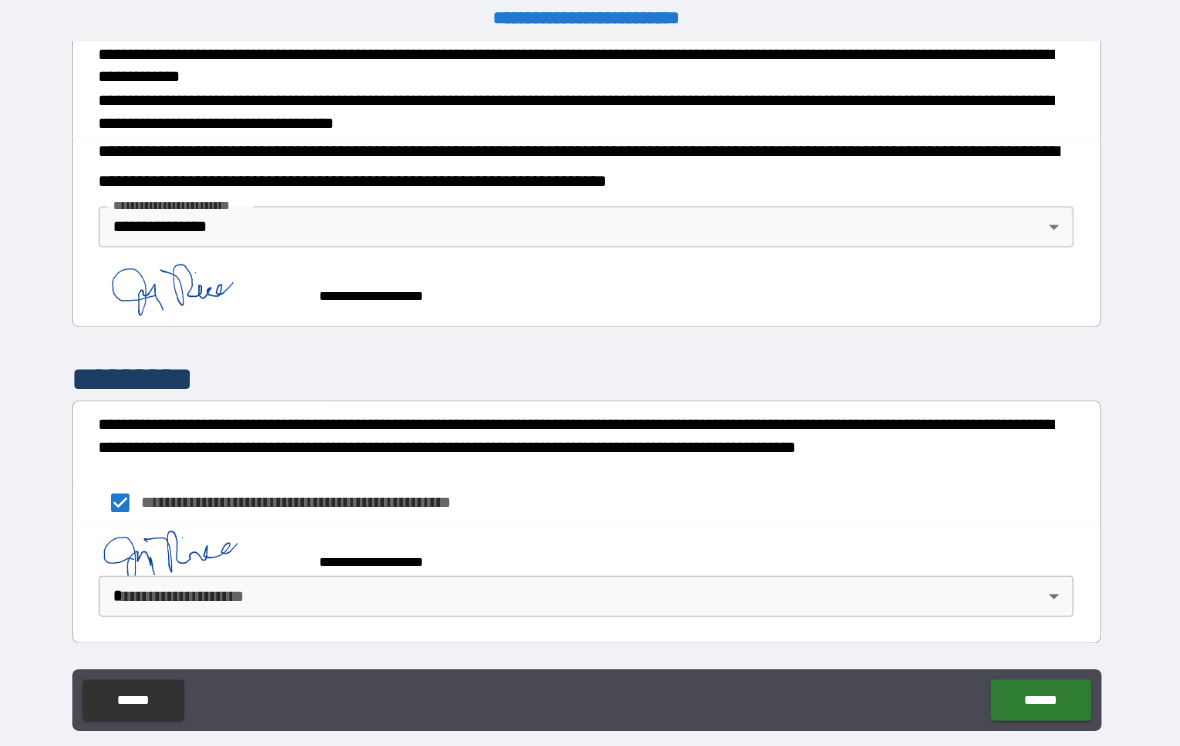 scroll, scrollTop: 678, scrollLeft: 0, axis: vertical 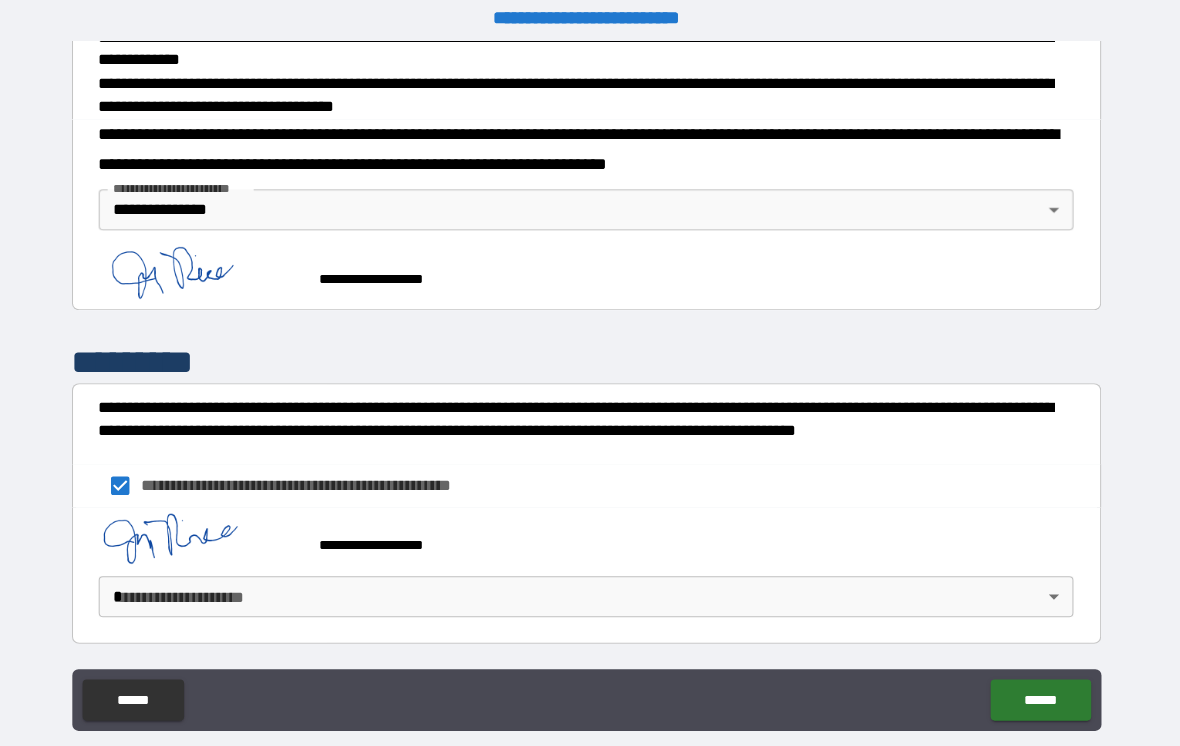 click on "**********" at bounding box center [590, 376] 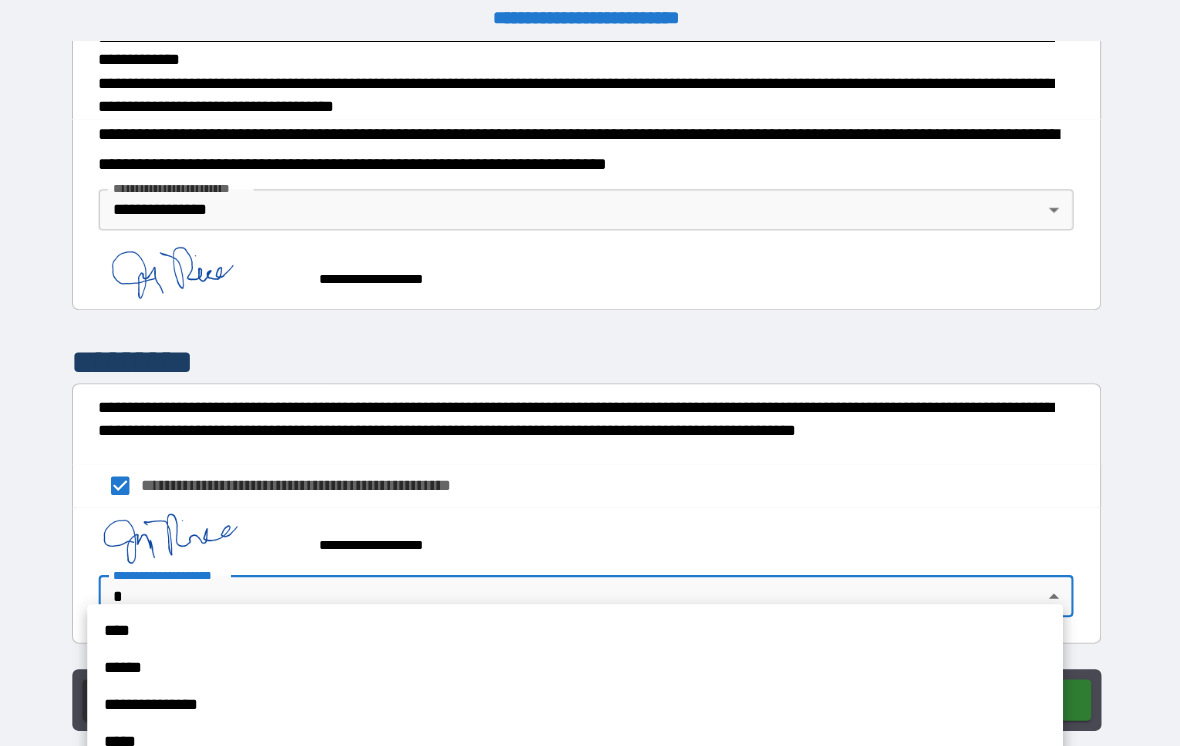 click on "**********" at bounding box center (579, 687) 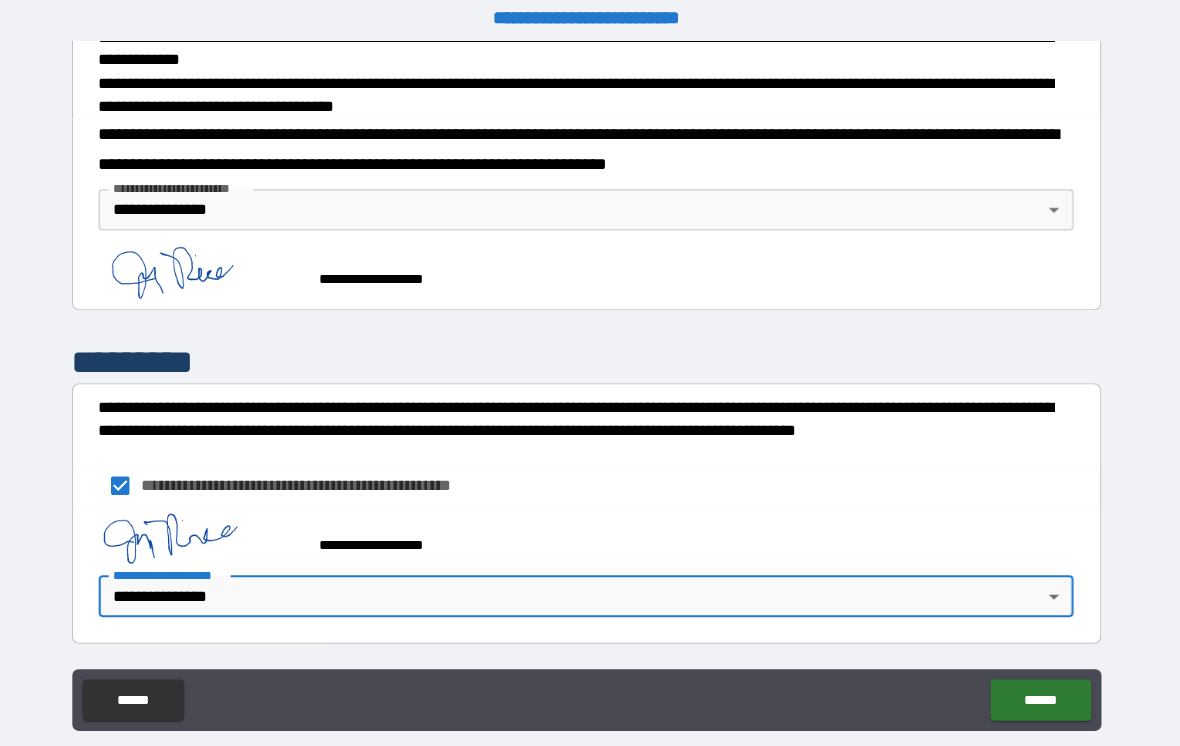 scroll, scrollTop: 705, scrollLeft: 0, axis: vertical 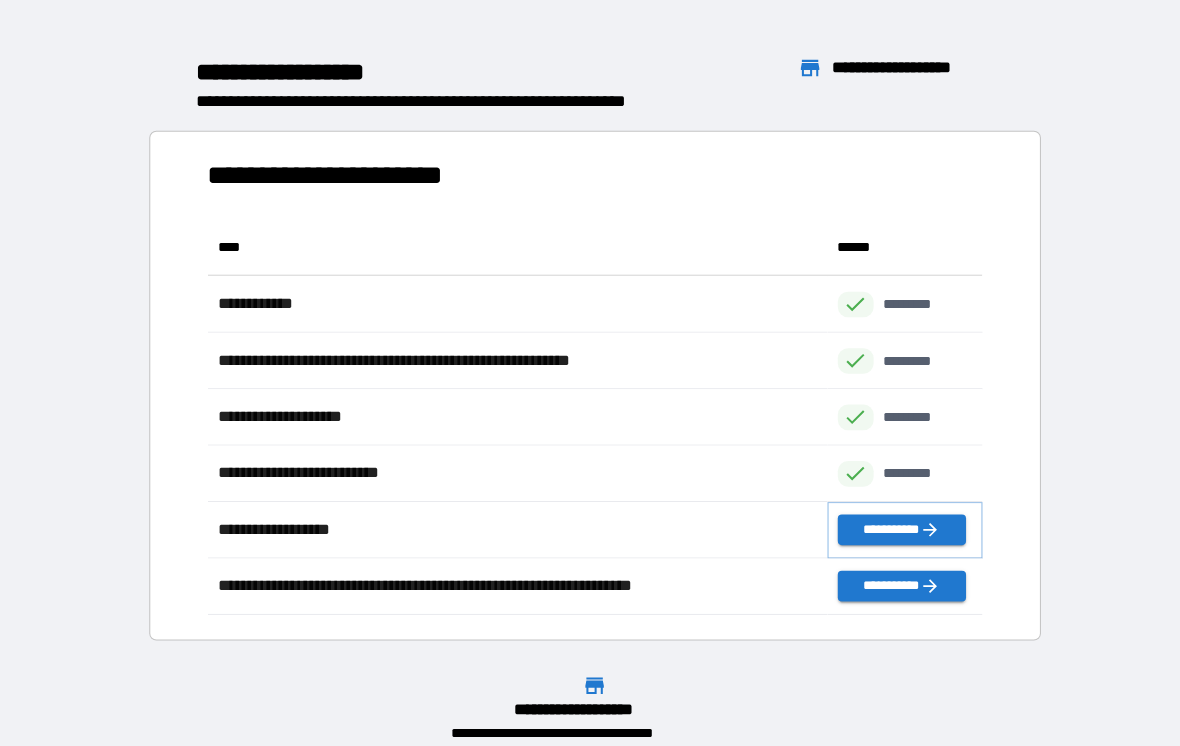 click on "**********" at bounding box center (897, 516) 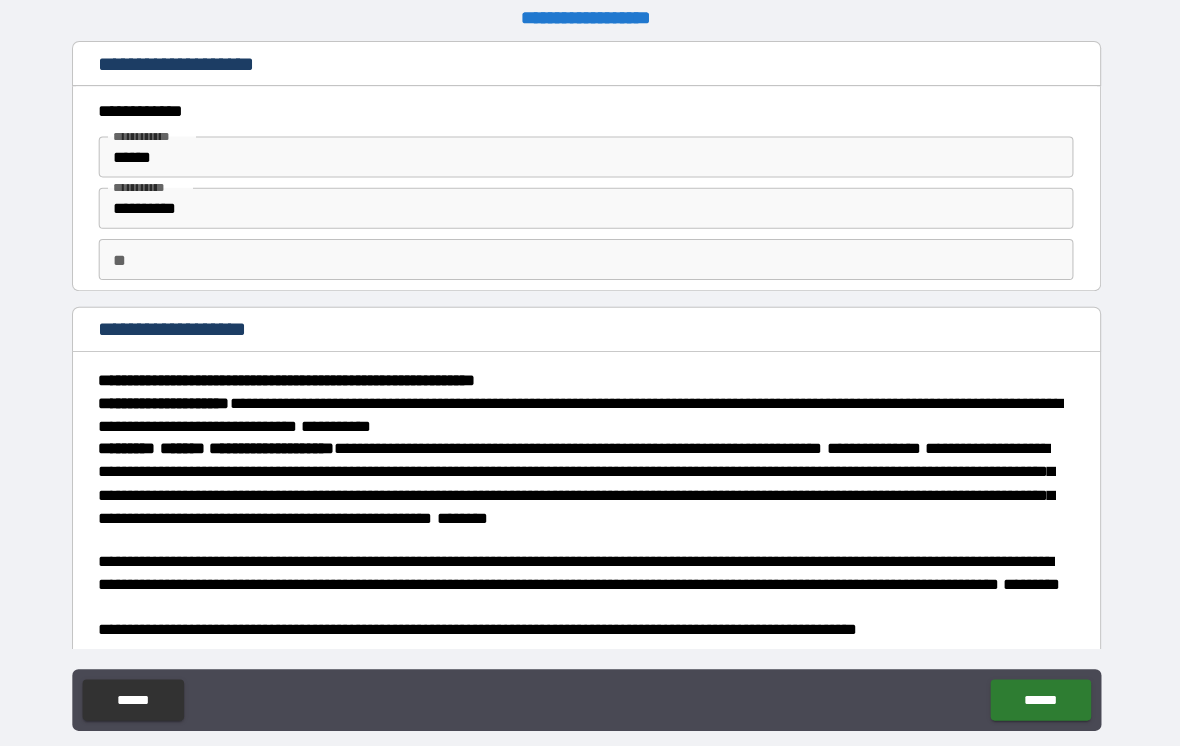 click on "**" at bounding box center (590, 253) 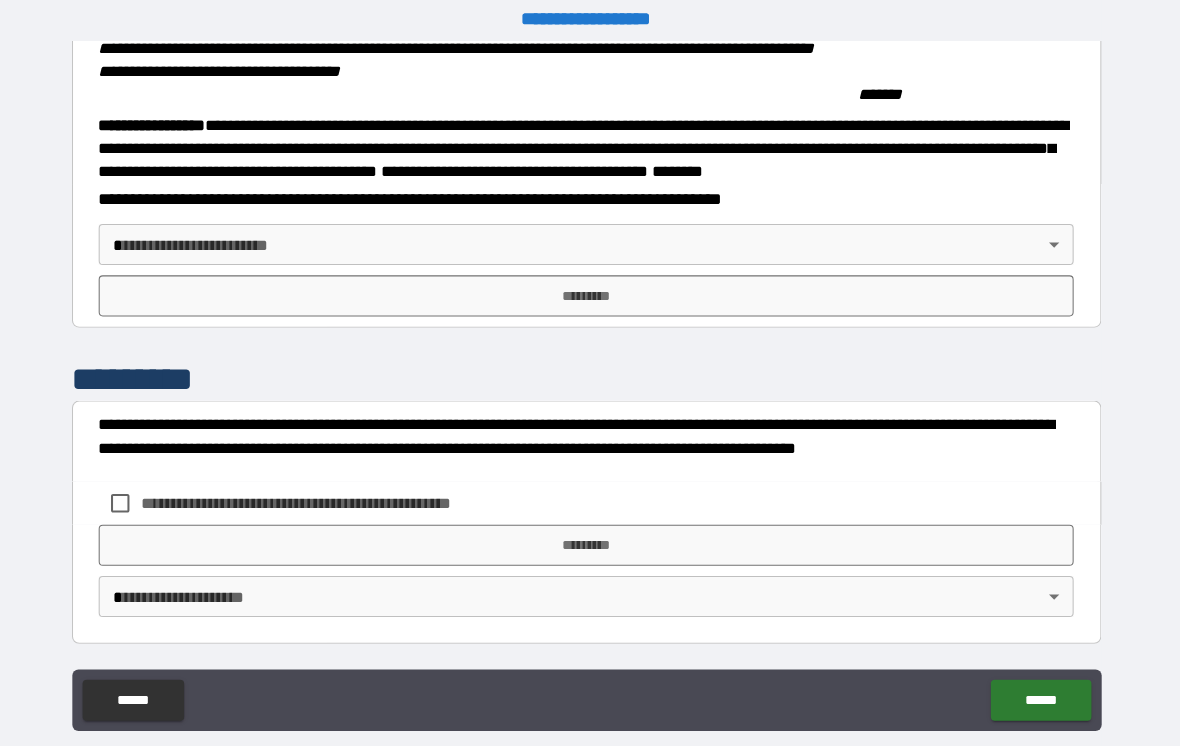 scroll, scrollTop: 2121, scrollLeft: 0, axis: vertical 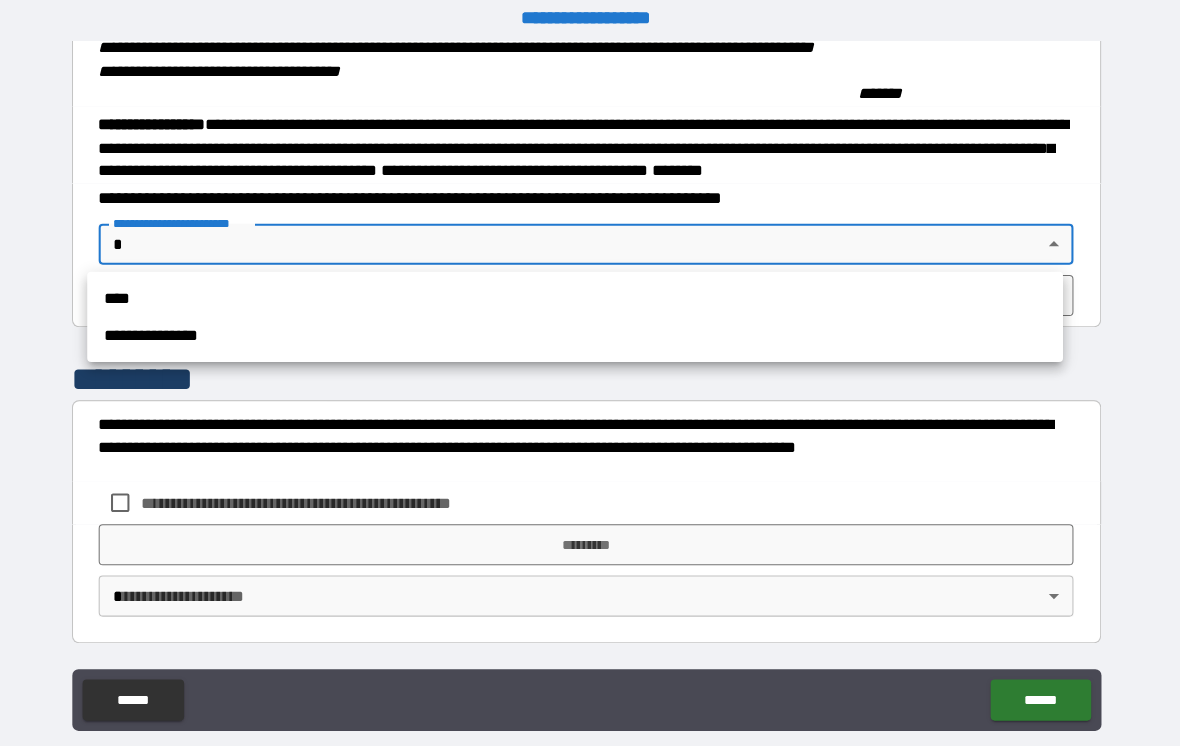 click on "**********" at bounding box center (579, 327) 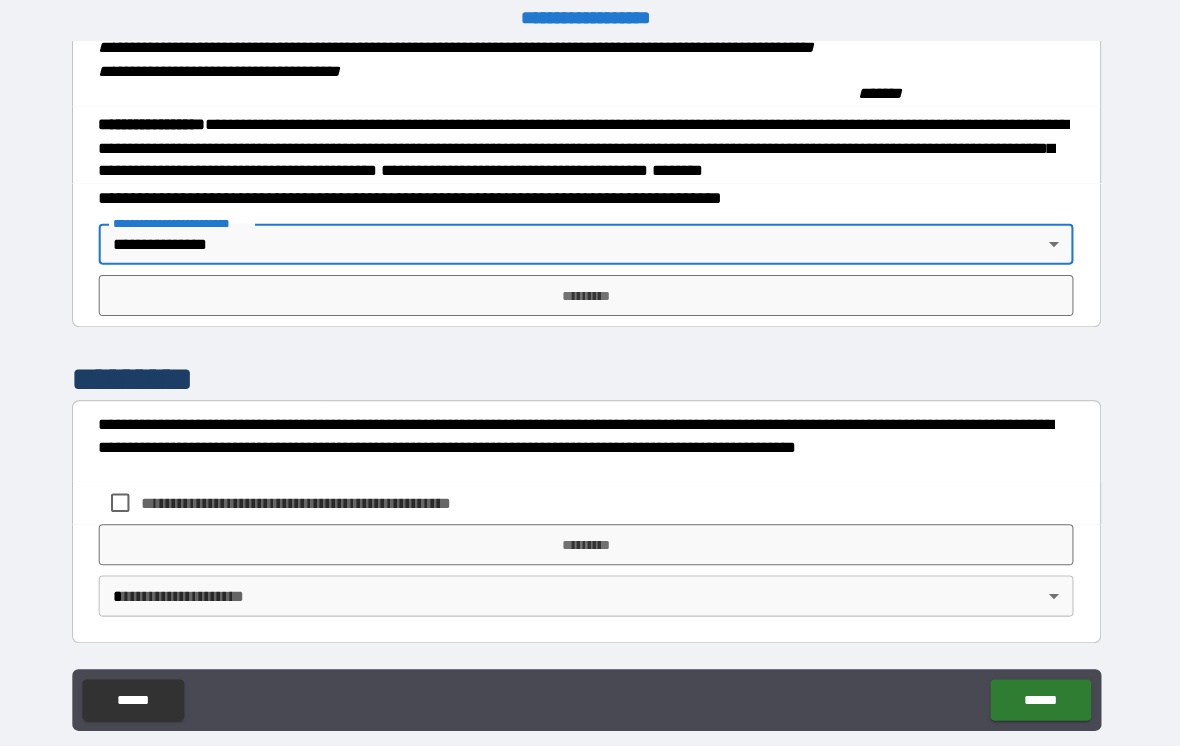 click on "*********" at bounding box center (590, 288) 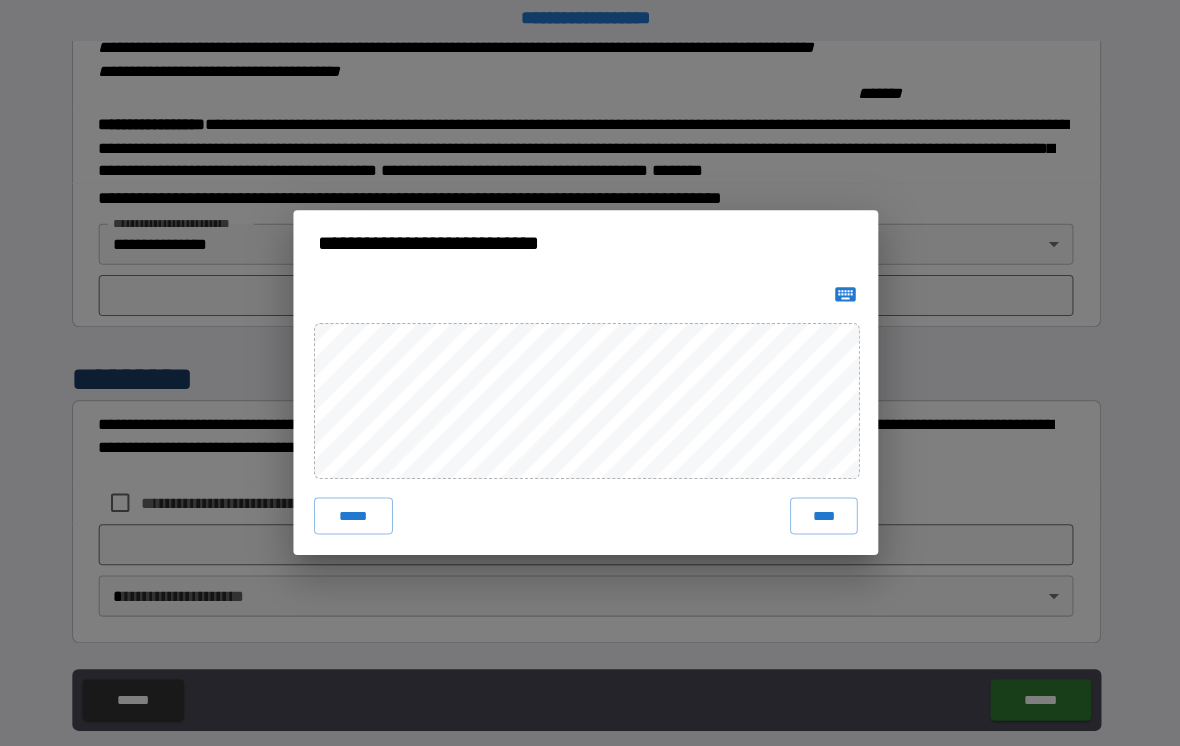 click on "****" at bounding box center [822, 503] 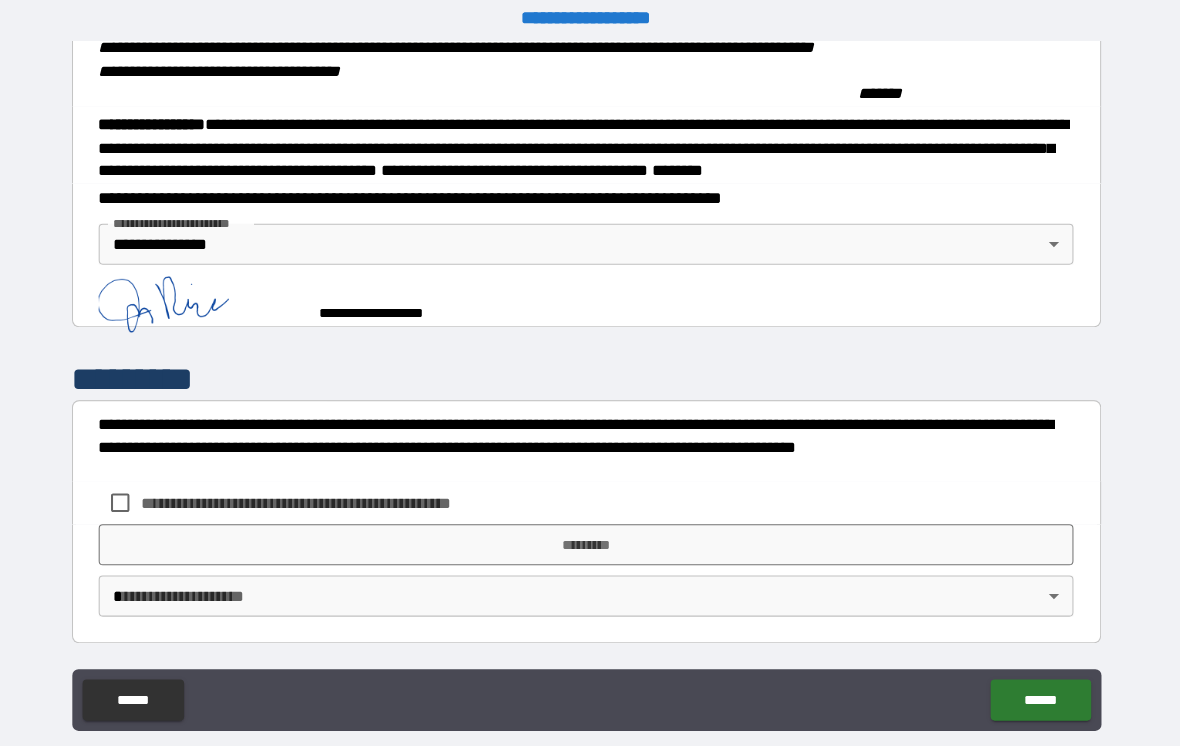 scroll, scrollTop: 2111, scrollLeft: 0, axis: vertical 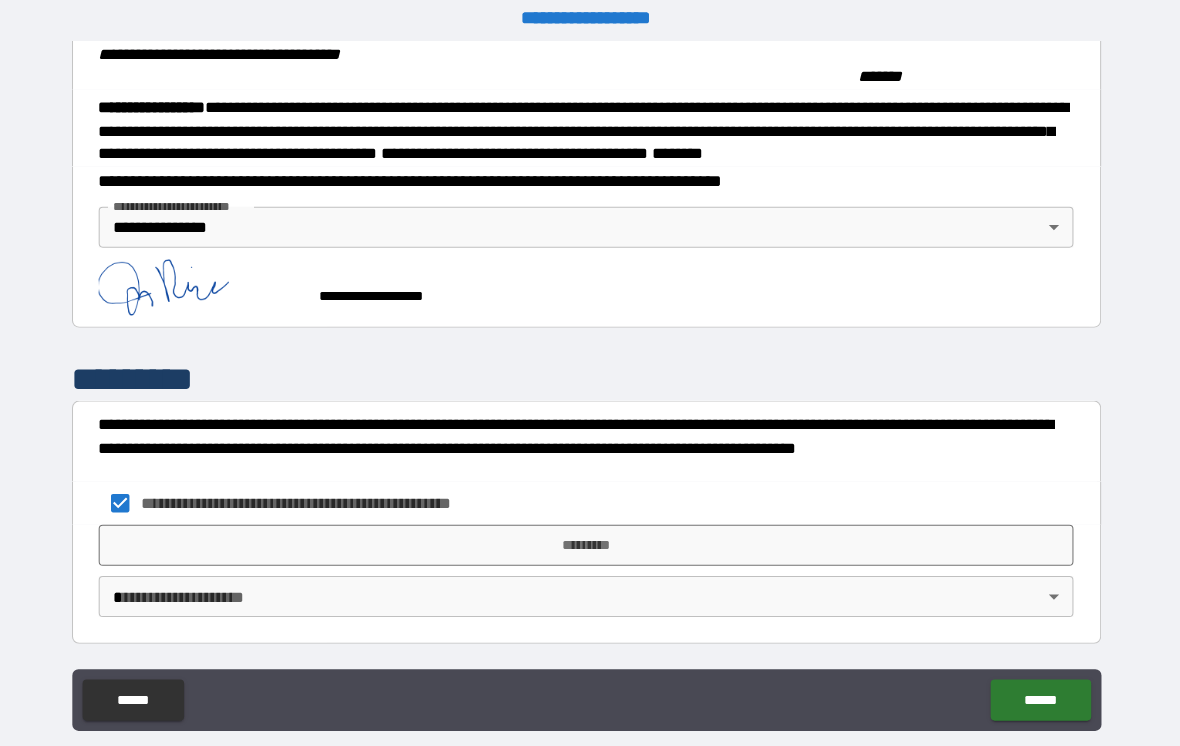 click on "*********" at bounding box center [590, 531] 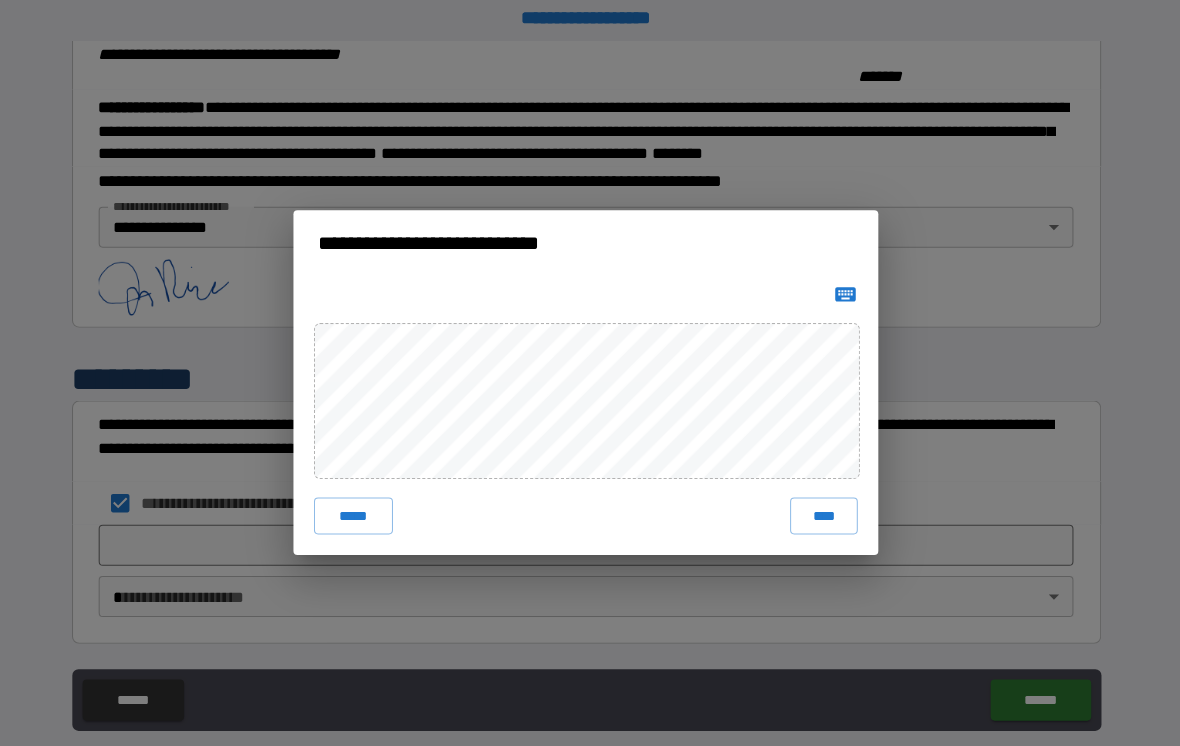 click on "****" at bounding box center (822, 503) 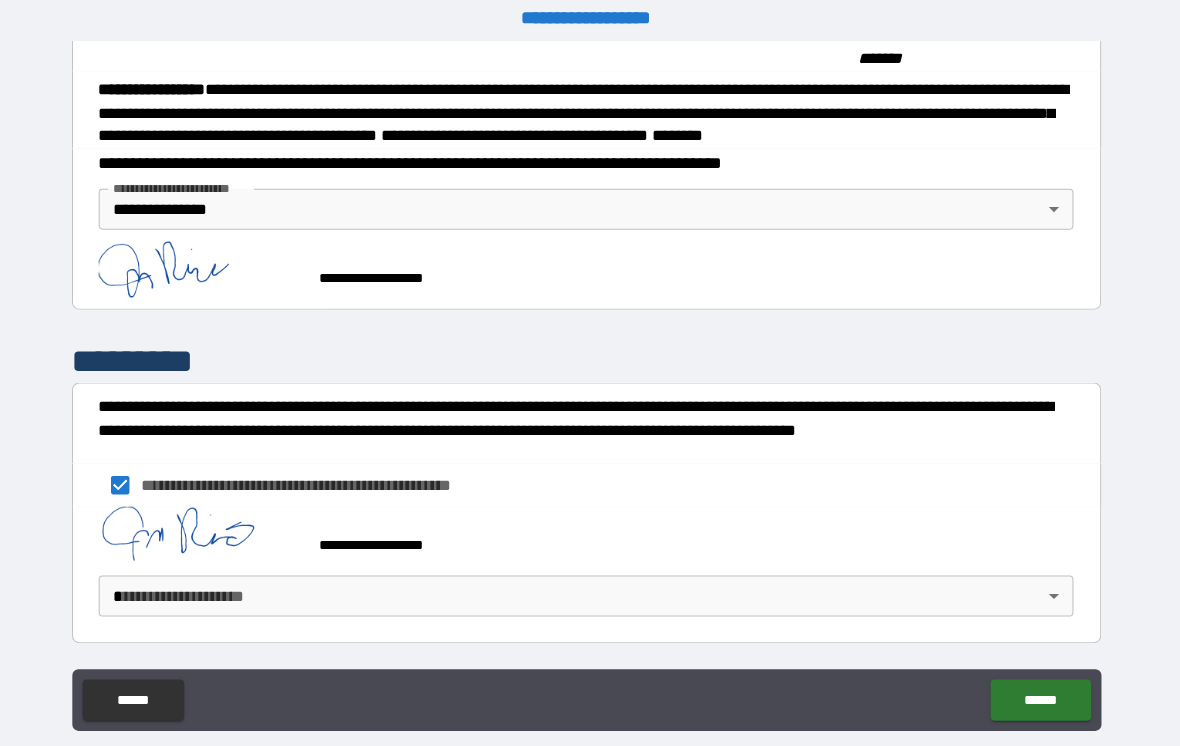click on "**********" at bounding box center (590, 376) 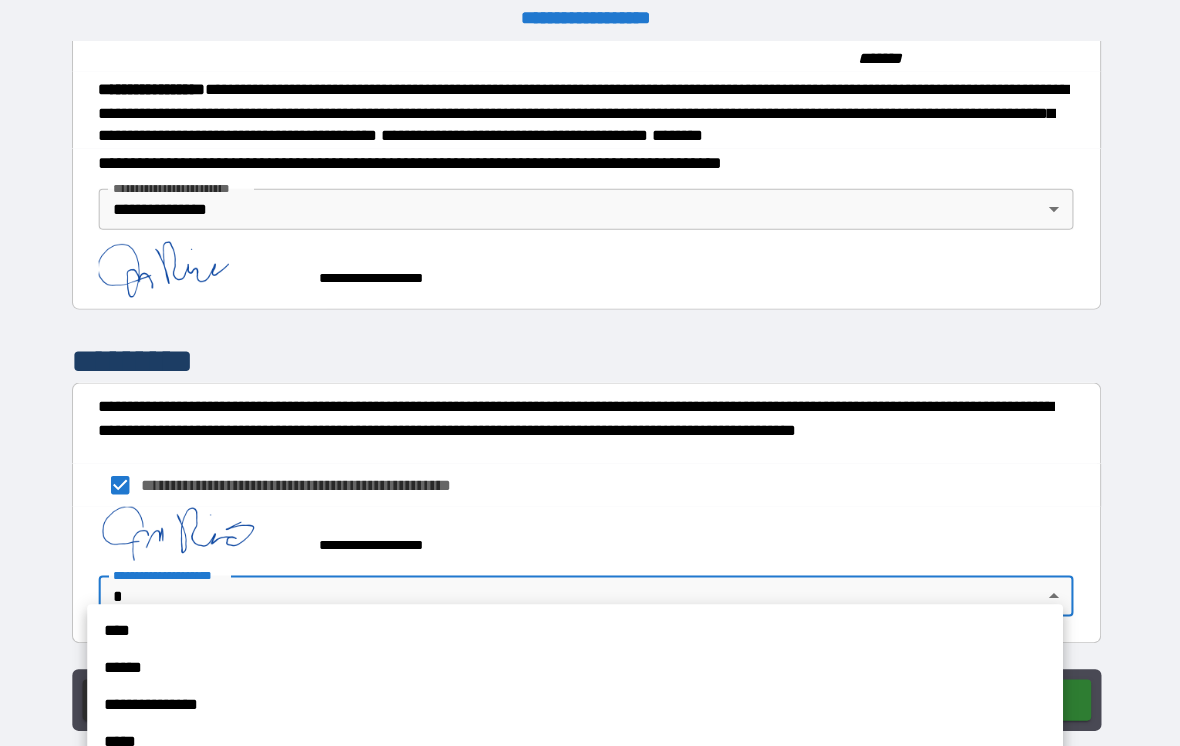 click on "**********" at bounding box center (579, 687) 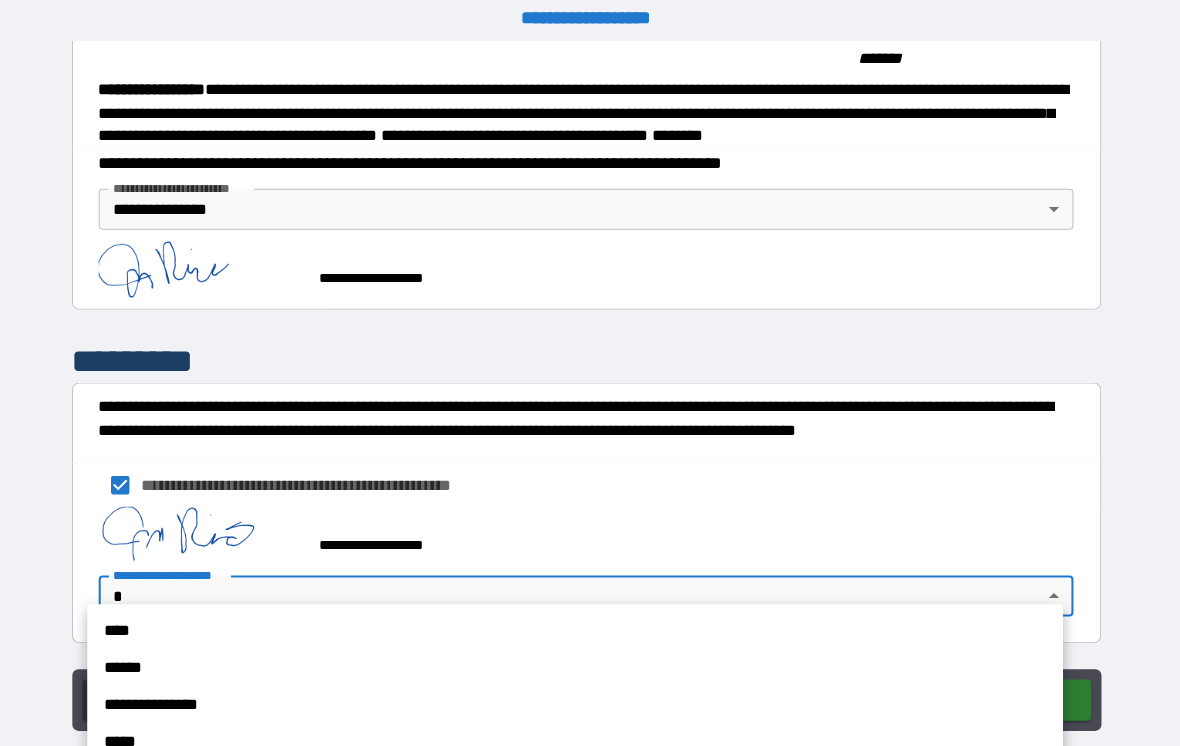 scroll, scrollTop: 2124, scrollLeft: 0, axis: vertical 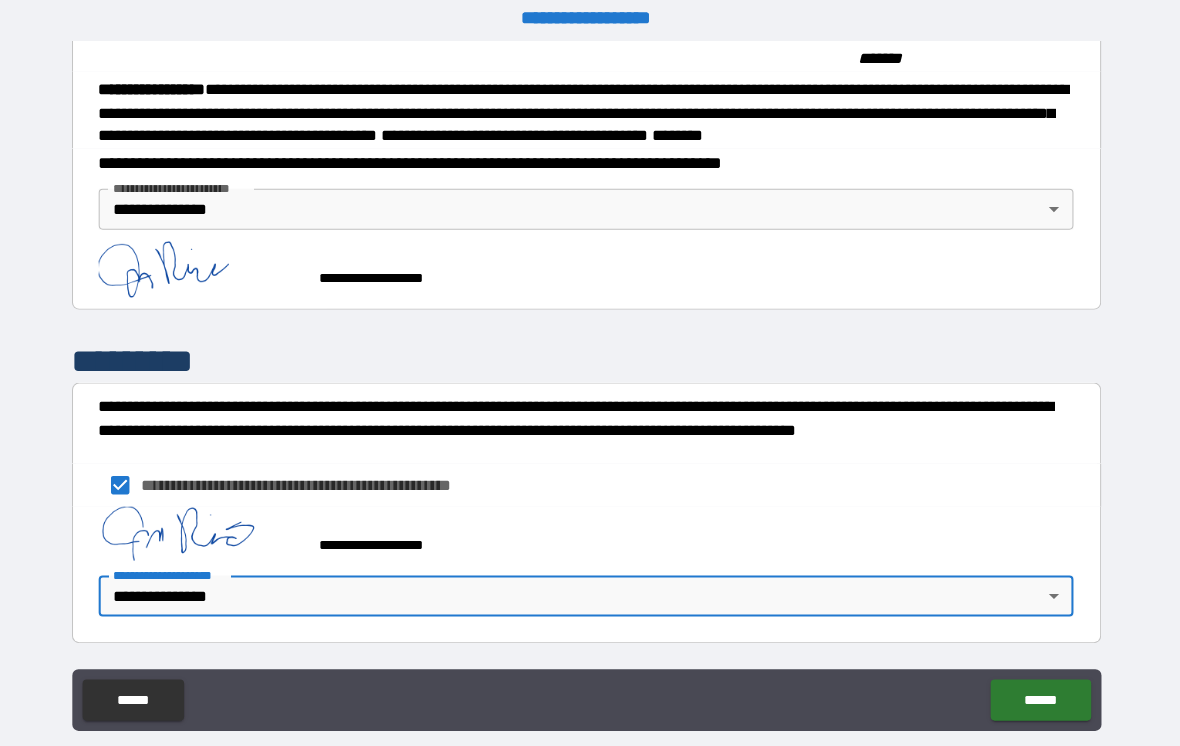 click on "******" at bounding box center (1032, 682) 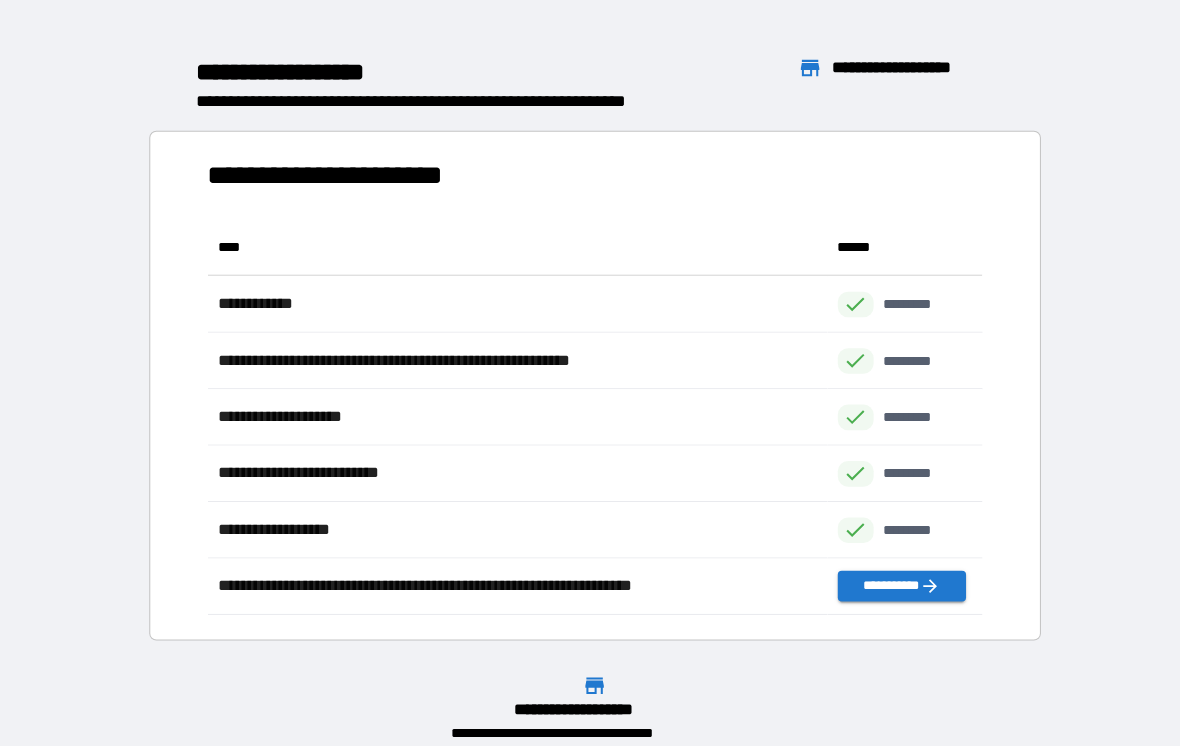 scroll, scrollTop: 1, scrollLeft: 1, axis: both 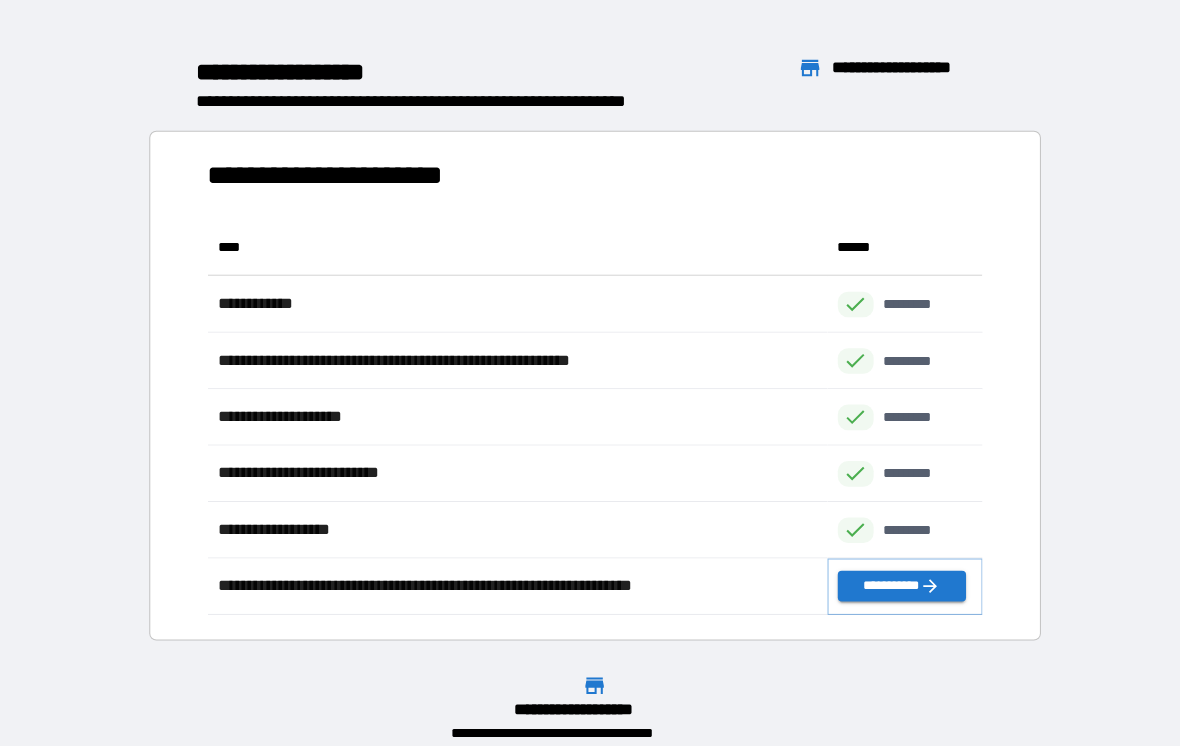 click on "**********" at bounding box center [897, 571] 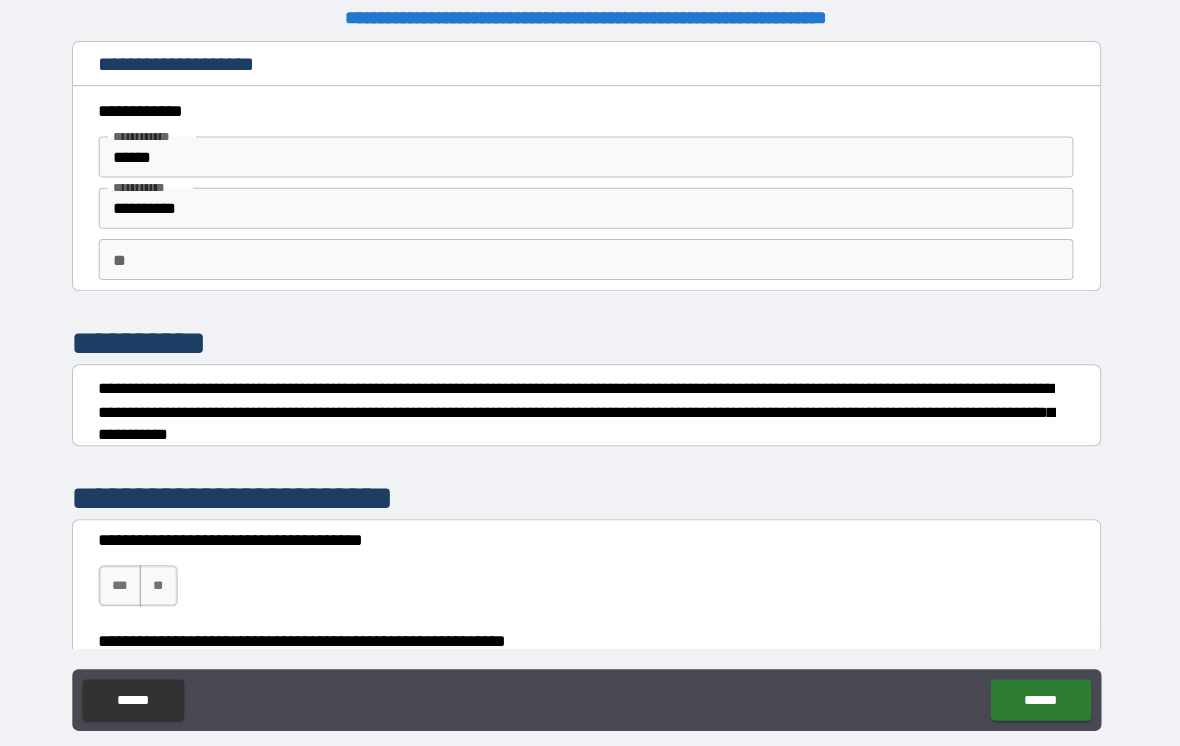 click on "**" at bounding box center (590, 253) 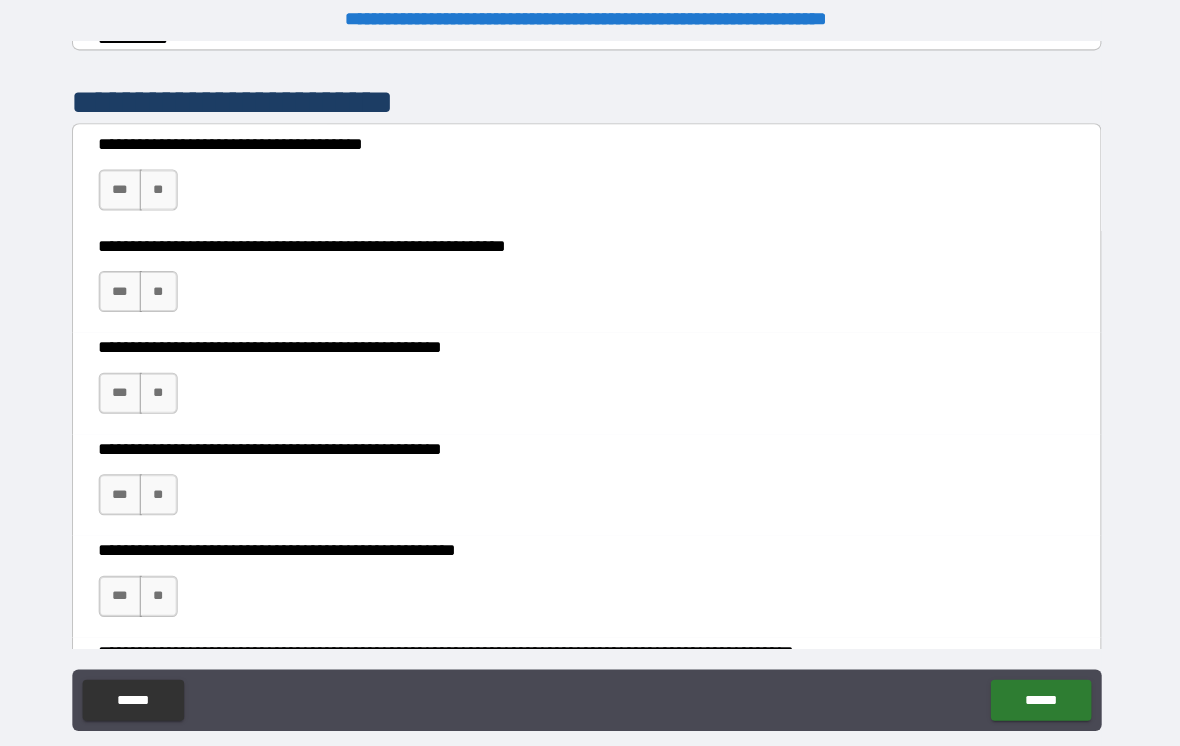 scroll, scrollTop: 387, scrollLeft: 0, axis: vertical 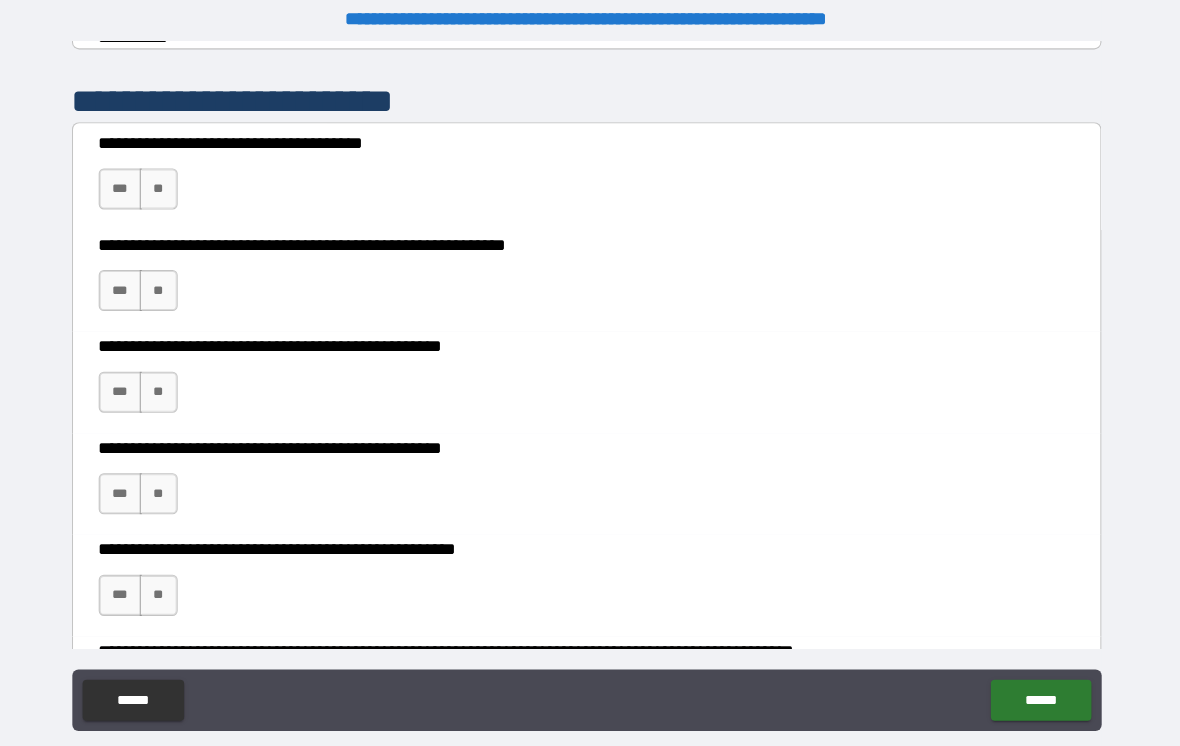 click on "**" at bounding box center (173, 184) 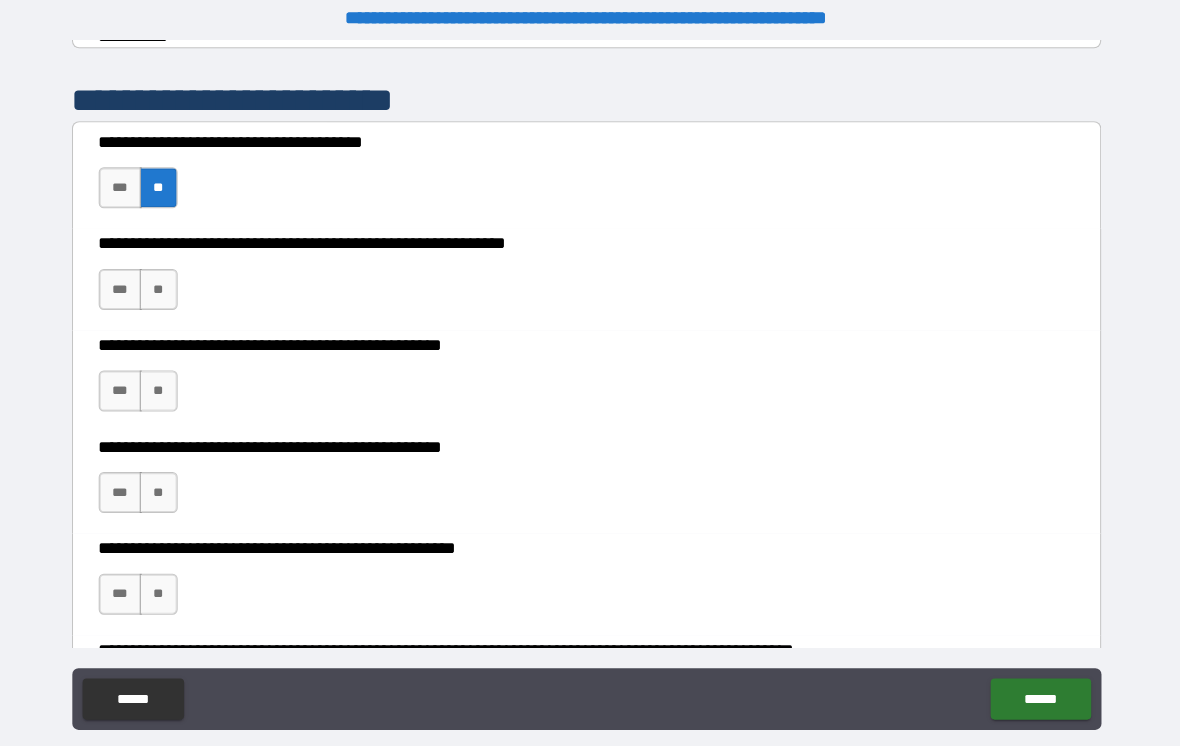 click on "***" at bounding box center [136, 283] 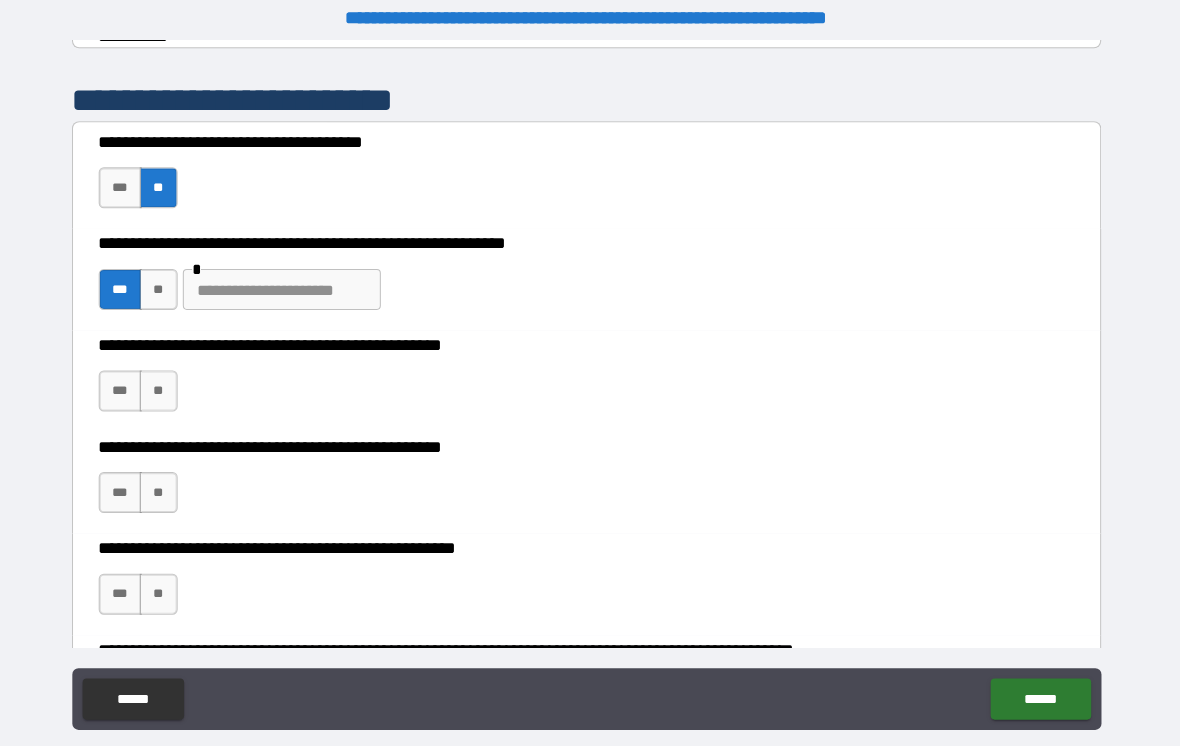 scroll, scrollTop: 12, scrollLeft: 0, axis: vertical 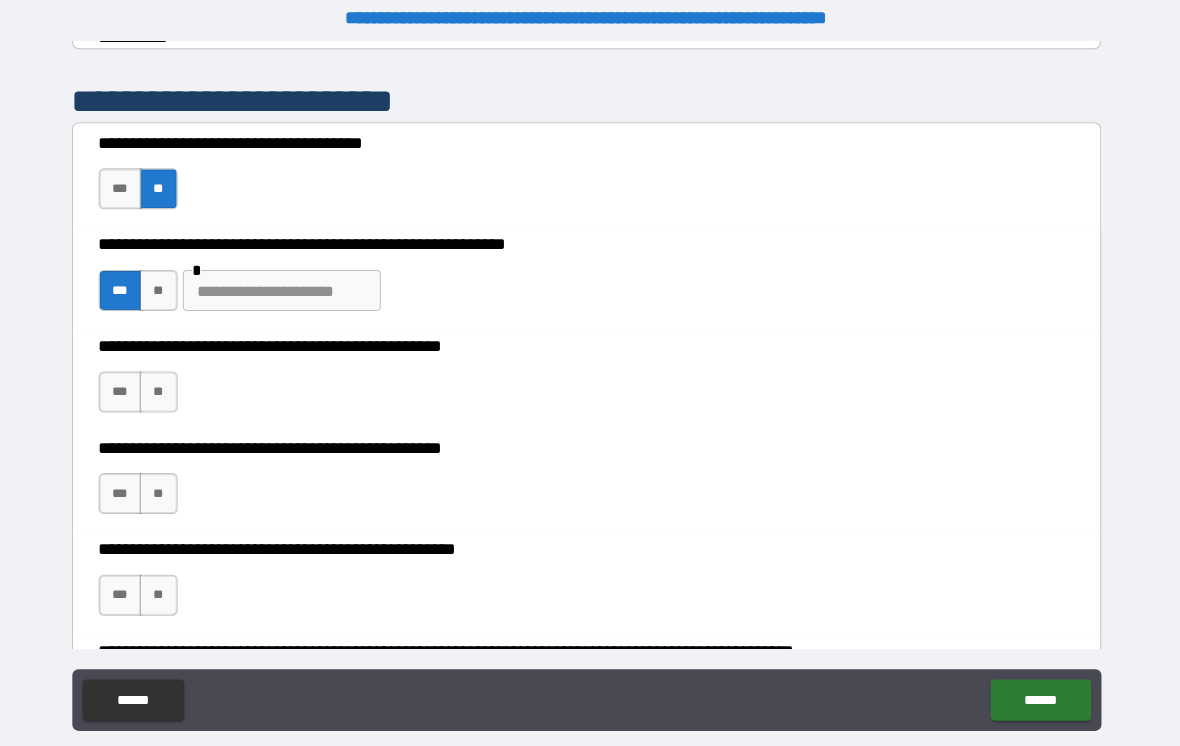 click on "**" at bounding box center [173, 382] 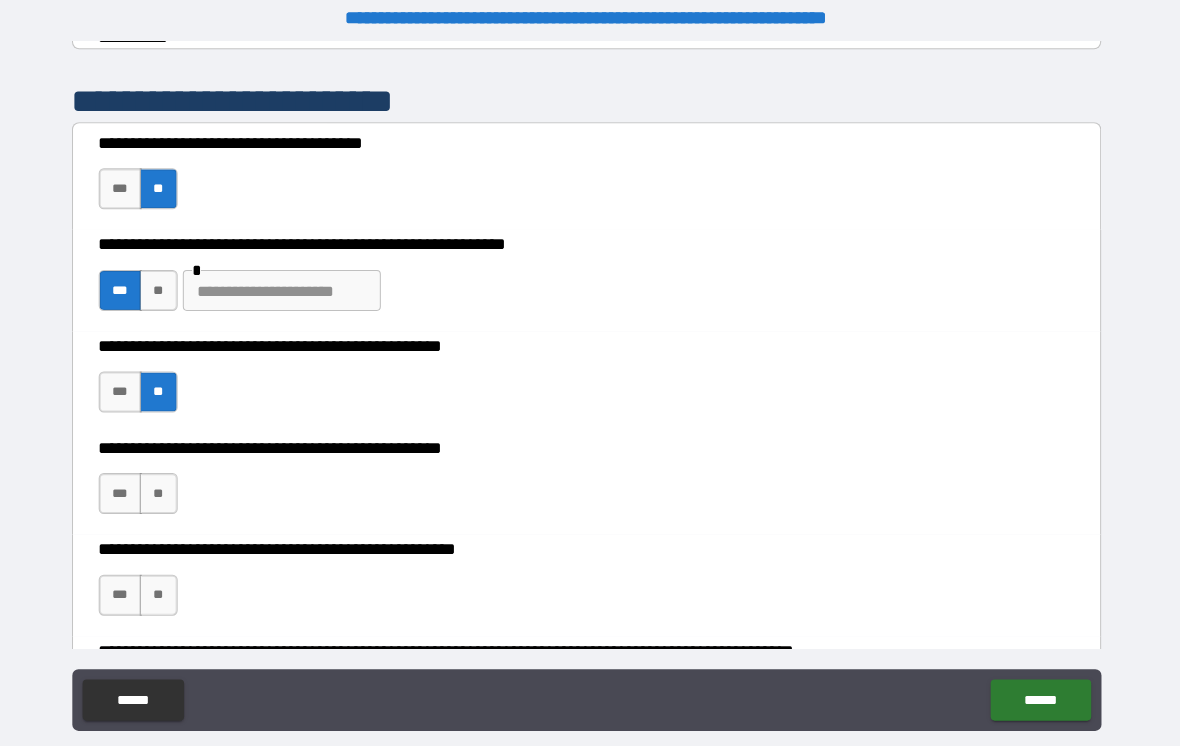 click on "**" at bounding box center (173, 481) 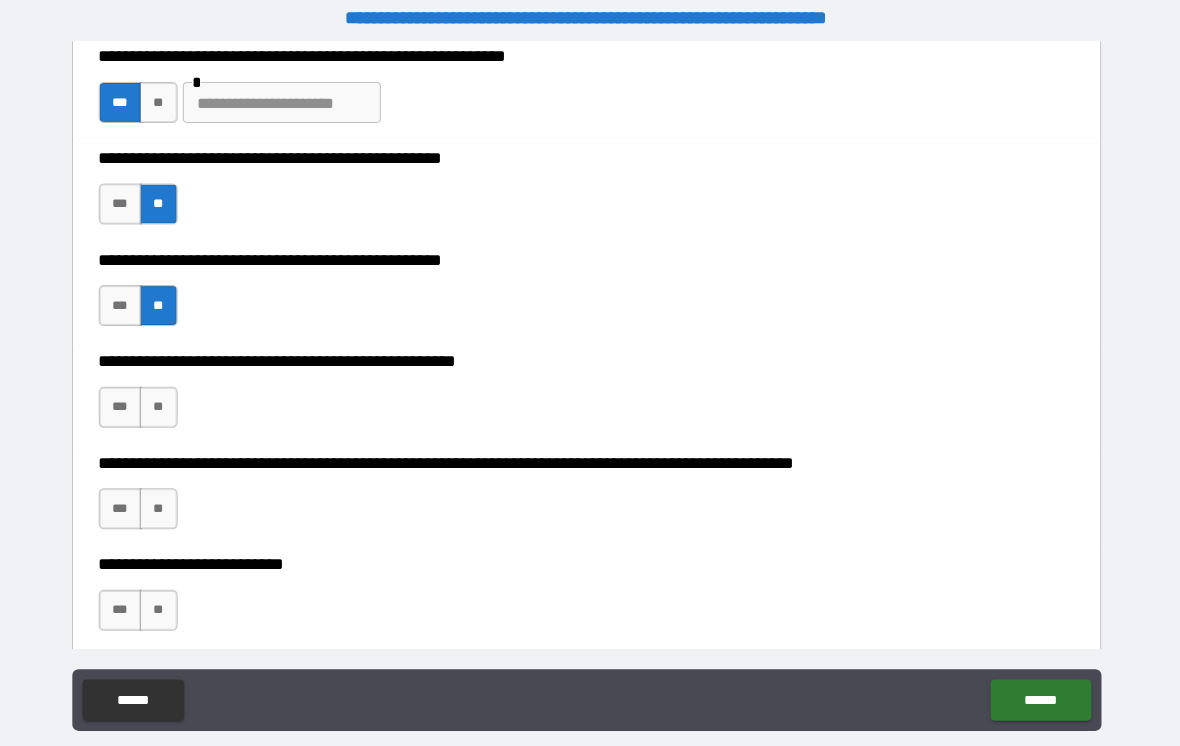 scroll, scrollTop: 602, scrollLeft: 0, axis: vertical 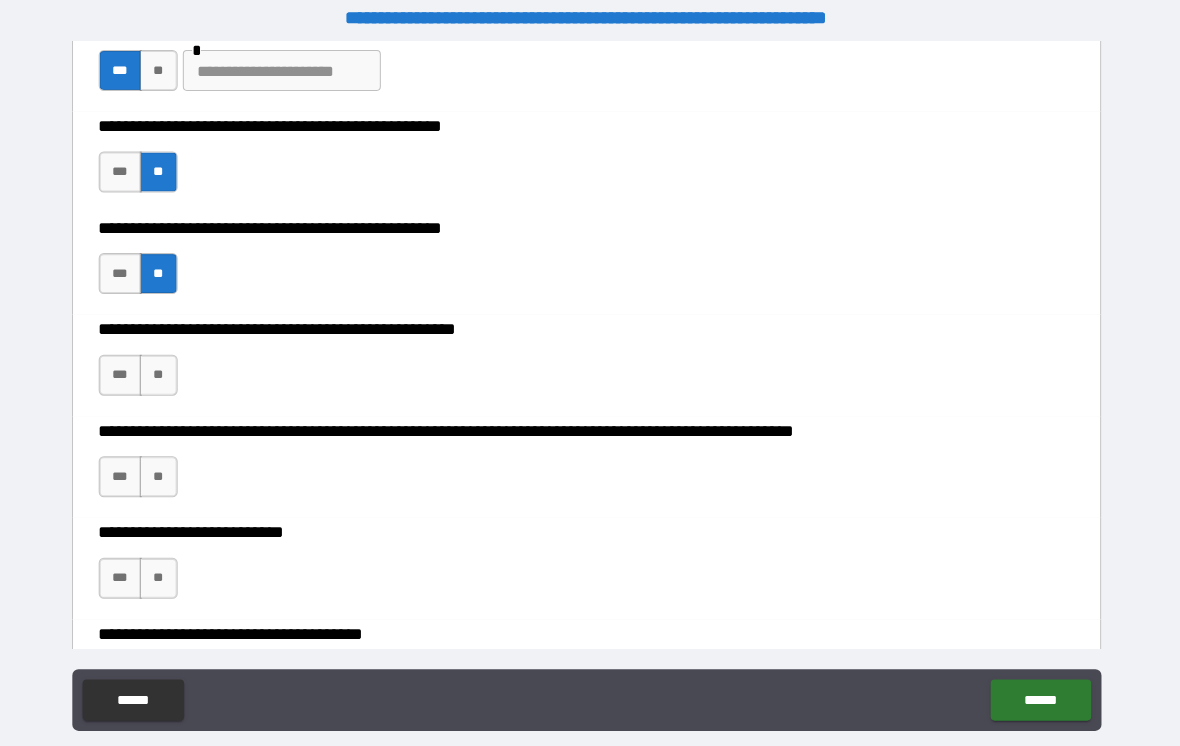 click on "**" at bounding box center [173, 365] 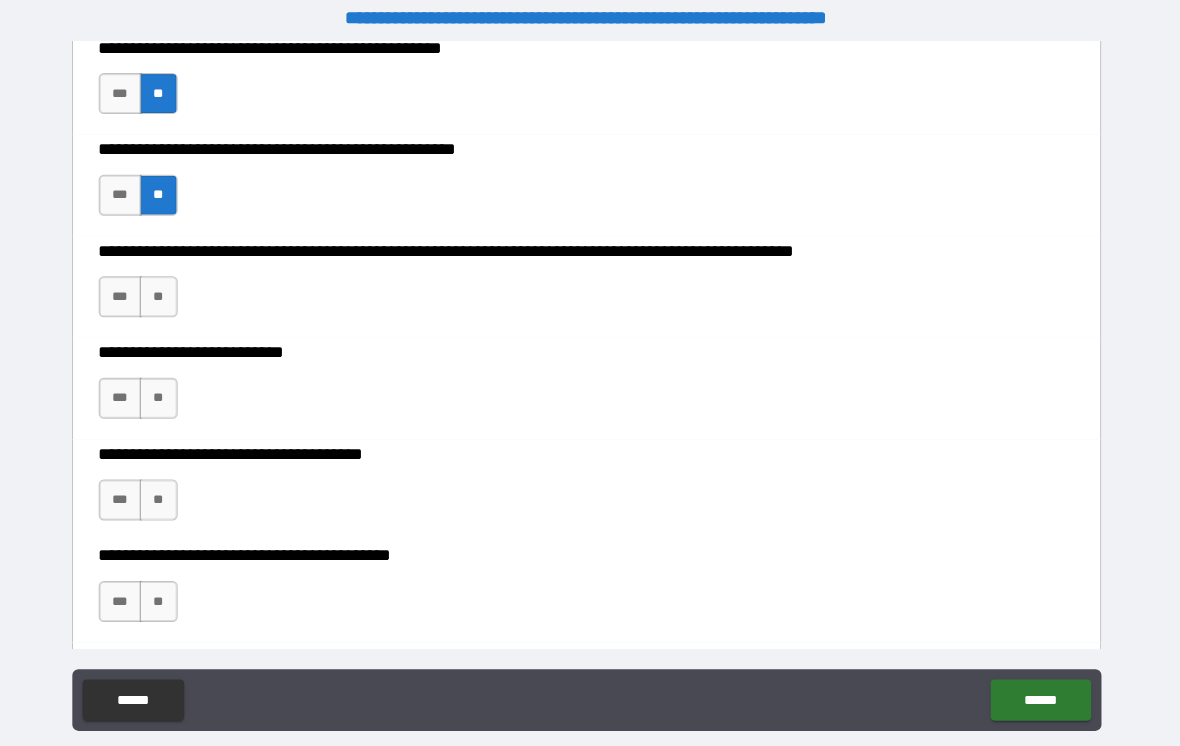 scroll, scrollTop: 786, scrollLeft: 0, axis: vertical 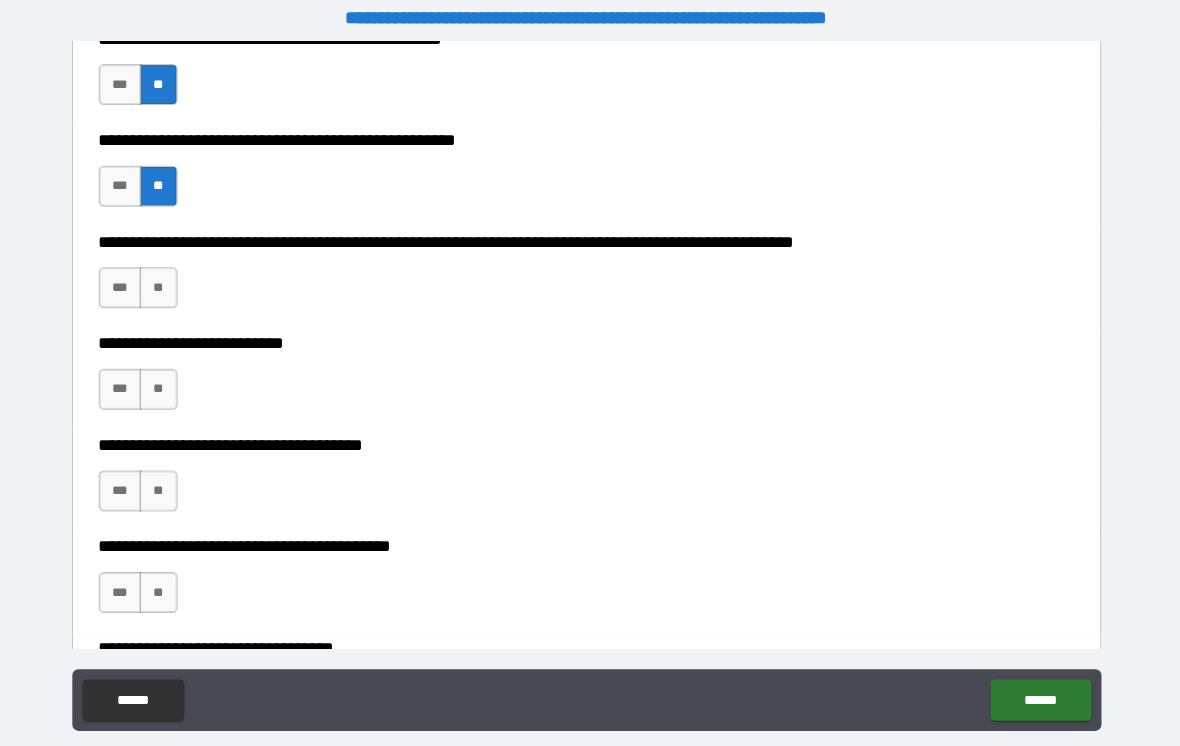 click on "**" at bounding box center [173, 280] 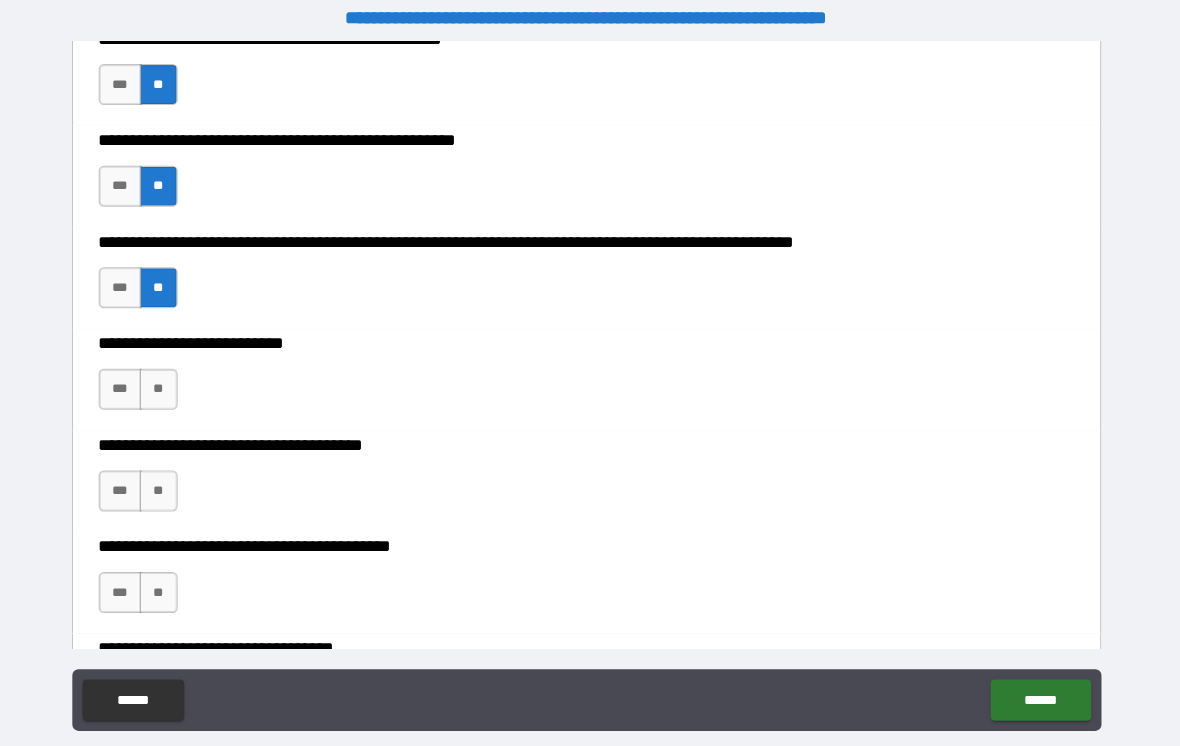 click on "**" at bounding box center (173, 379) 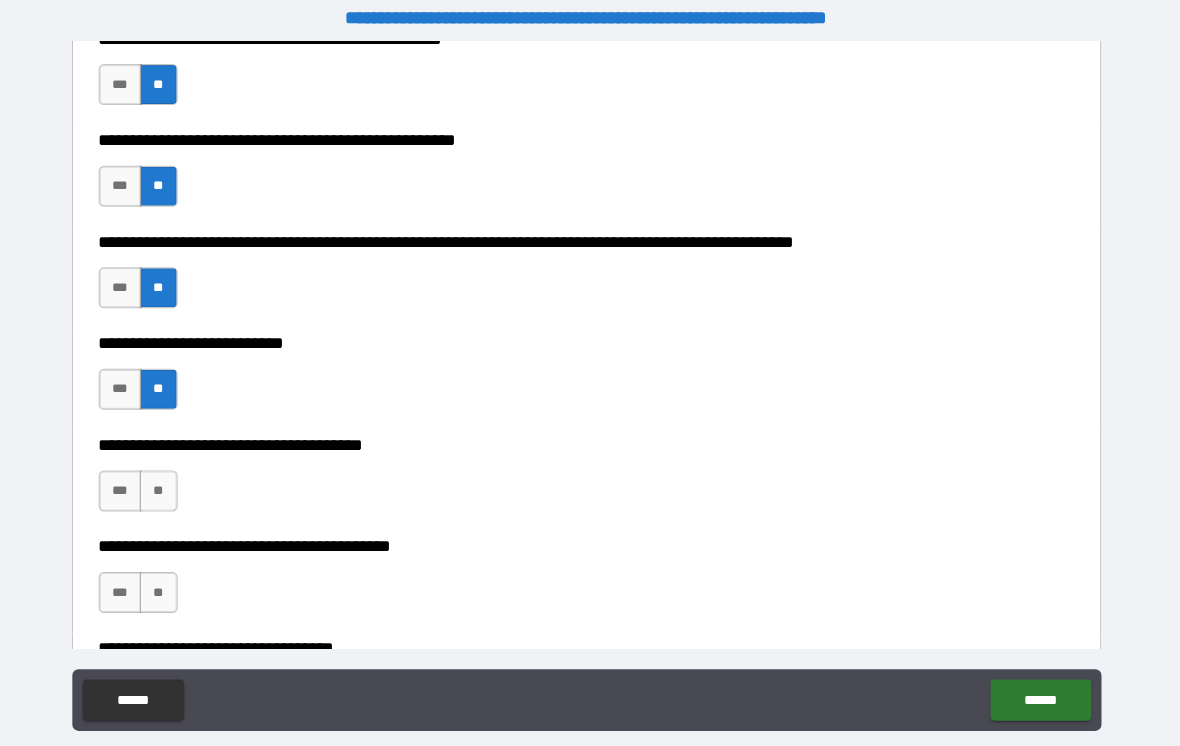 click on "**" at bounding box center [173, 478] 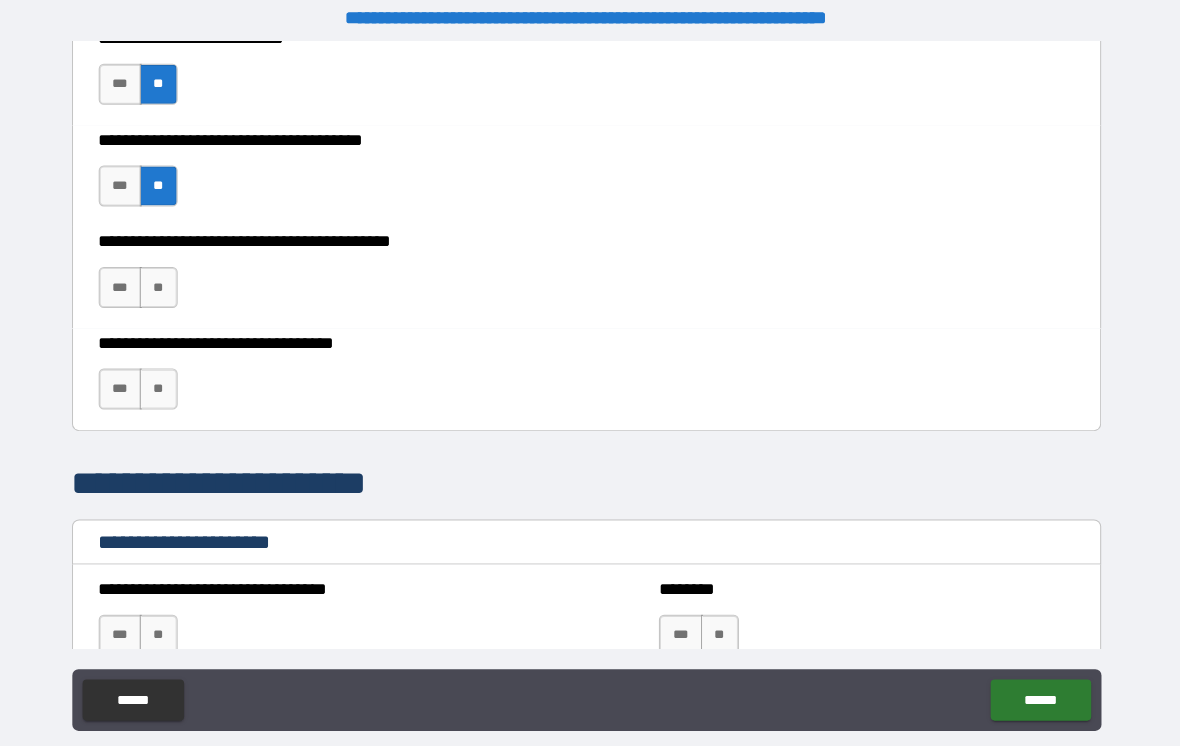 scroll, scrollTop: 1091, scrollLeft: 0, axis: vertical 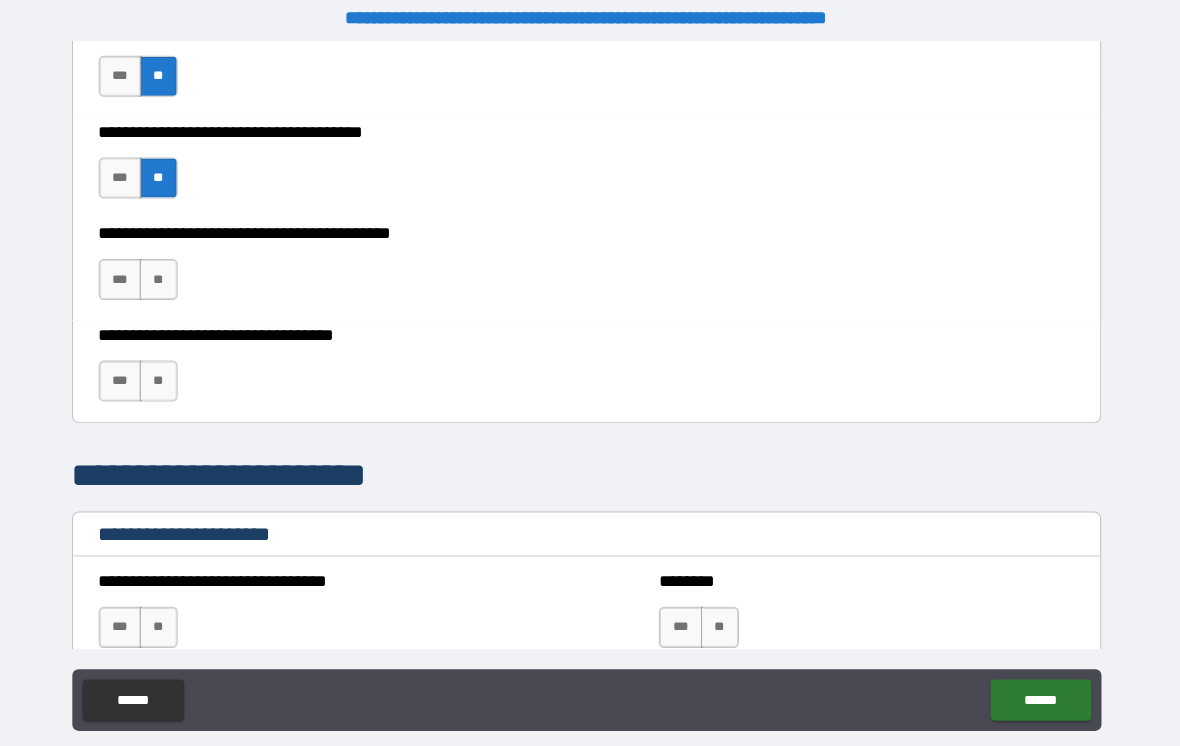 click on "**" at bounding box center [173, 272] 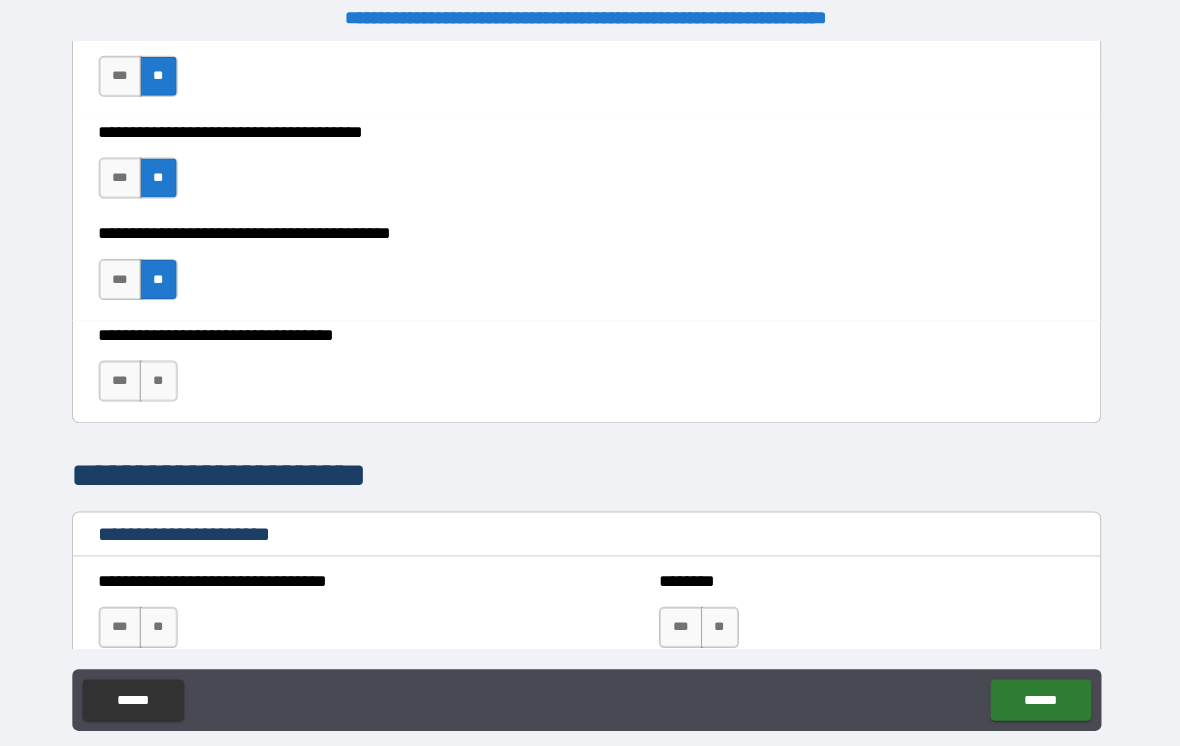 click on "**" at bounding box center (173, 371) 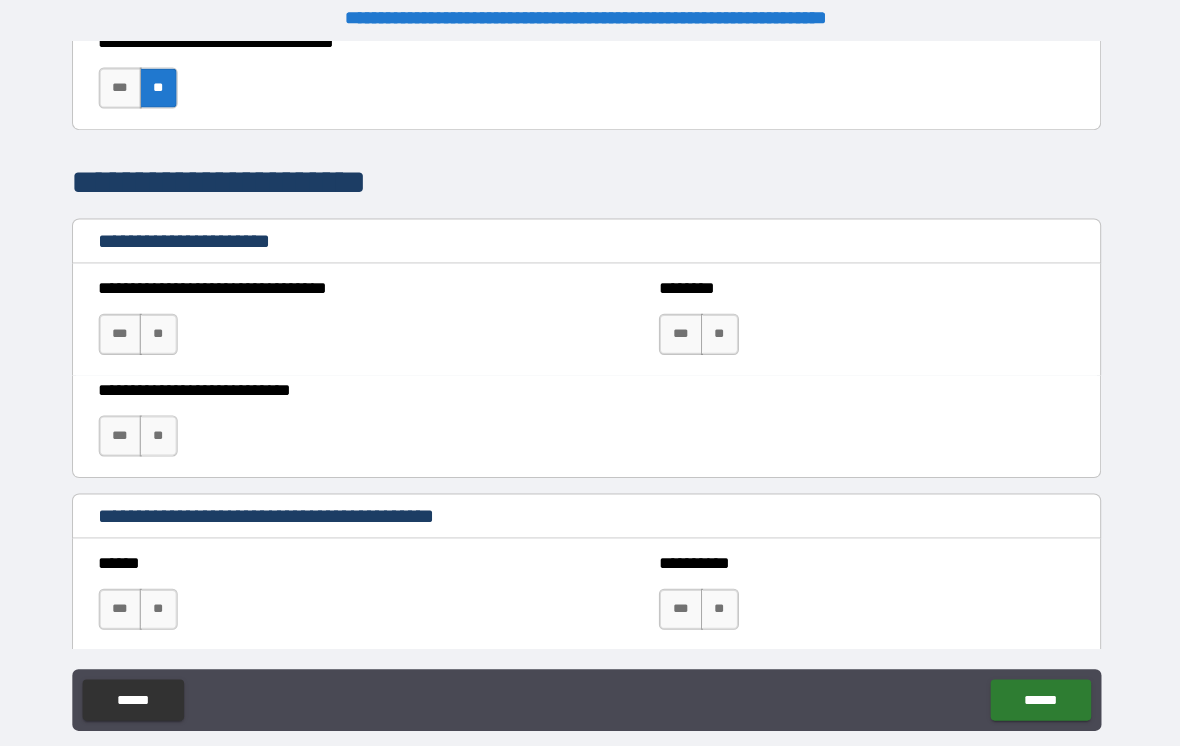 scroll, scrollTop: 1386, scrollLeft: 0, axis: vertical 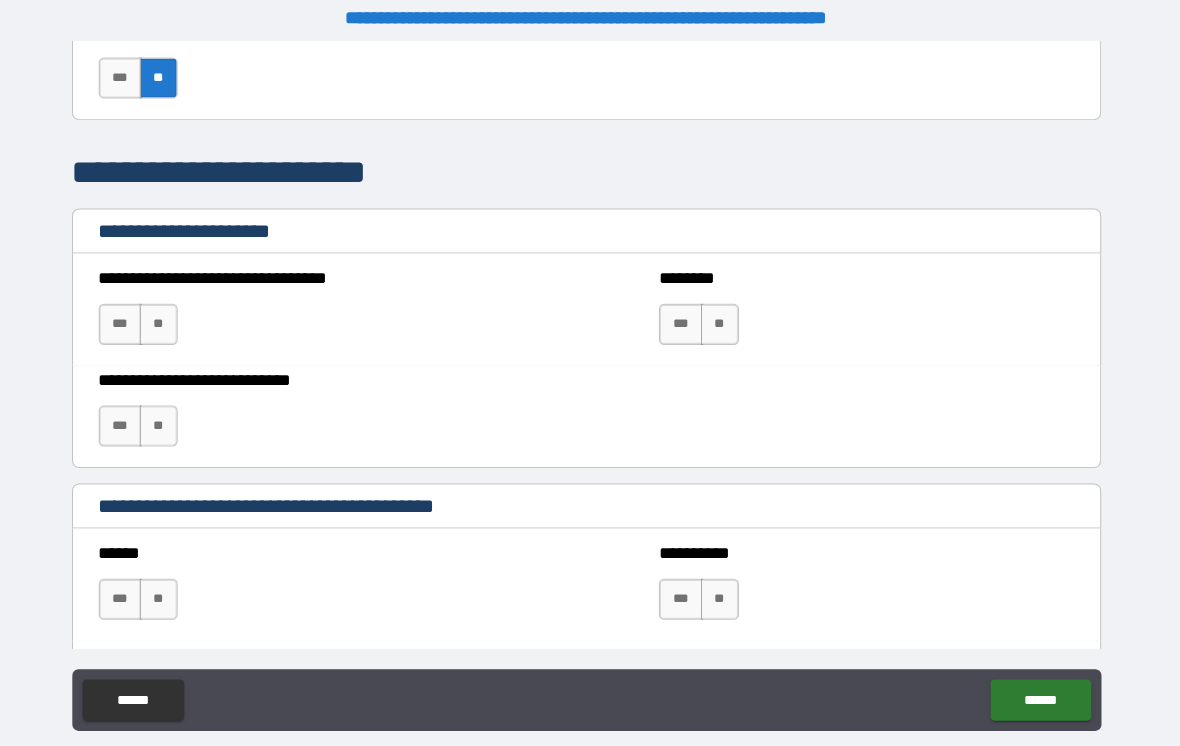 click on "**" at bounding box center [173, 316] 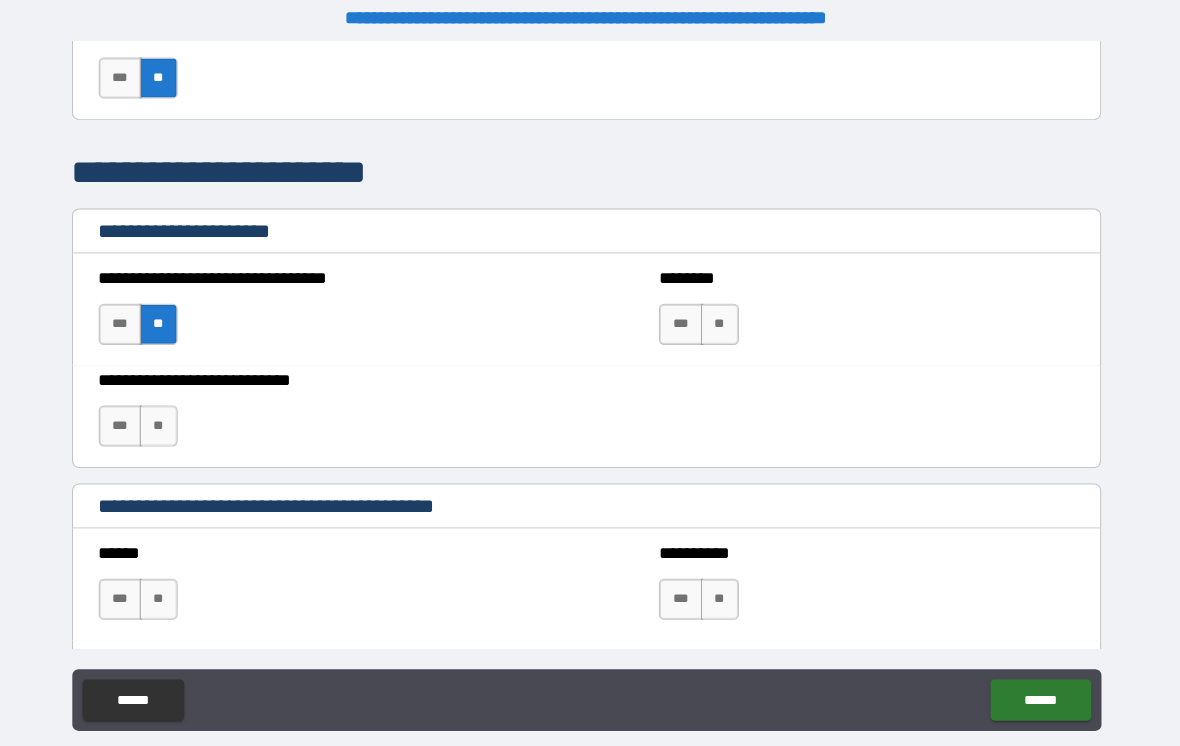 click on "**" at bounding box center (173, 415) 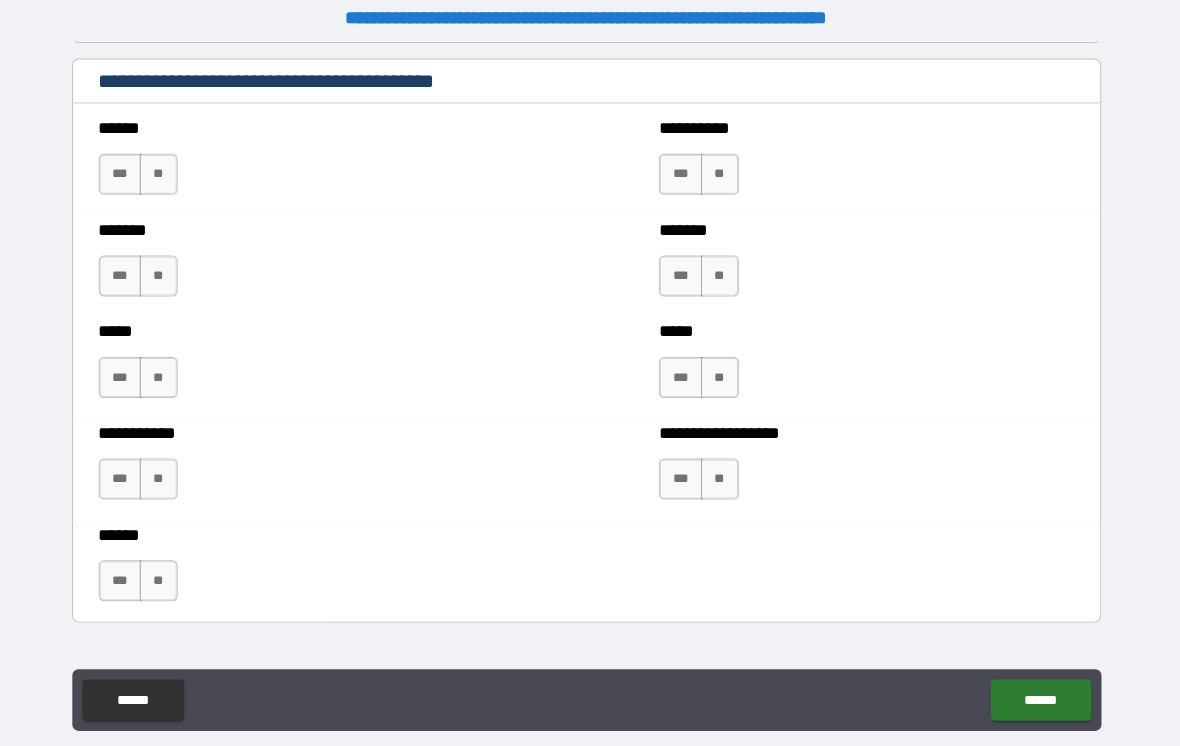 scroll, scrollTop: 1790, scrollLeft: 0, axis: vertical 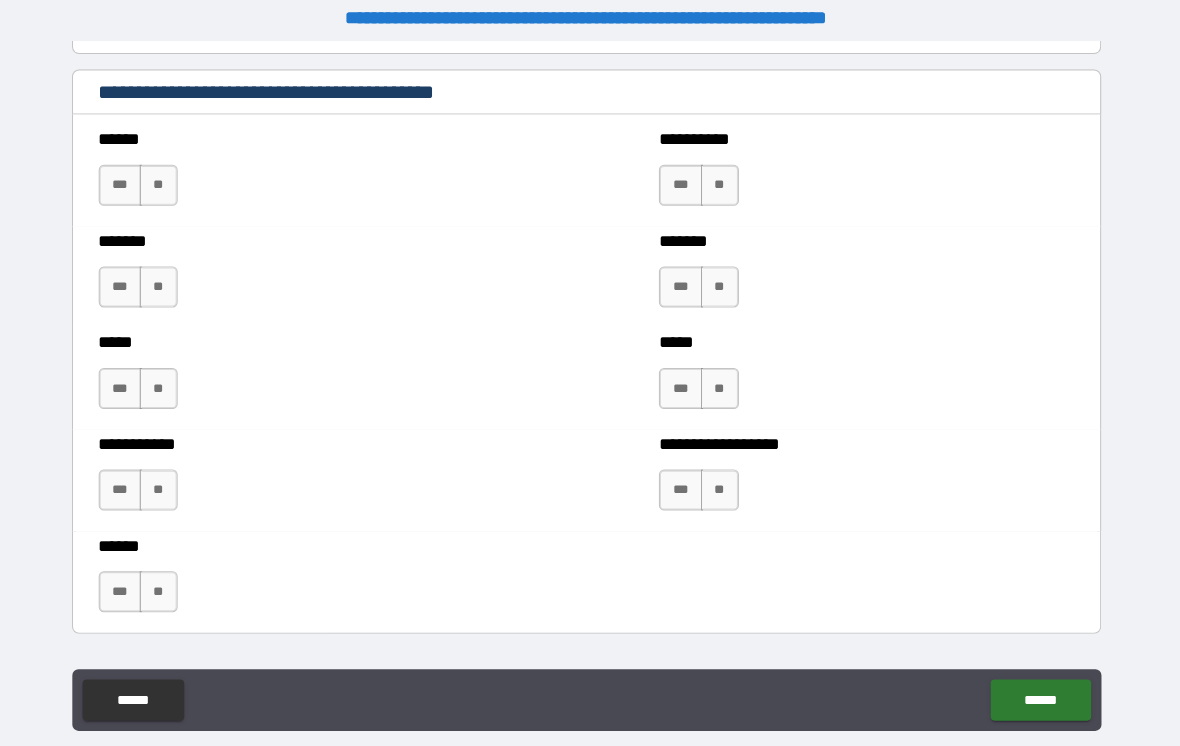 click on "**" at bounding box center (173, 180) 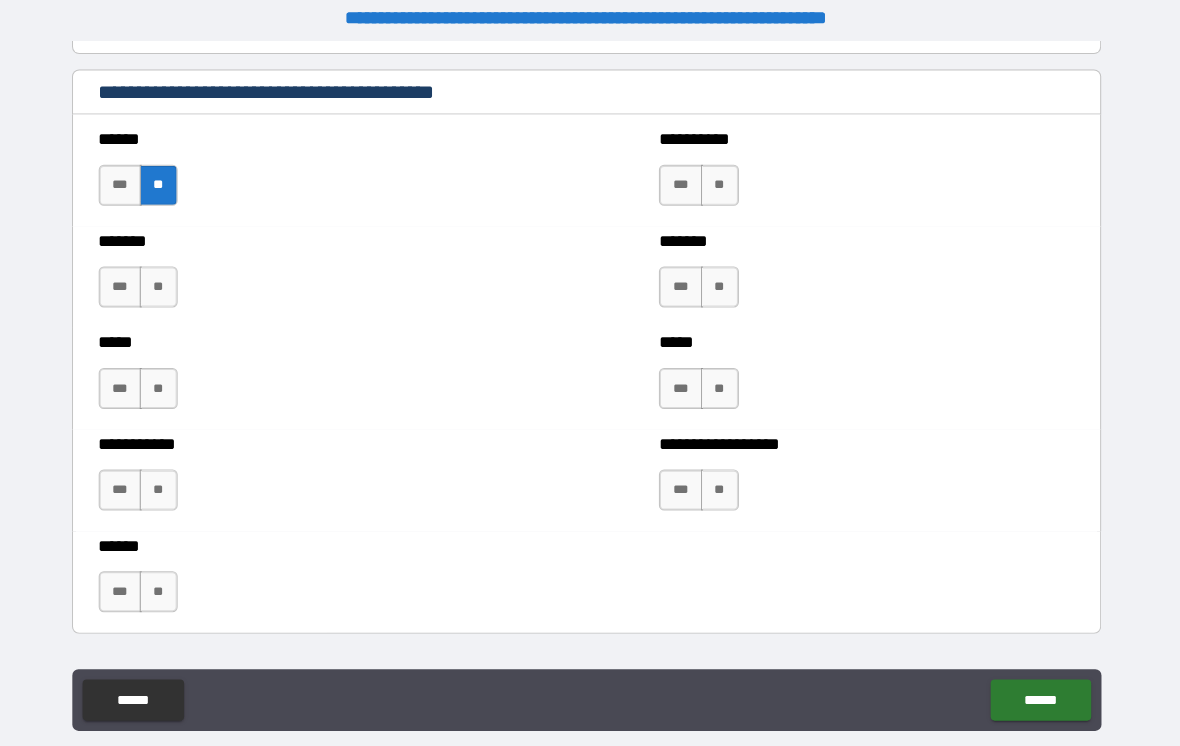 click on "**" at bounding box center [173, 279] 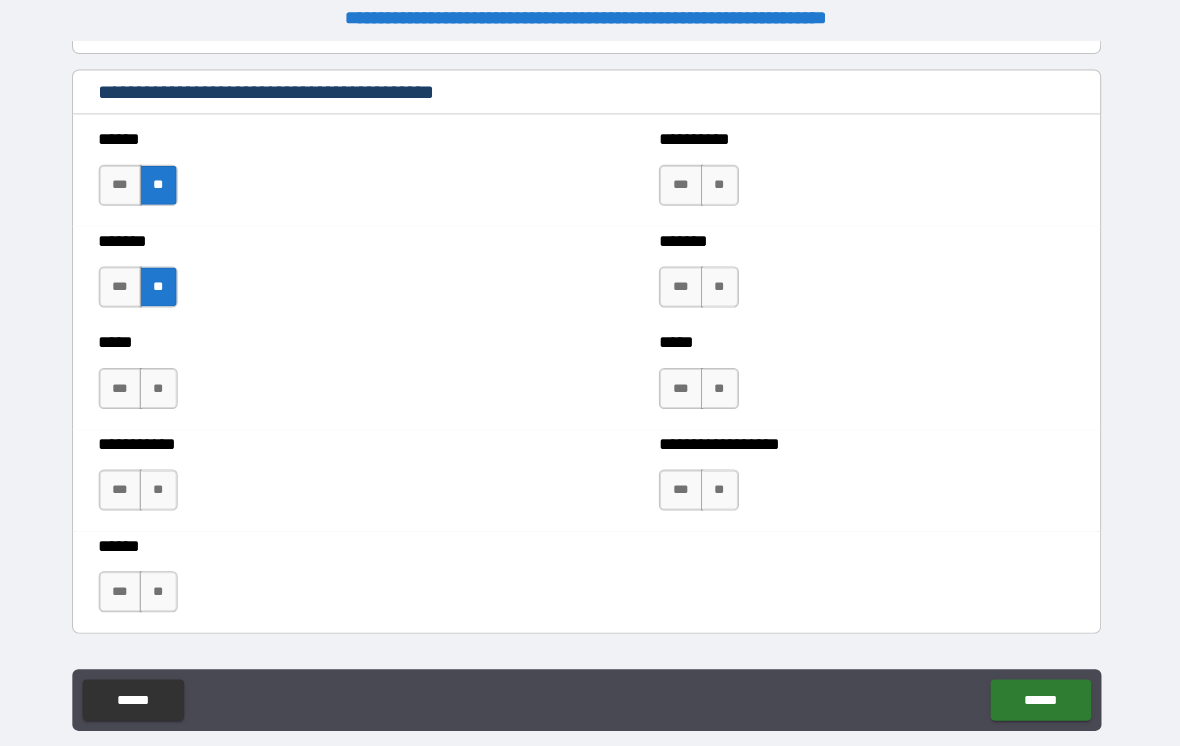 click on "**" at bounding box center (173, 378) 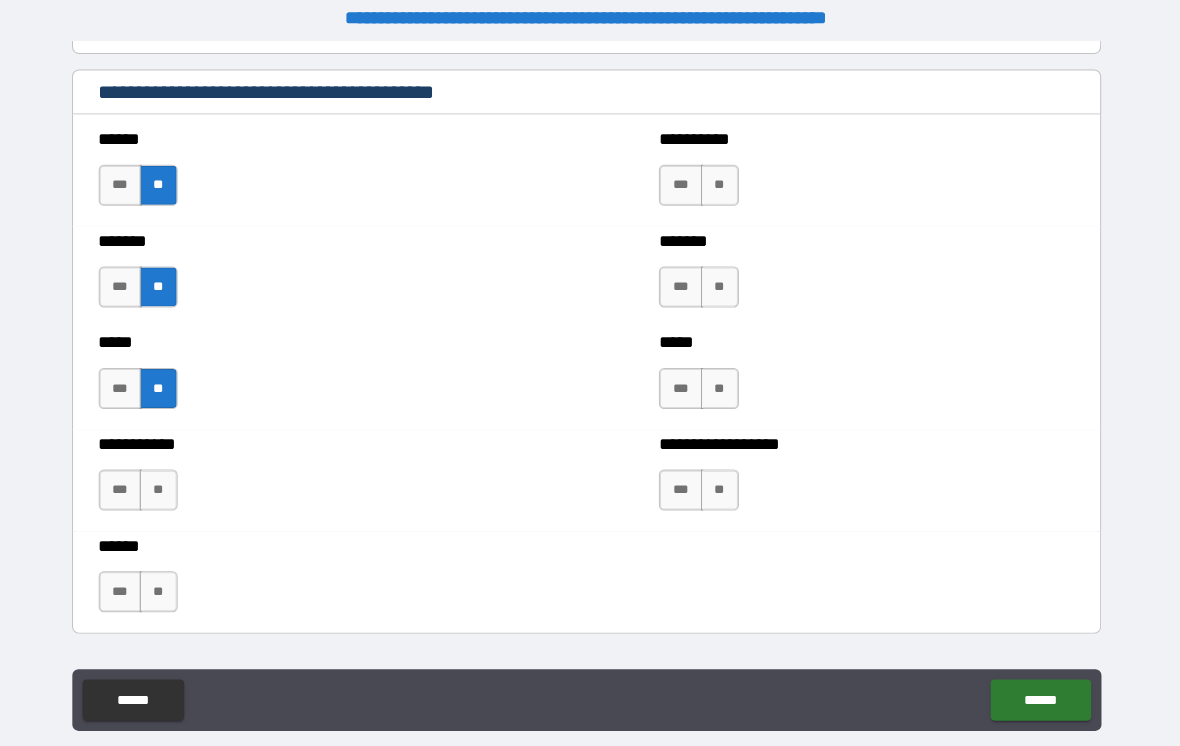 click on "**" at bounding box center (173, 477) 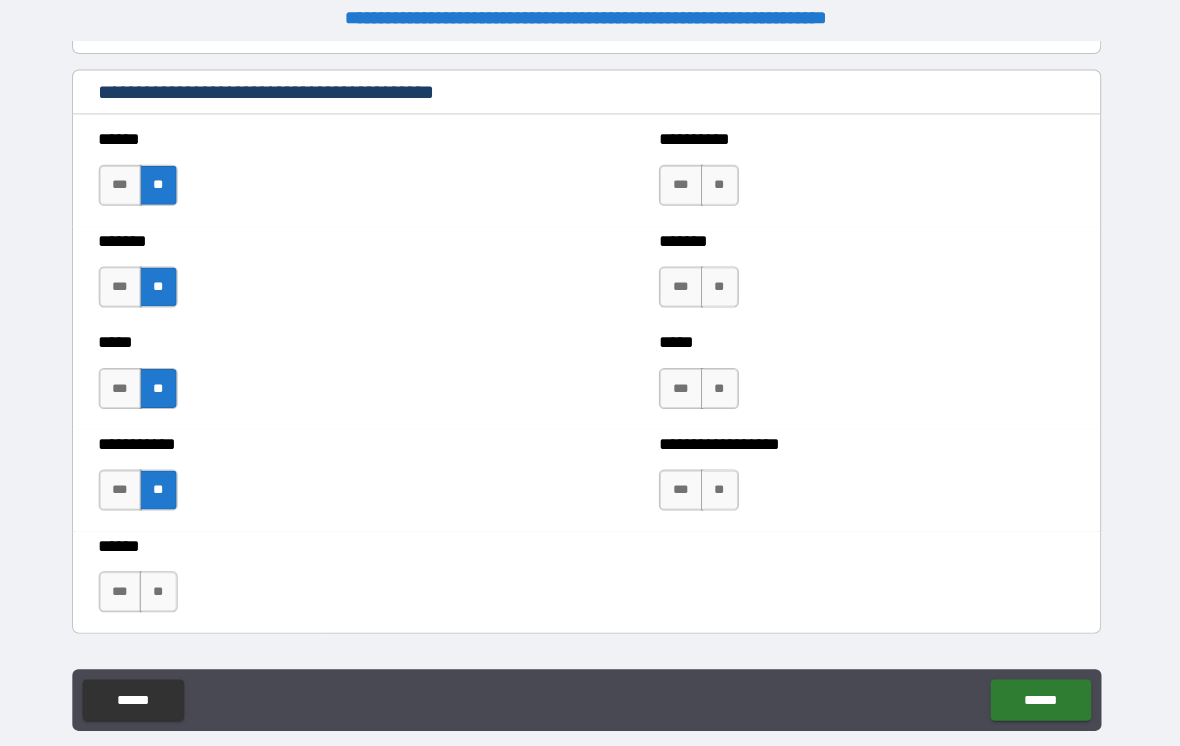 click on "**" at bounding box center (173, 576) 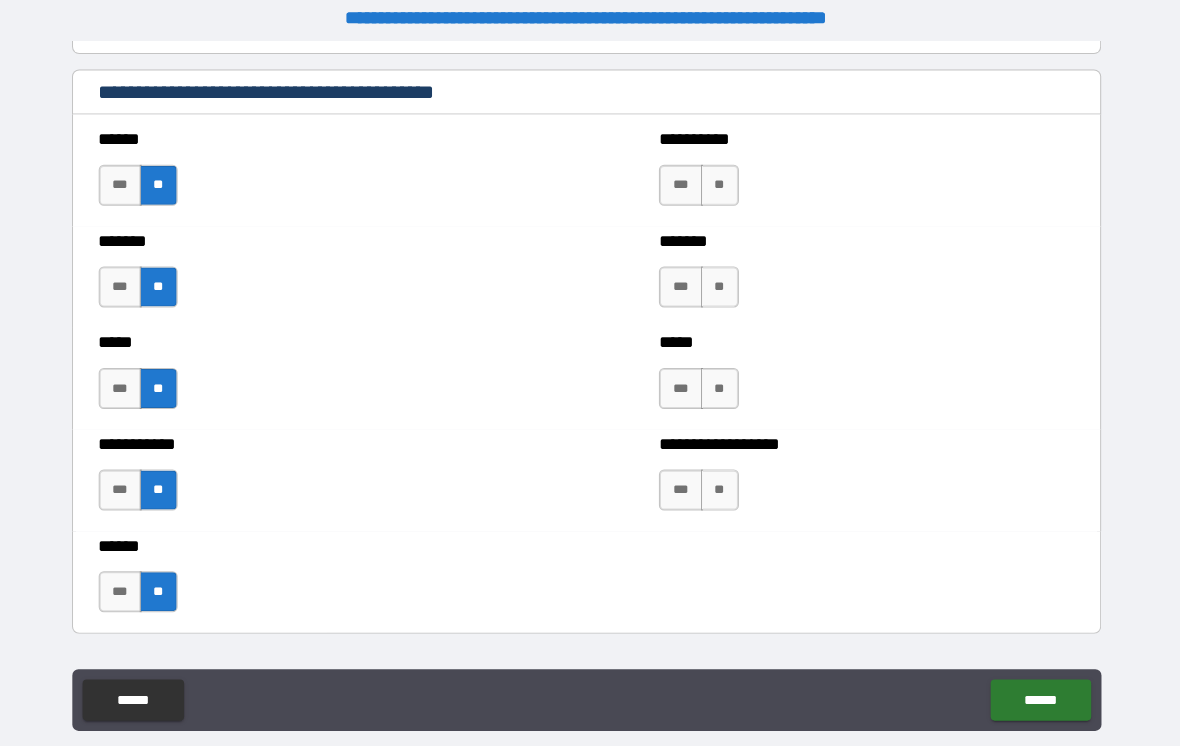 click on "**" at bounding box center (720, 180) 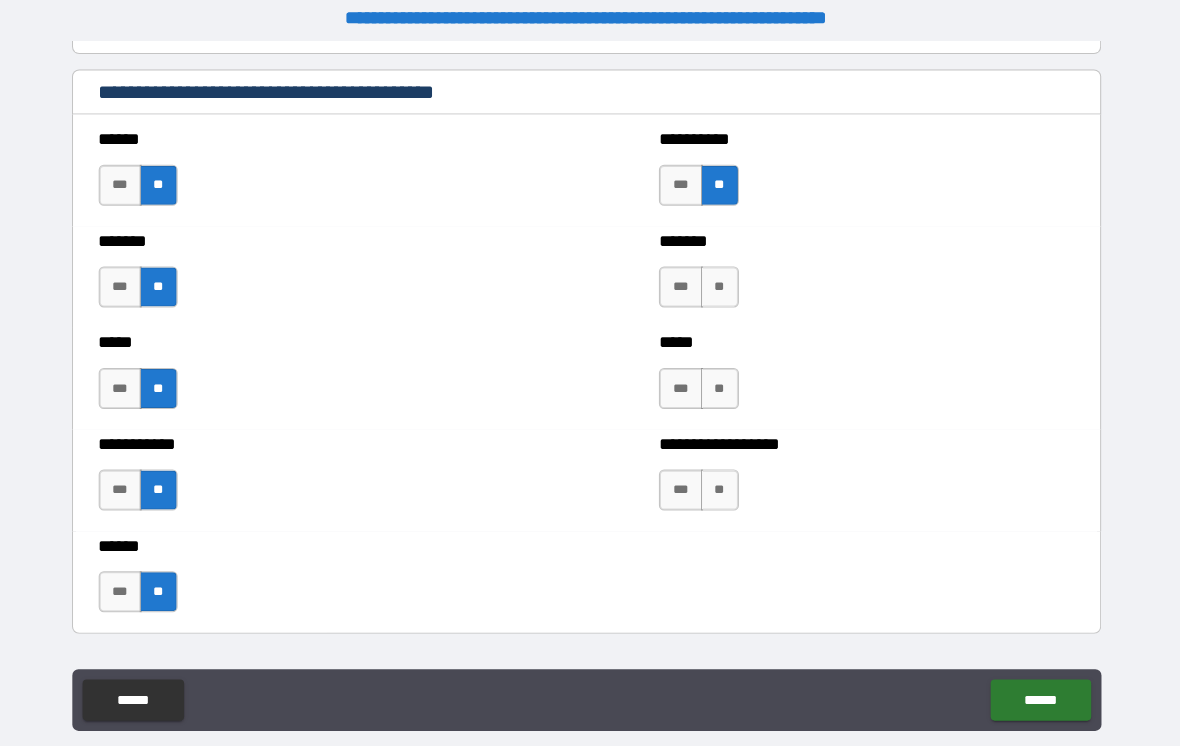 click on "**" at bounding box center (720, 279) 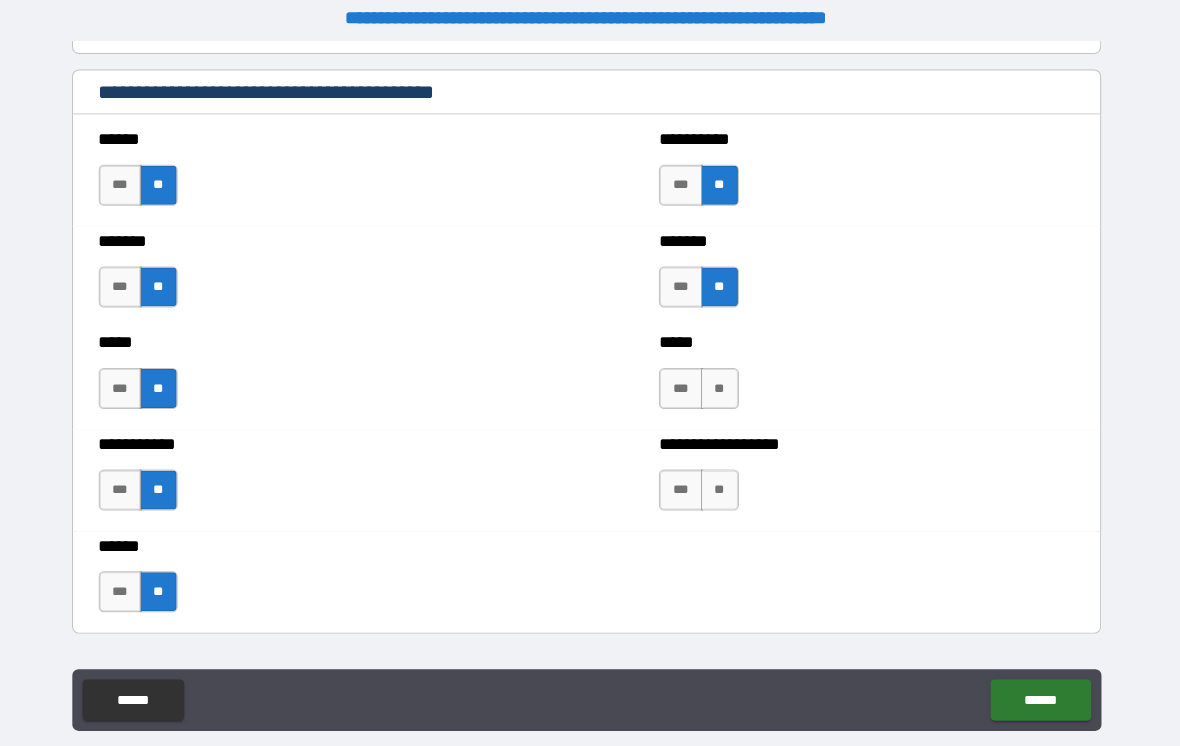click on "**" at bounding box center [720, 378] 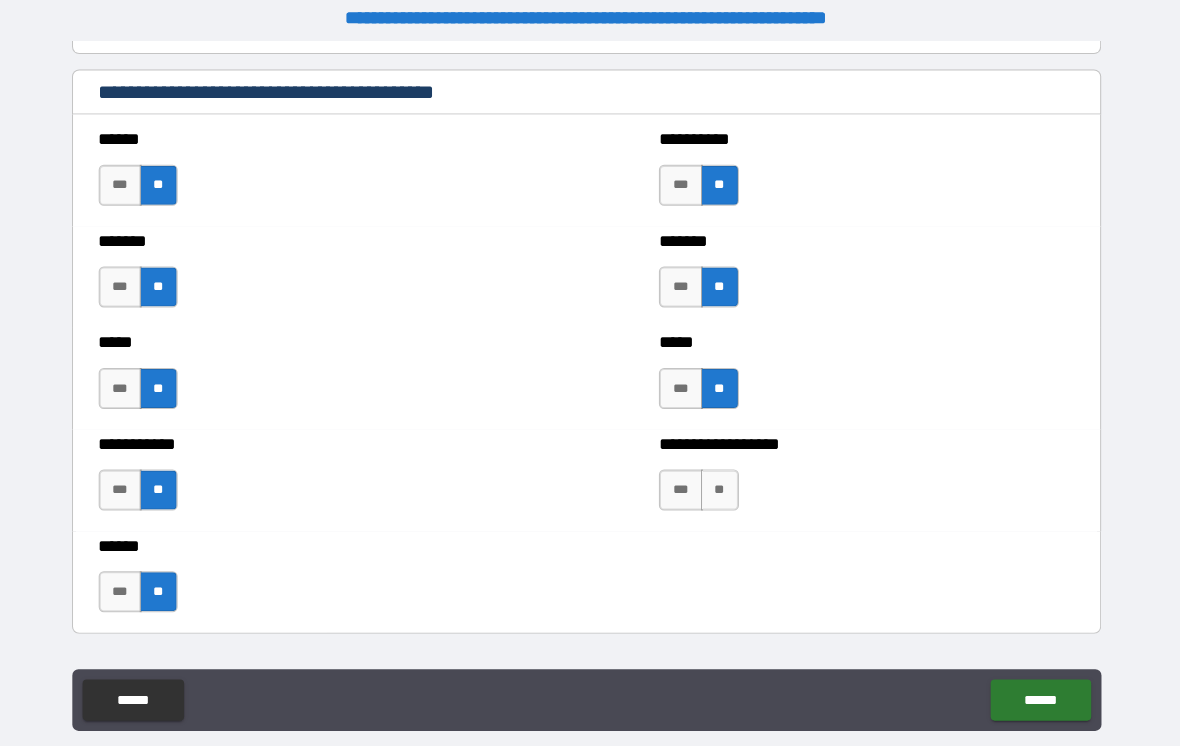 click on "**" at bounding box center [720, 477] 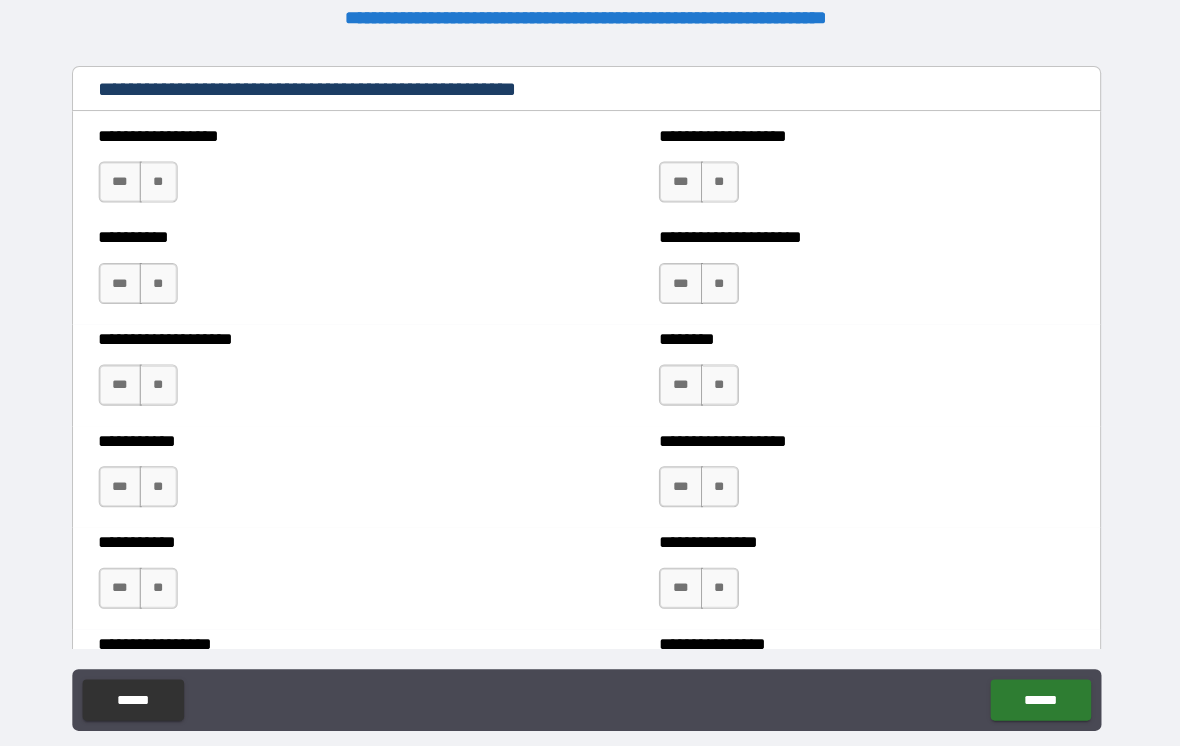 scroll, scrollTop: 2430, scrollLeft: 0, axis: vertical 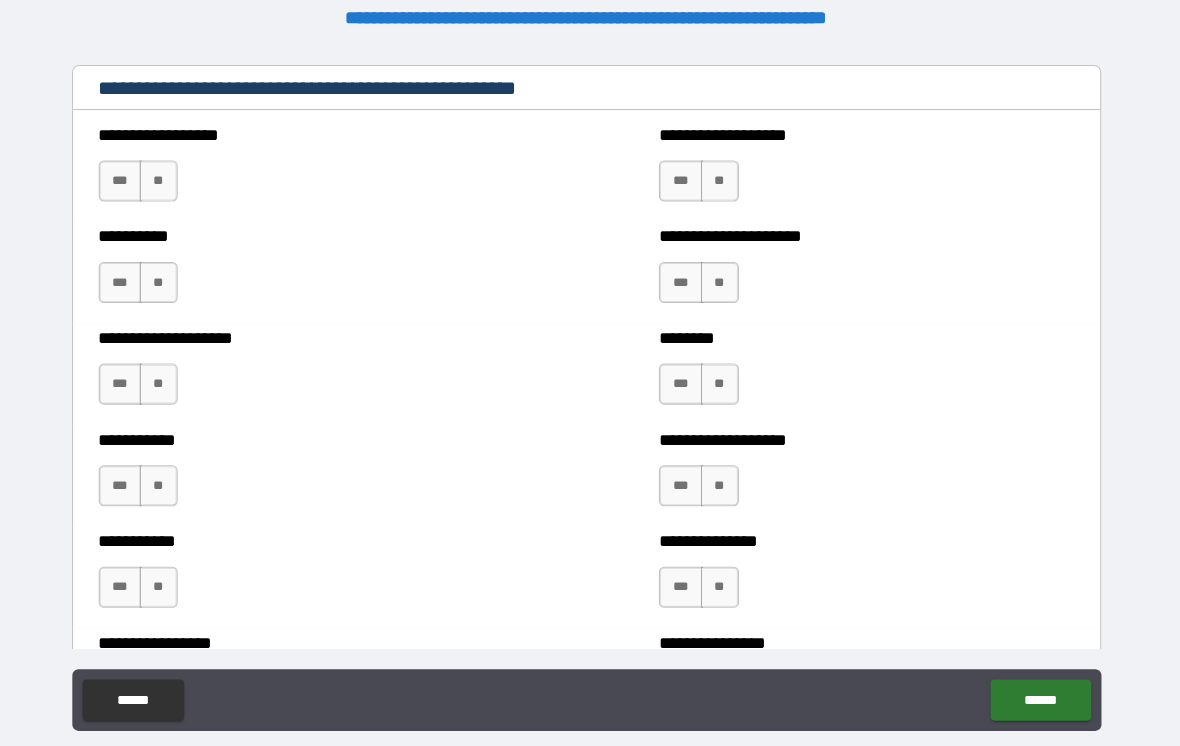 click on "**" at bounding box center [173, 176] 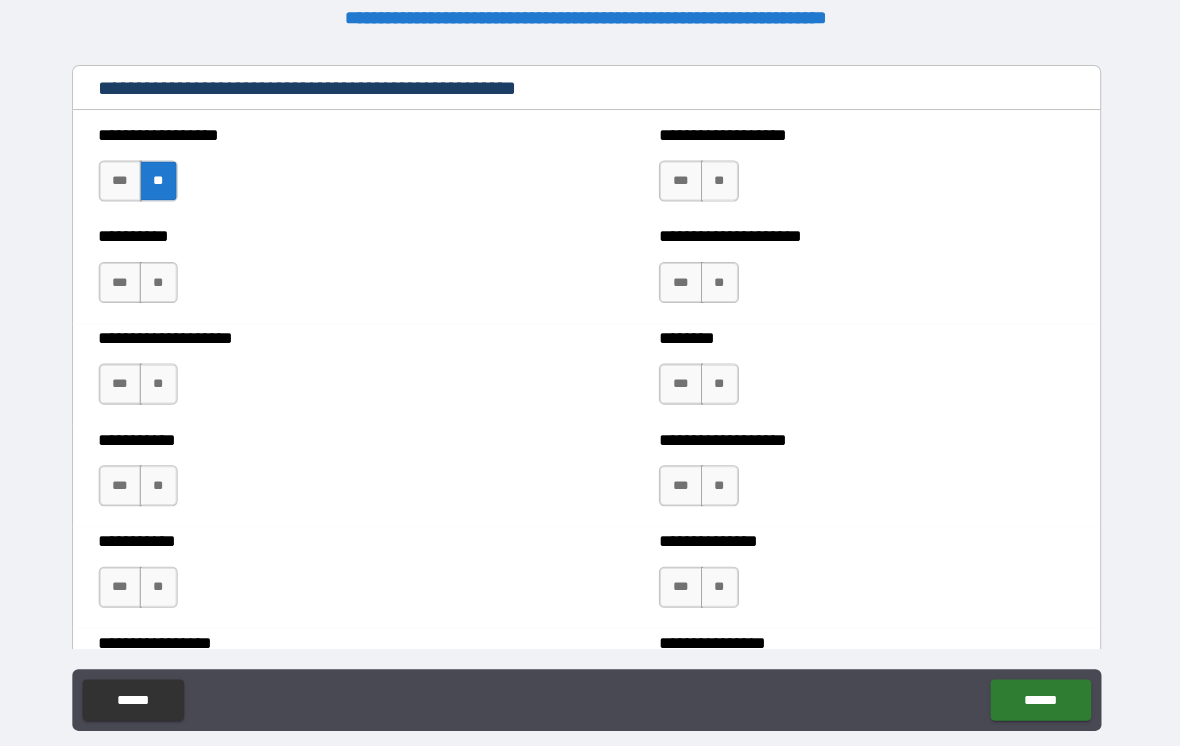 click on "**" at bounding box center [173, 275] 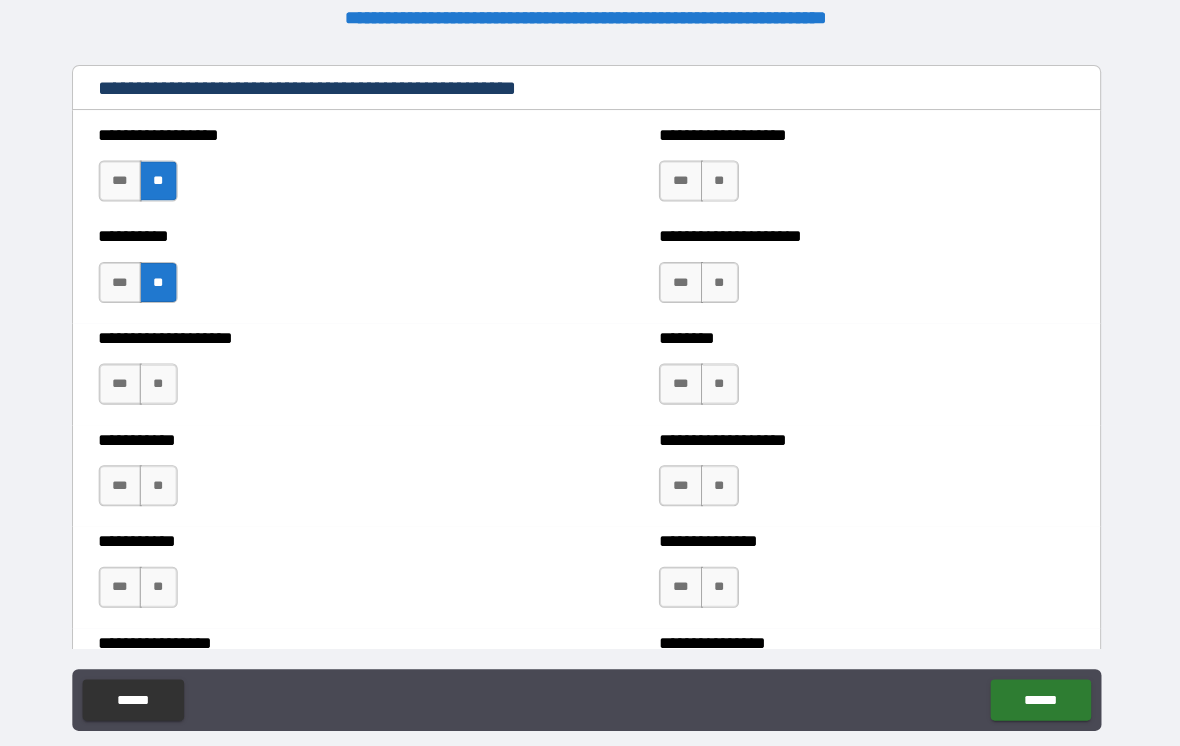 click on "**" at bounding box center [173, 374] 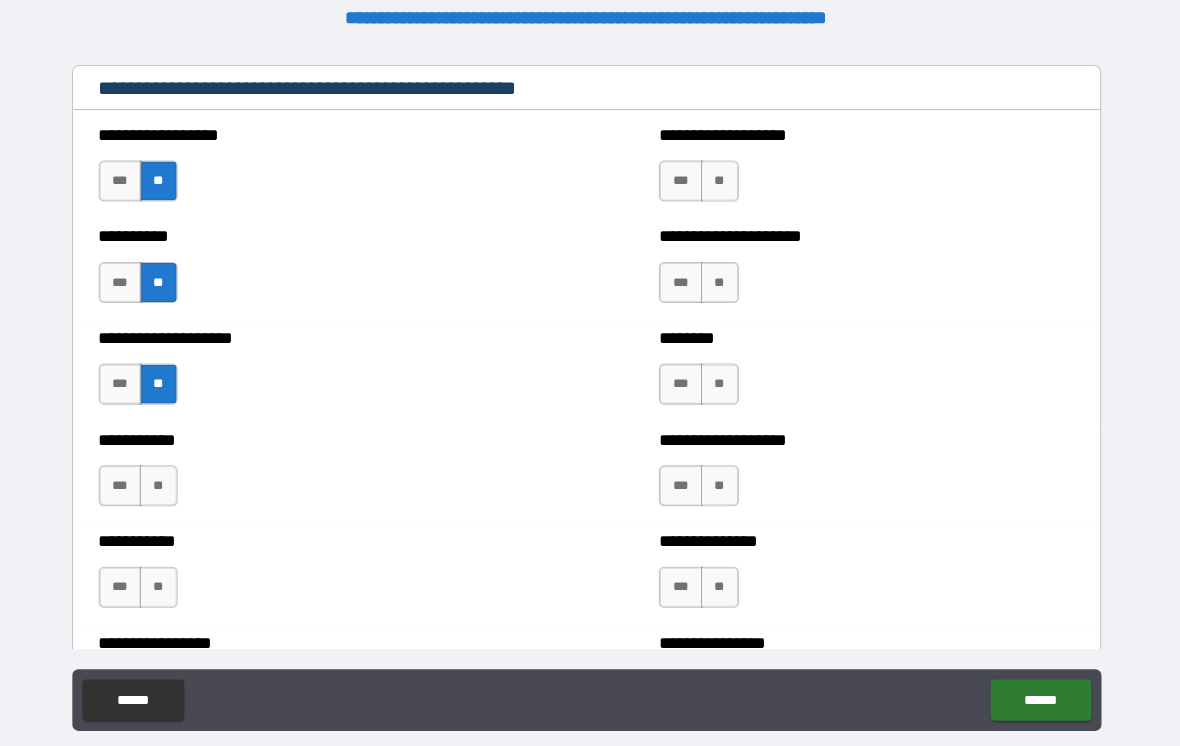 click on "**" at bounding box center [173, 473] 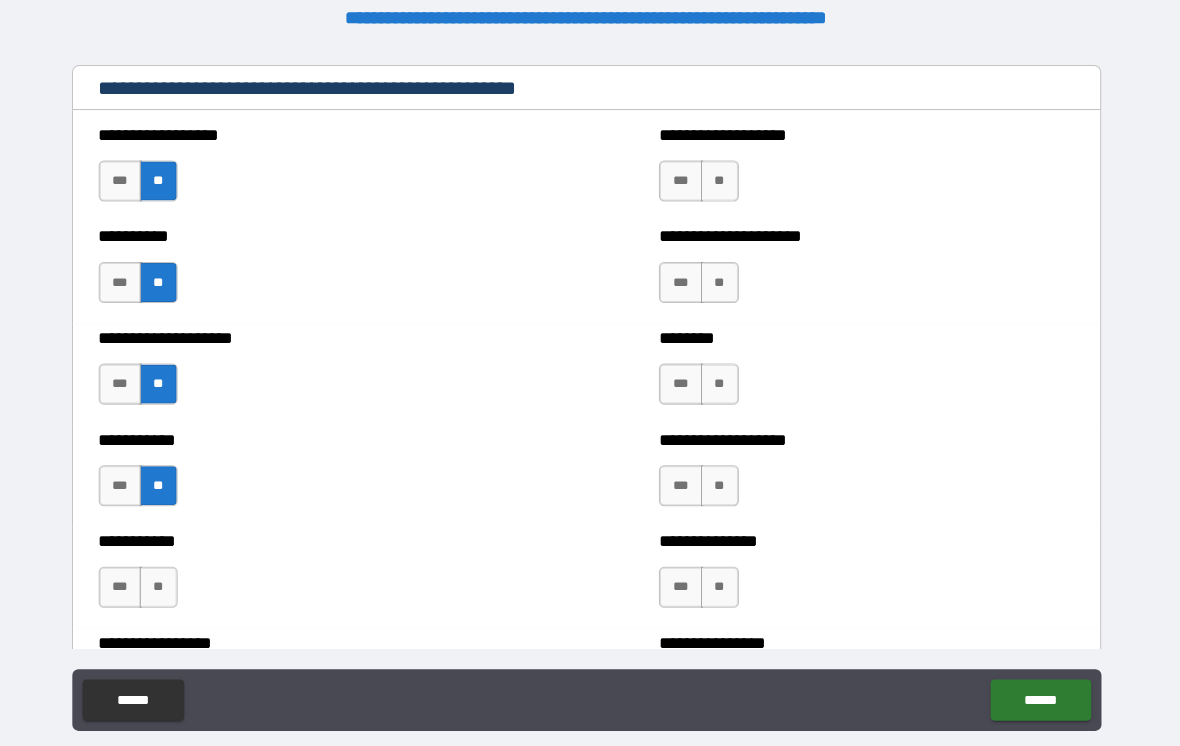 click on "**" at bounding box center [173, 572] 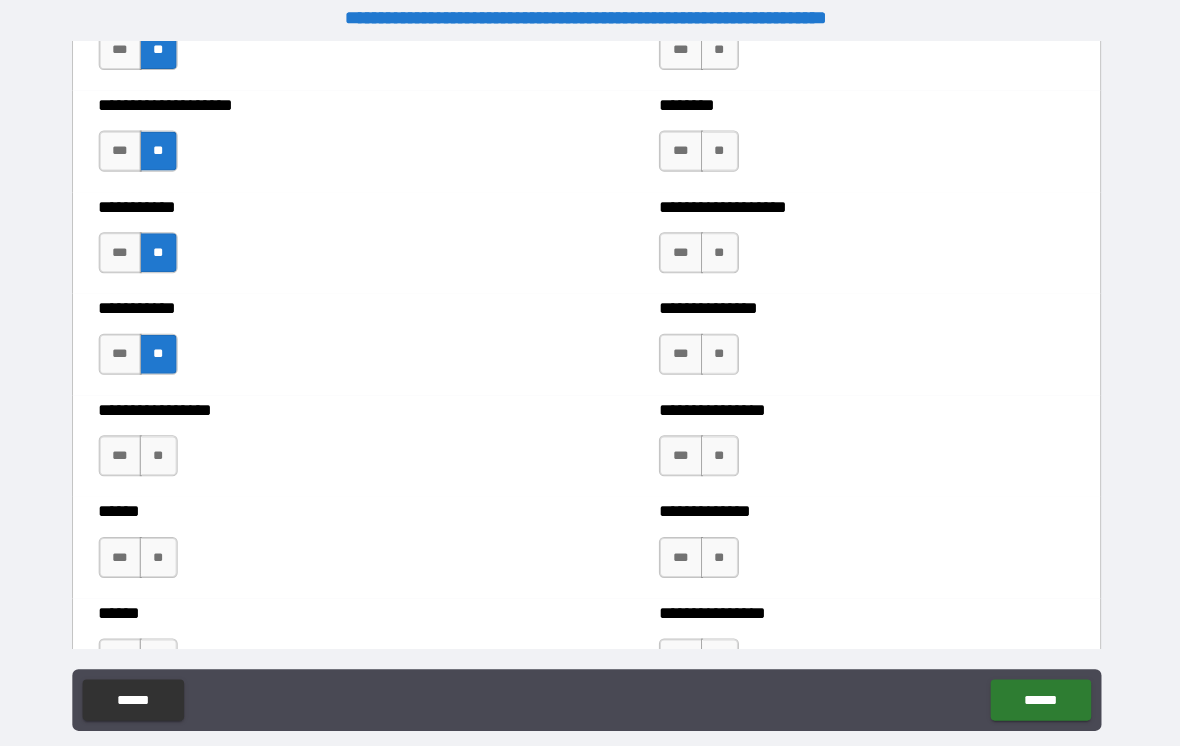 scroll, scrollTop: 2662, scrollLeft: 0, axis: vertical 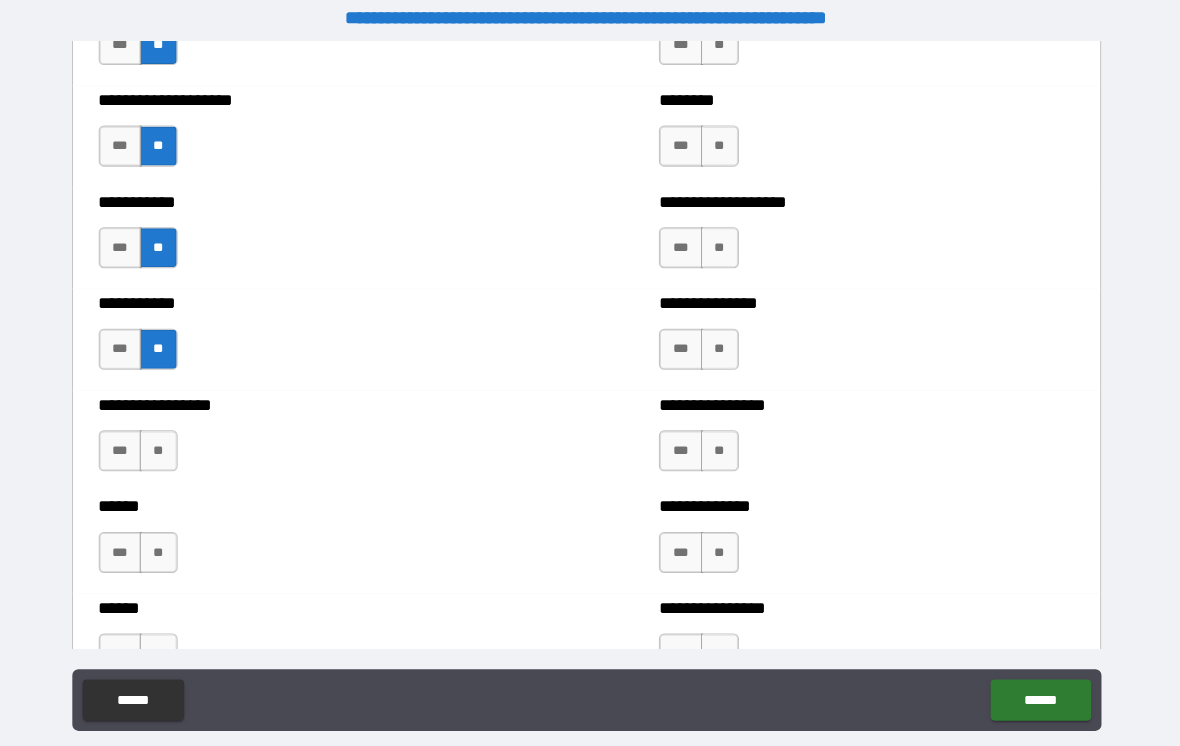 click on "***" at bounding box center (136, 439) 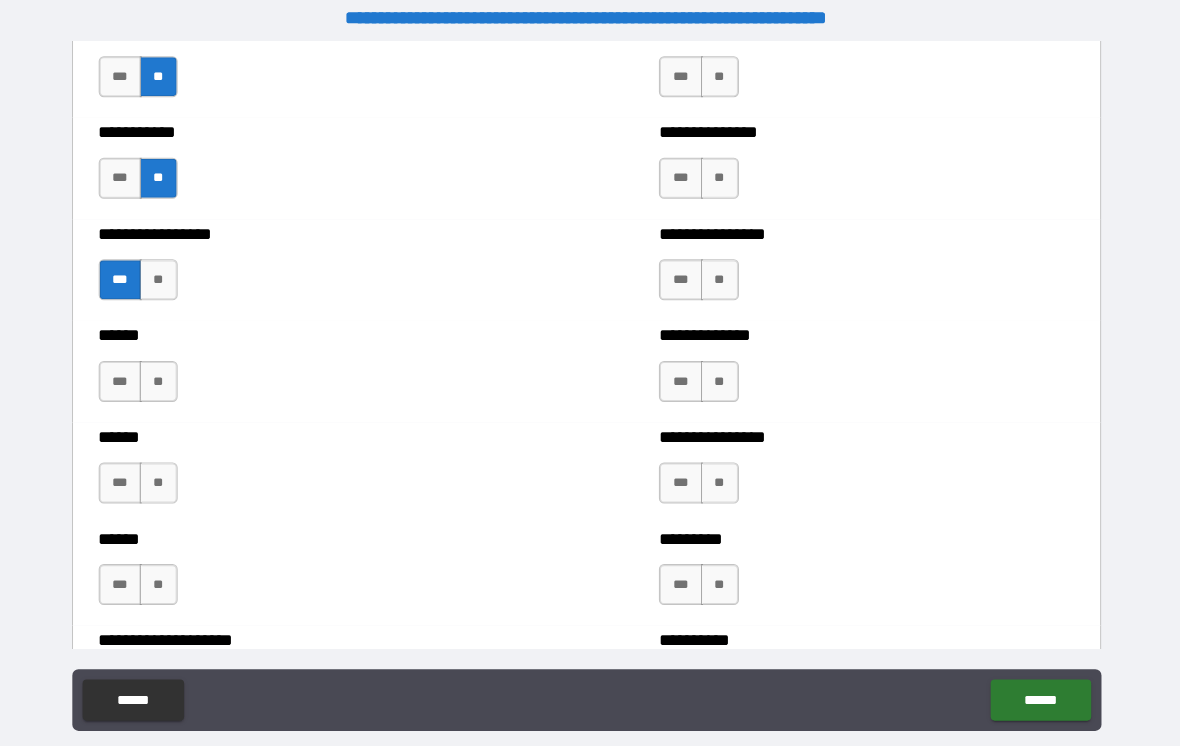 scroll, scrollTop: 2831, scrollLeft: 0, axis: vertical 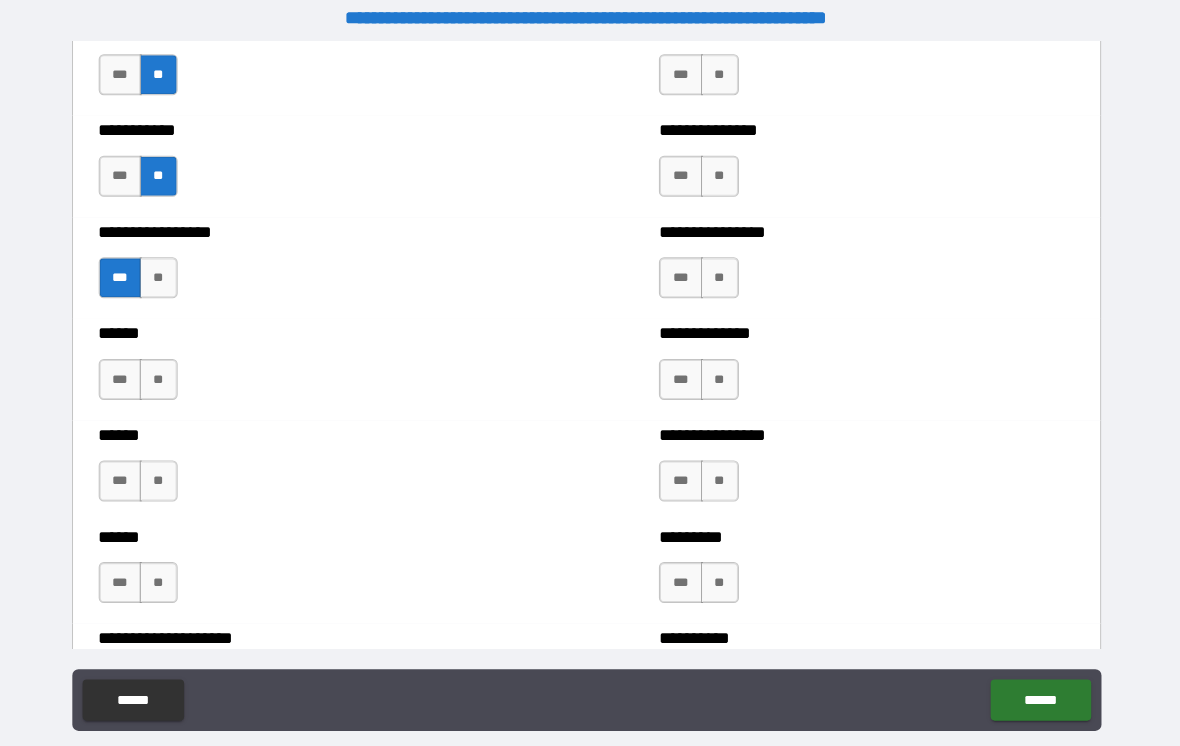 click on "**" at bounding box center (173, 369) 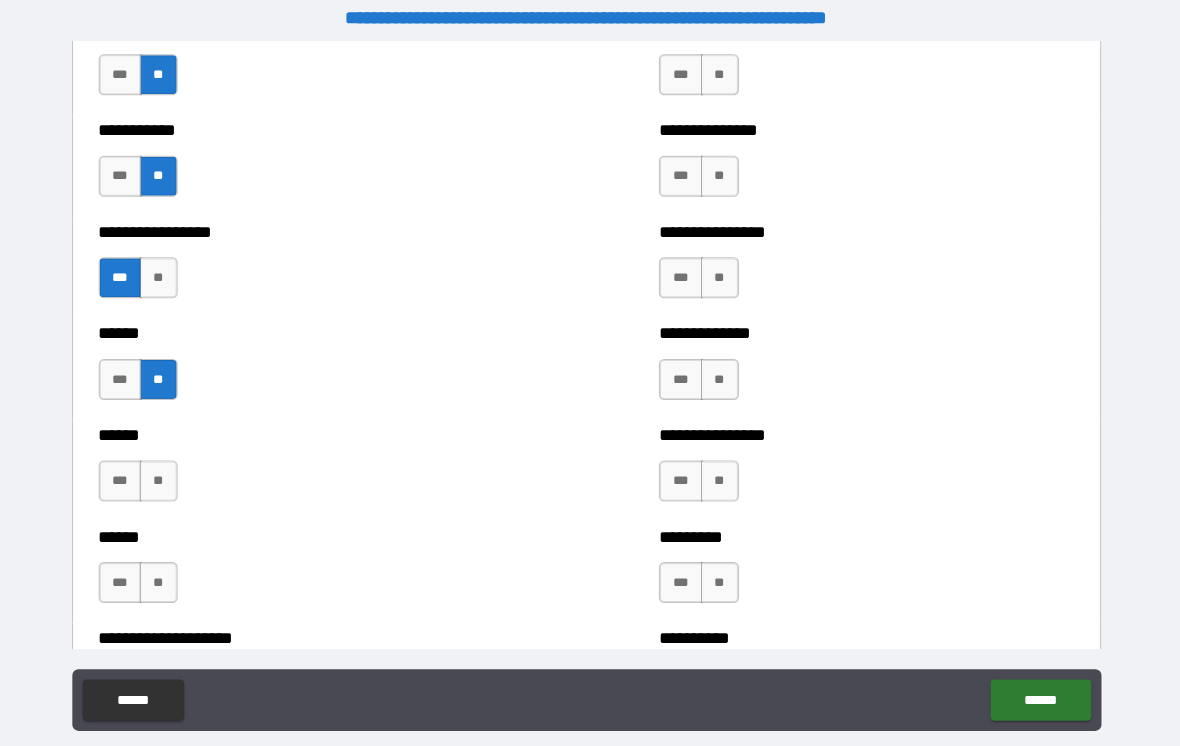 click on "**" at bounding box center [173, 468] 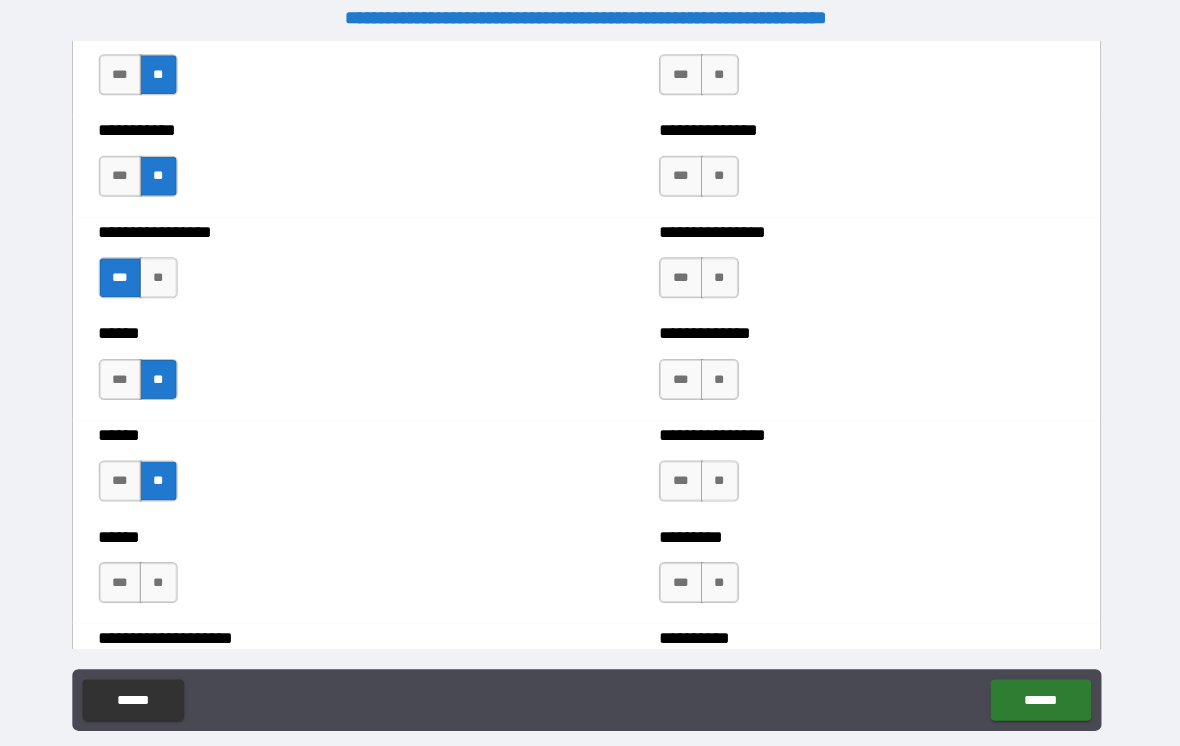 click on "**" at bounding box center [173, 567] 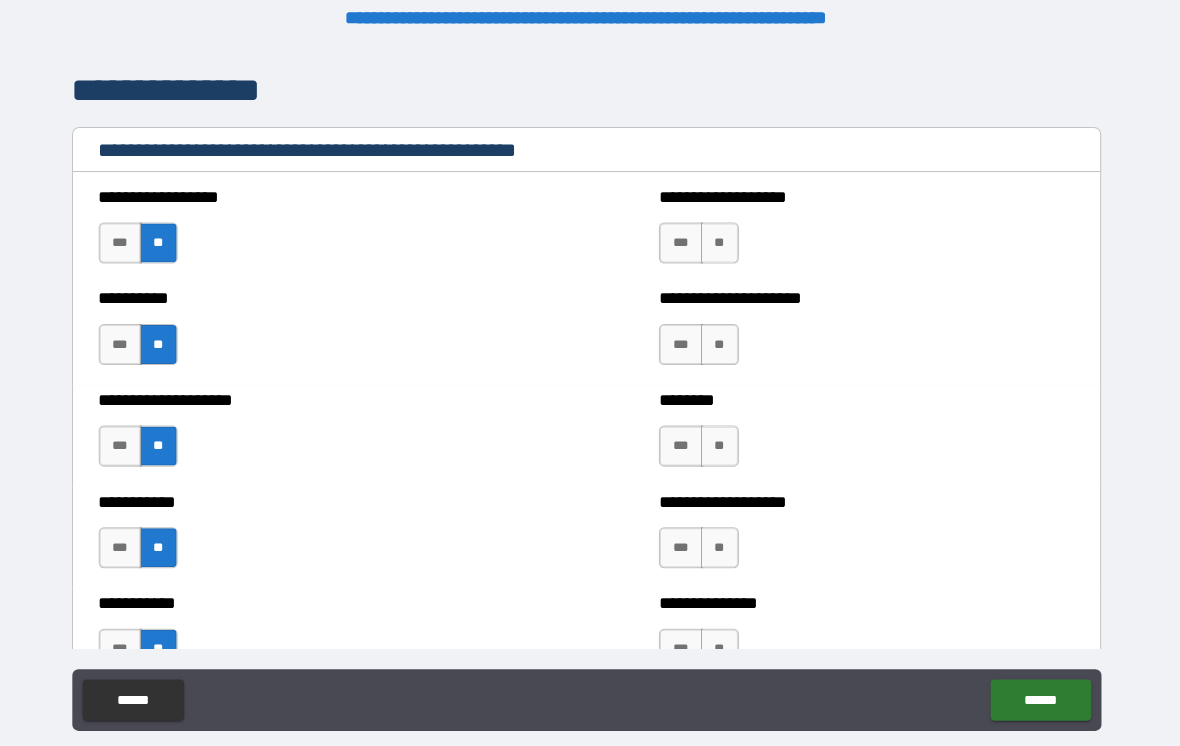 scroll, scrollTop: 2392, scrollLeft: 0, axis: vertical 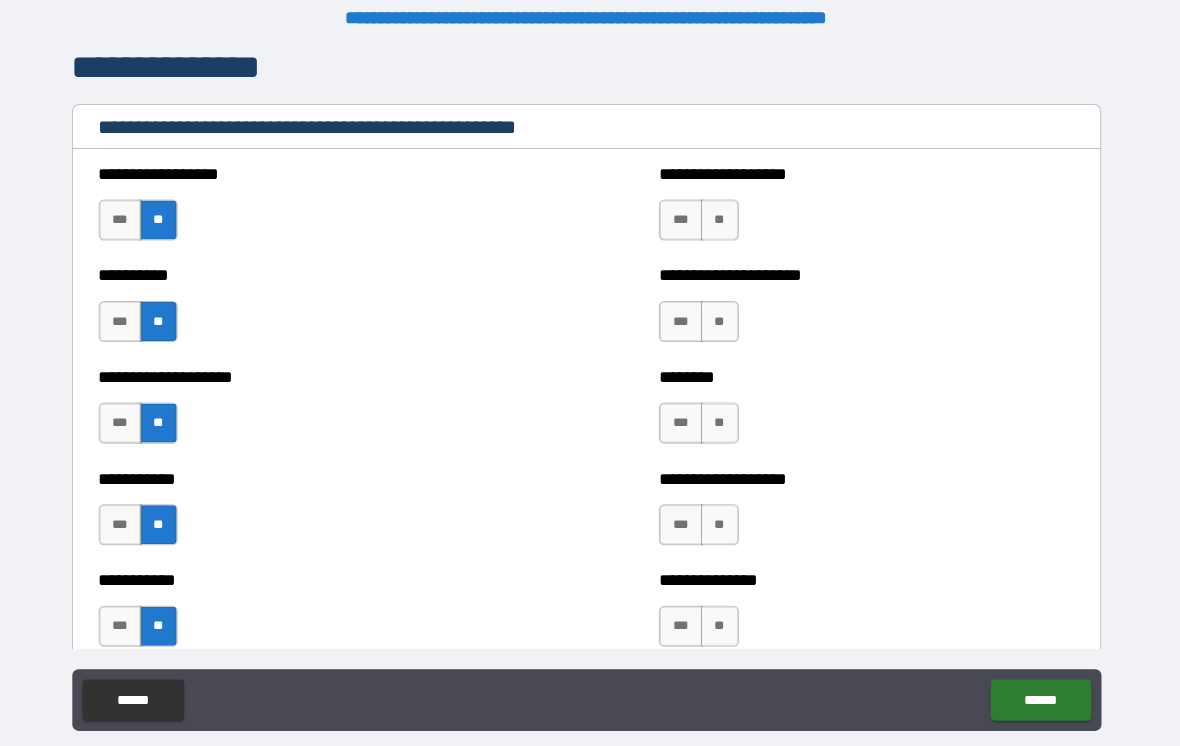 click on "**" at bounding box center [720, 214] 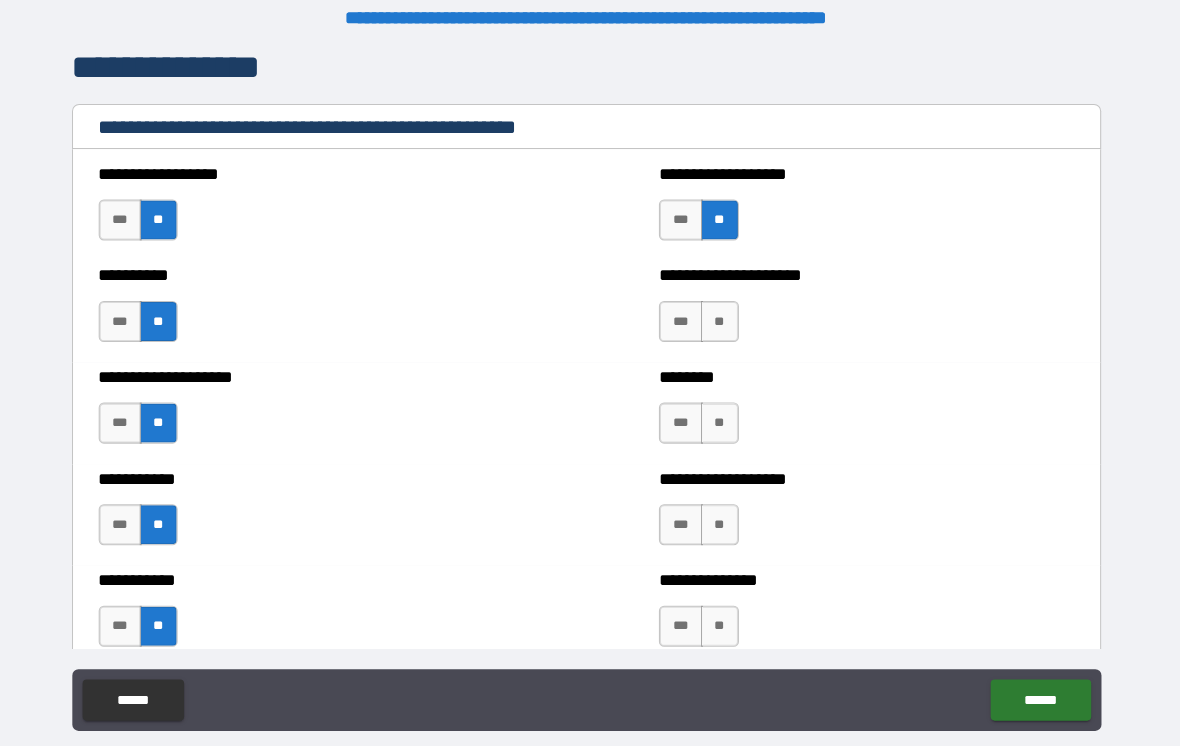click on "**" at bounding box center [720, 313] 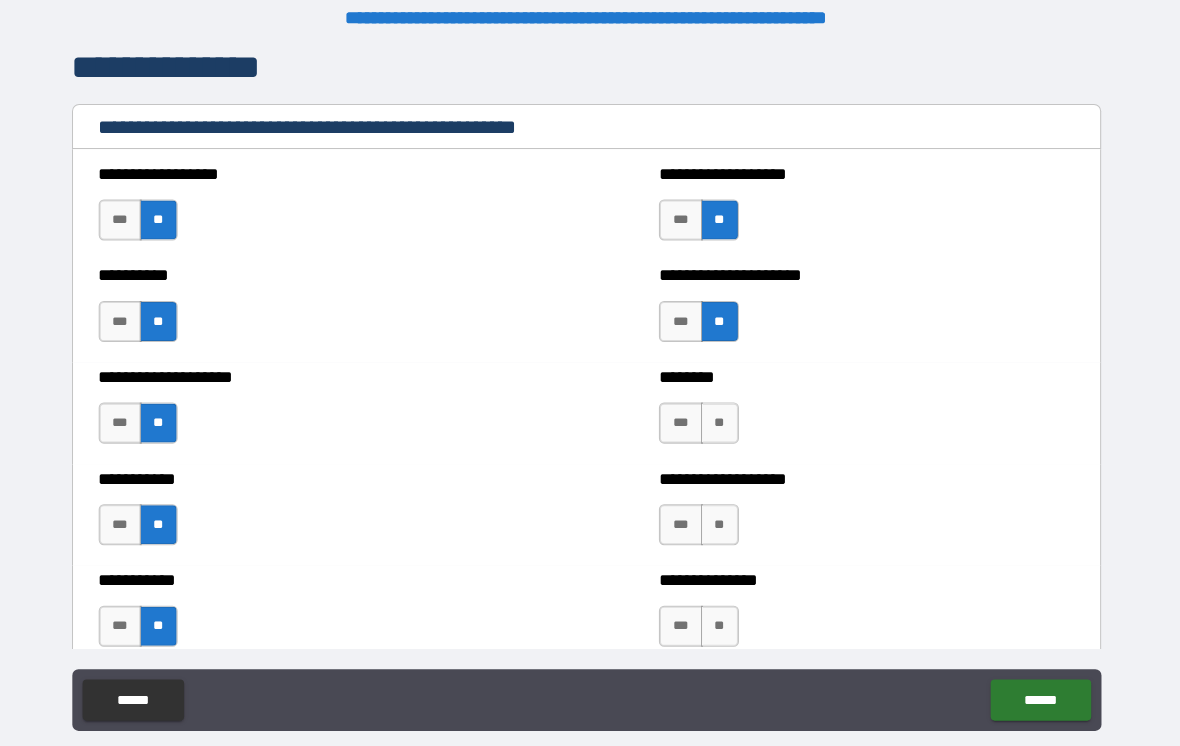 click on "*** **" at bounding box center (702, 417) 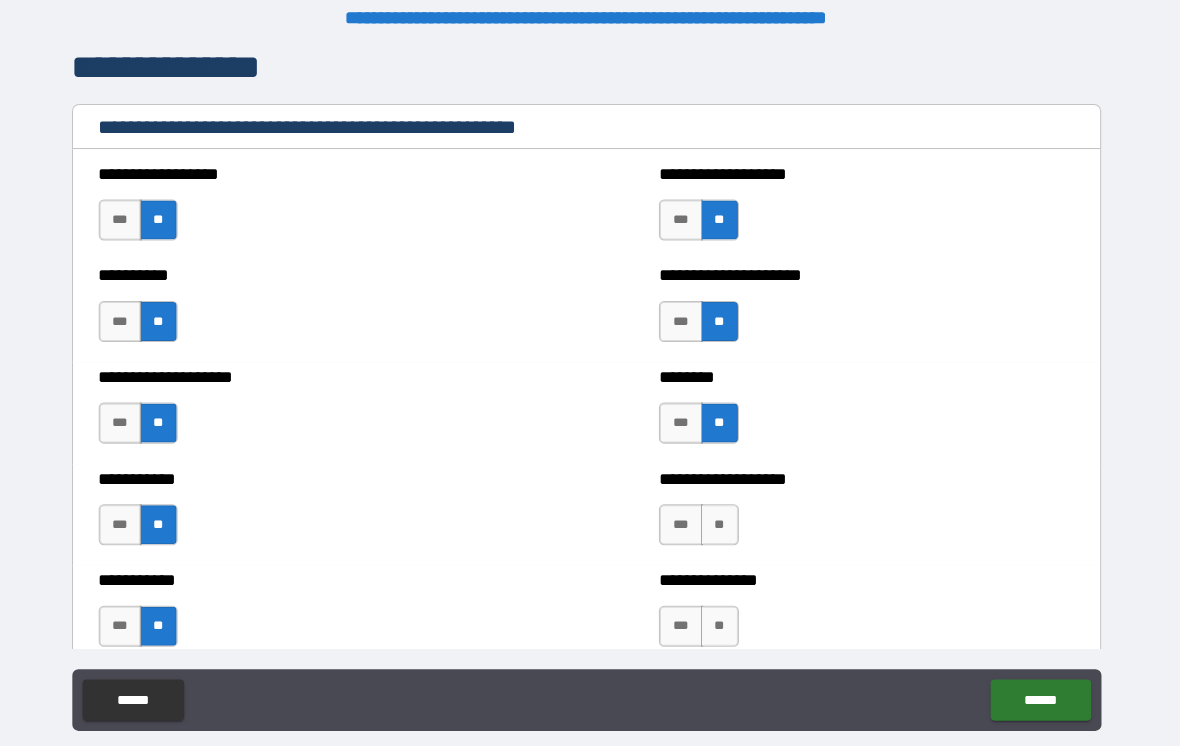 click on "**" at bounding box center [720, 511] 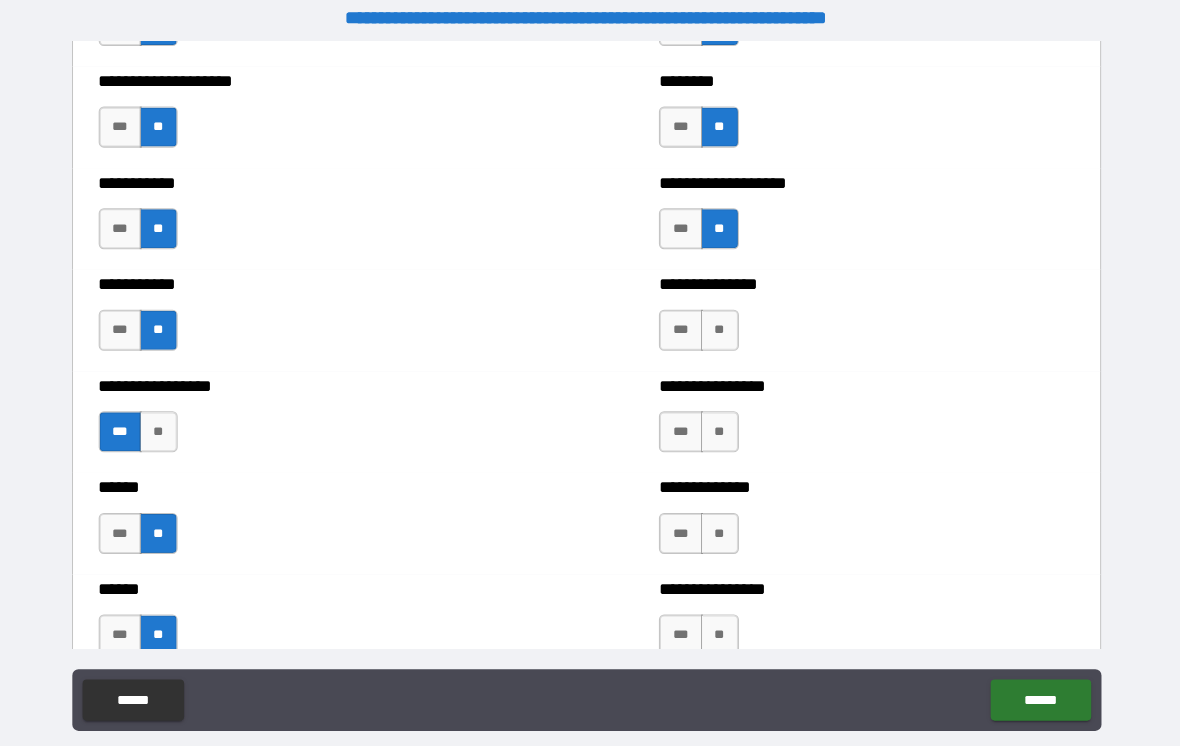 scroll, scrollTop: 2699, scrollLeft: 0, axis: vertical 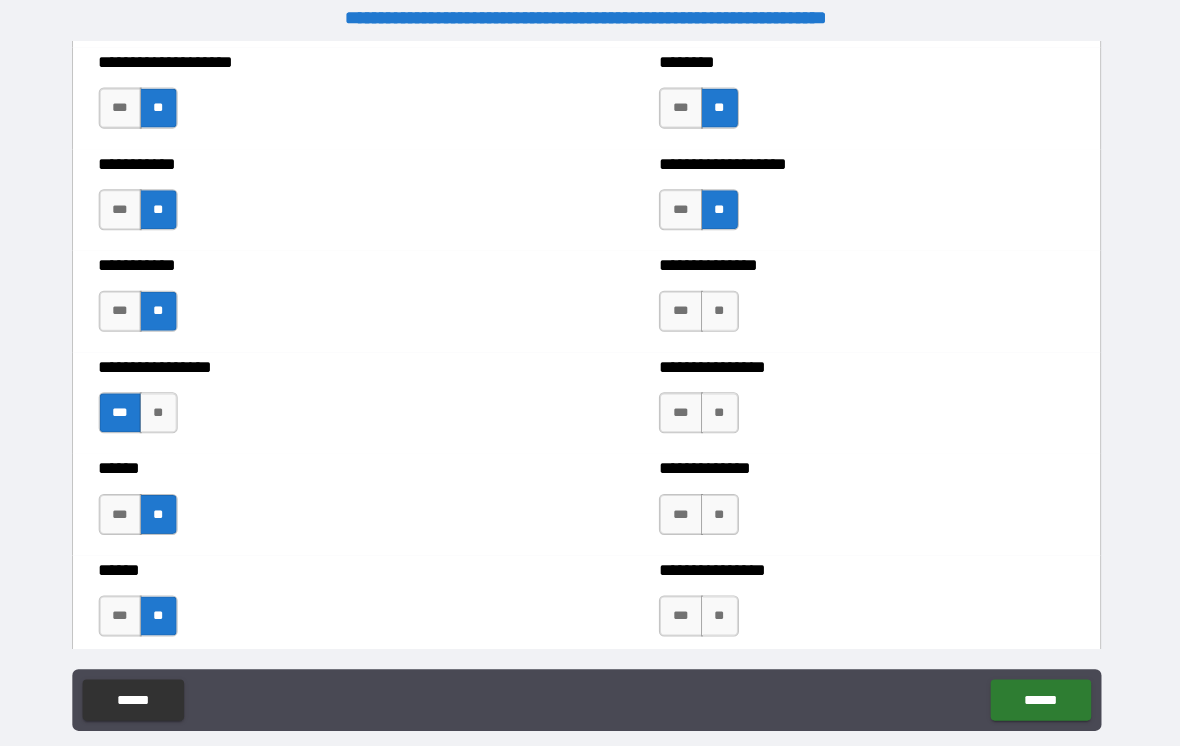 click on "**" at bounding box center (720, 303) 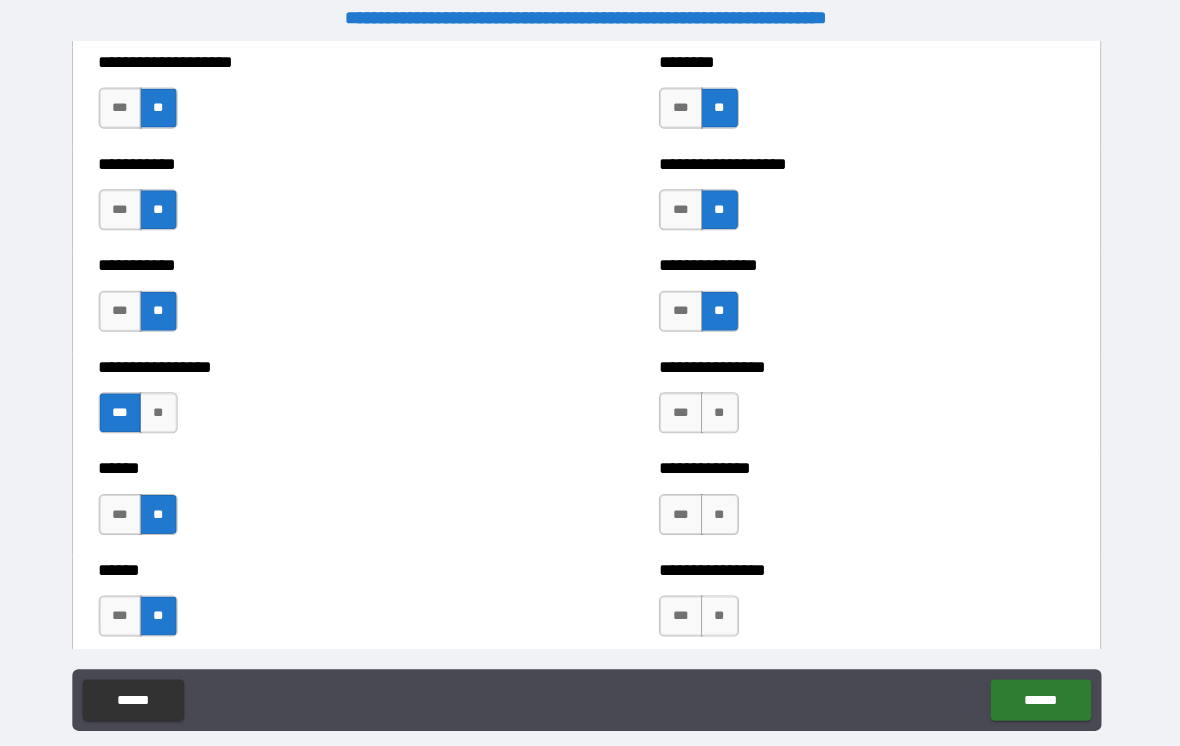 click on "**" at bounding box center [720, 402] 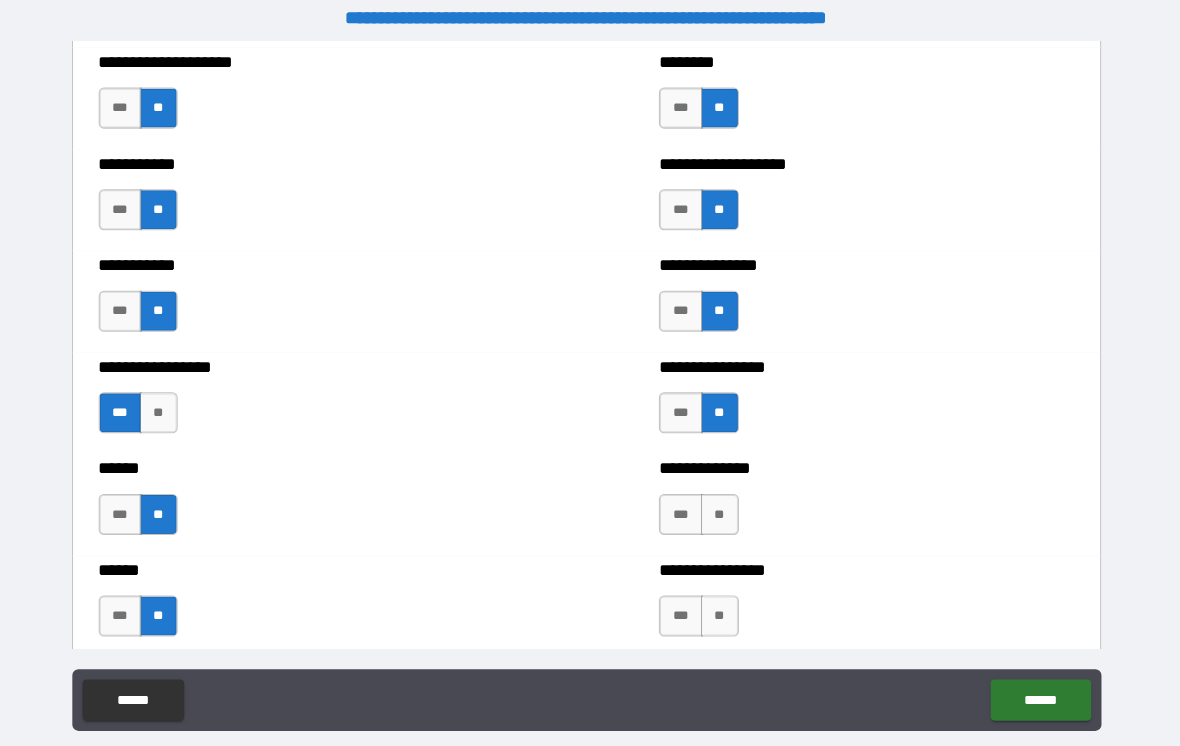 click on "**" at bounding box center [720, 501] 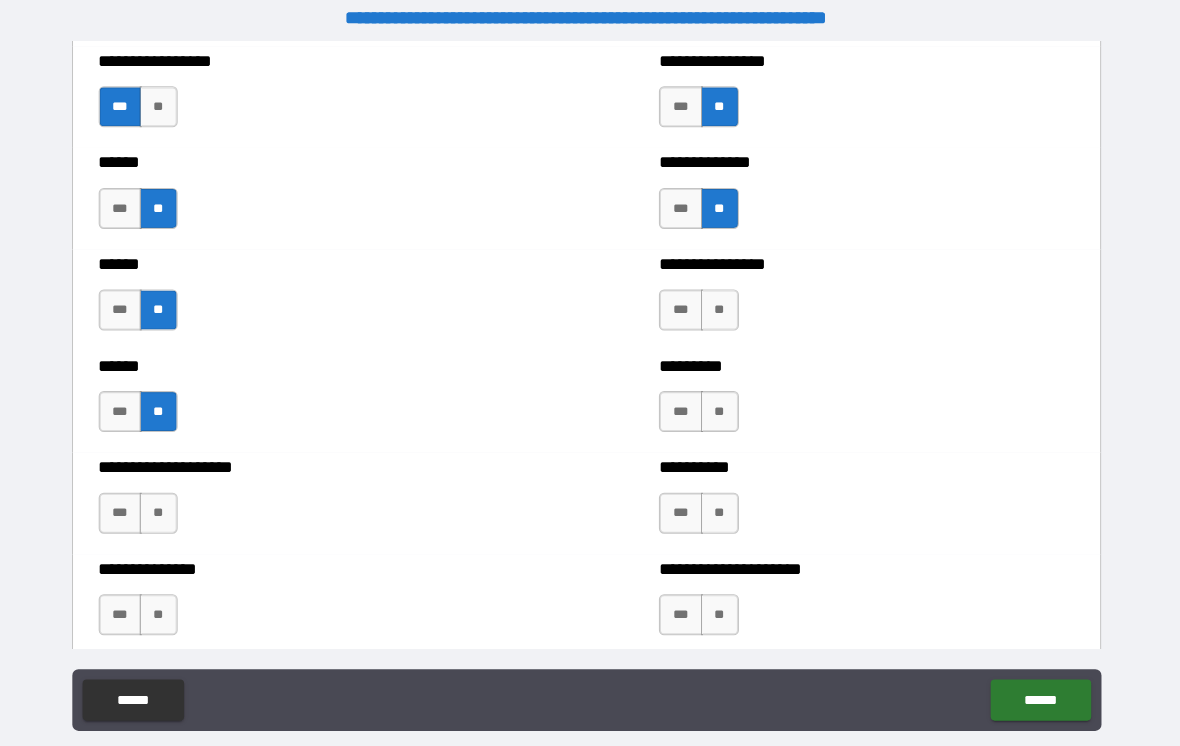 scroll, scrollTop: 3018, scrollLeft: 0, axis: vertical 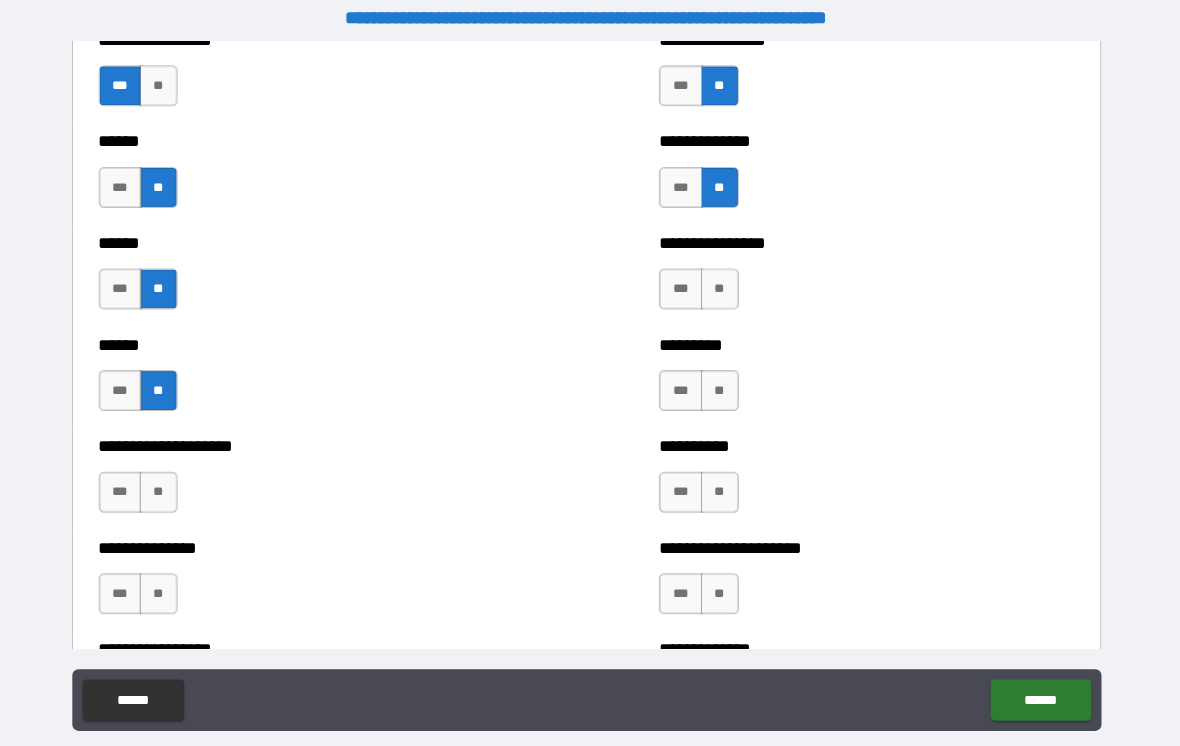 click on "**" at bounding box center (720, 281) 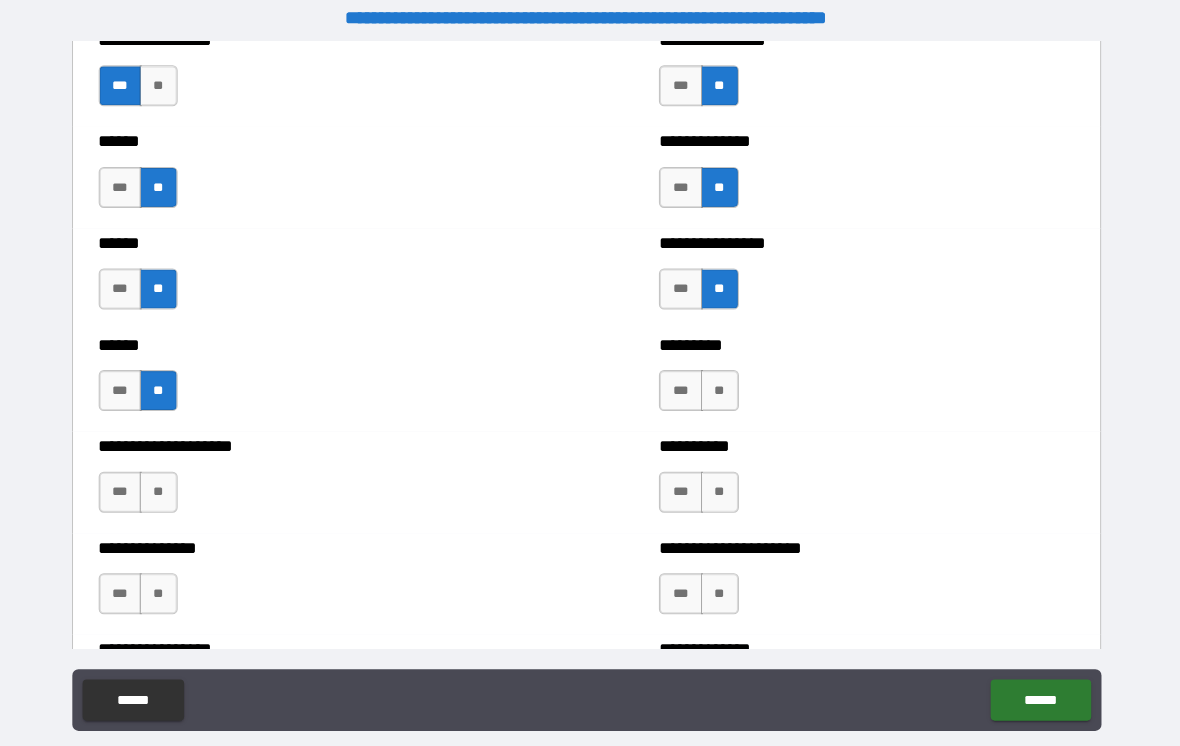 click on "**" at bounding box center (720, 380) 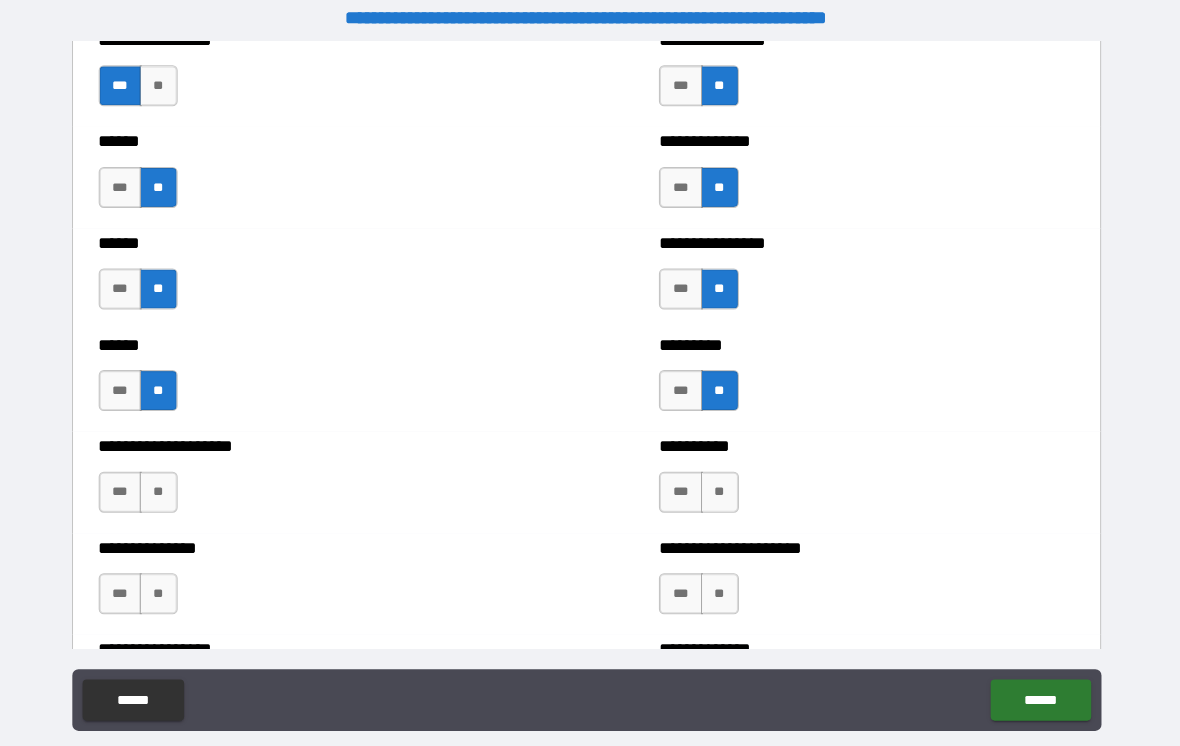 click on "**" at bounding box center (720, 479) 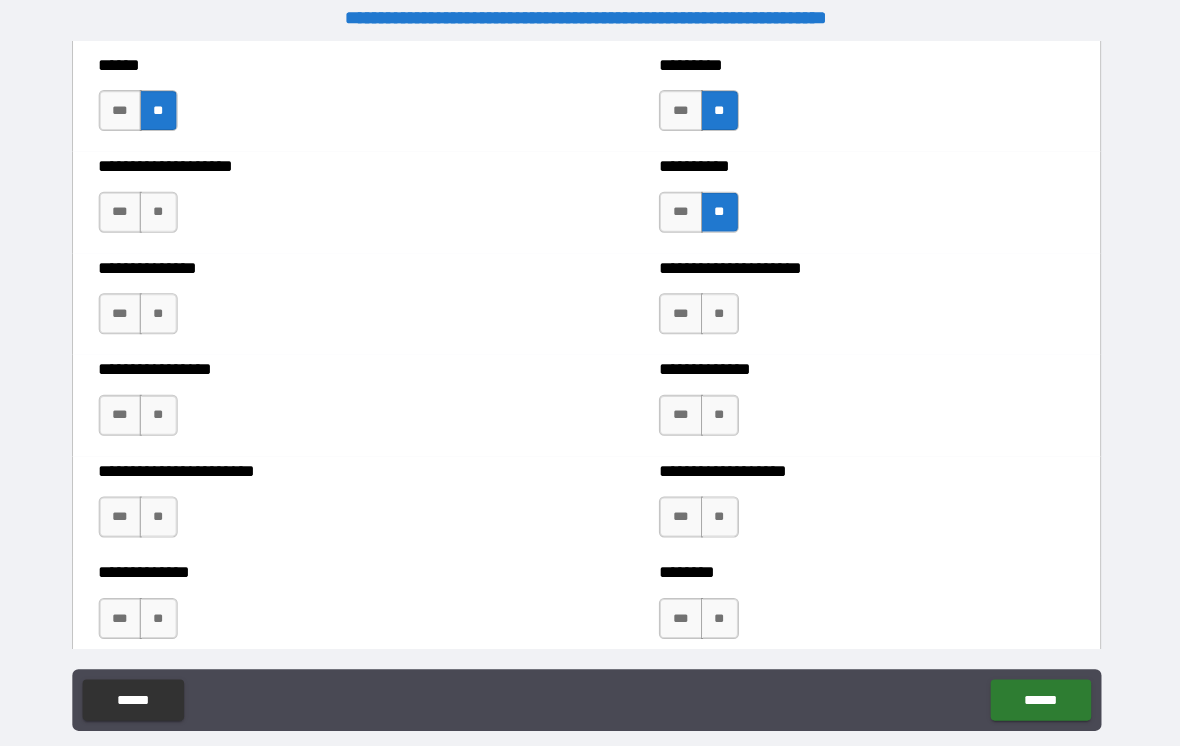 scroll, scrollTop: 3318, scrollLeft: 0, axis: vertical 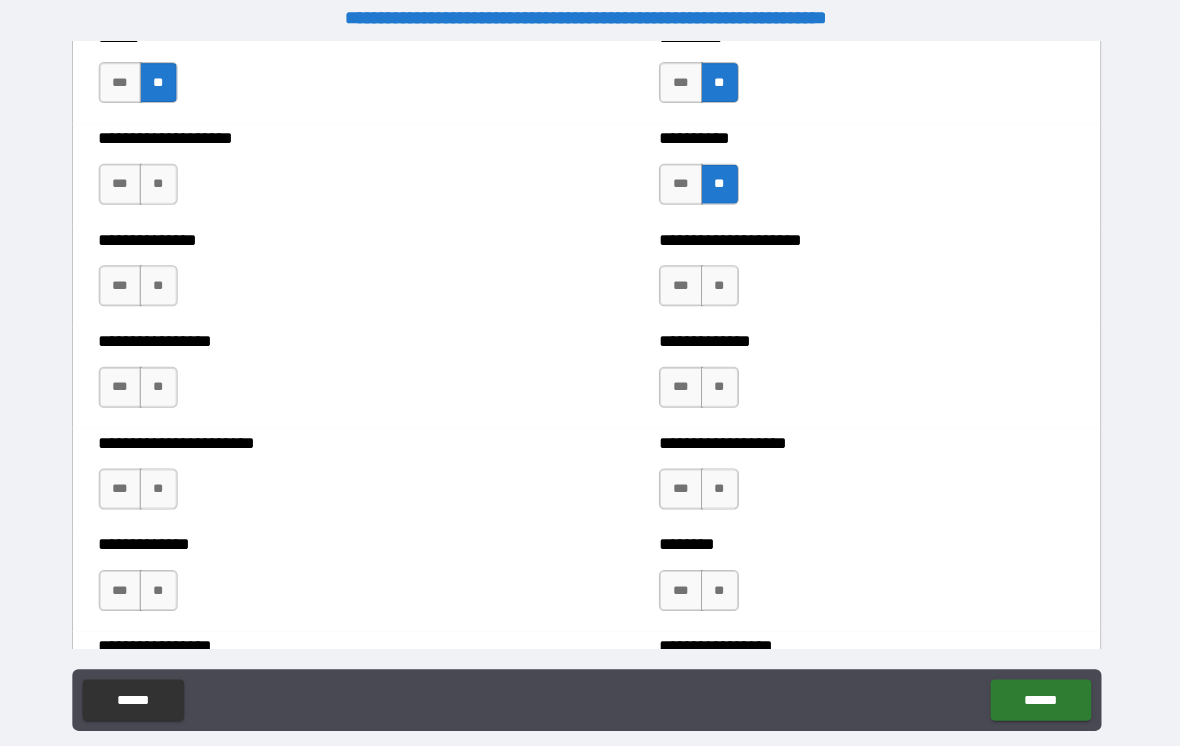 click on "**" at bounding box center (720, 278) 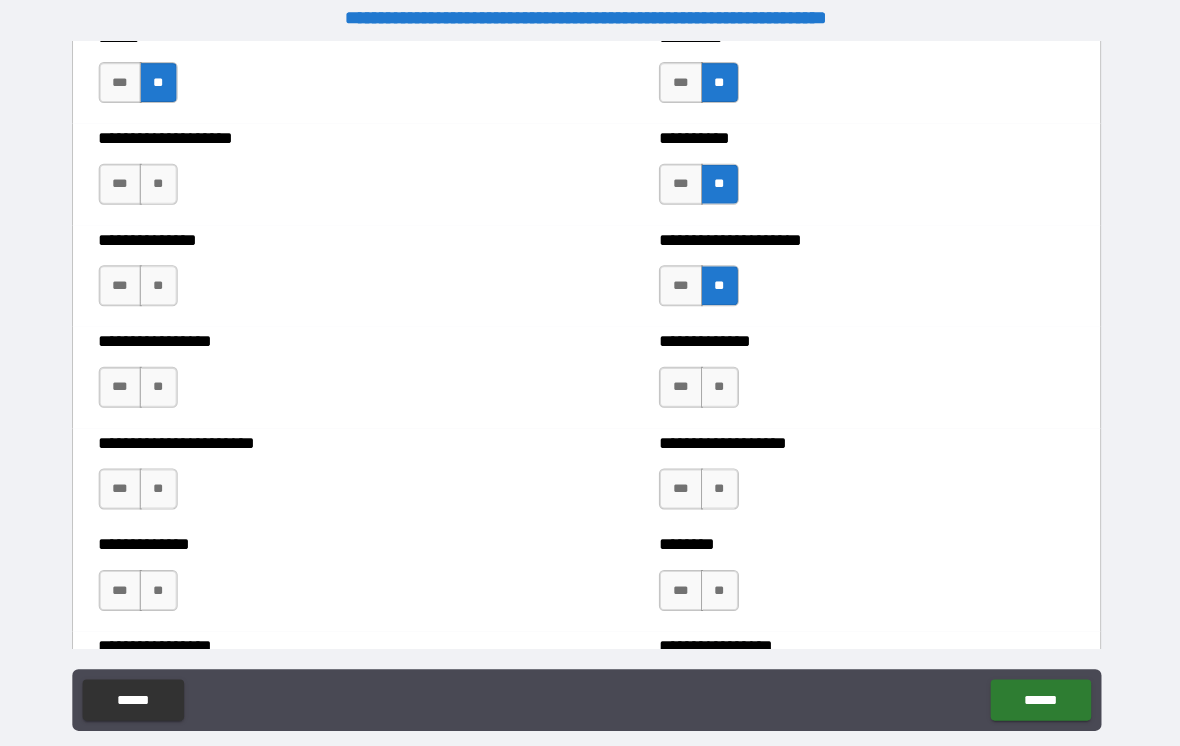 click on "**" at bounding box center [720, 377] 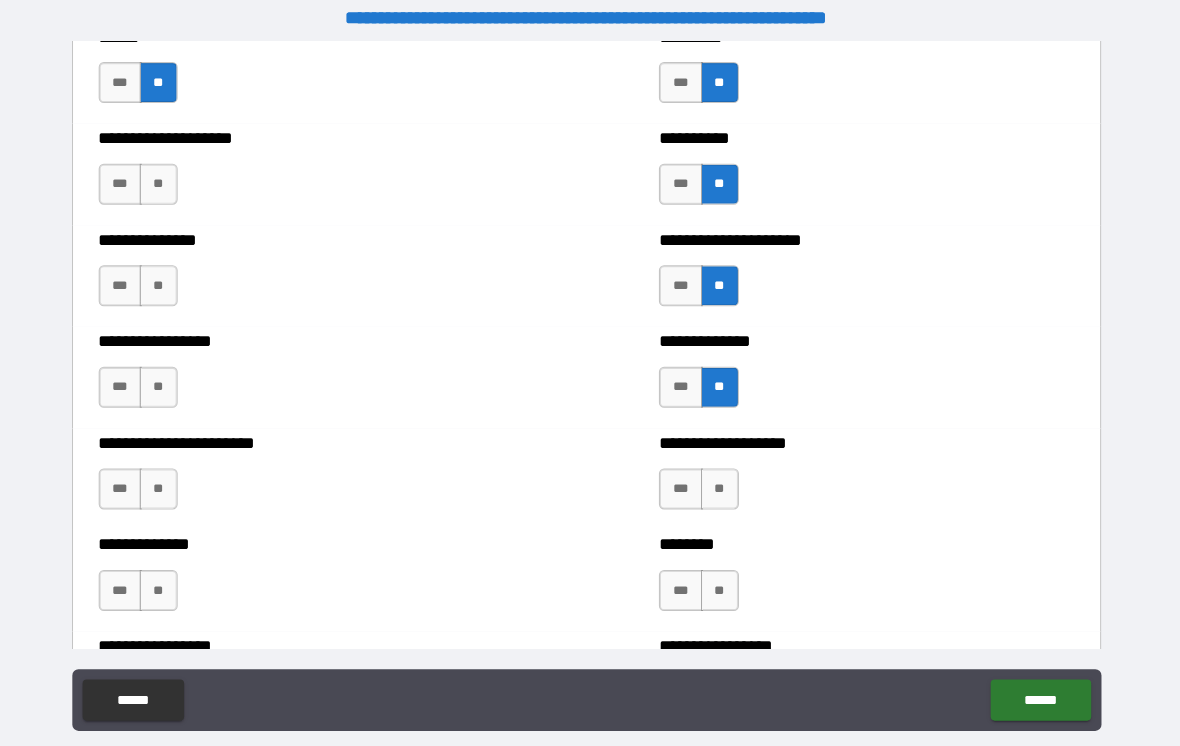 click on "**" at bounding box center [720, 476] 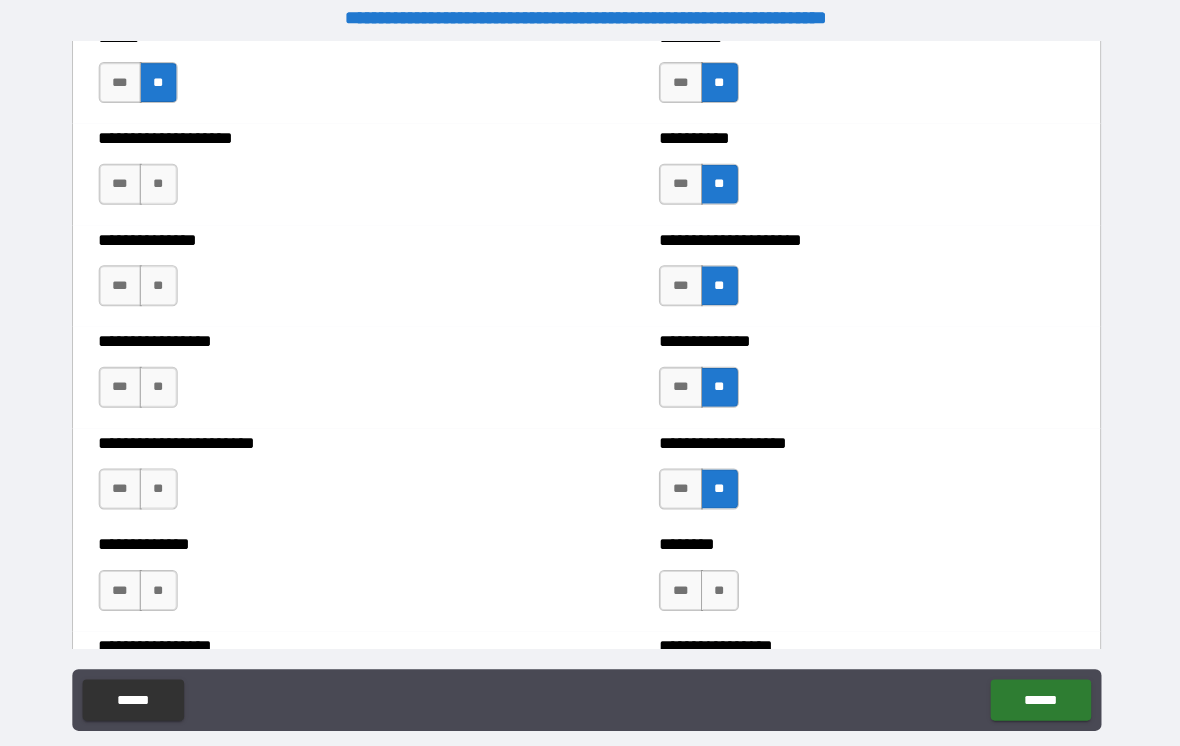 click on "**" at bounding box center (720, 575) 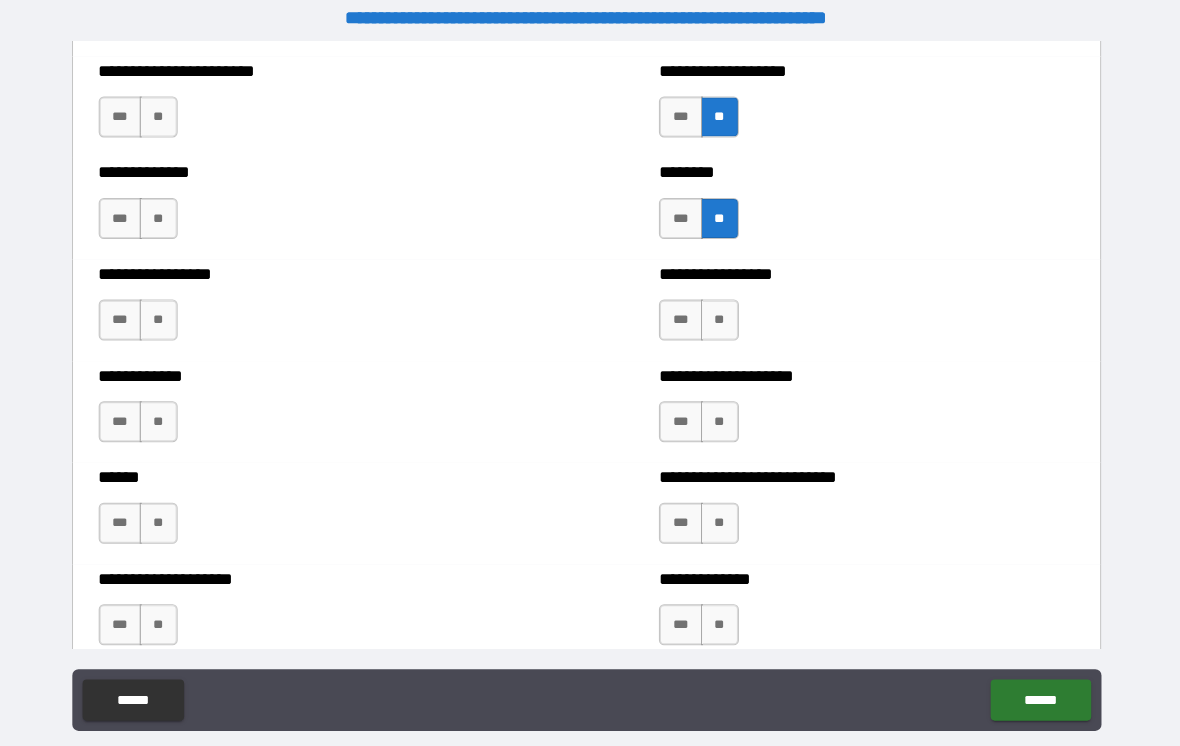 scroll, scrollTop: 3682, scrollLeft: 0, axis: vertical 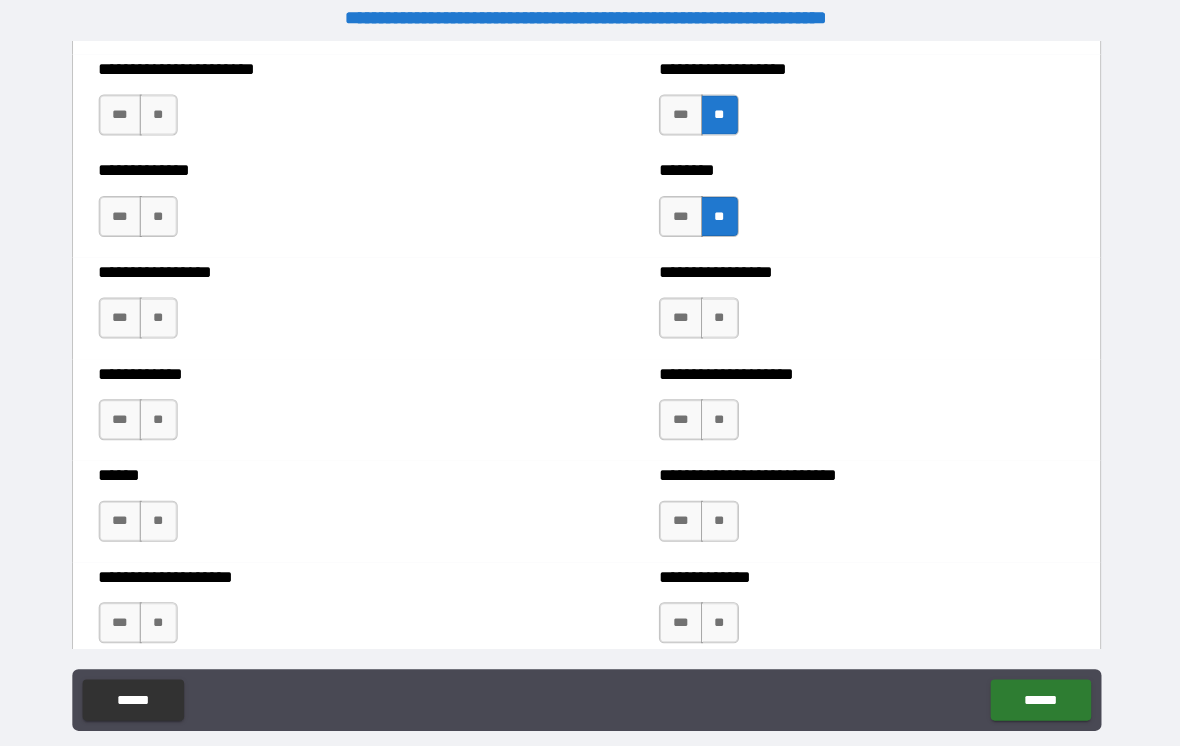 click on "**" at bounding box center [720, 310] 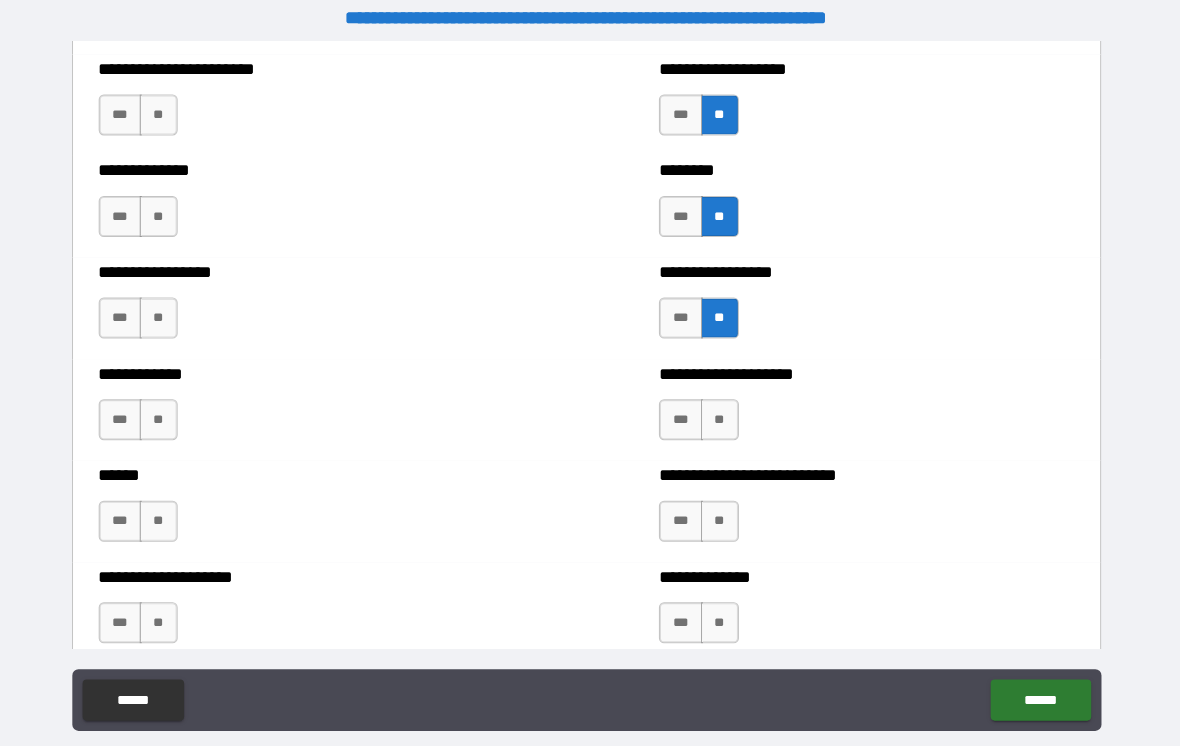 click on "**" at bounding box center (720, 409) 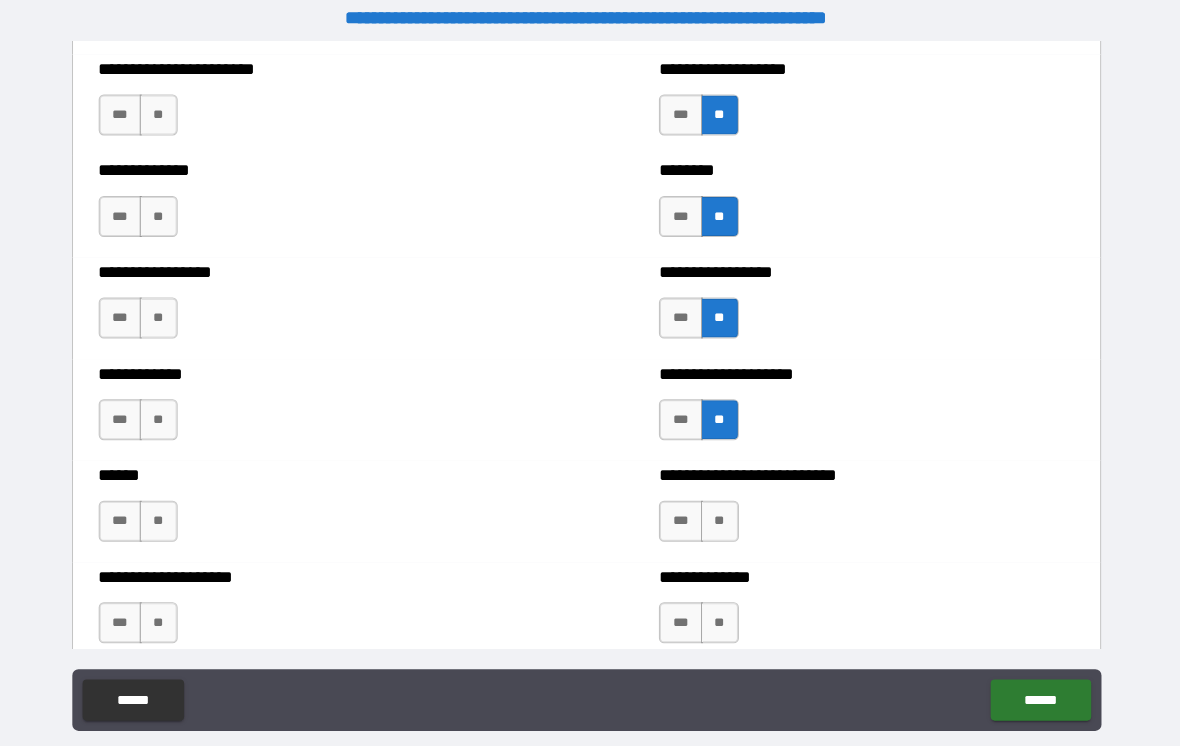 click on "**" at bounding box center (720, 508) 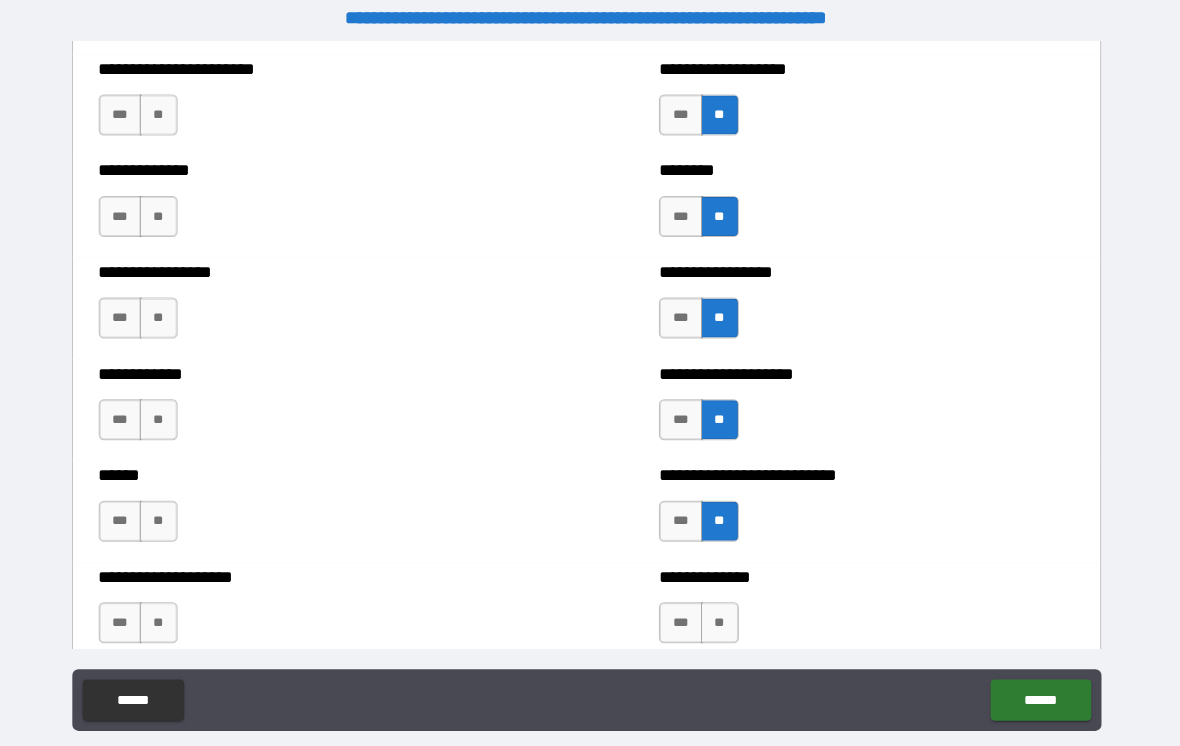 click on "**" at bounding box center (720, 607) 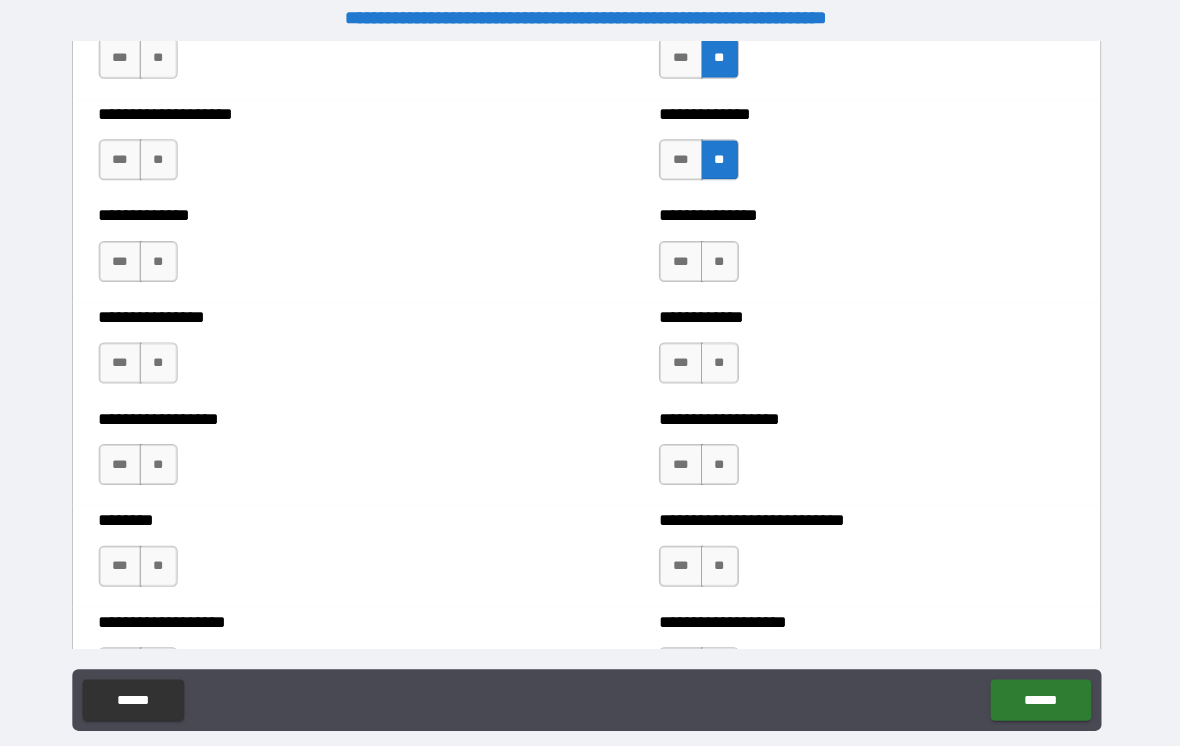 scroll, scrollTop: 4136, scrollLeft: 0, axis: vertical 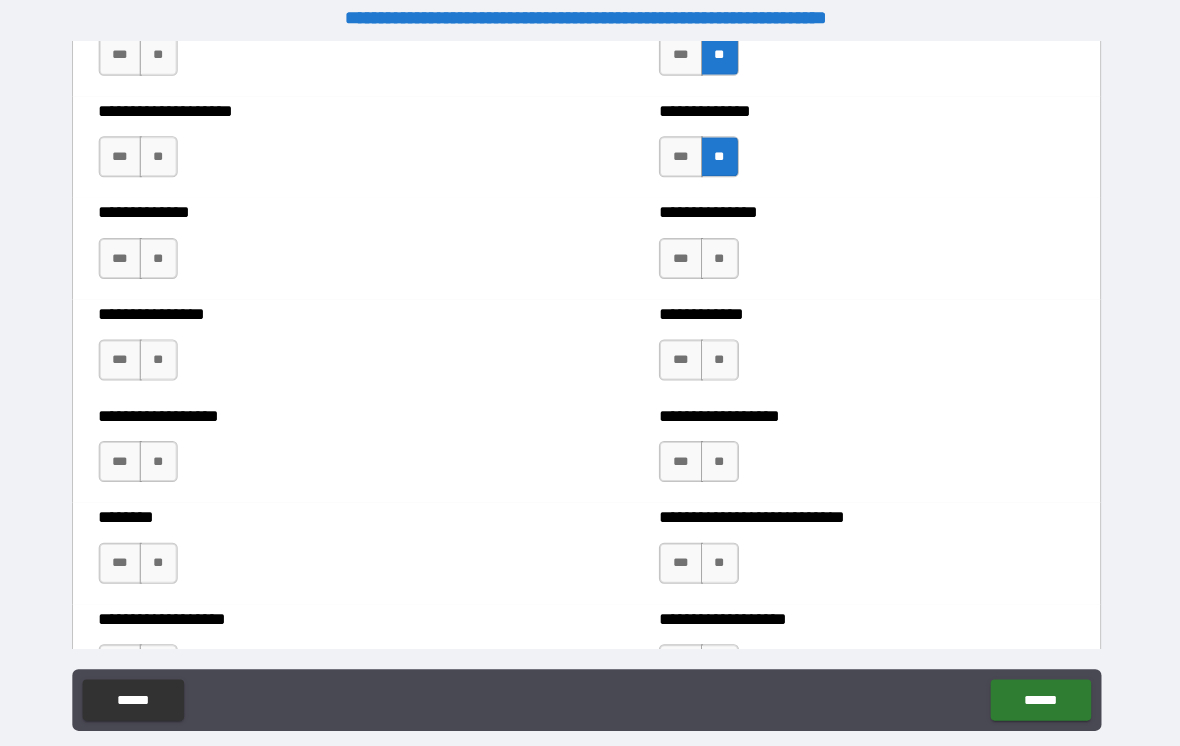 click on "**" at bounding box center [720, 252] 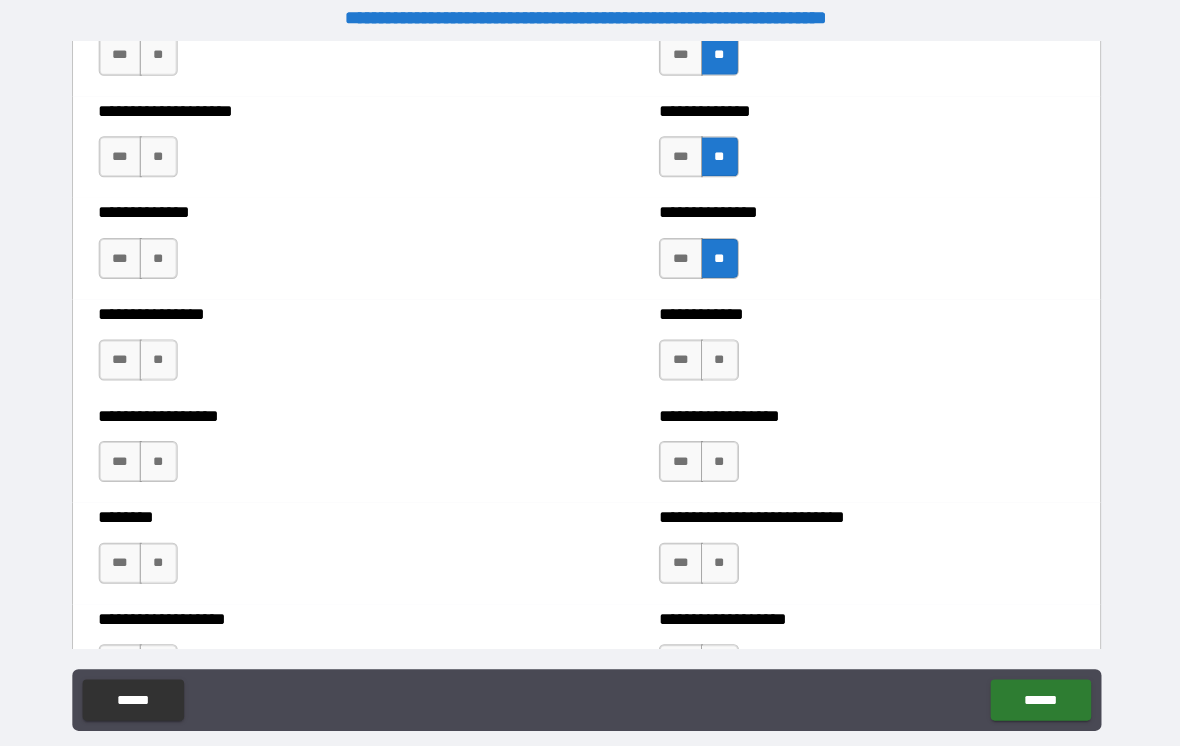 click on "**" at bounding box center (720, 351) 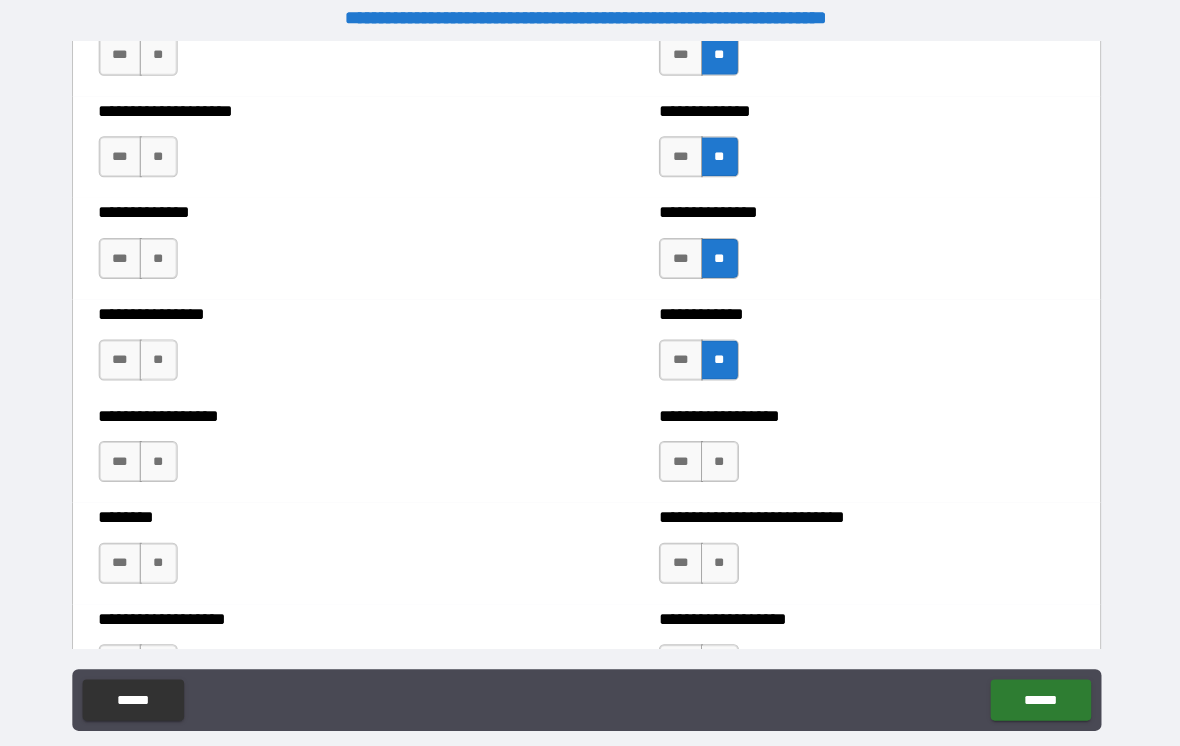 click on "**" at bounding box center (720, 450) 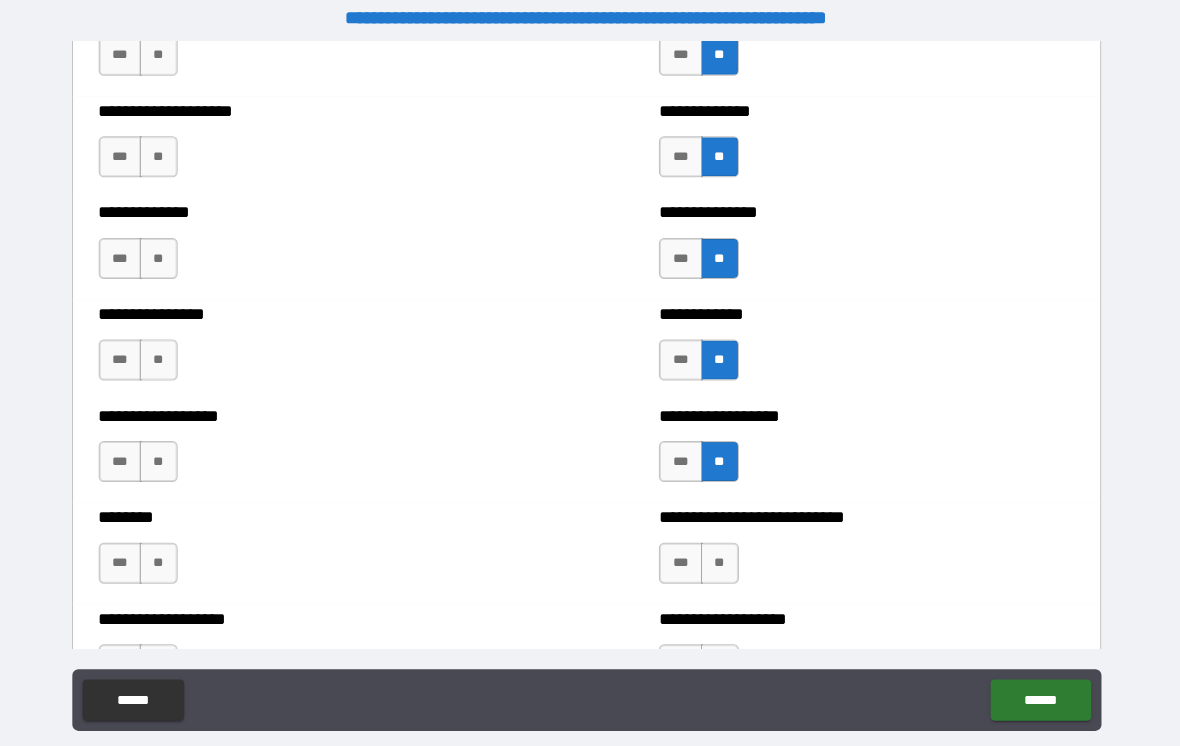 click on "**" at bounding box center (720, 549) 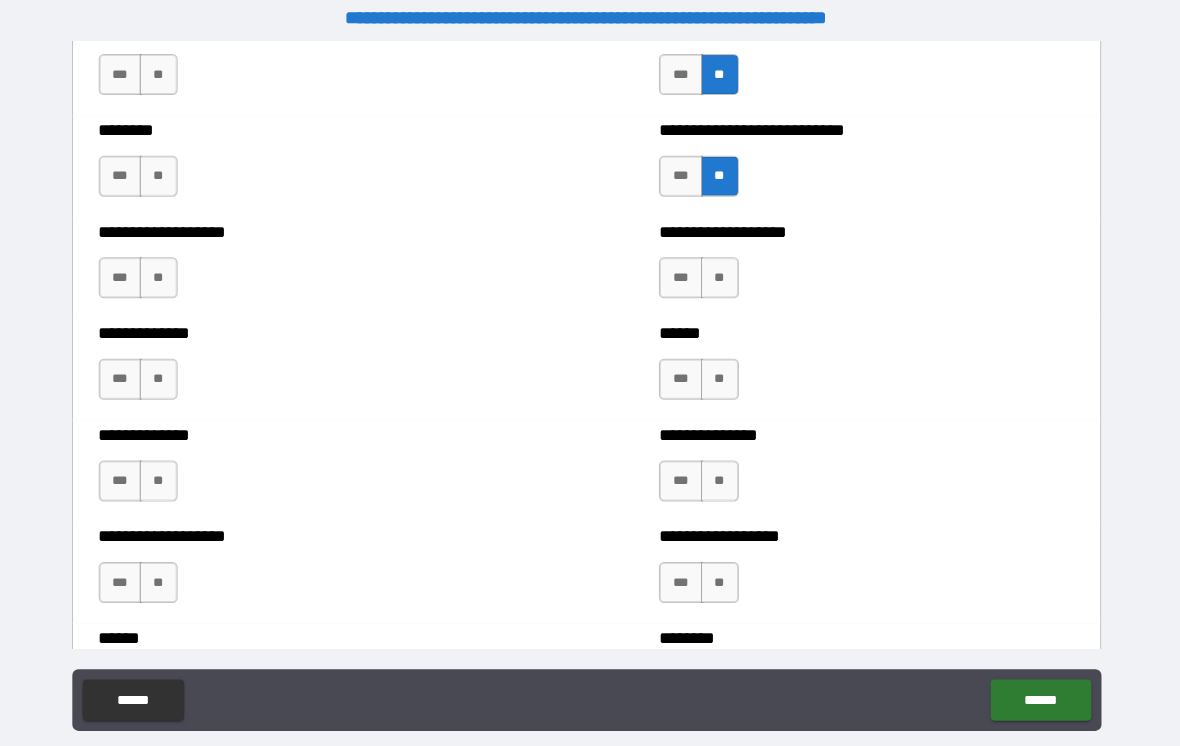 scroll, scrollTop: 4520, scrollLeft: 0, axis: vertical 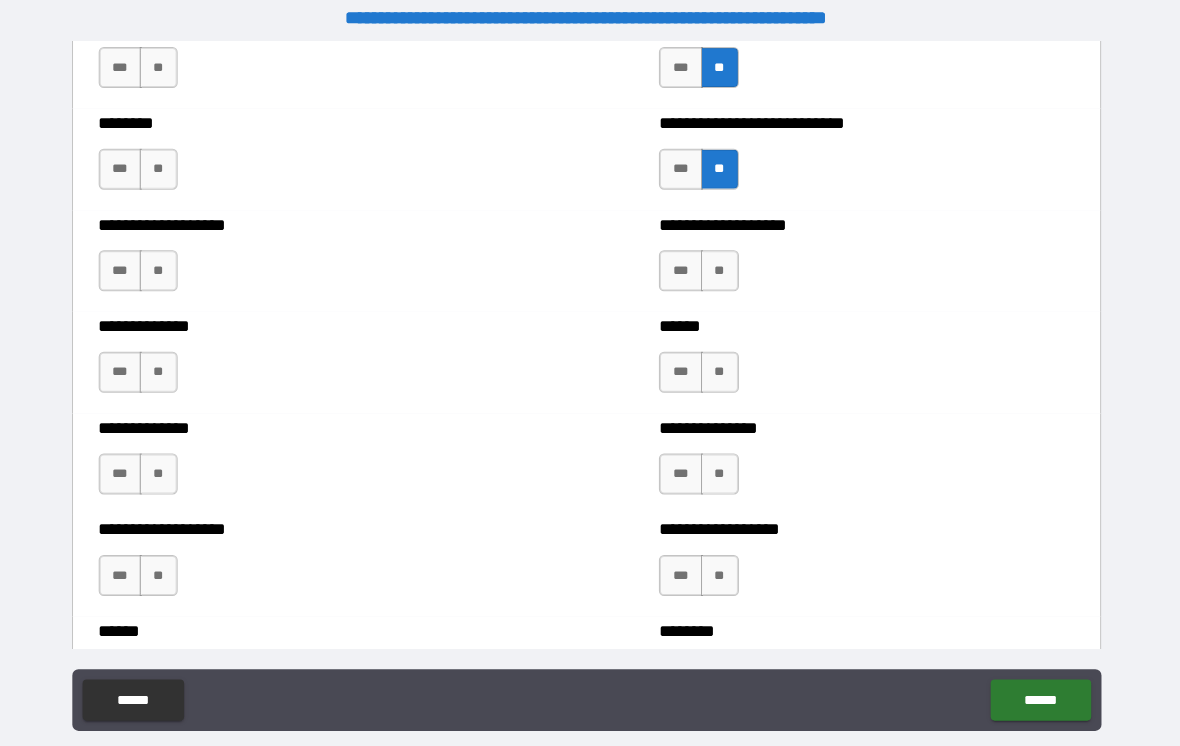 click on "**" at bounding box center [720, 264] 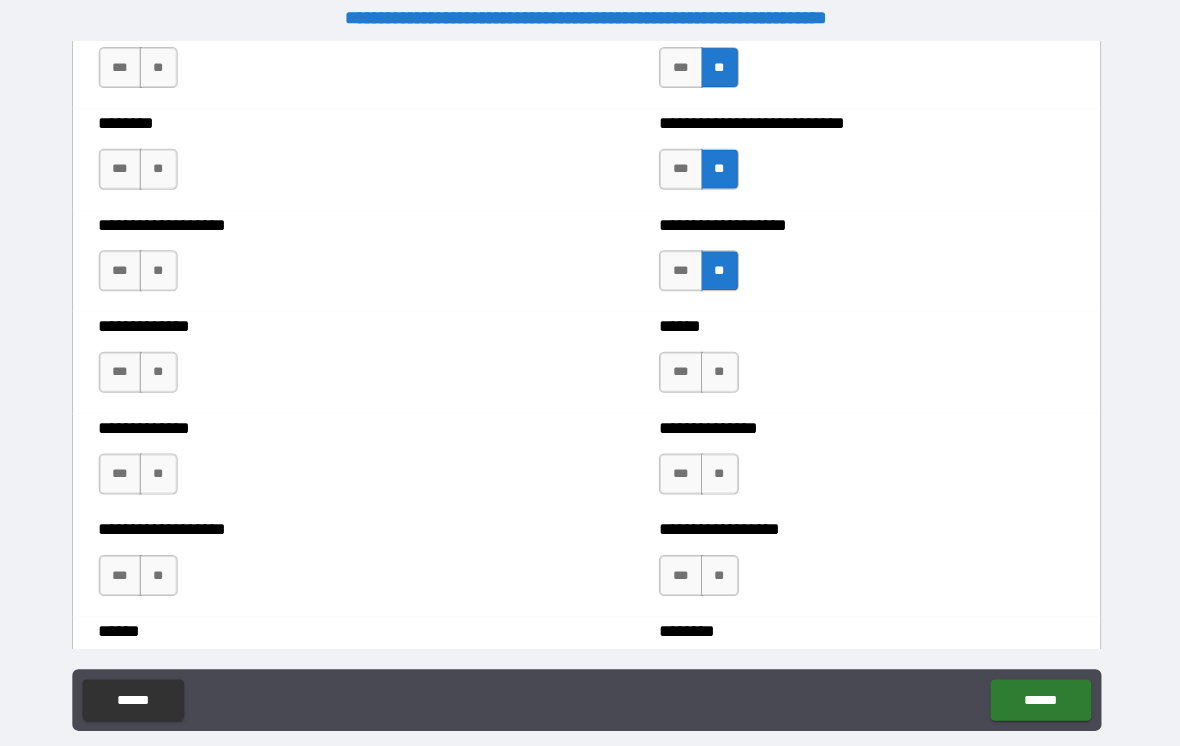 click on "**" at bounding box center (720, 363) 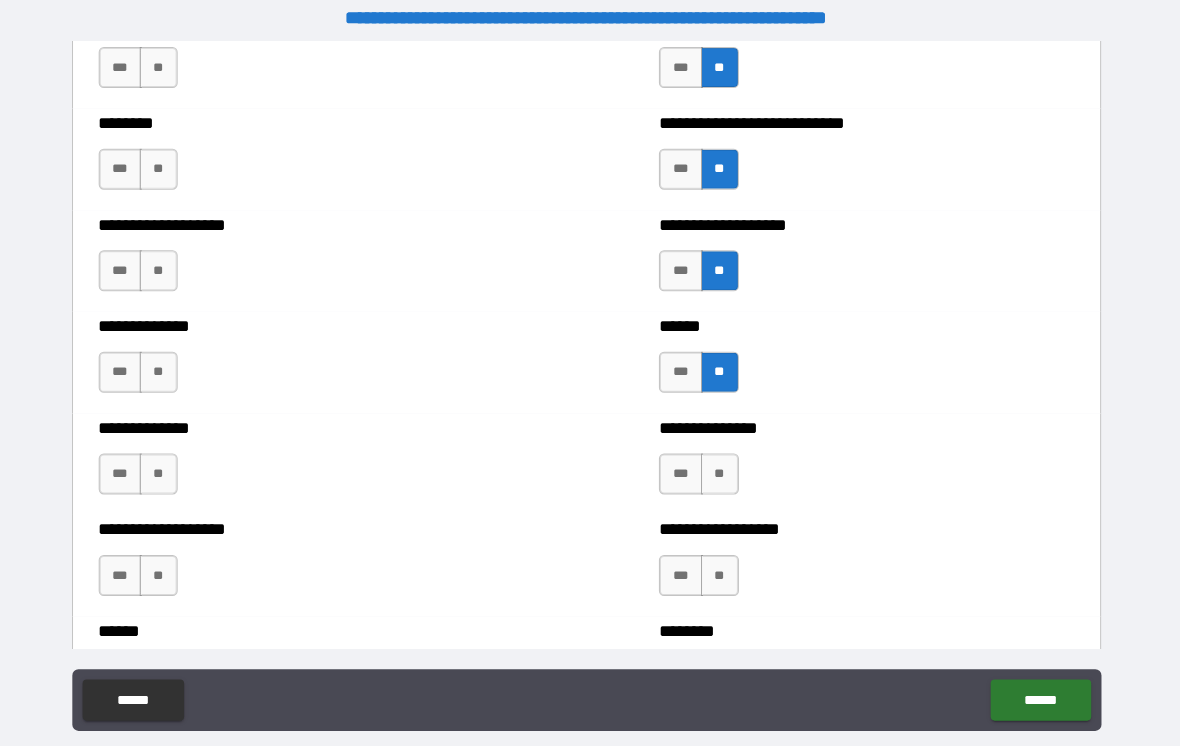 click on "**" at bounding box center [720, 462] 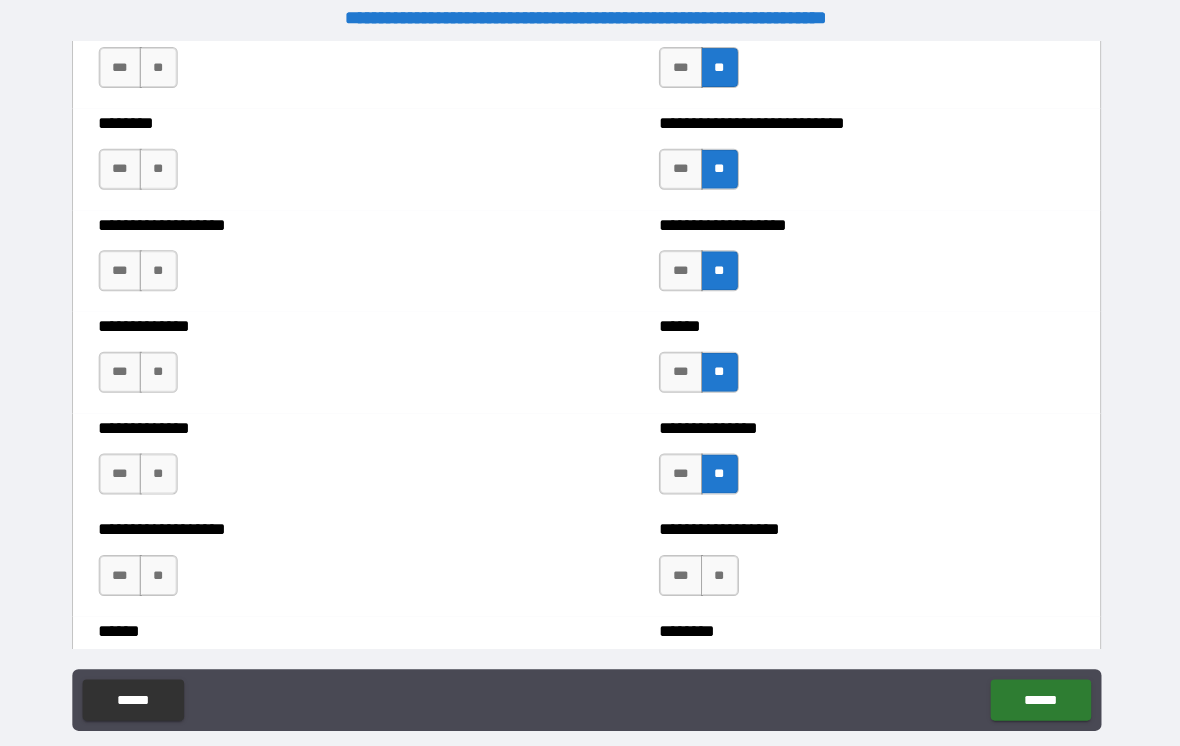 click on "**" at bounding box center [720, 561] 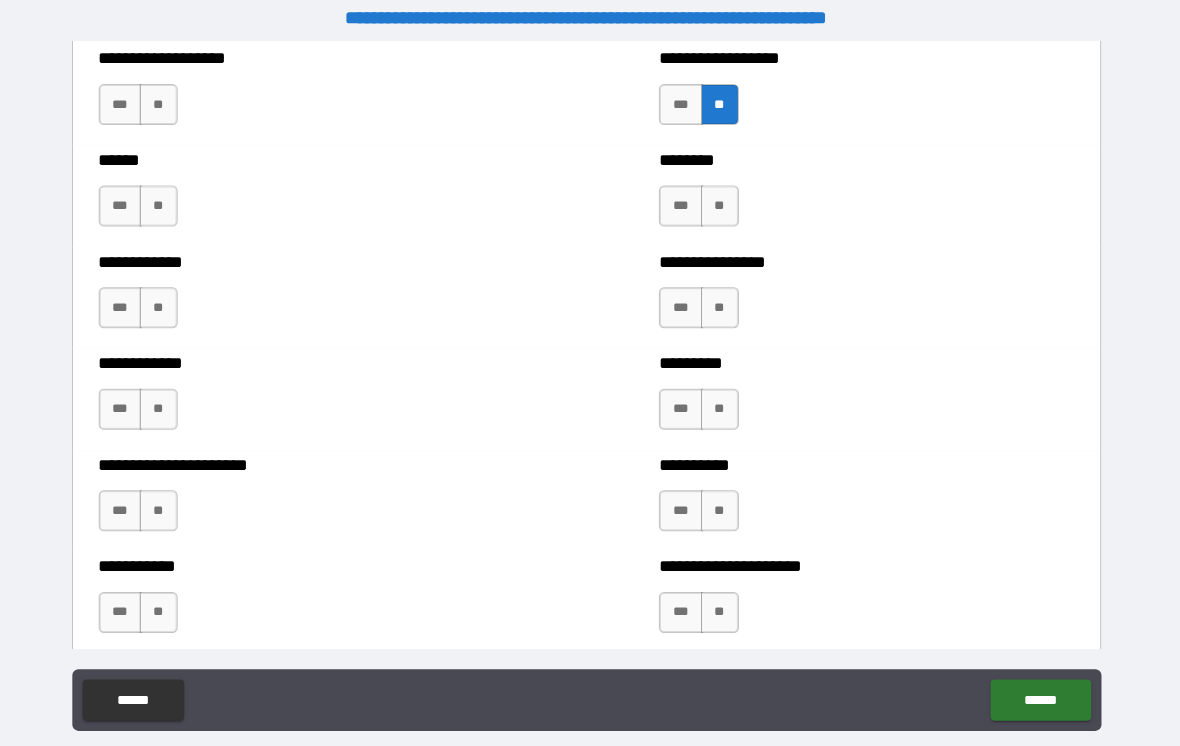 scroll, scrollTop: 4983, scrollLeft: 0, axis: vertical 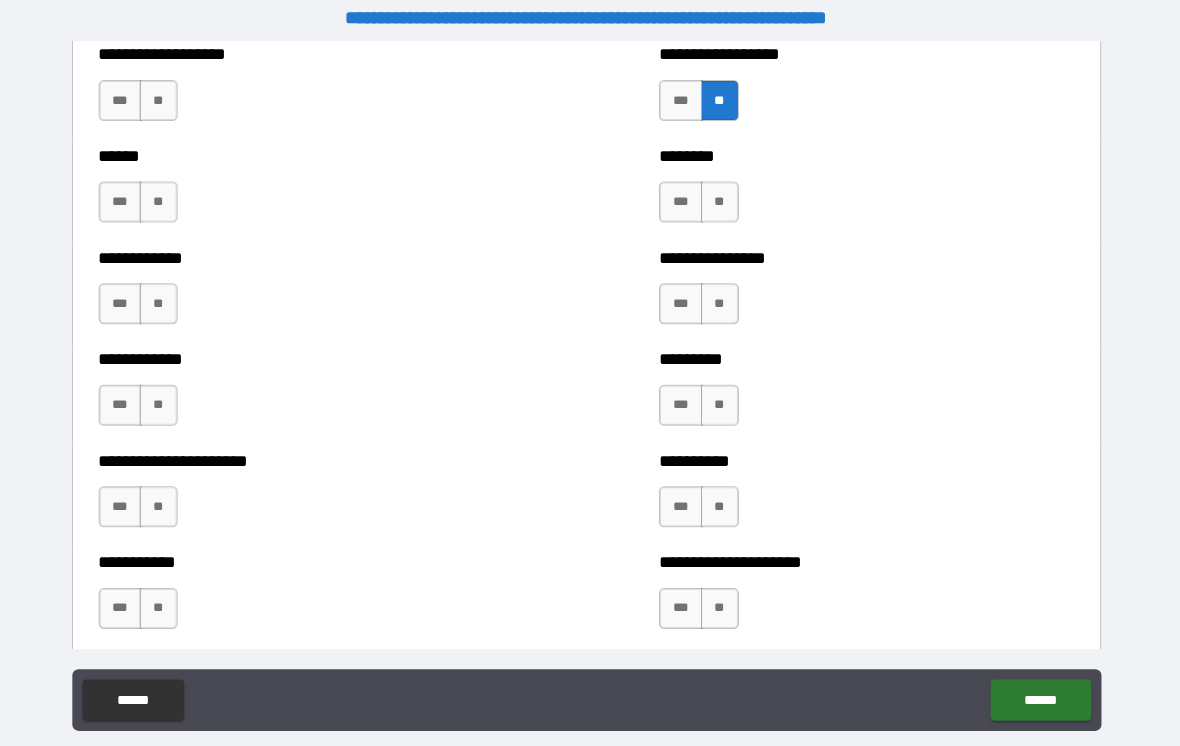 click on "**" at bounding box center (720, 197) 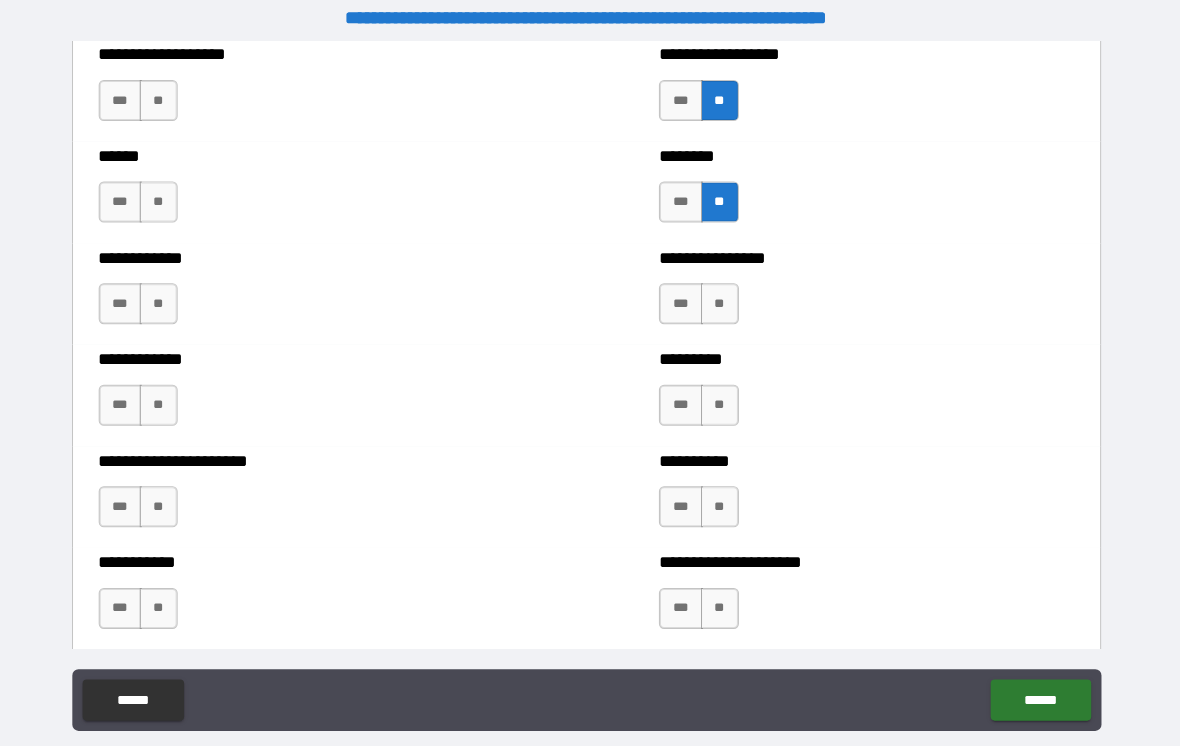 click on "**" at bounding box center [720, 296] 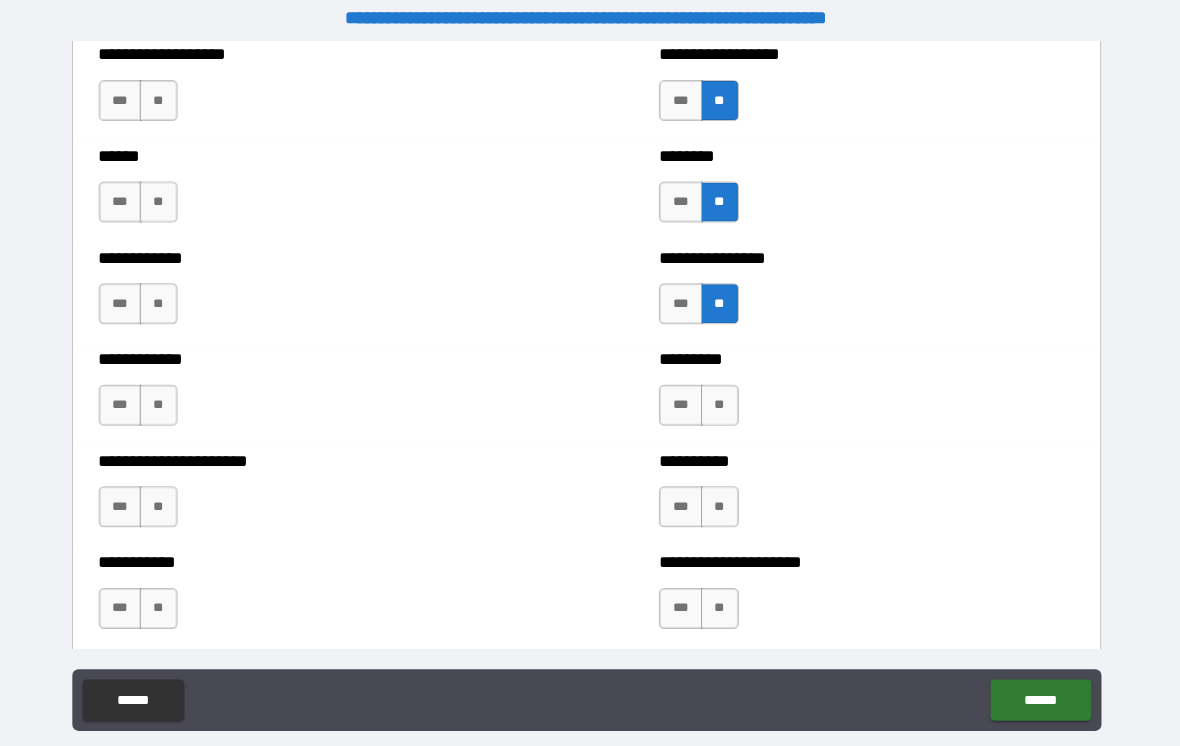 click on "**" at bounding box center [720, 395] 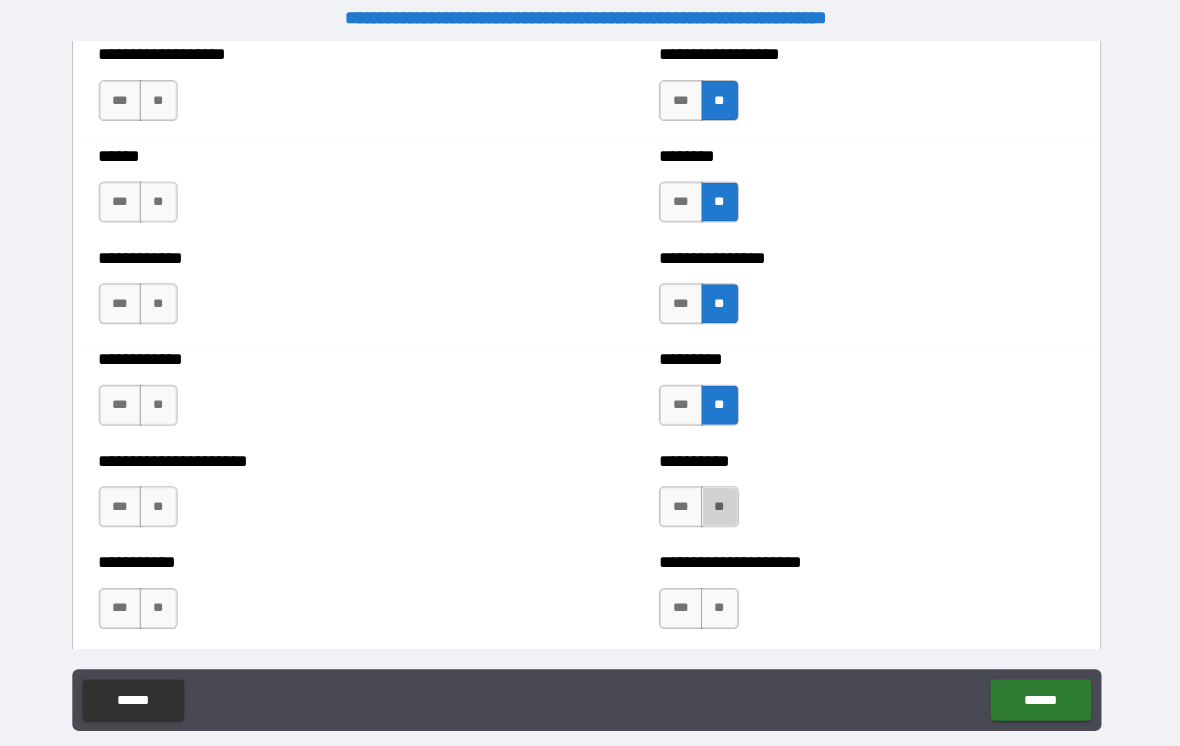 click on "**" at bounding box center (720, 494) 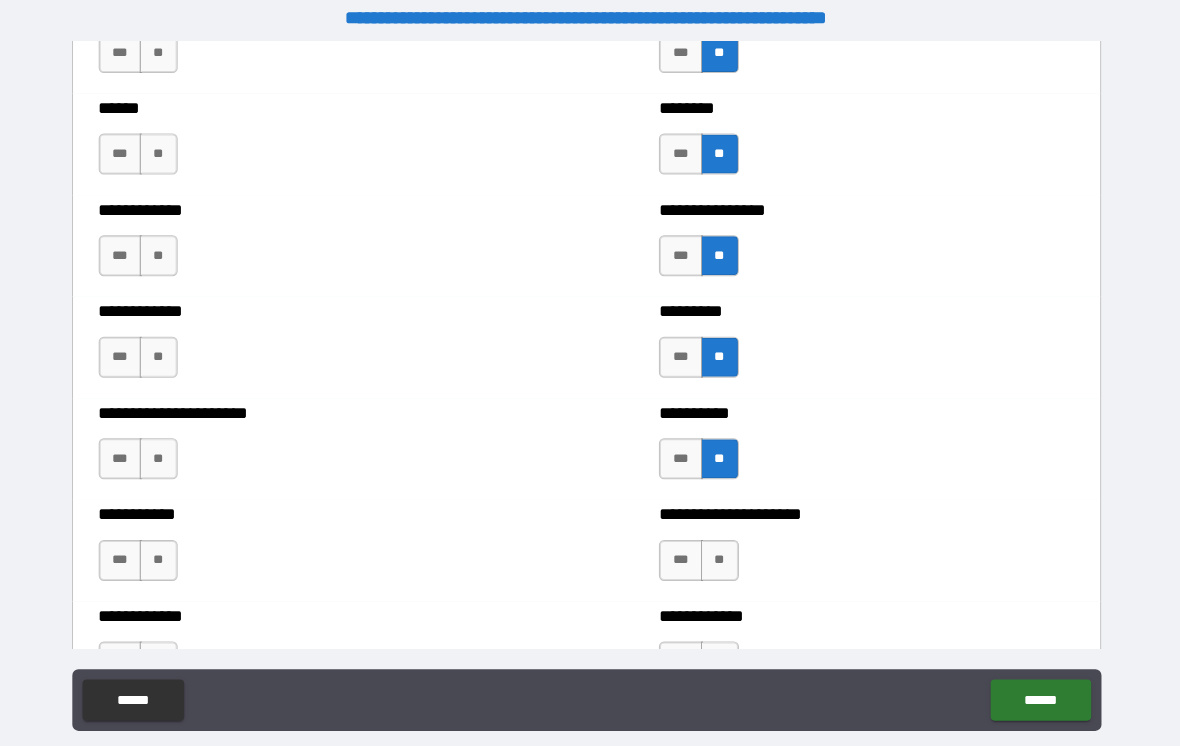 scroll, scrollTop: 5042, scrollLeft: 0, axis: vertical 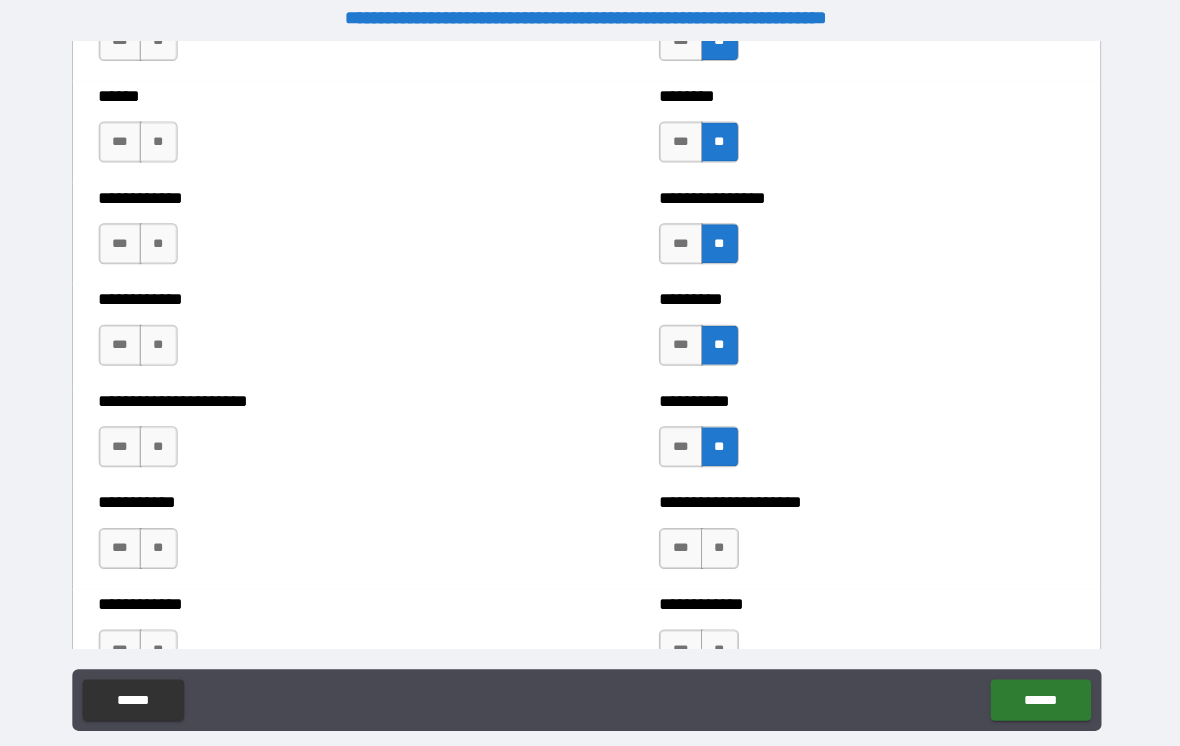 click on "***" at bounding box center (682, 237) 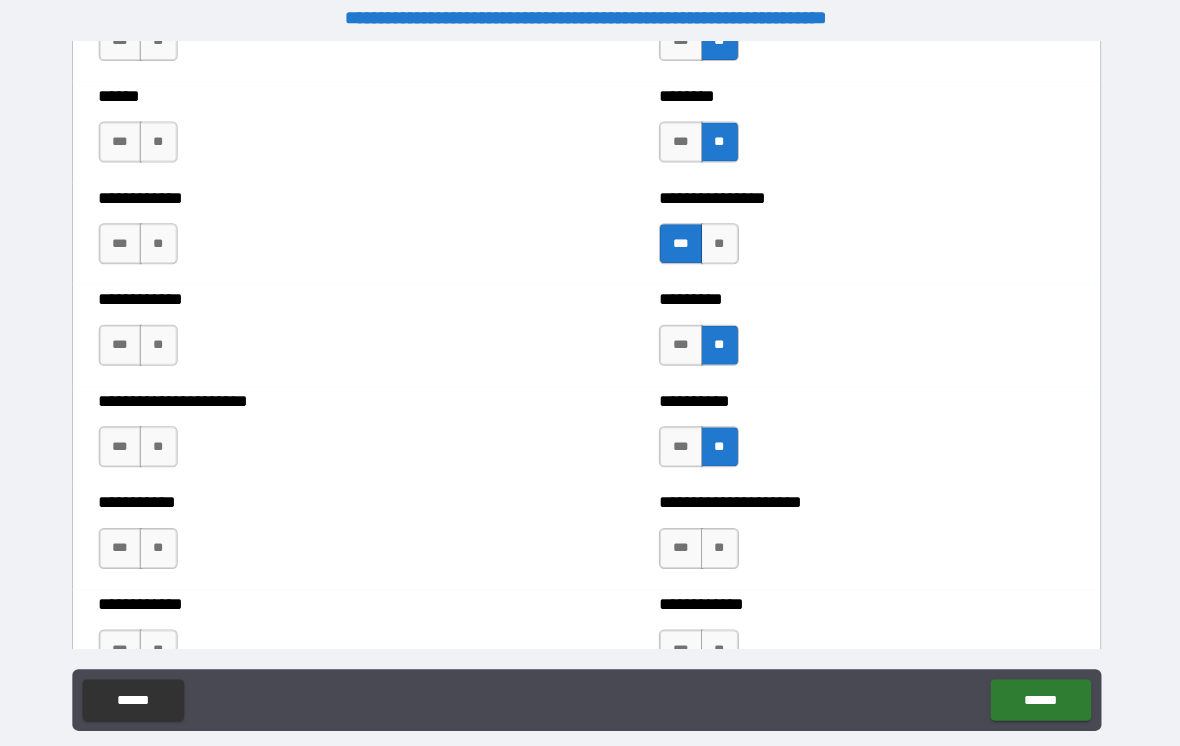 click on "**********" at bounding box center [863, 425] 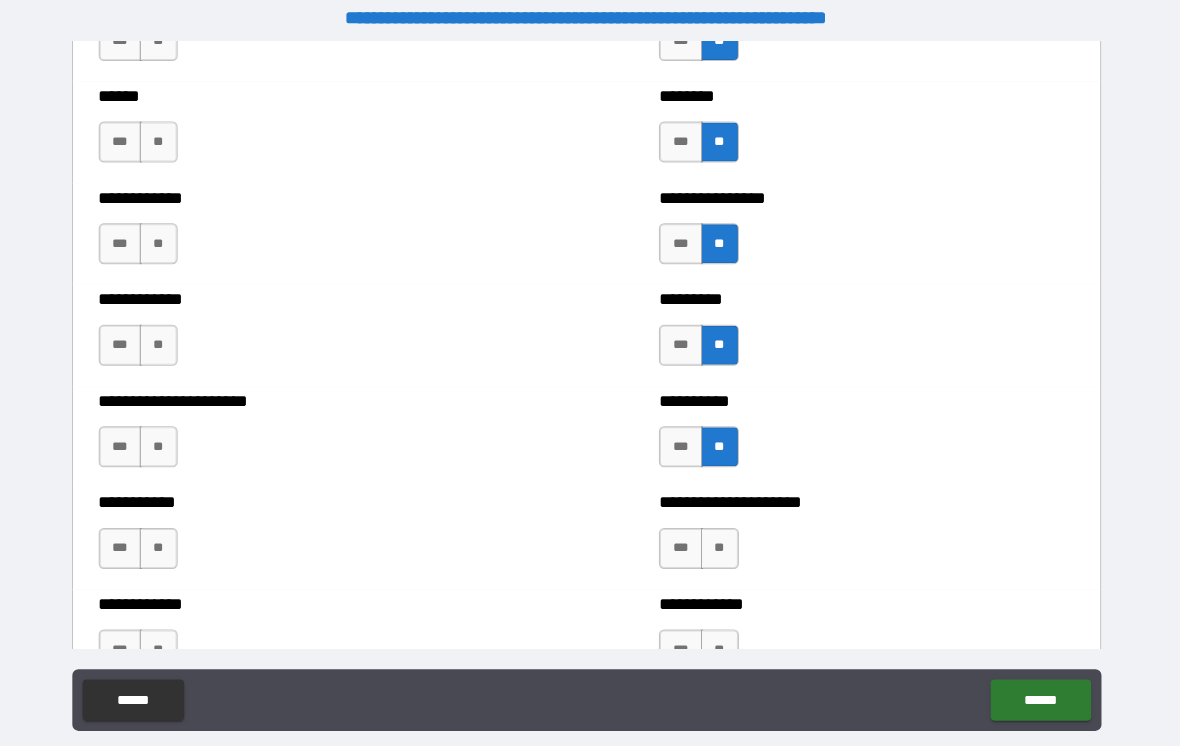 click on "***" at bounding box center (682, 336) 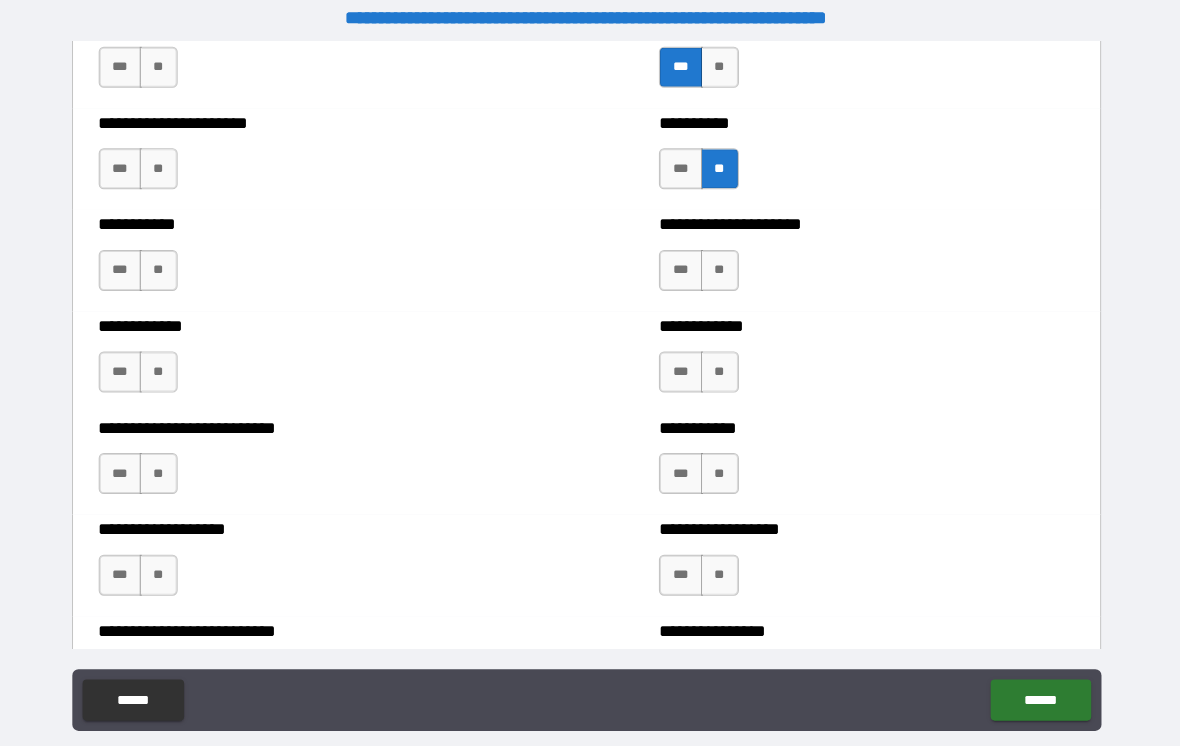 scroll, scrollTop: 5337, scrollLeft: 0, axis: vertical 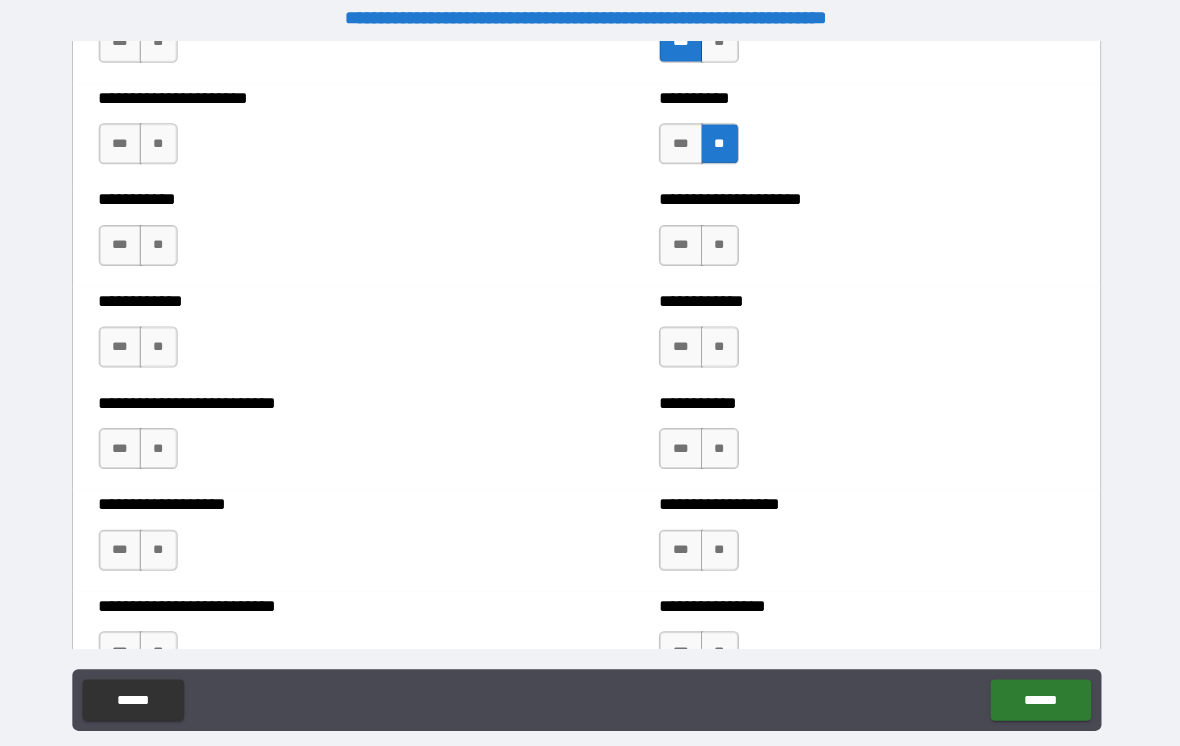 click on "**" at bounding box center (720, 239) 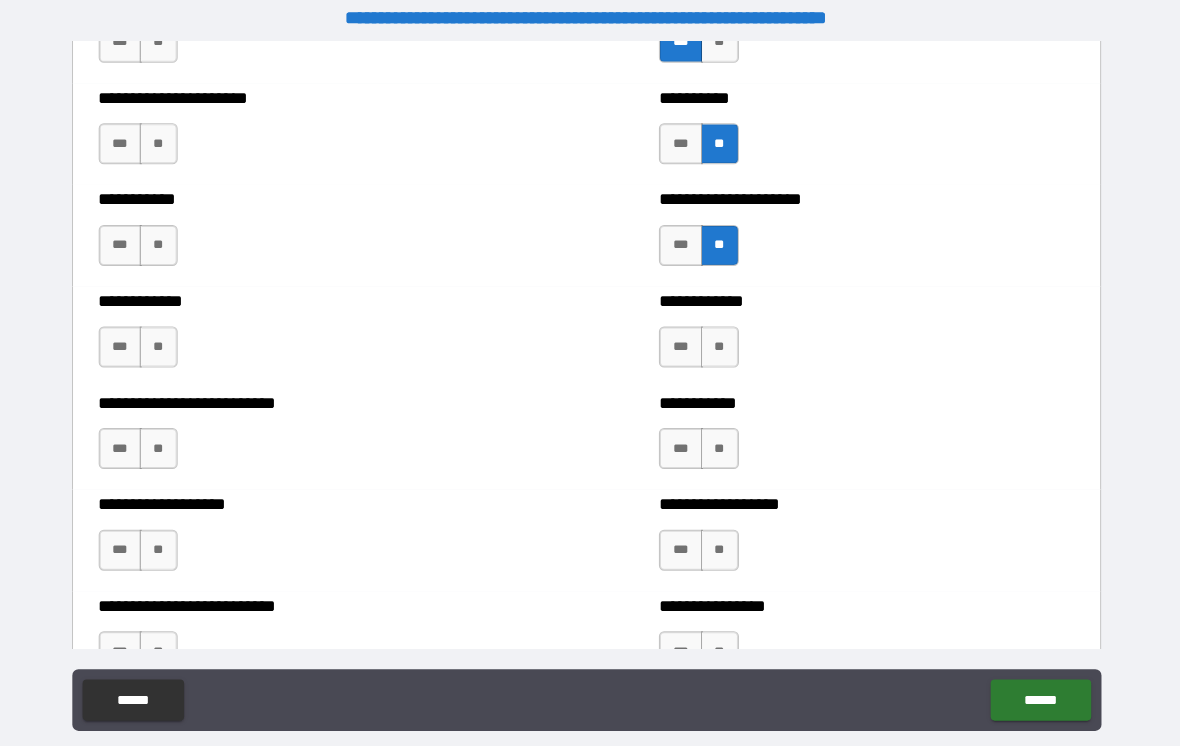 click on "**" at bounding box center (720, 437) 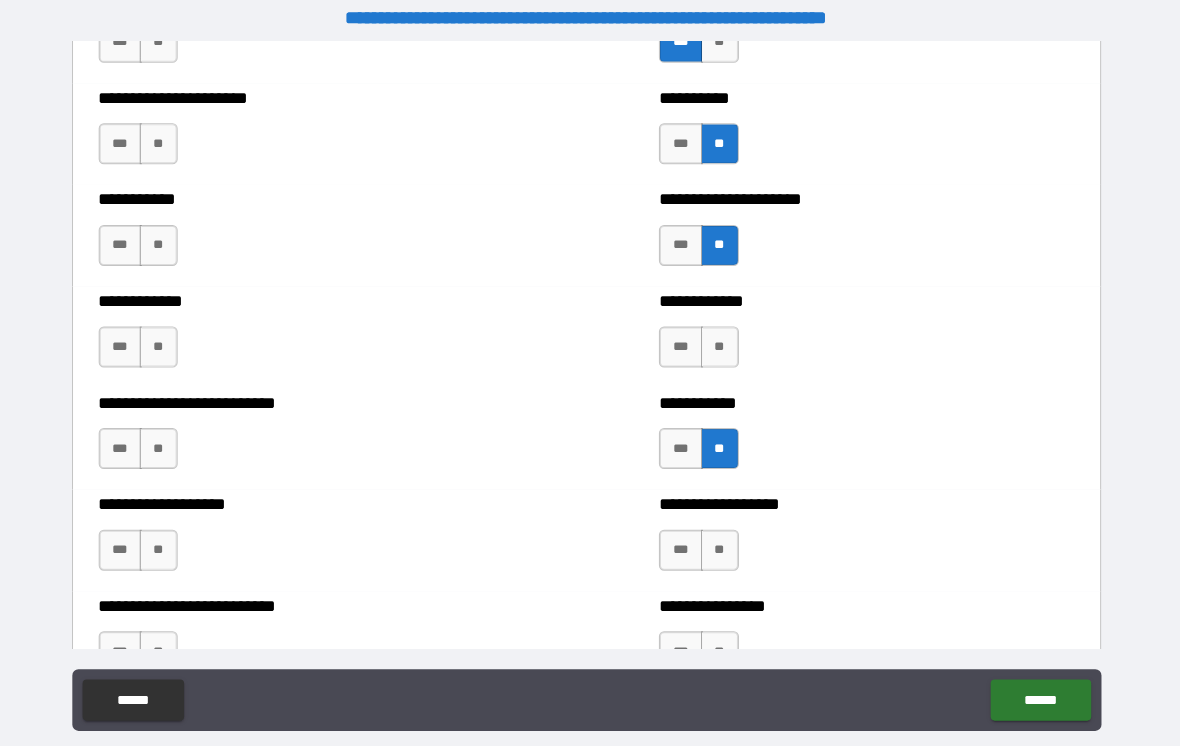 click on "**" at bounding box center [720, 338] 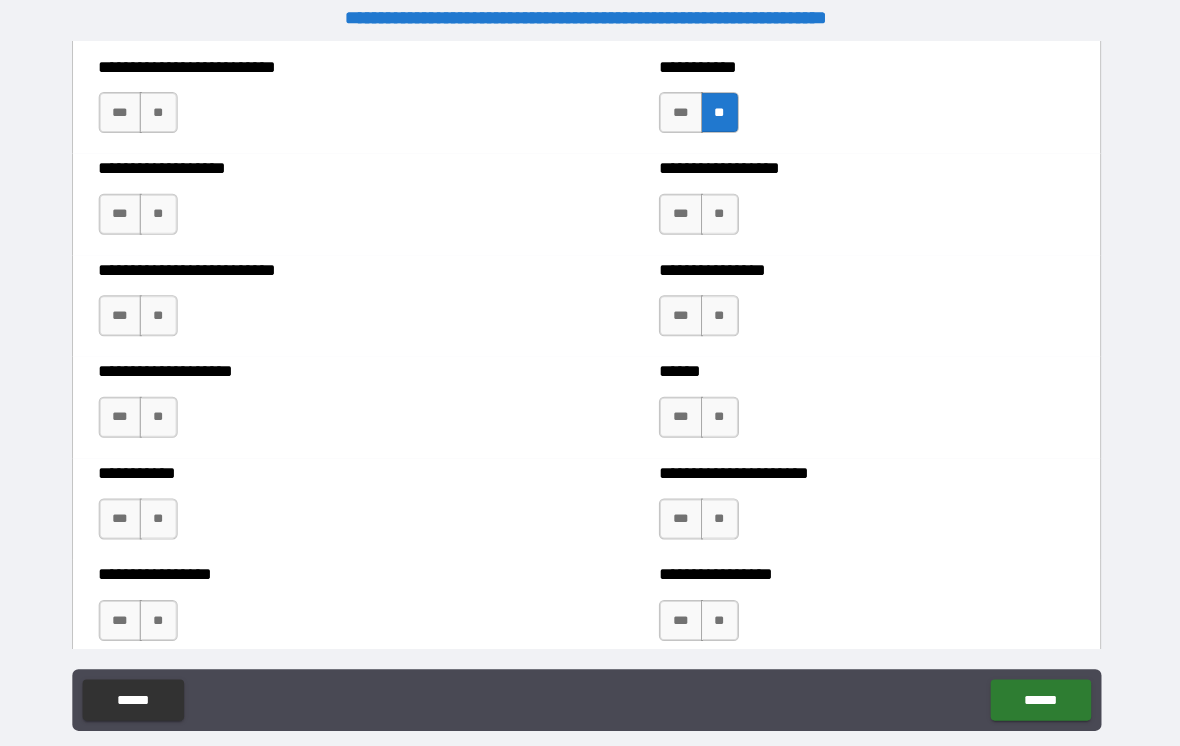 scroll, scrollTop: 5666, scrollLeft: 0, axis: vertical 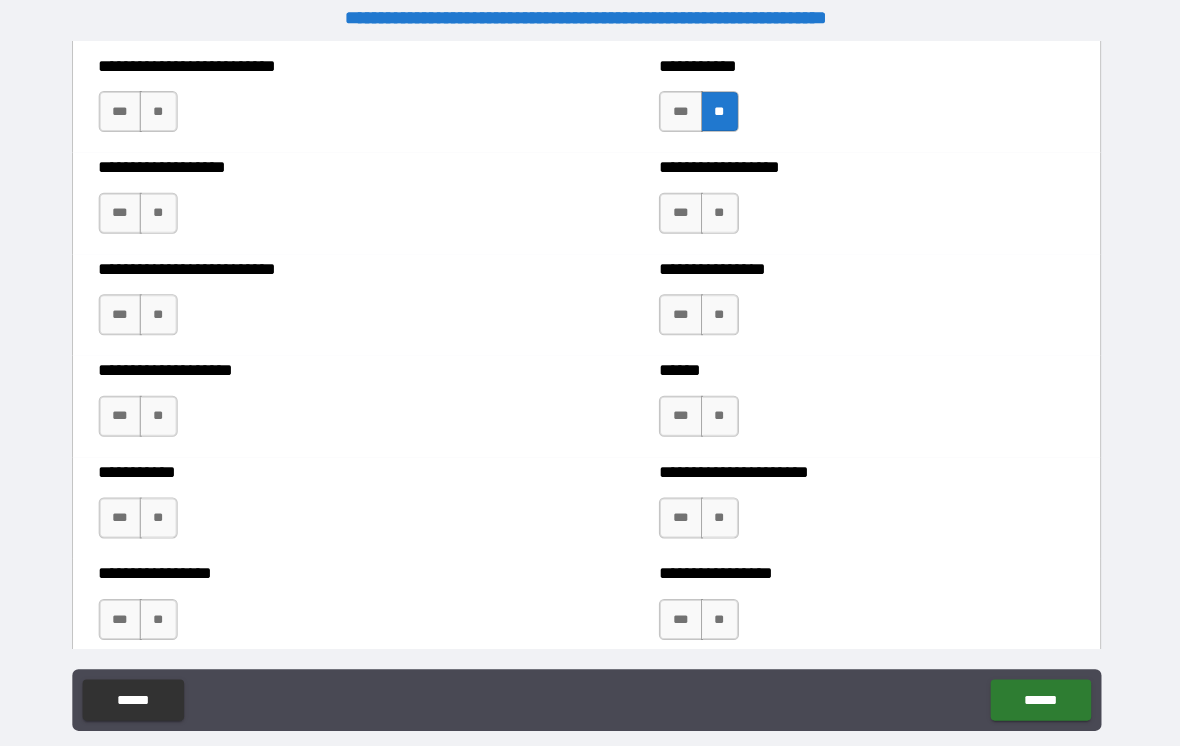 click on "**" at bounding box center (720, 207) 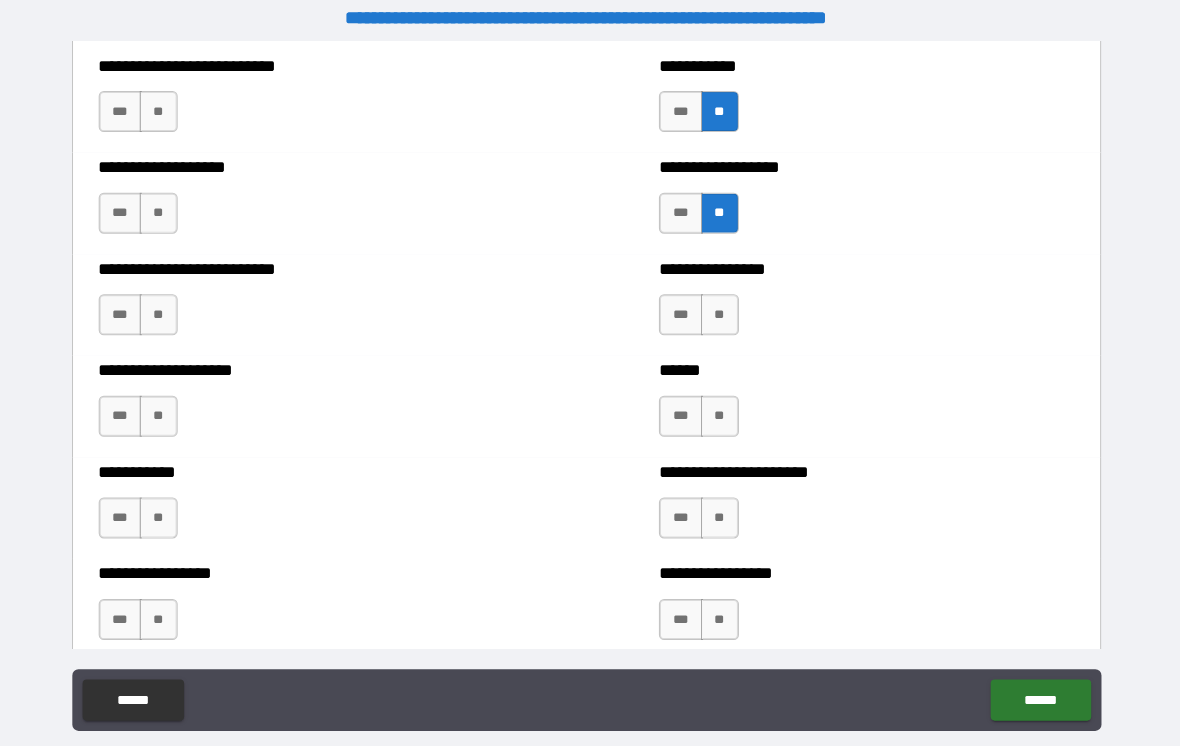 click on "**" at bounding box center [720, 306] 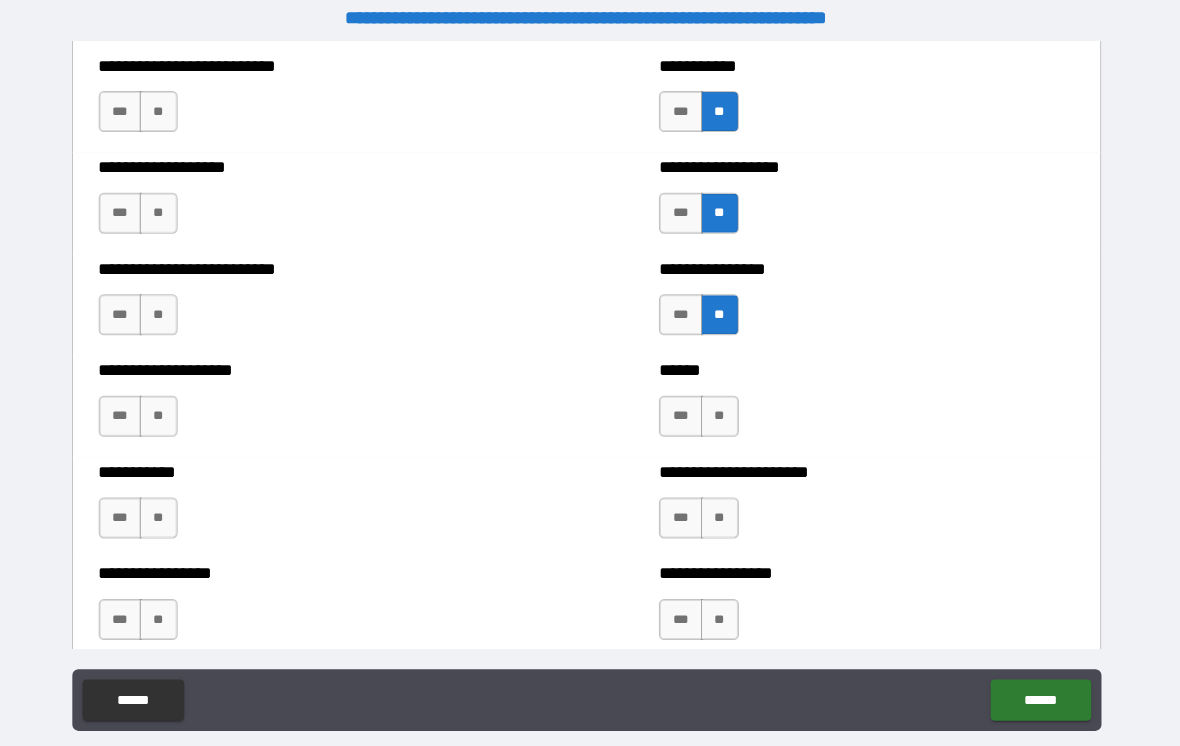 click on "**" at bounding box center [720, 405] 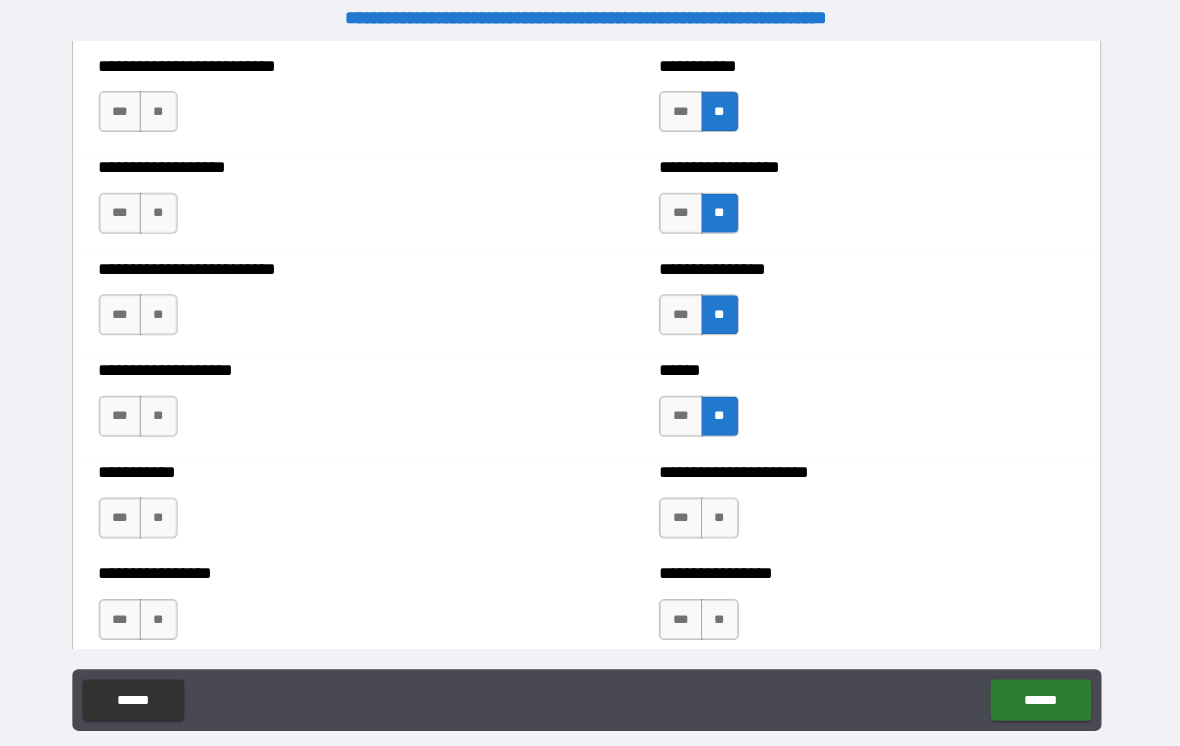click on "**" at bounding box center [720, 504] 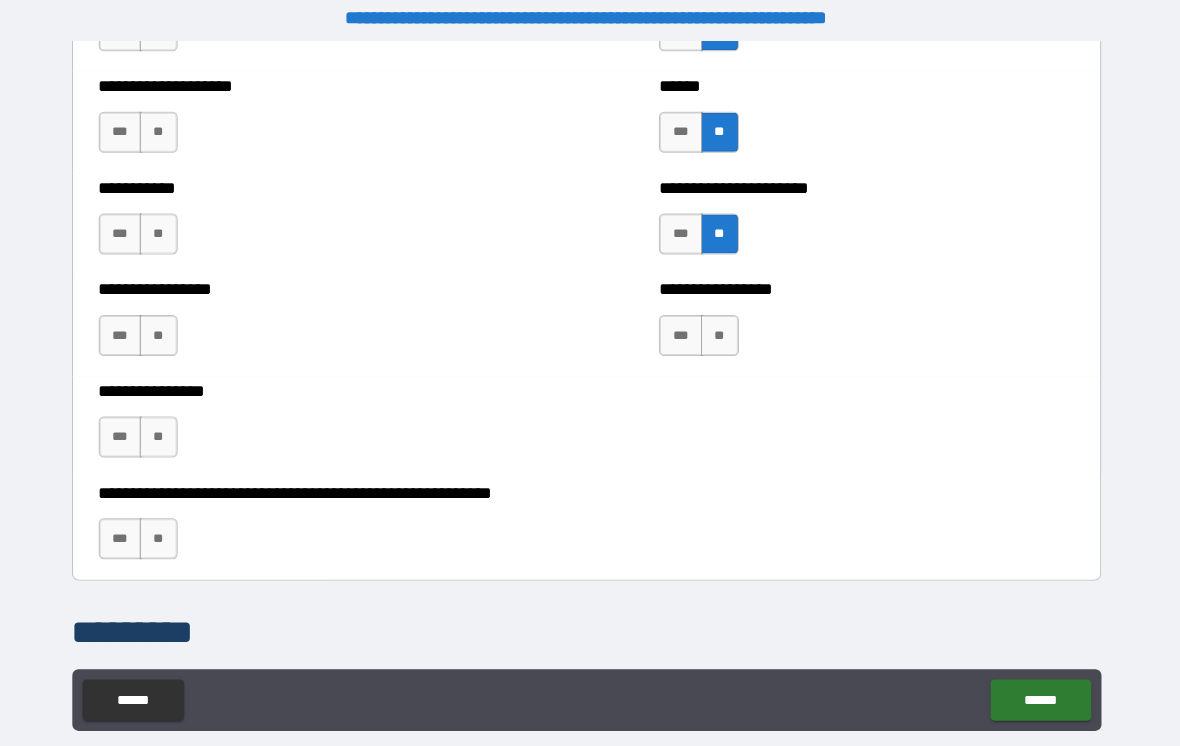 scroll, scrollTop: 5969, scrollLeft: 0, axis: vertical 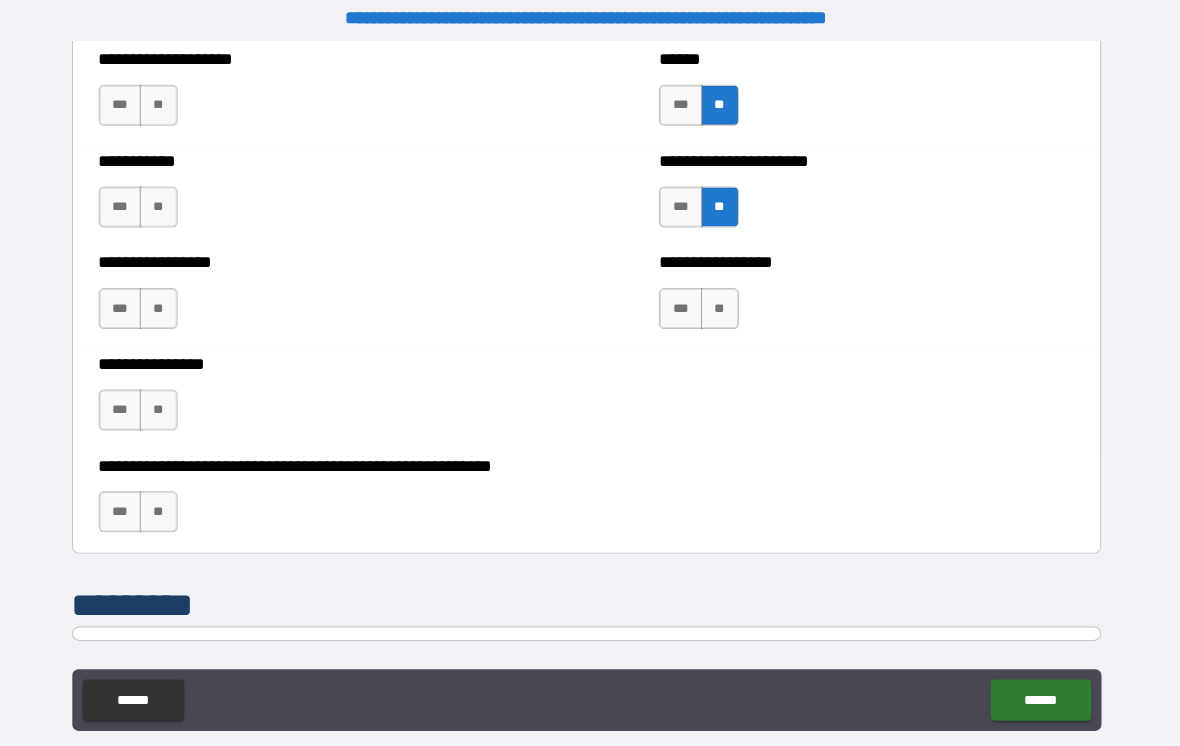 click on "**" at bounding box center [720, 300] 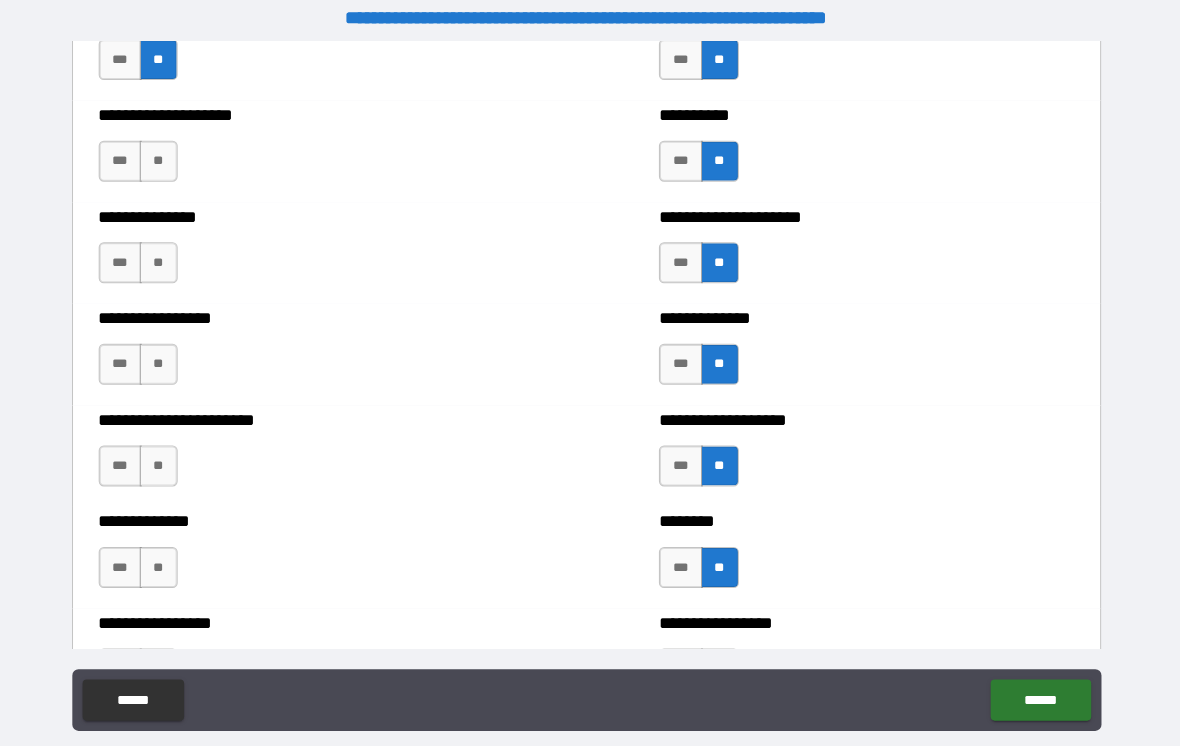 scroll, scrollTop: 3342, scrollLeft: 0, axis: vertical 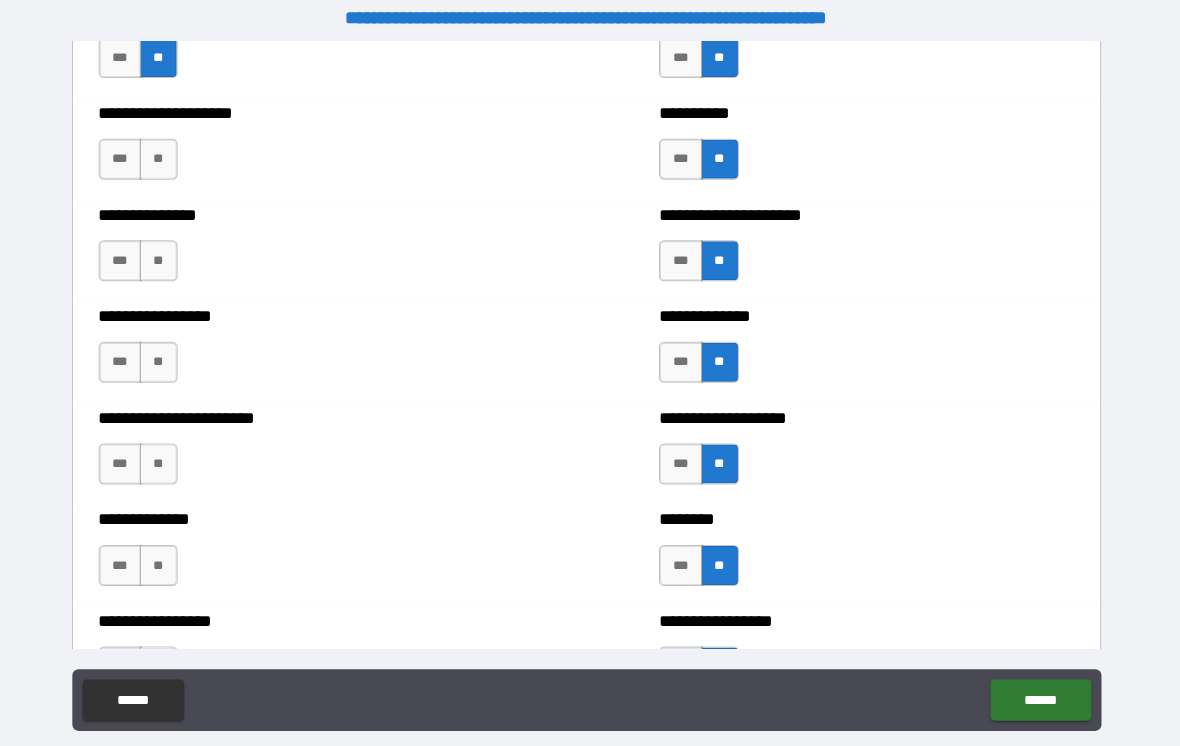 click on "**" at bounding box center (173, 155) 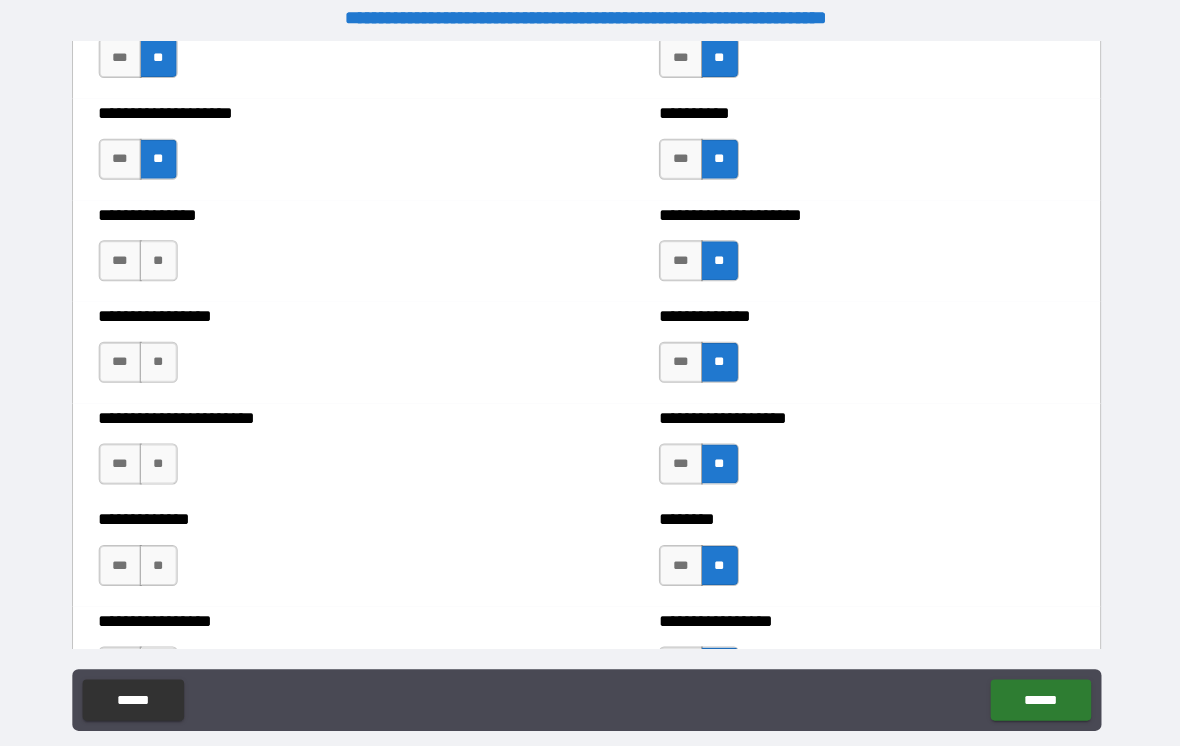 click on "**" at bounding box center [173, 254] 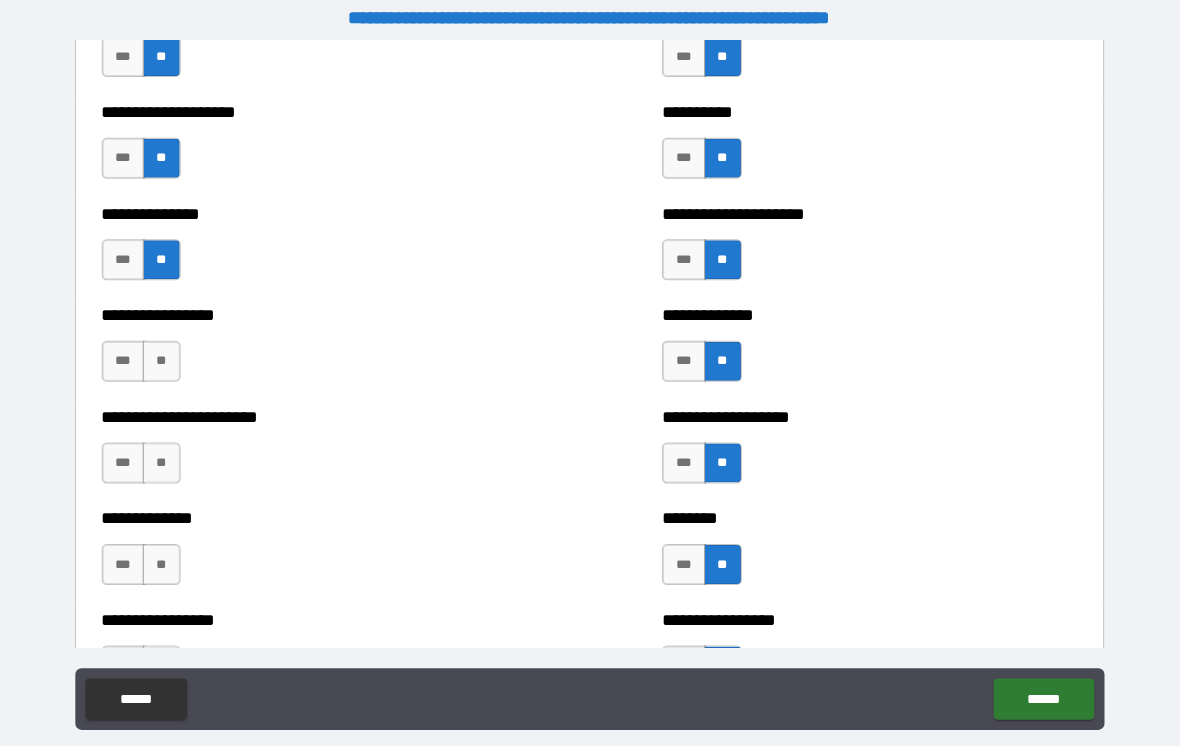 click on "**" at bounding box center [173, 353] 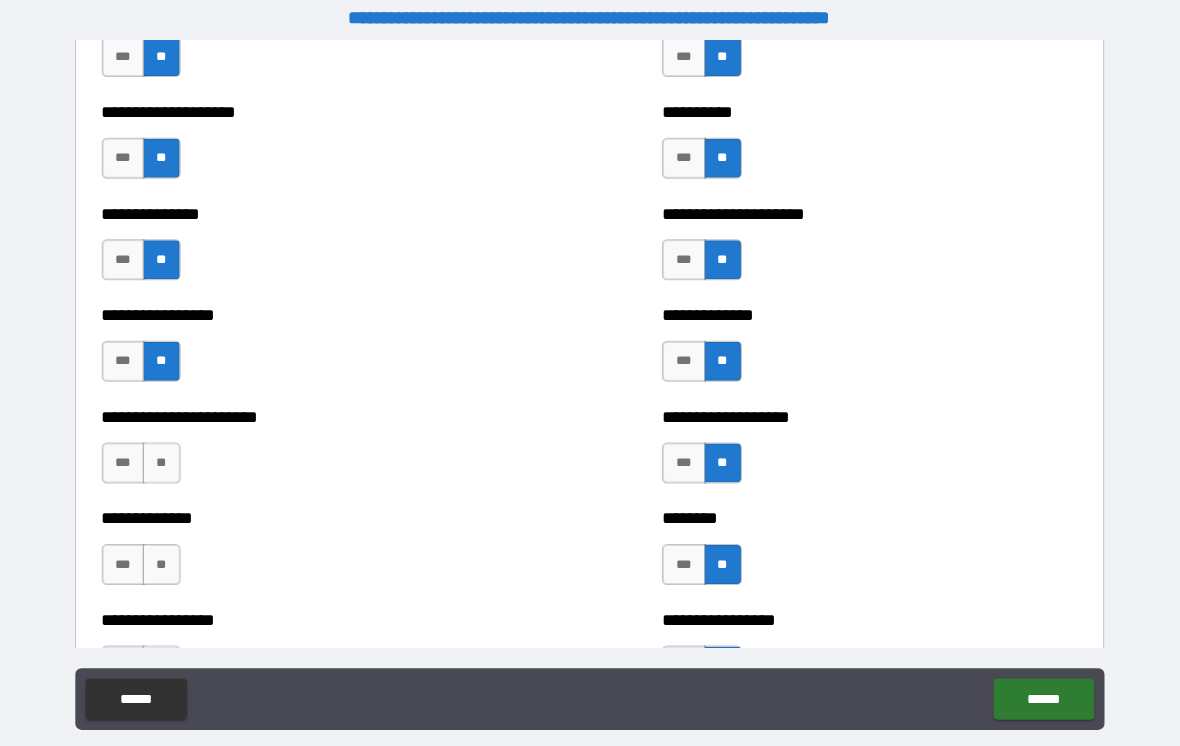 scroll, scrollTop: 12, scrollLeft: 0, axis: vertical 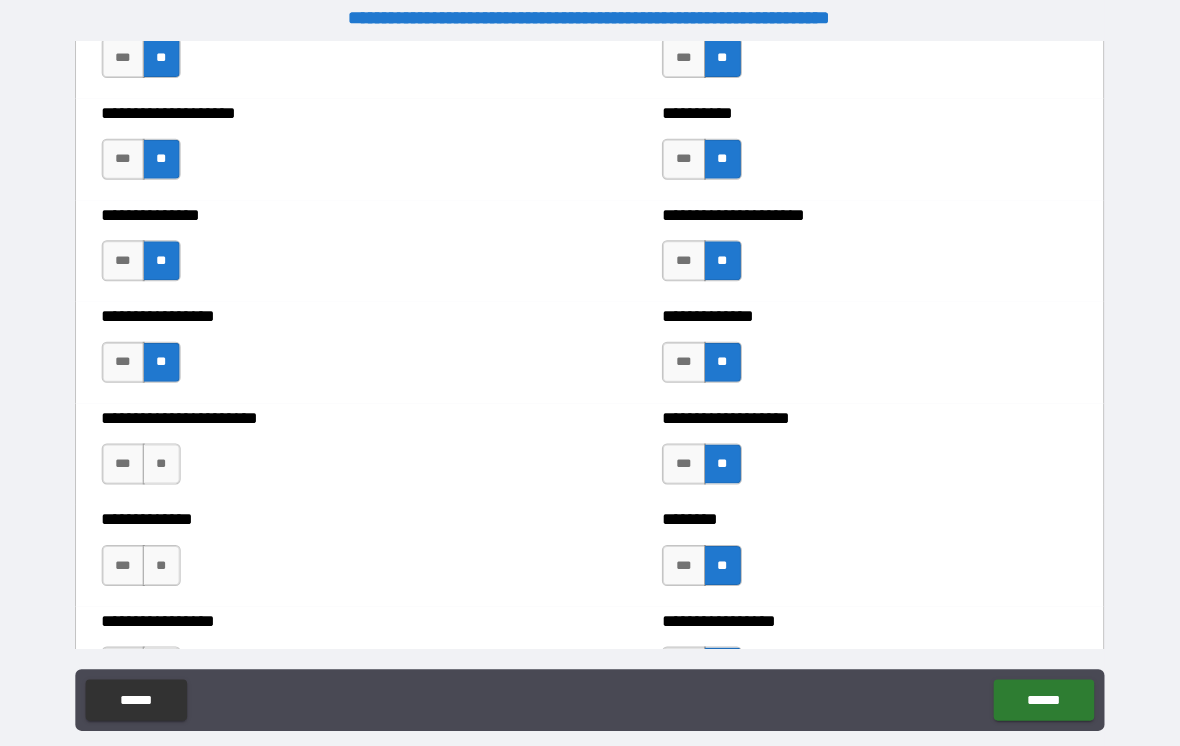click on "**" at bounding box center [173, 452] 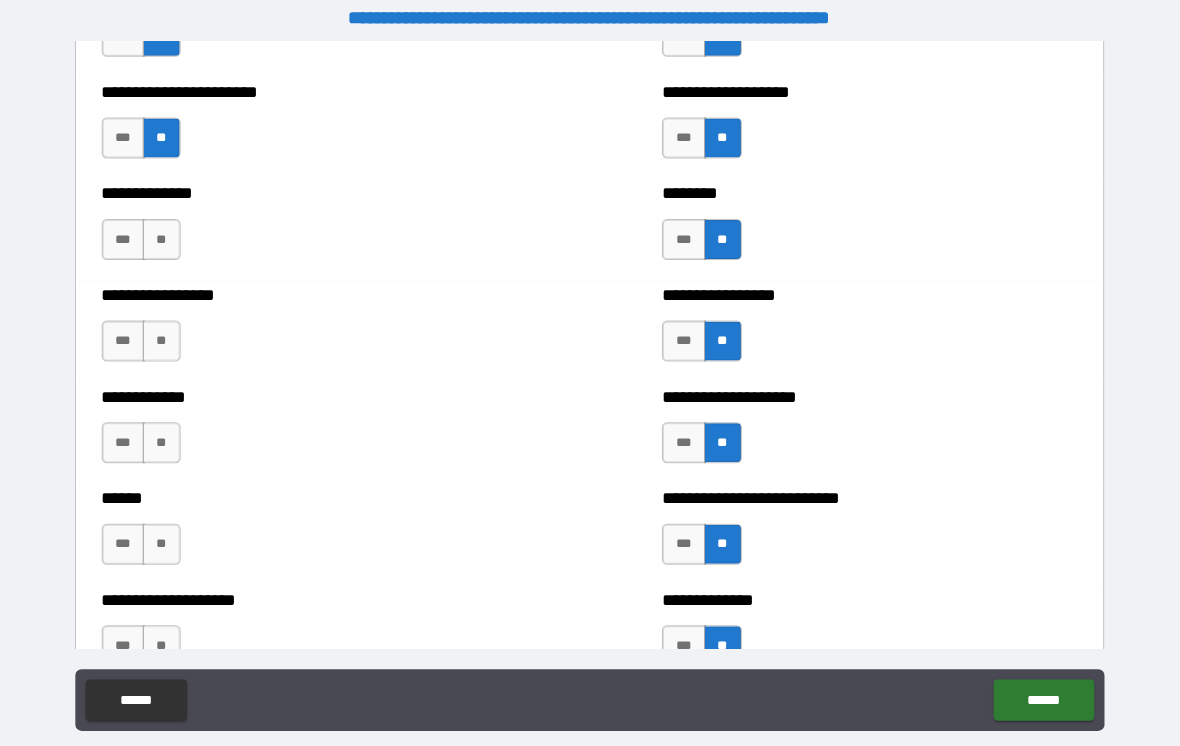 scroll, scrollTop: 3681, scrollLeft: 0, axis: vertical 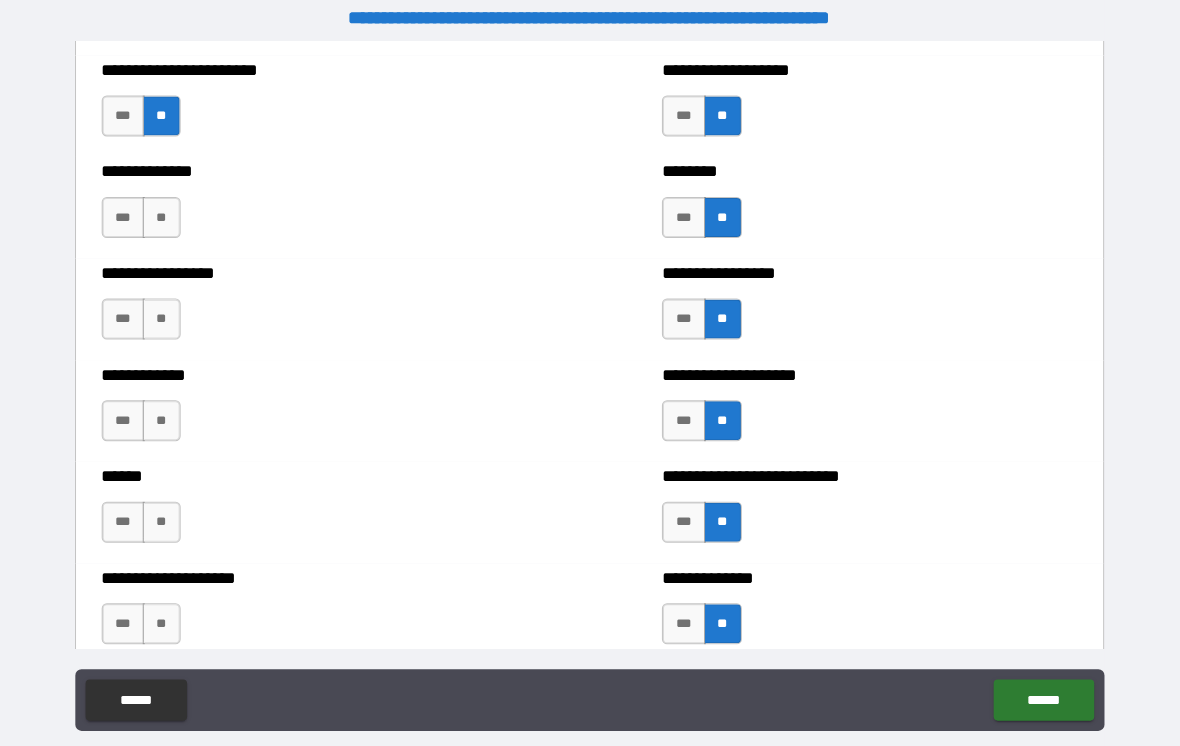 click on "**" at bounding box center [173, 212] 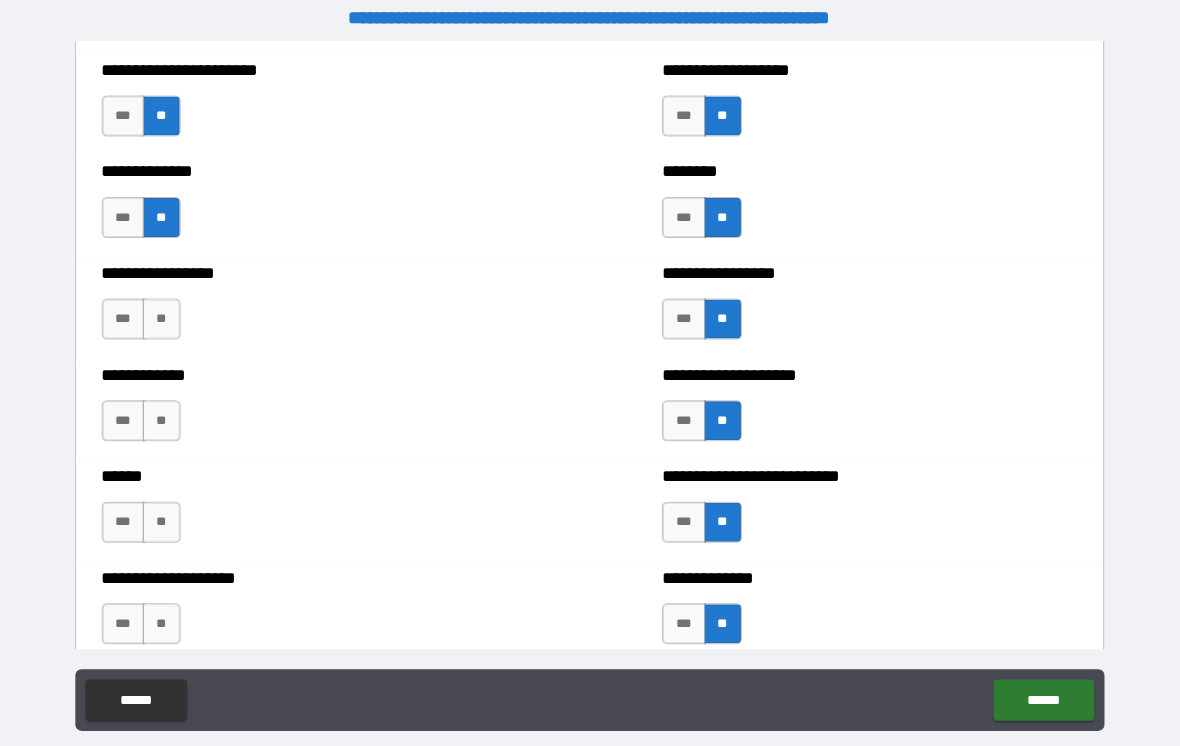click on "**" at bounding box center [173, 311] 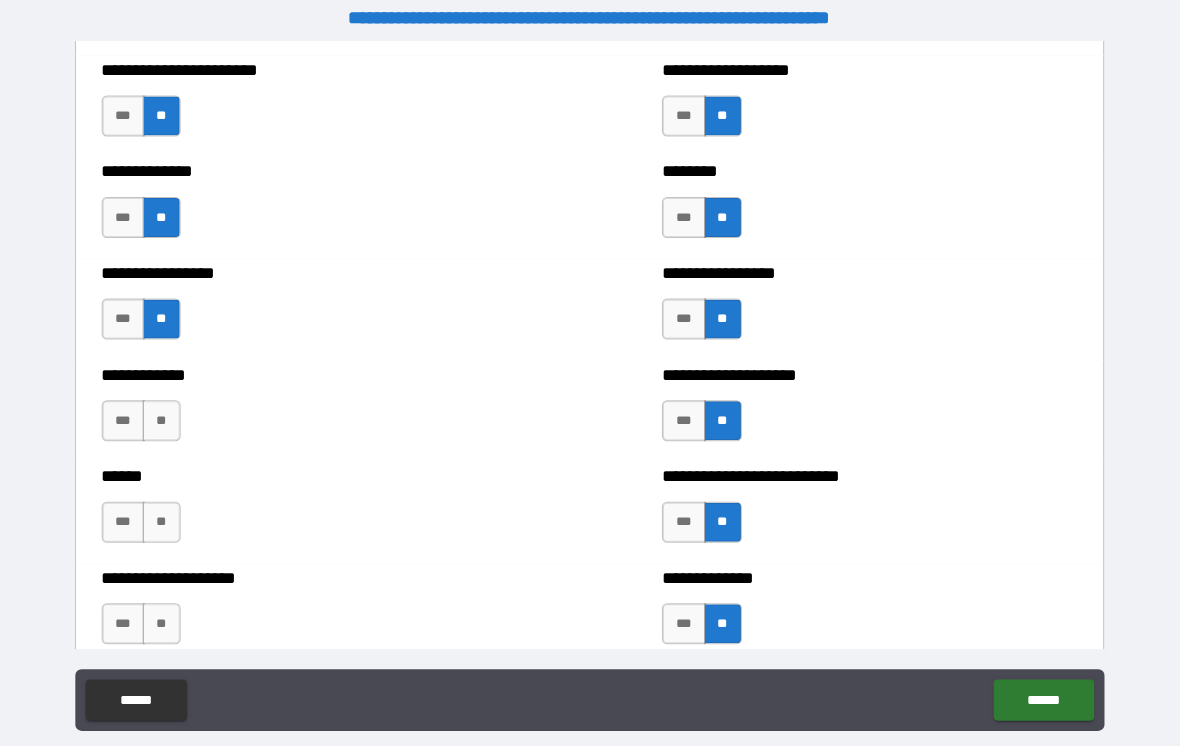 click on "**" at bounding box center (173, 410) 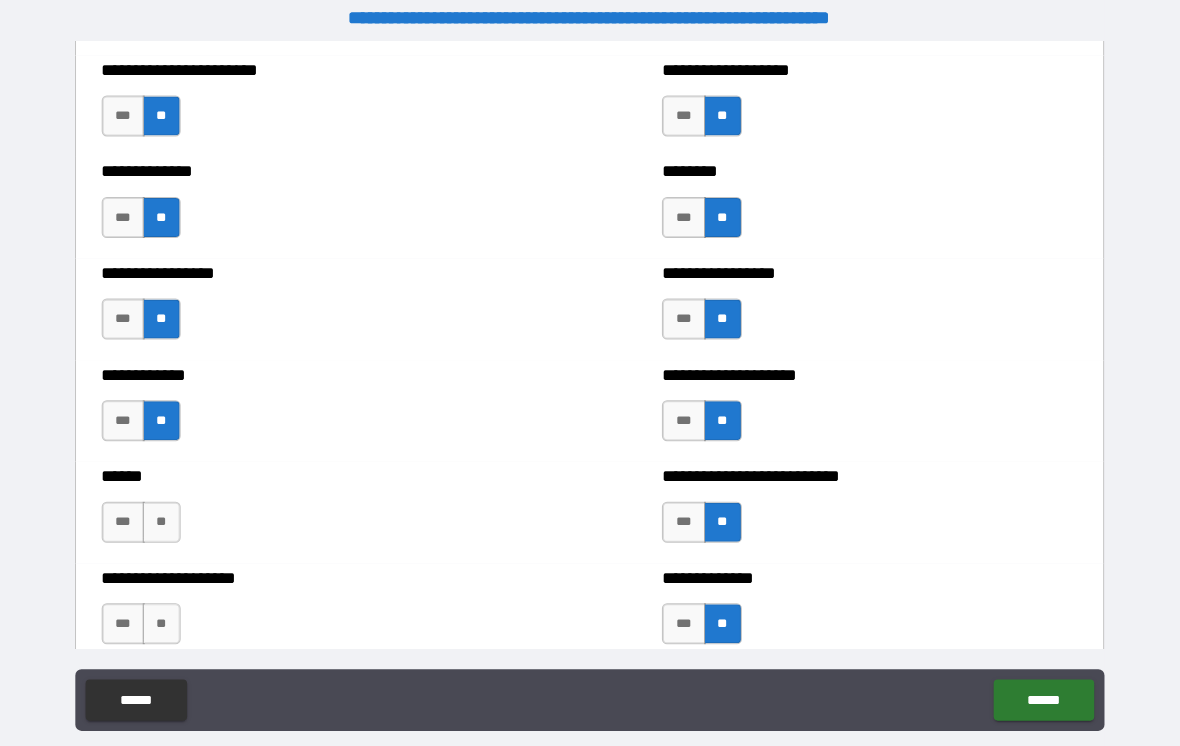 click on "**" at bounding box center (173, 509) 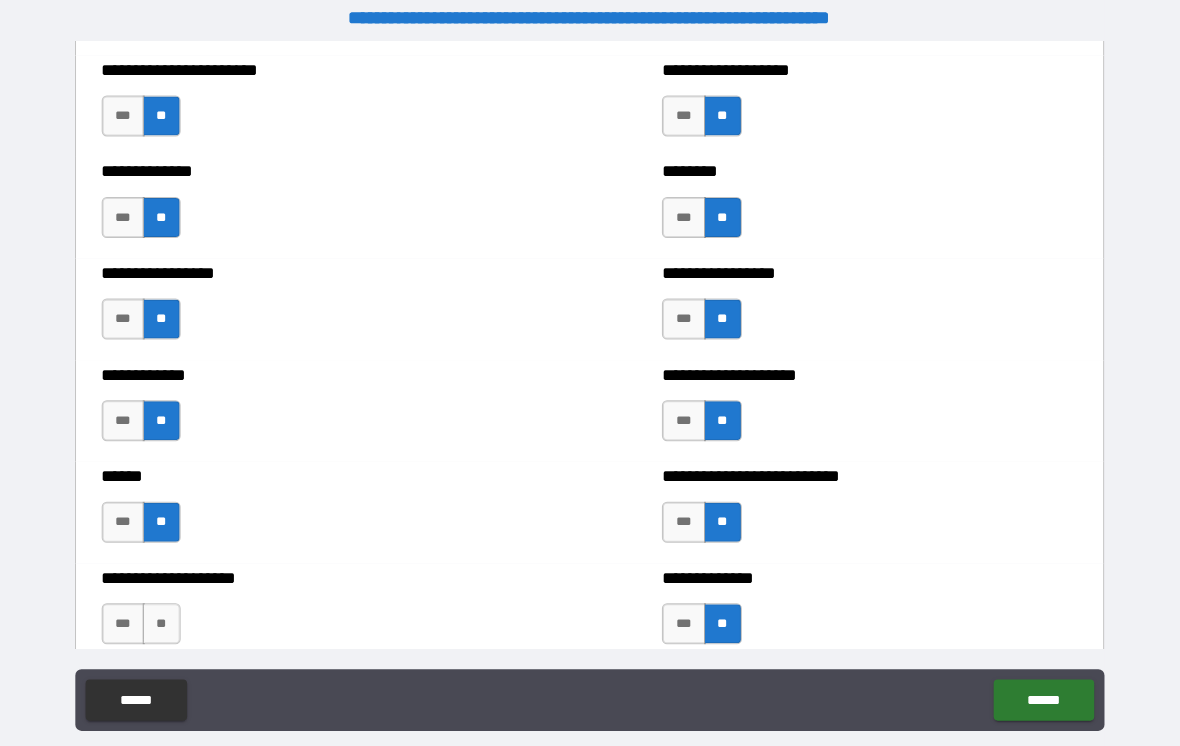 click on "***" at bounding box center [136, 509] 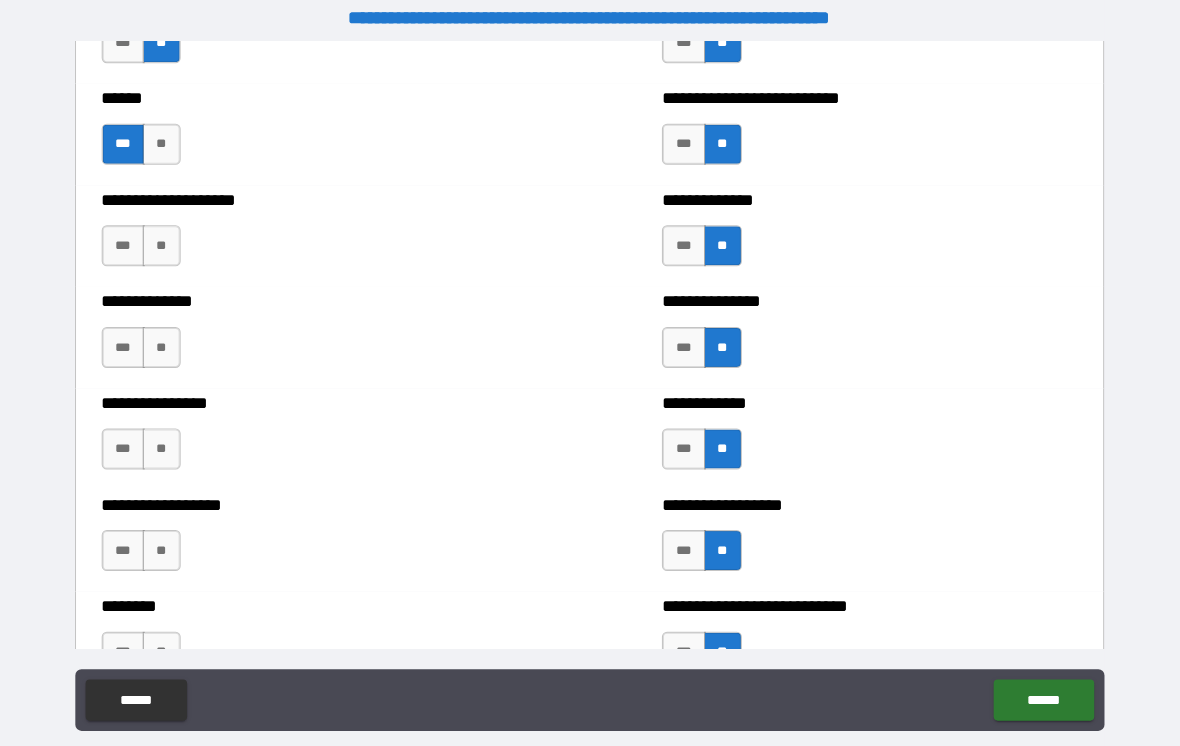 scroll, scrollTop: 4052, scrollLeft: 0, axis: vertical 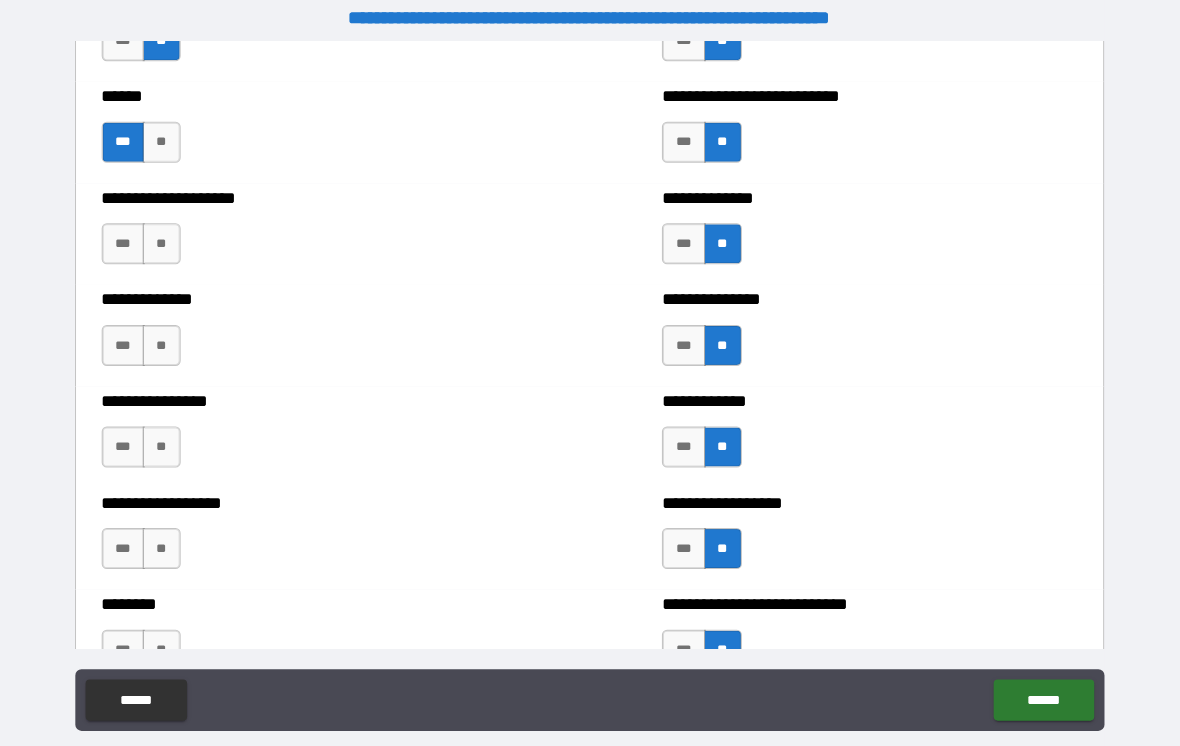 click on "***" at bounding box center [136, 237] 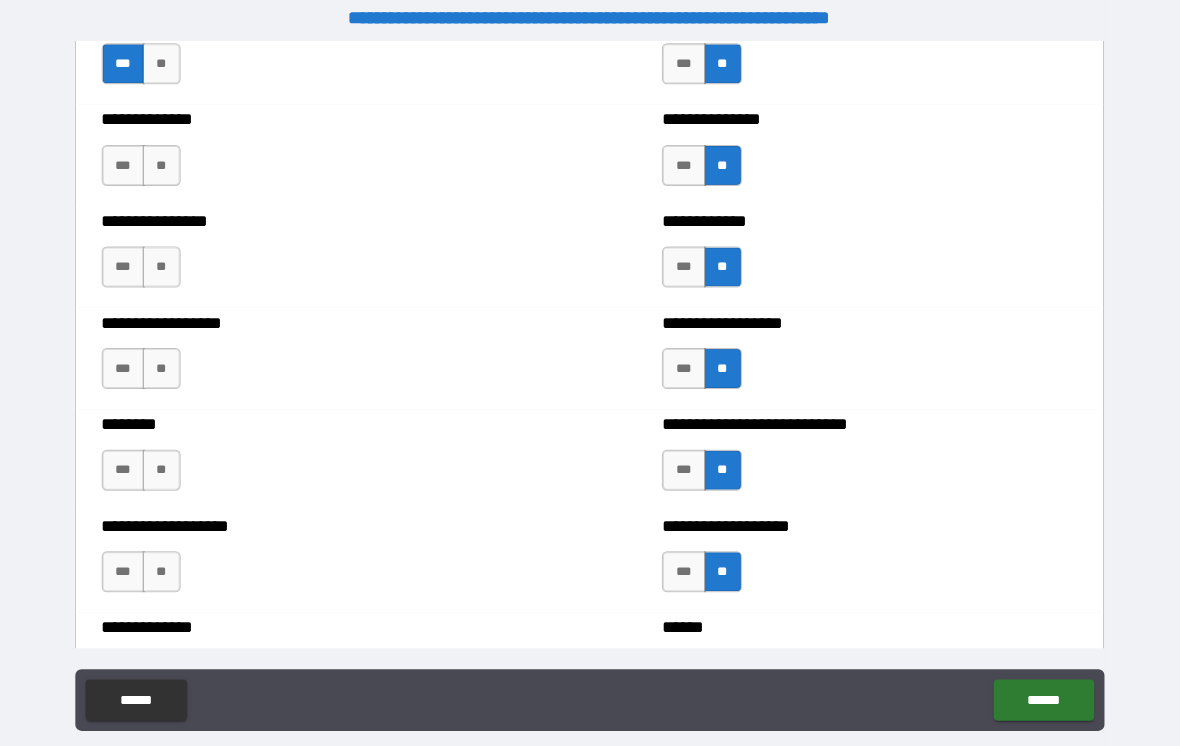 scroll, scrollTop: 4242, scrollLeft: 0, axis: vertical 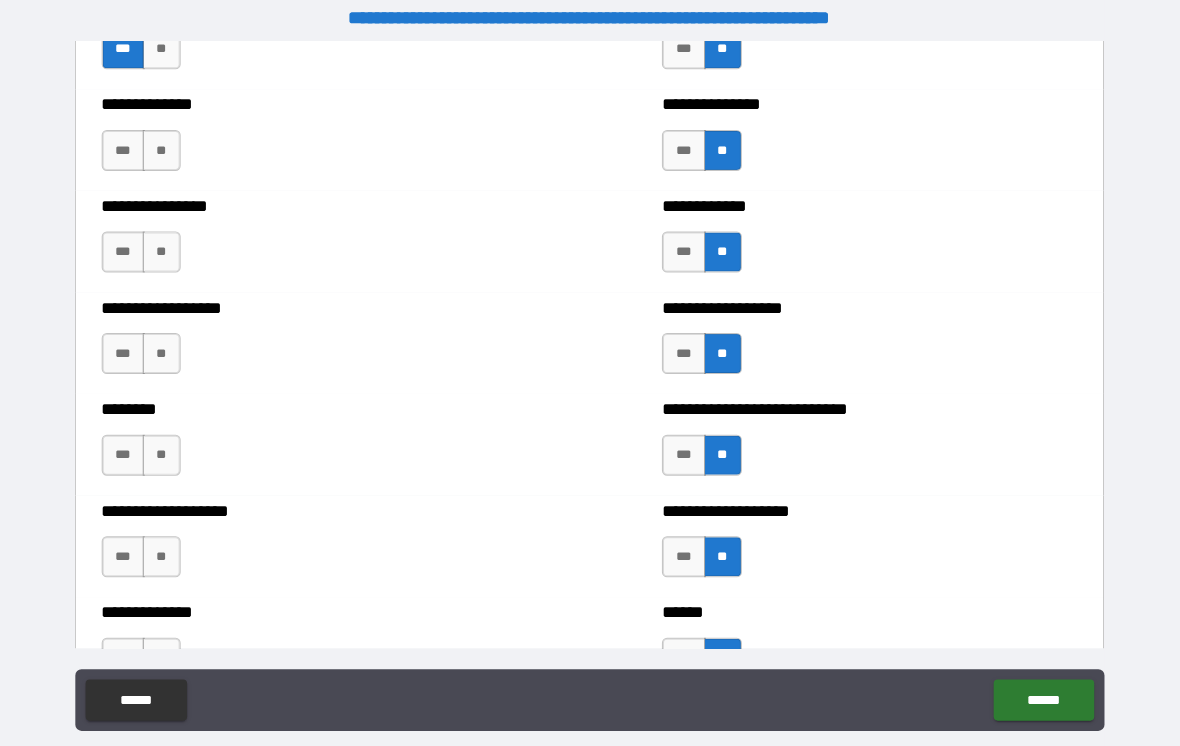 click on "**" at bounding box center (173, 146) 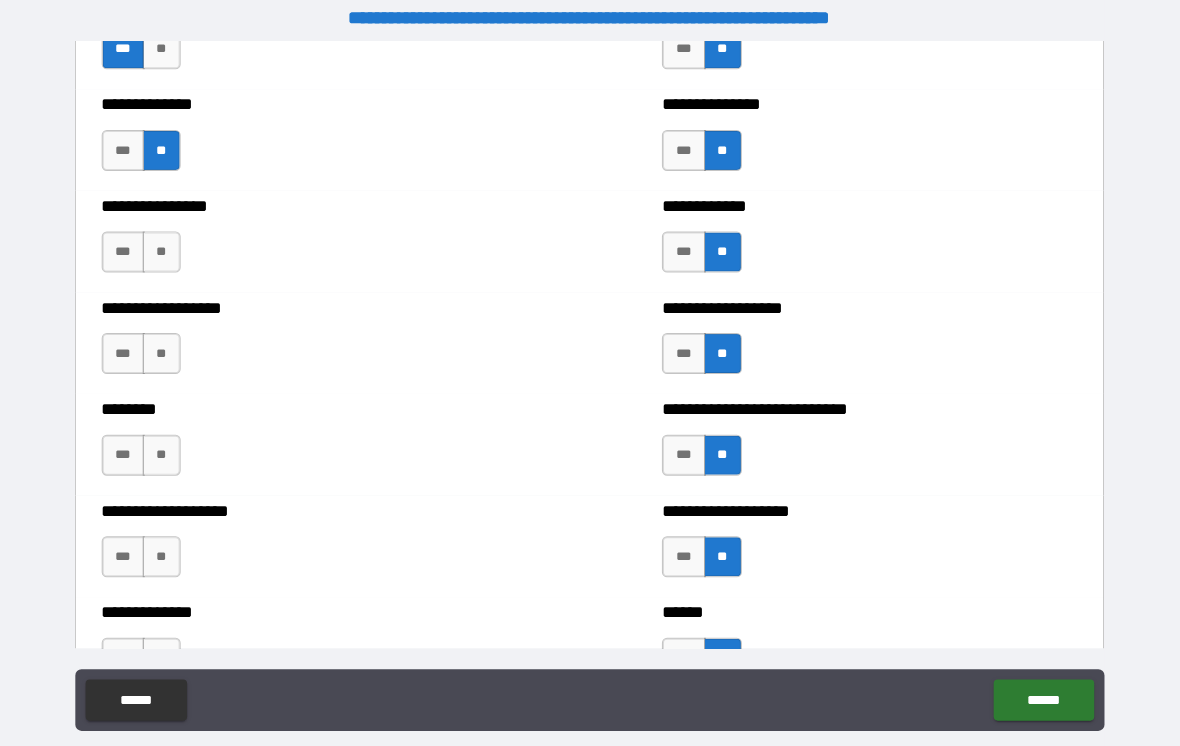 click on "**" at bounding box center (173, 245) 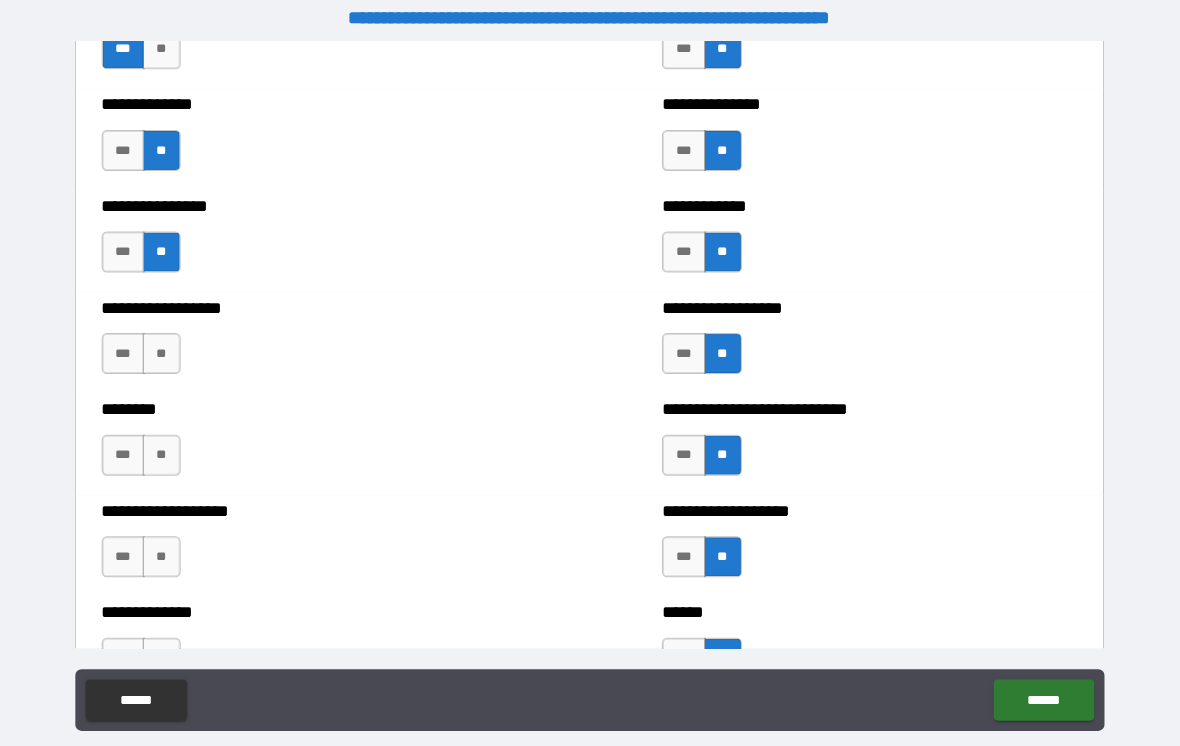 click on "**" at bounding box center (173, 344) 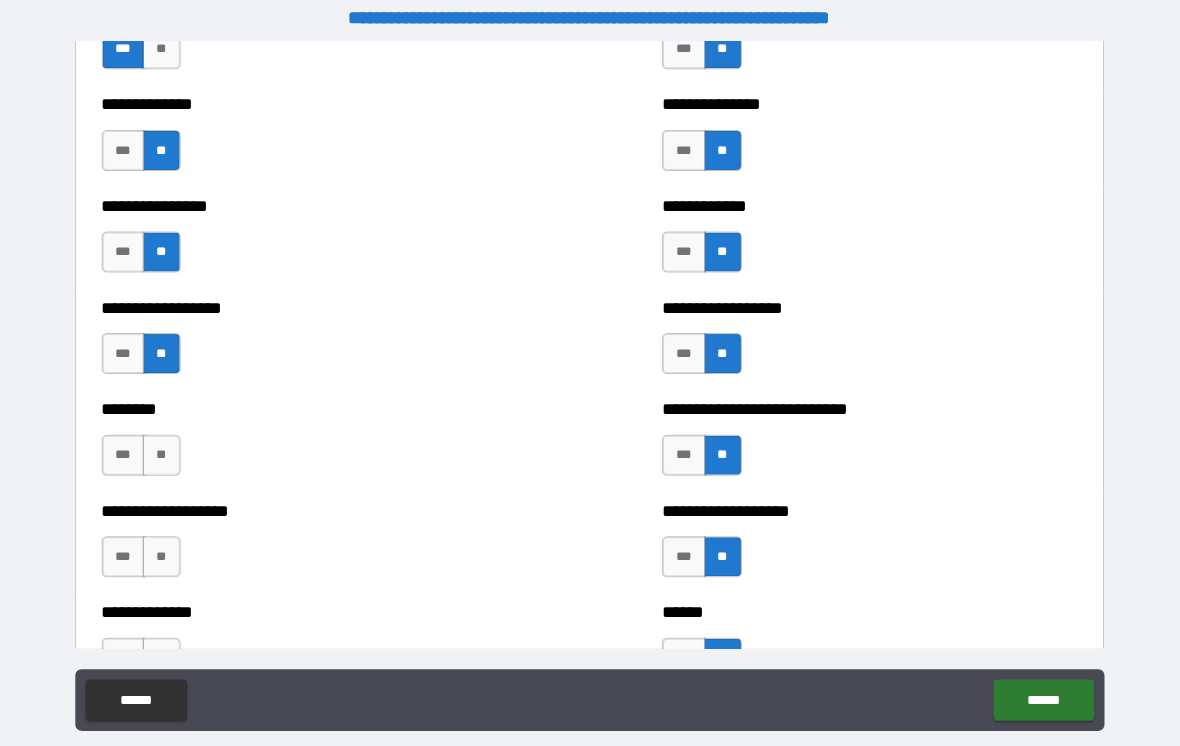 click on "**" at bounding box center (173, 443) 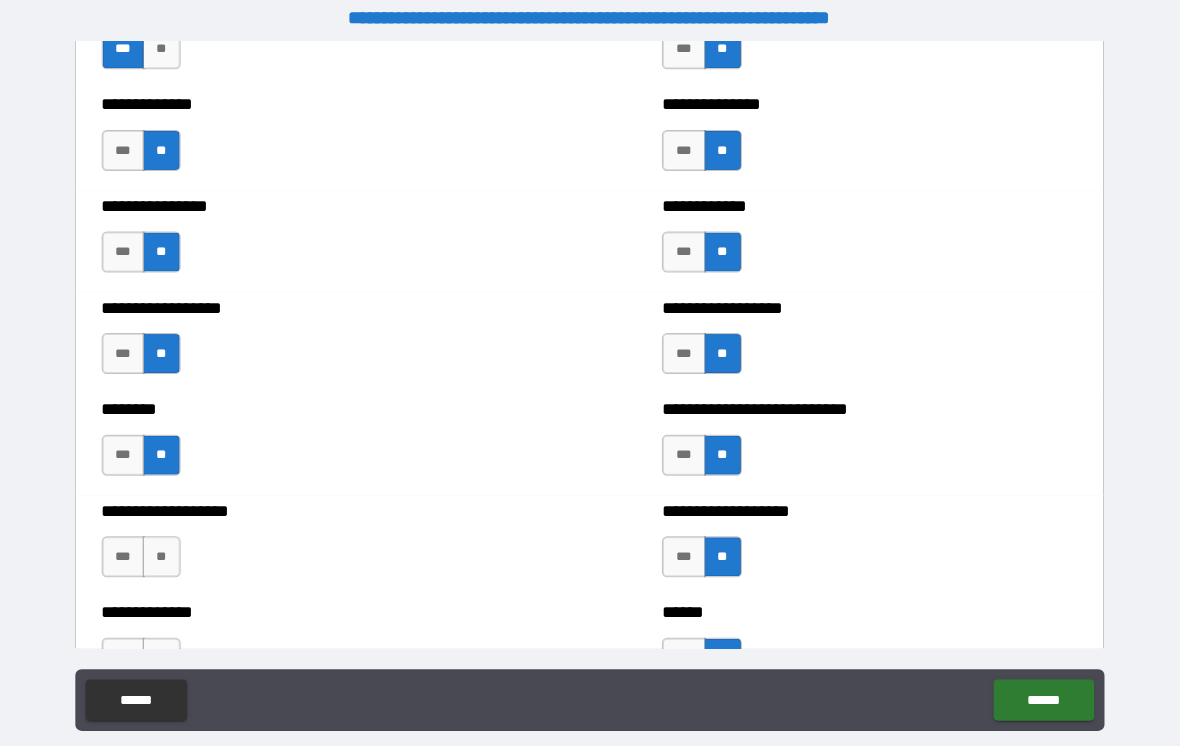 scroll, scrollTop: 12, scrollLeft: 0, axis: vertical 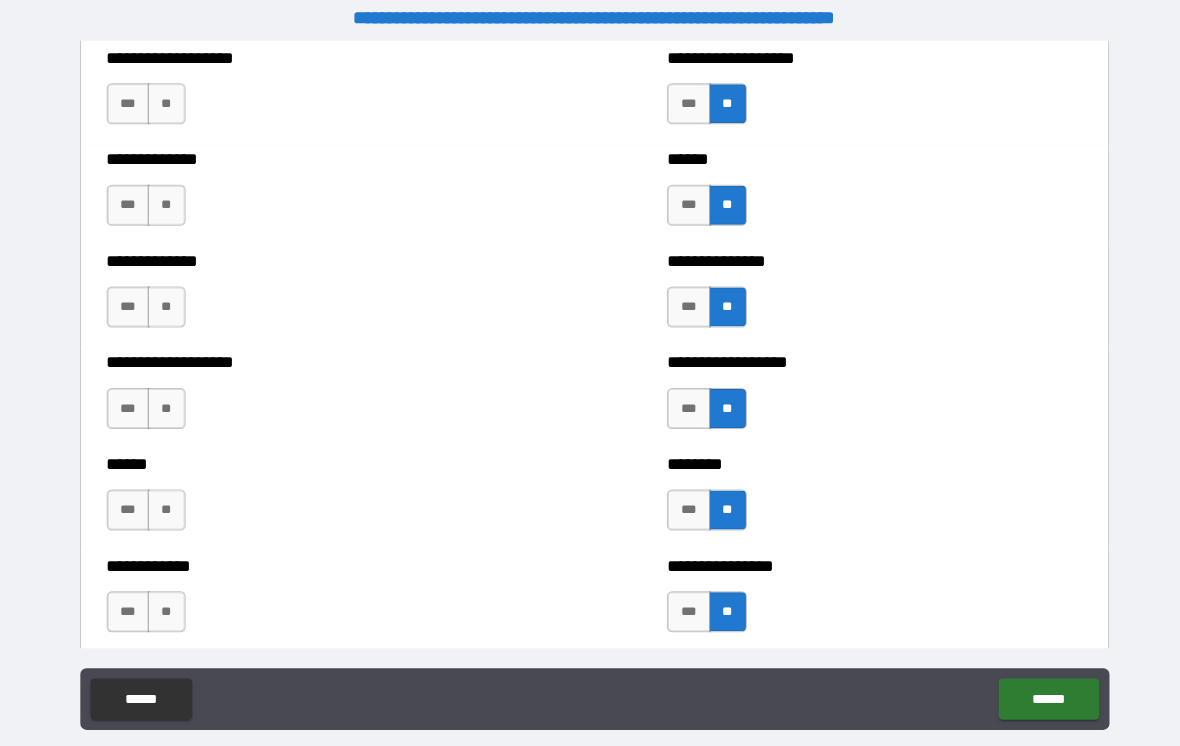 click on "**" at bounding box center (173, 102) 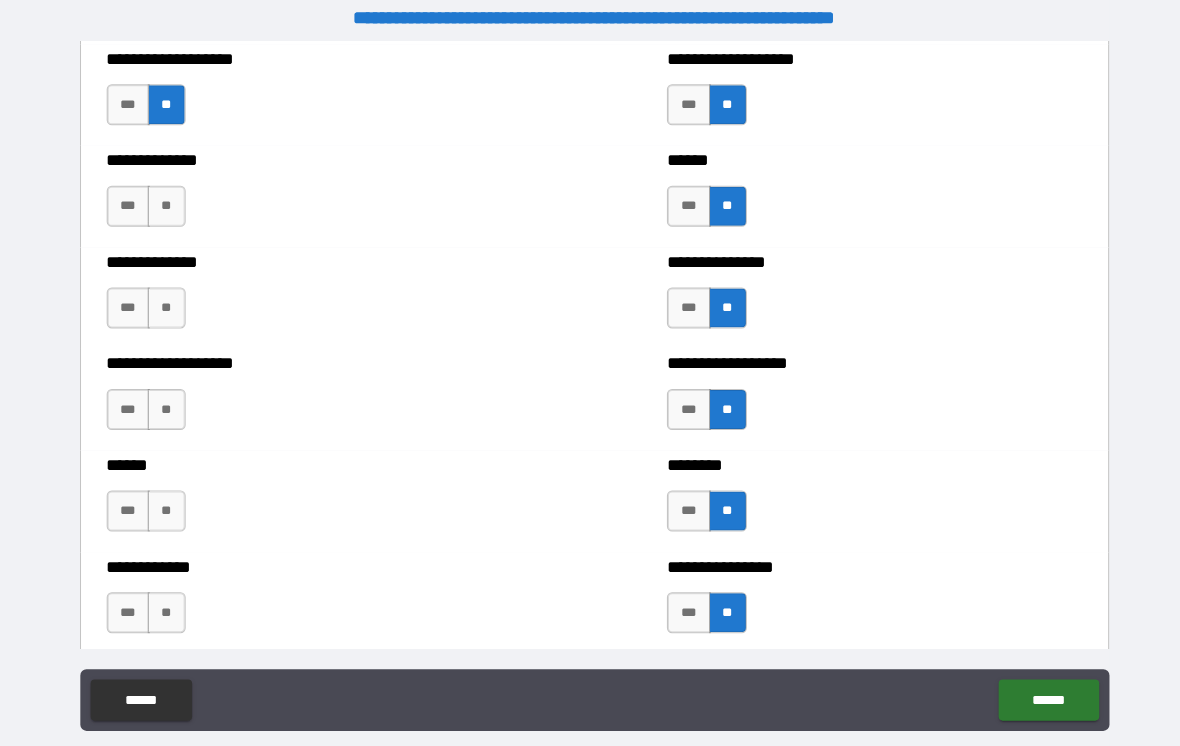 click on "**" at bounding box center (173, 201) 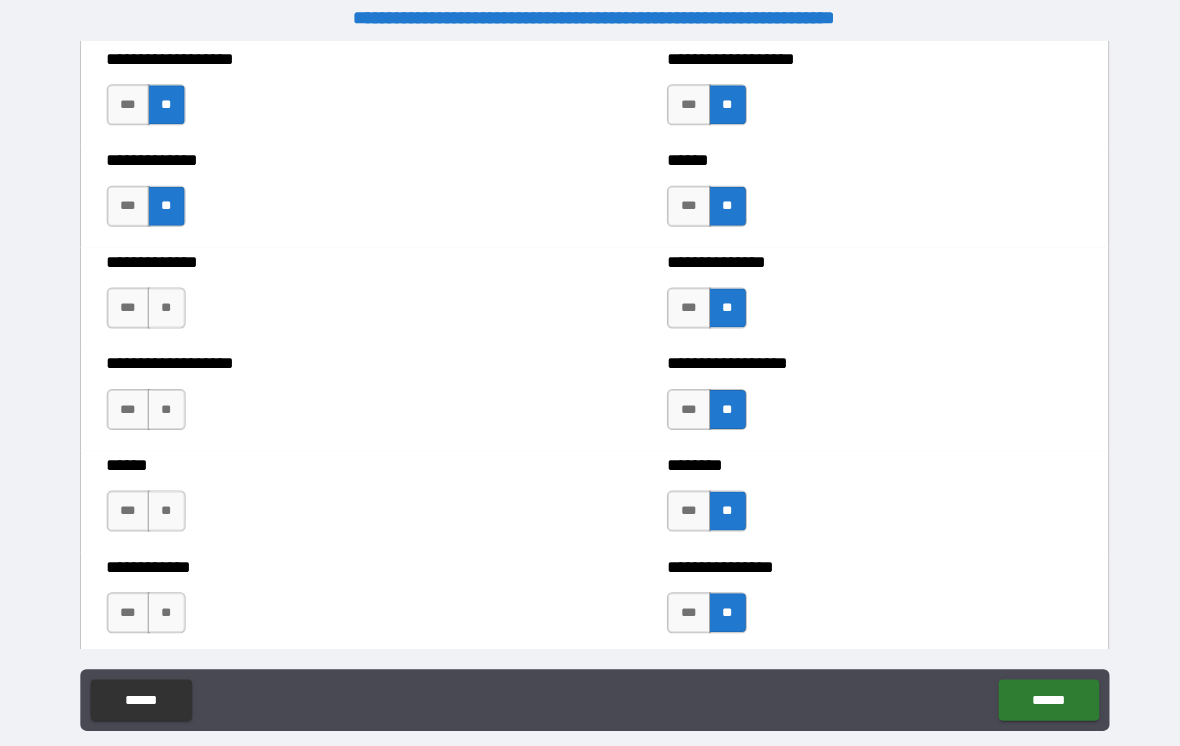 click on "**" at bounding box center [173, 300] 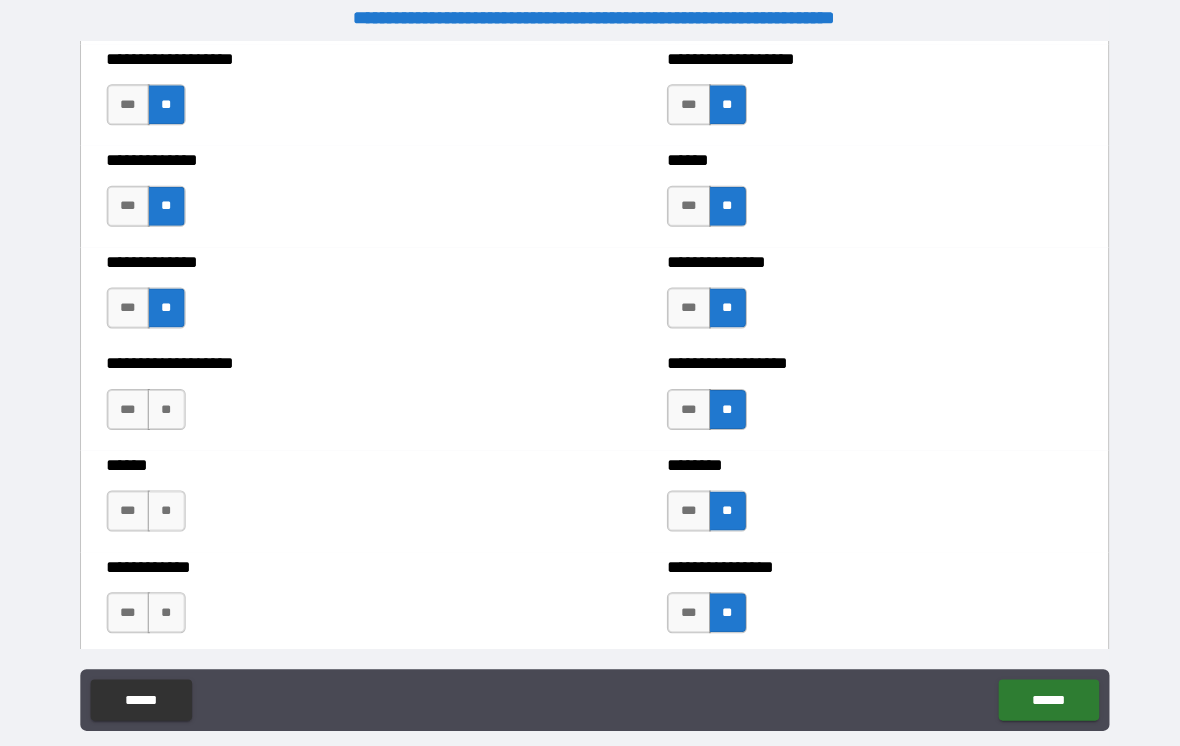 click on "**" at bounding box center (173, 399) 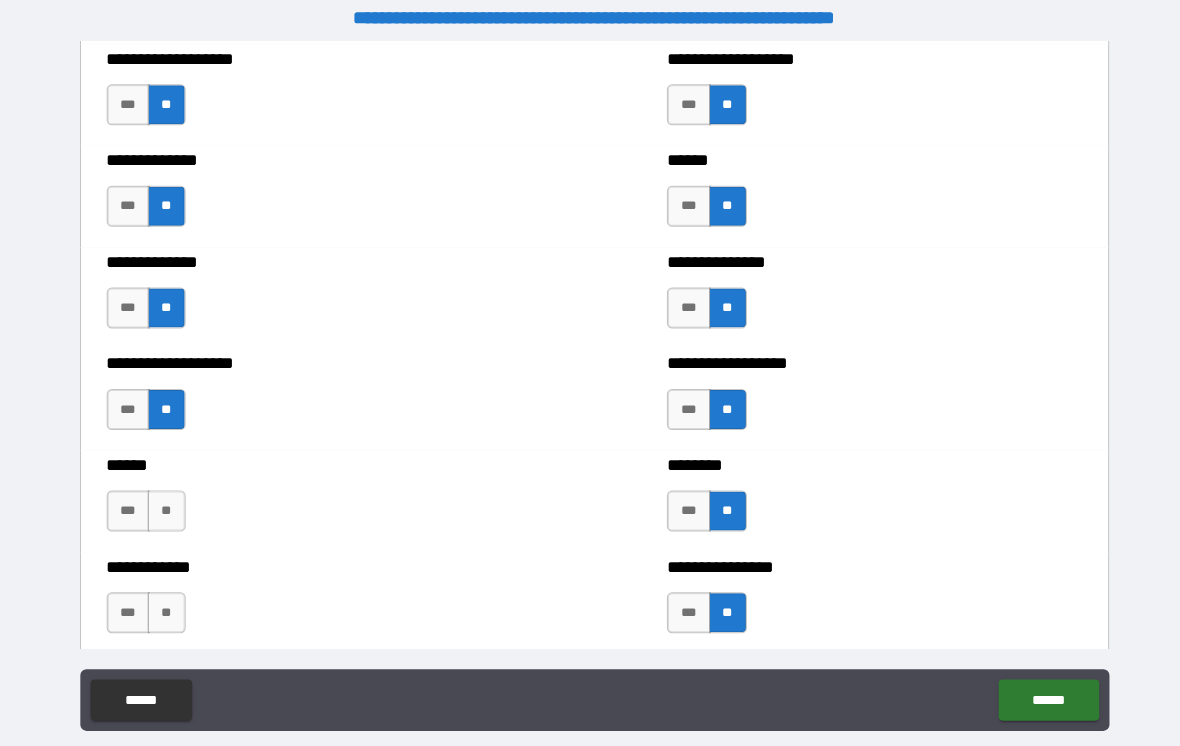 click on "**" at bounding box center [173, 498] 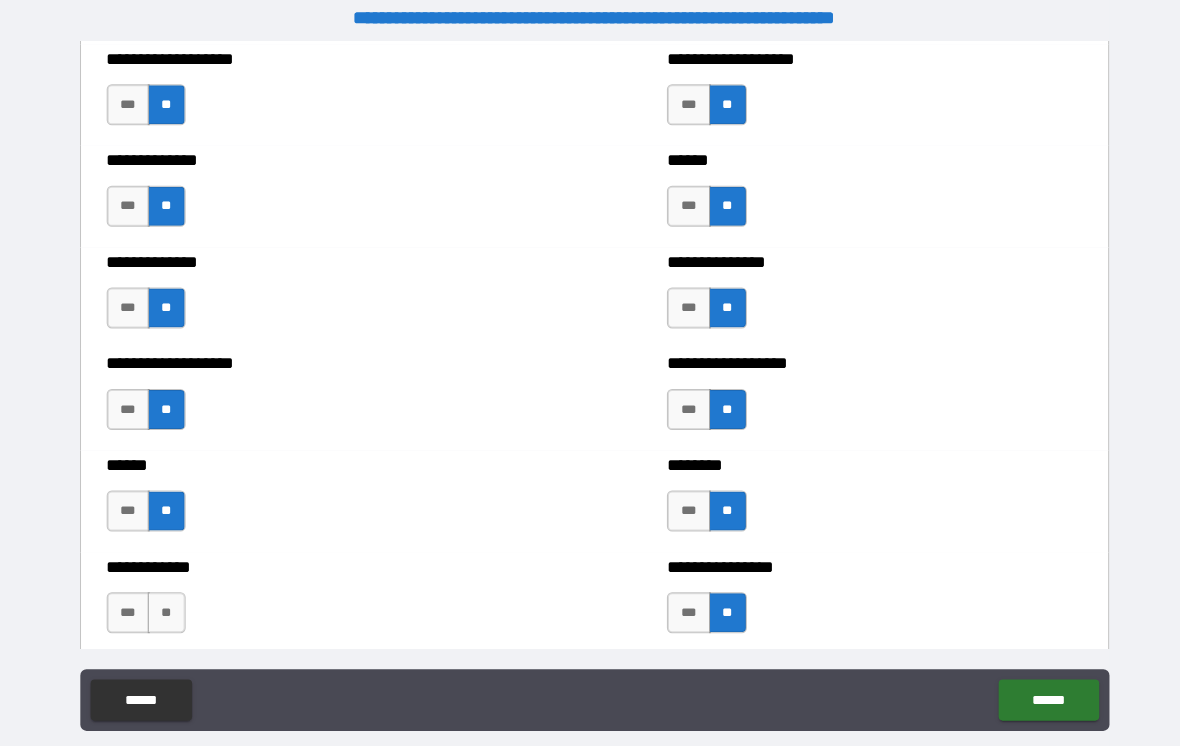 click on "**" at bounding box center (173, 597) 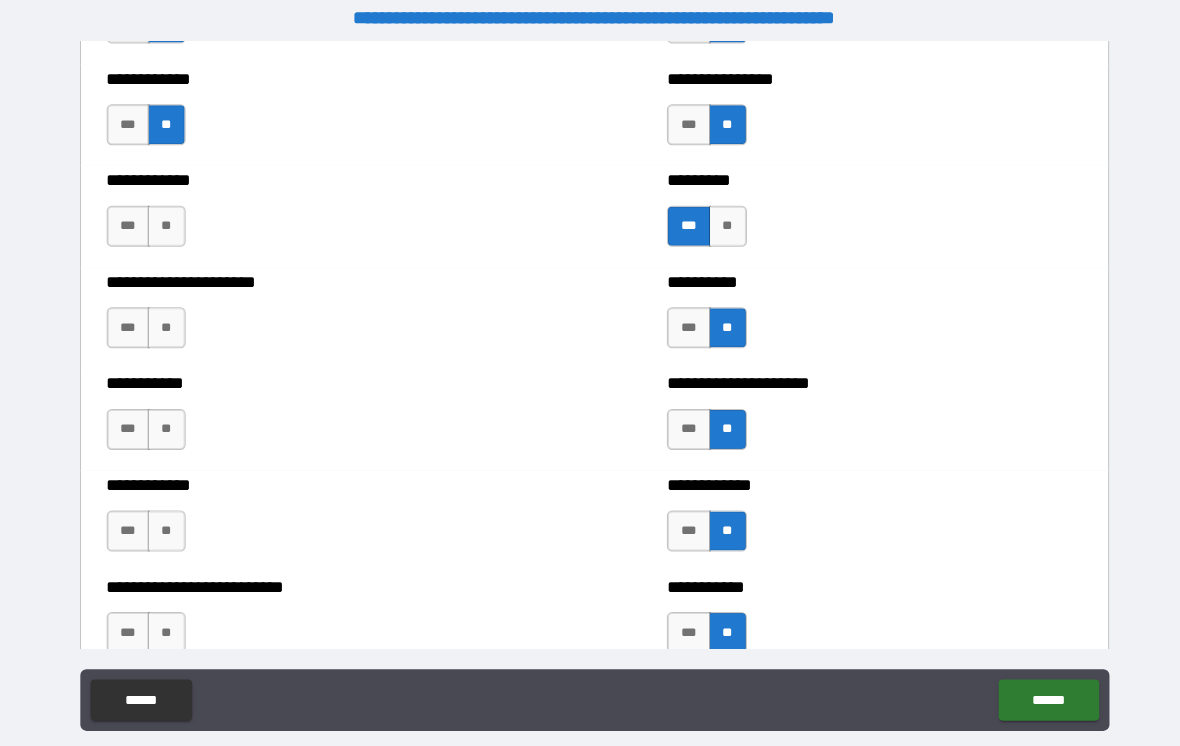 scroll, scrollTop: 5164, scrollLeft: 0, axis: vertical 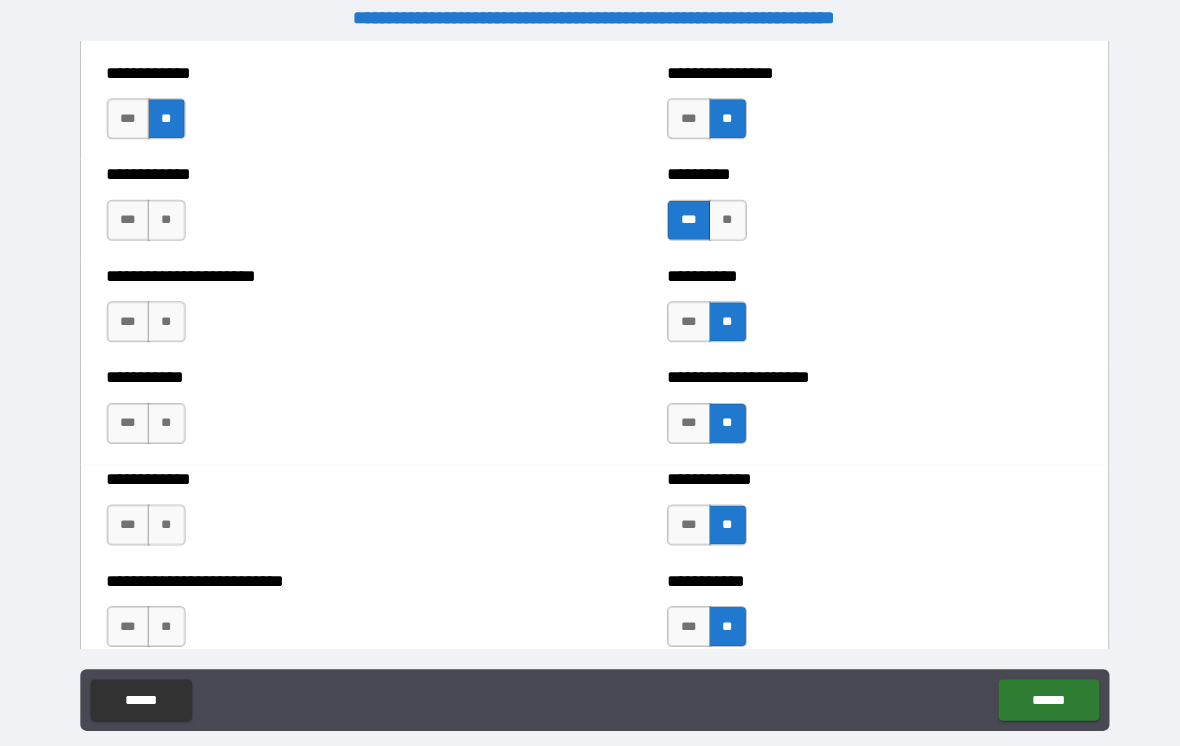 click on "**" at bounding box center (173, 214) 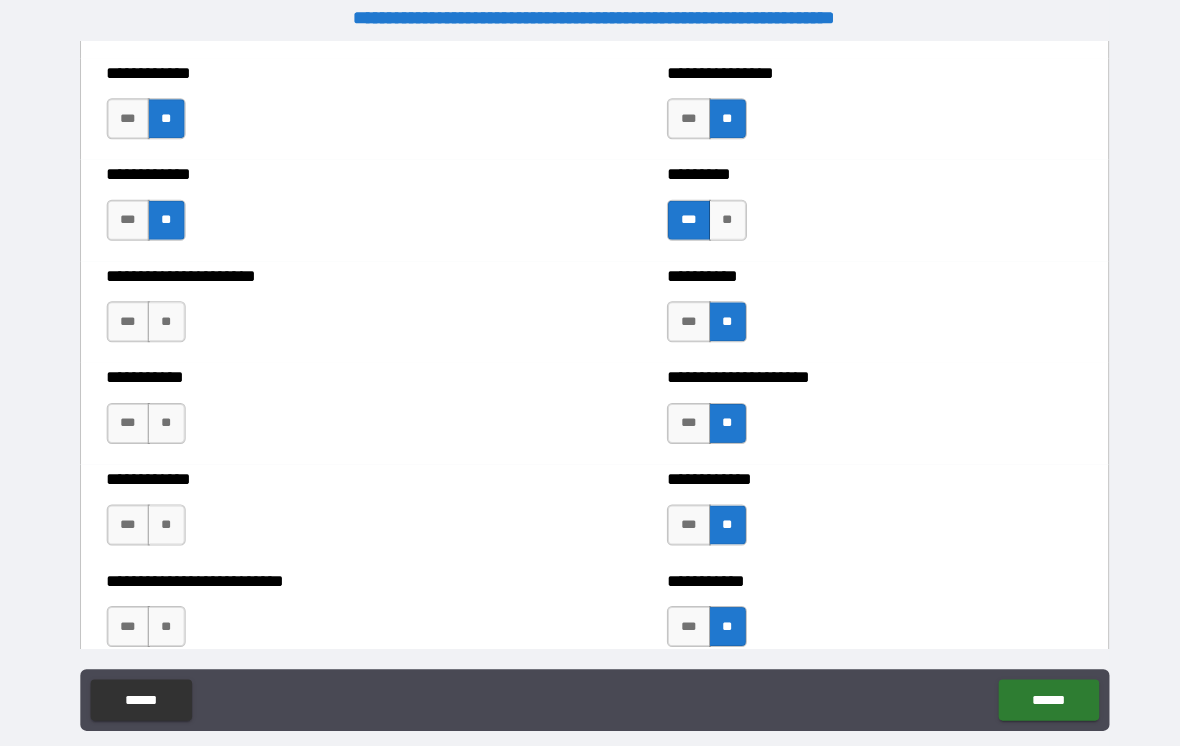 click on "**" at bounding box center [173, 313] 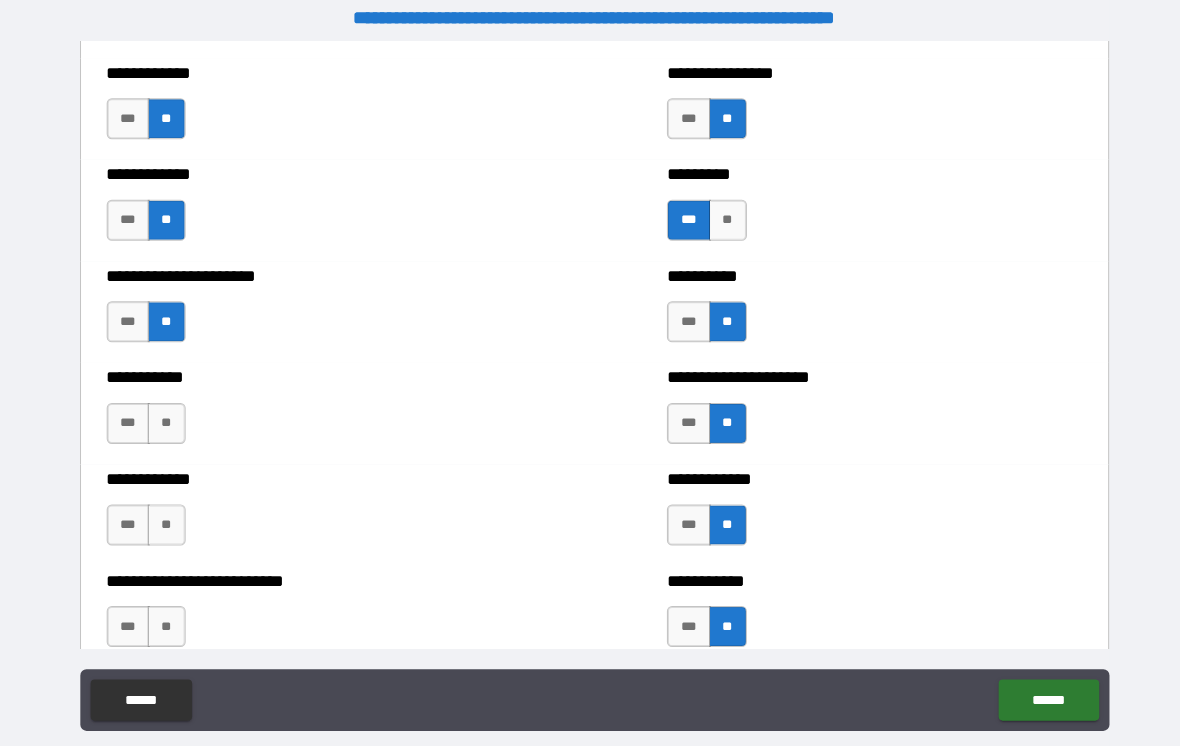 click on "**" at bounding box center (173, 412) 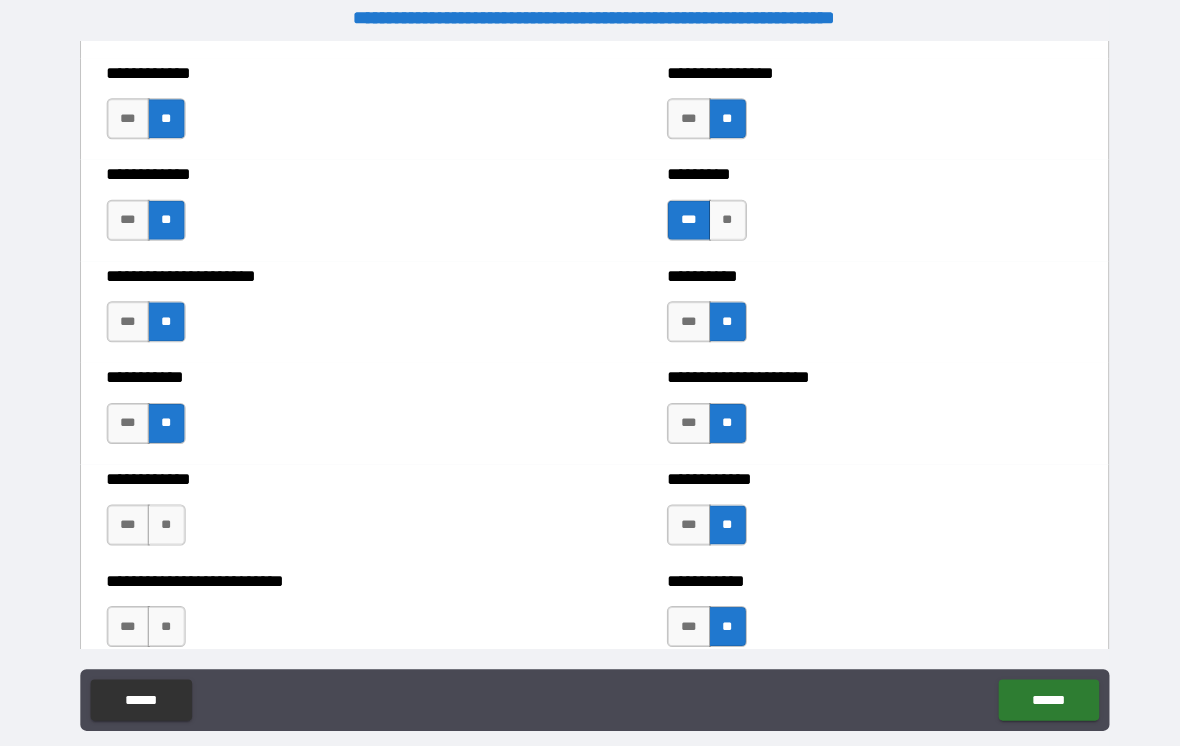 click on "**" at bounding box center [173, 511] 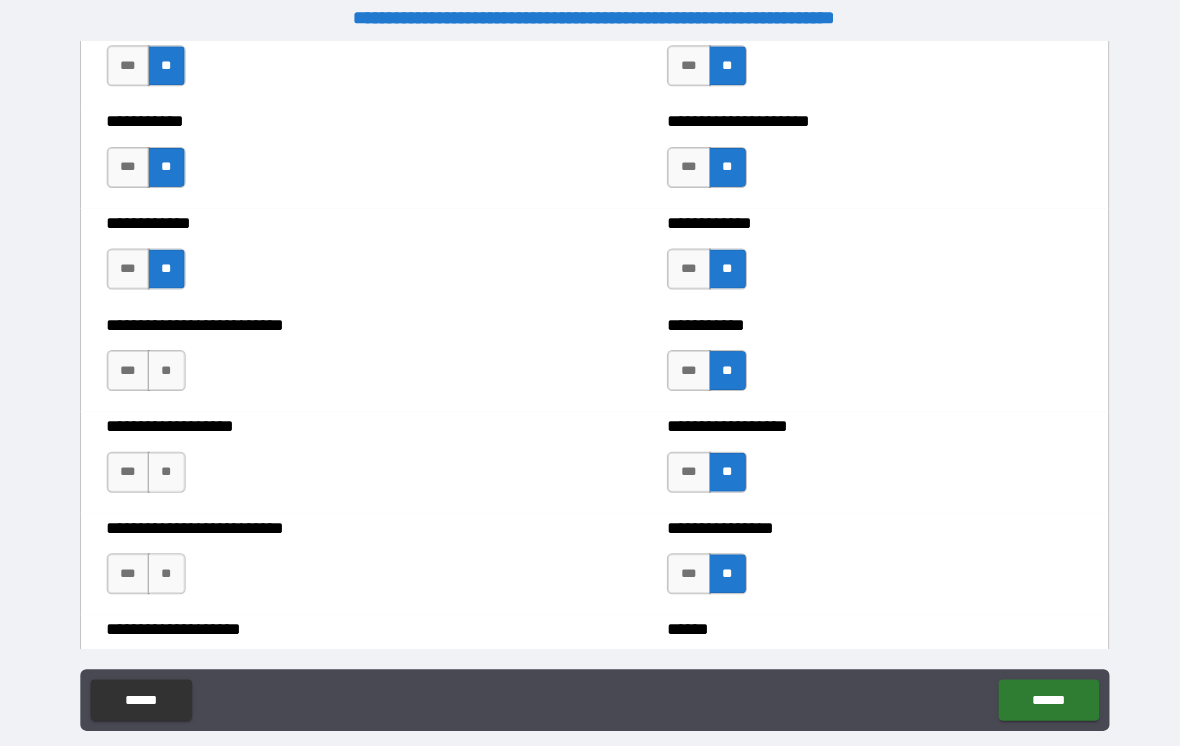 scroll, scrollTop: 5446, scrollLeft: 0, axis: vertical 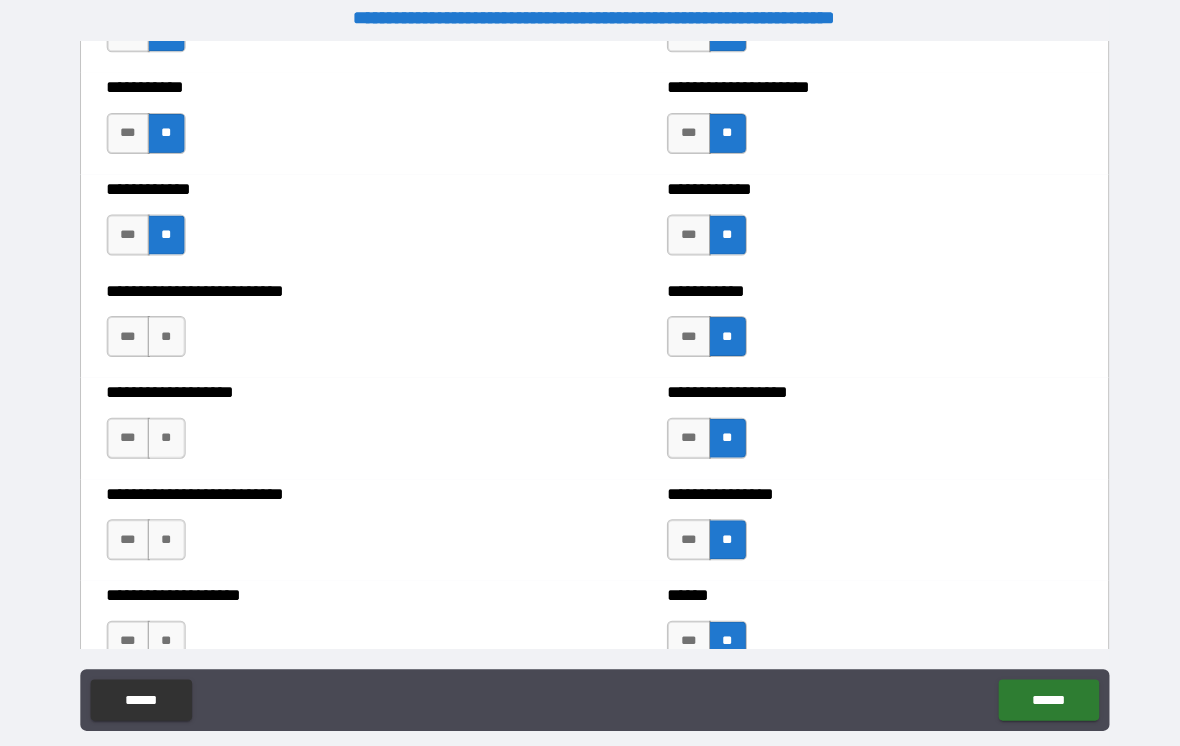 click on "**" at bounding box center [173, 328] 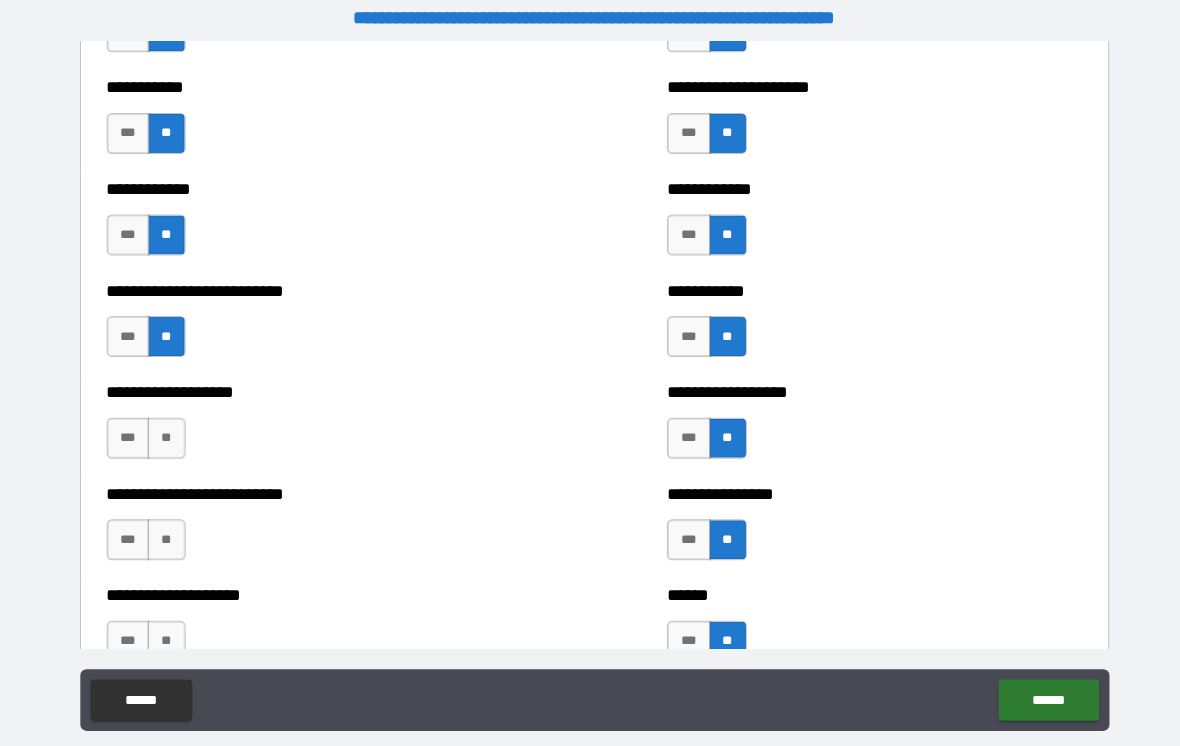 click on "**" at bounding box center (173, 427) 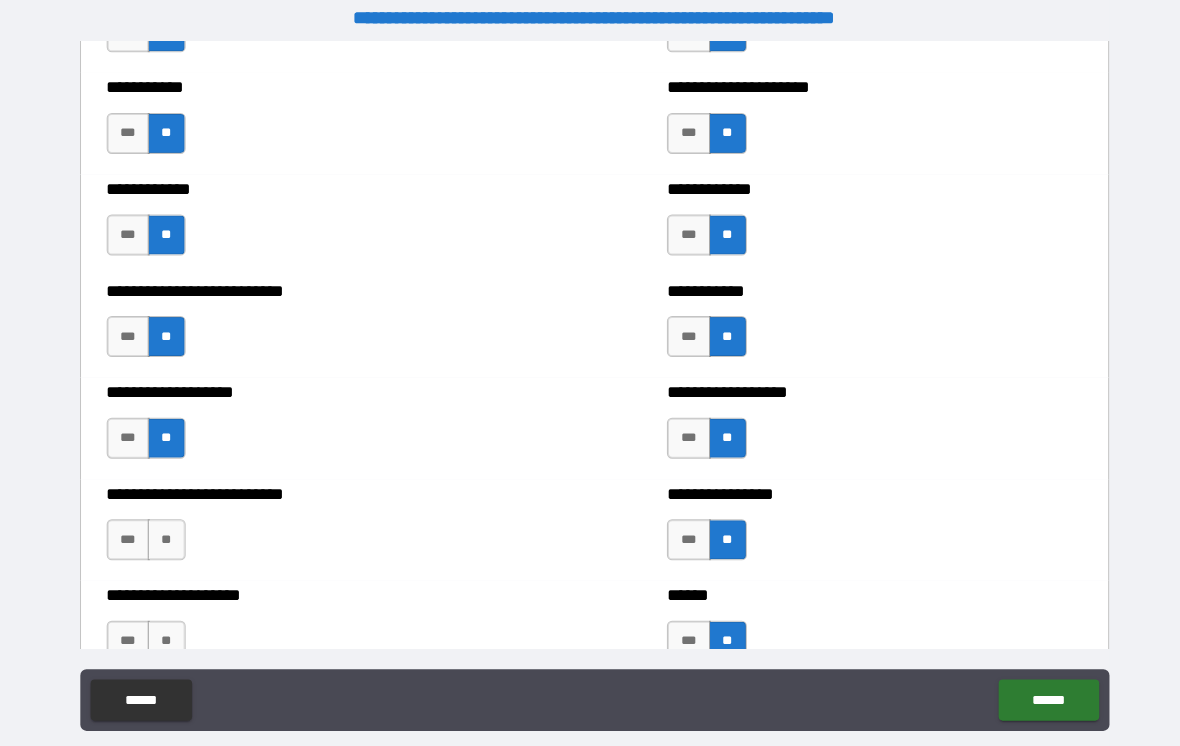 scroll, scrollTop: 12, scrollLeft: 0, axis: vertical 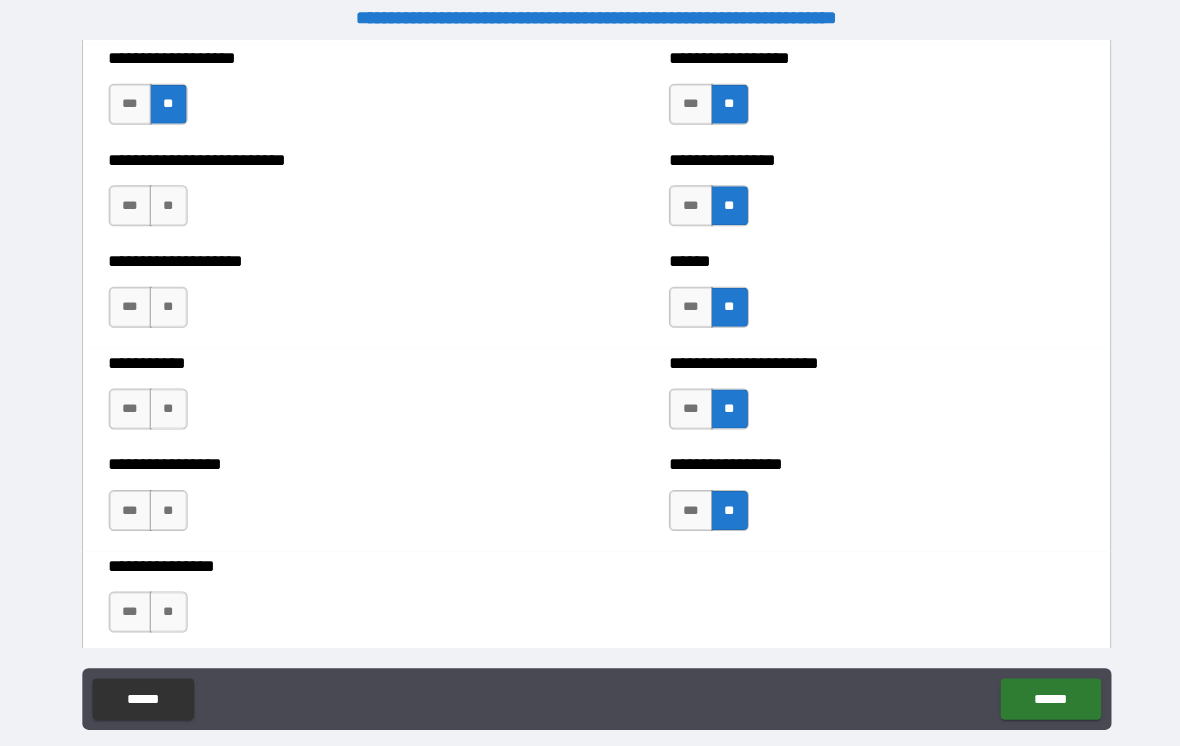 click on "**" at bounding box center [173, 201] 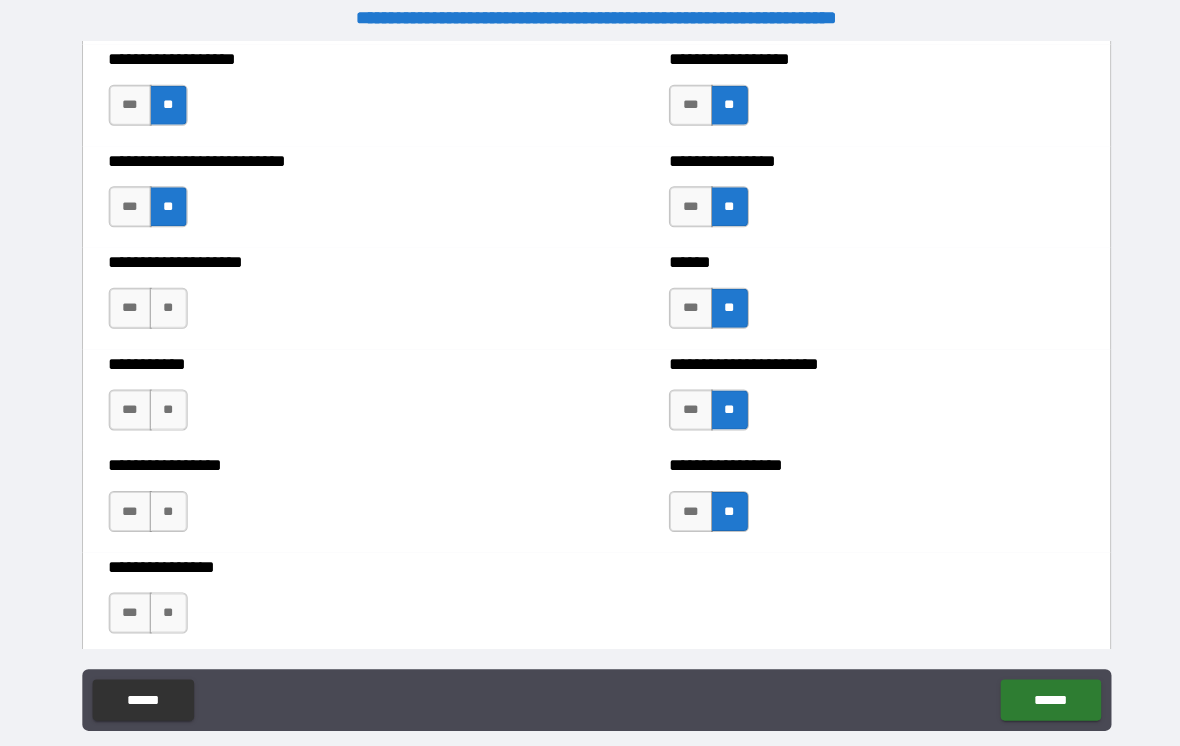 click on "**" at bounding box center [173, 300] 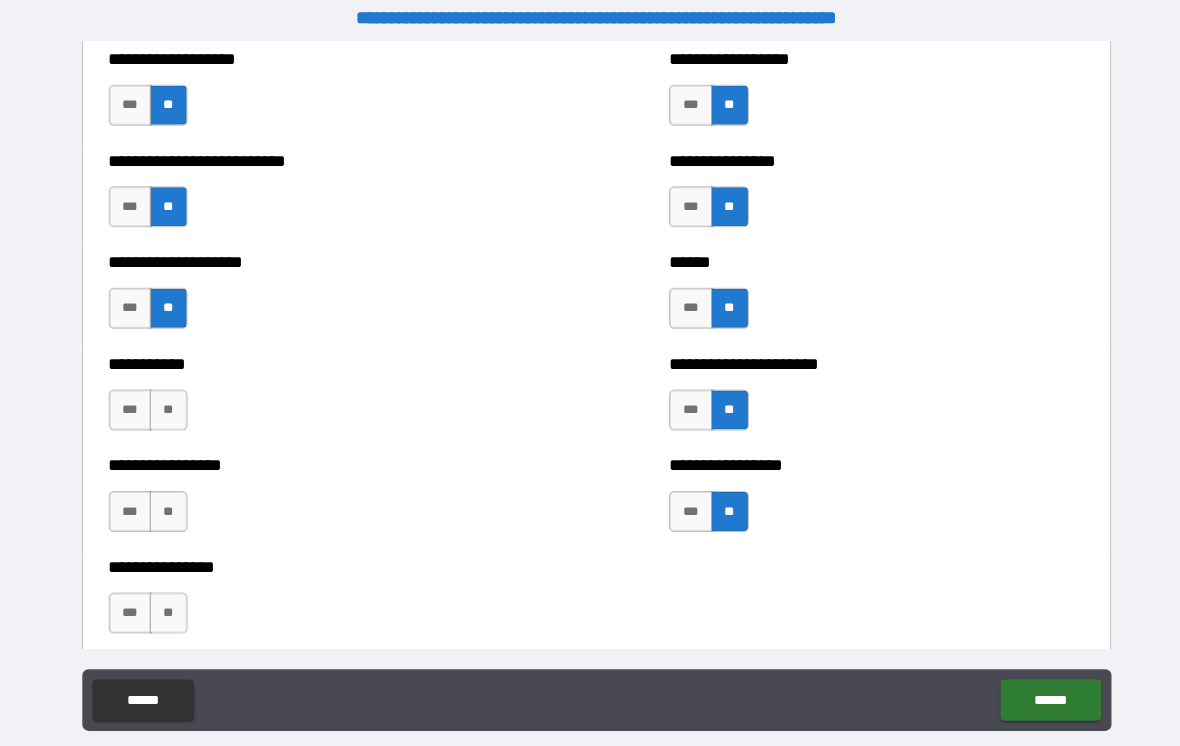 click on "**" at bounding box center [173, 399] 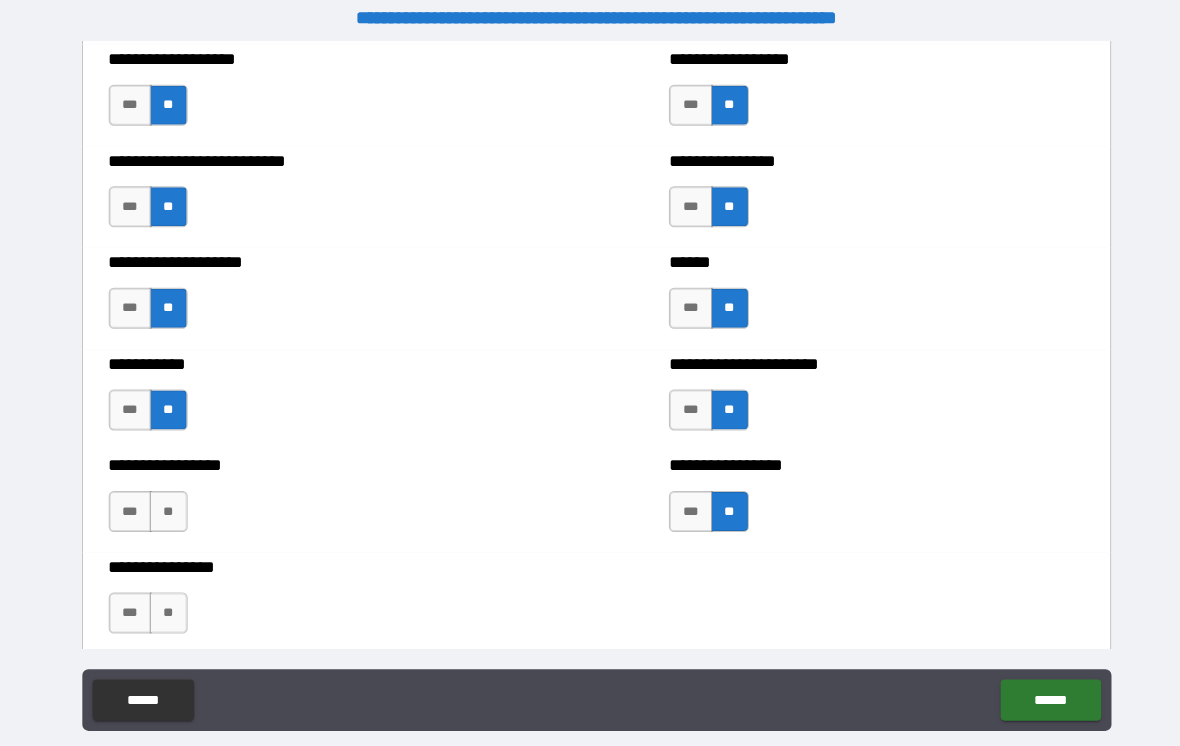 click on "**" at bounding box center [173, 498] 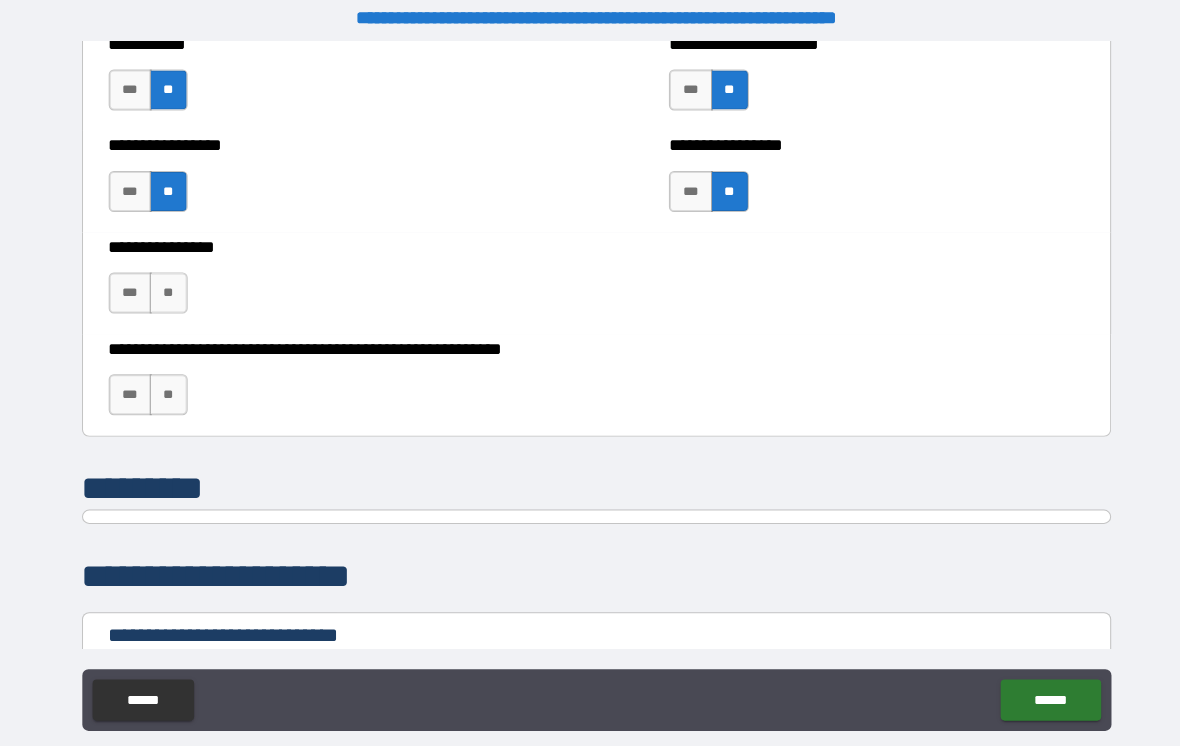 scroll, scrollTop: 6128, scrollLeft: 0, axis: vertical 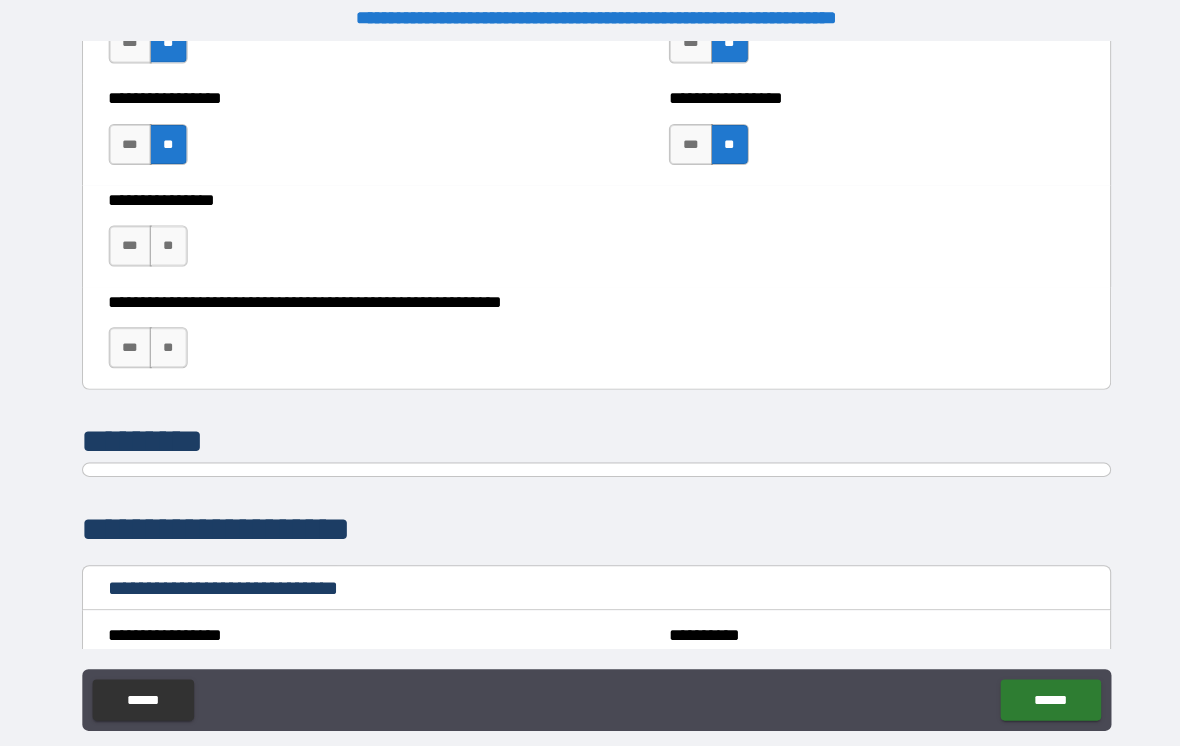 click on "**" at bounding box center [173, 240] 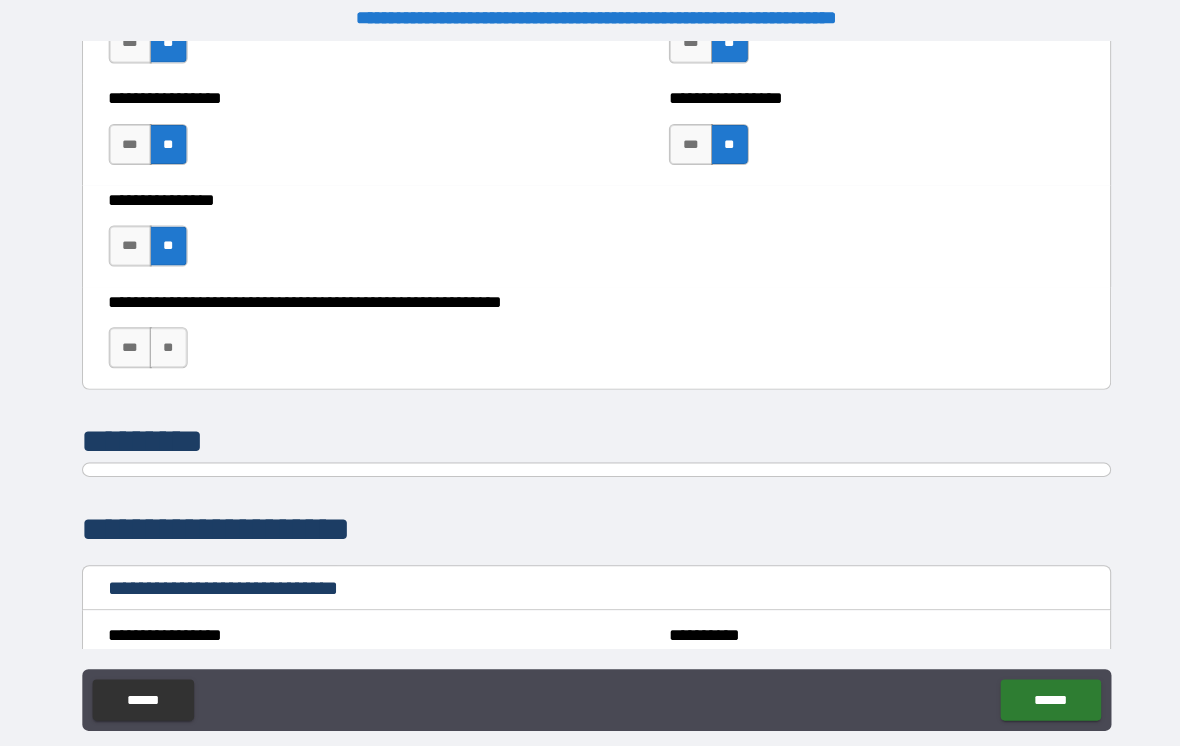 click on "**" at bounding box center (173, 339) 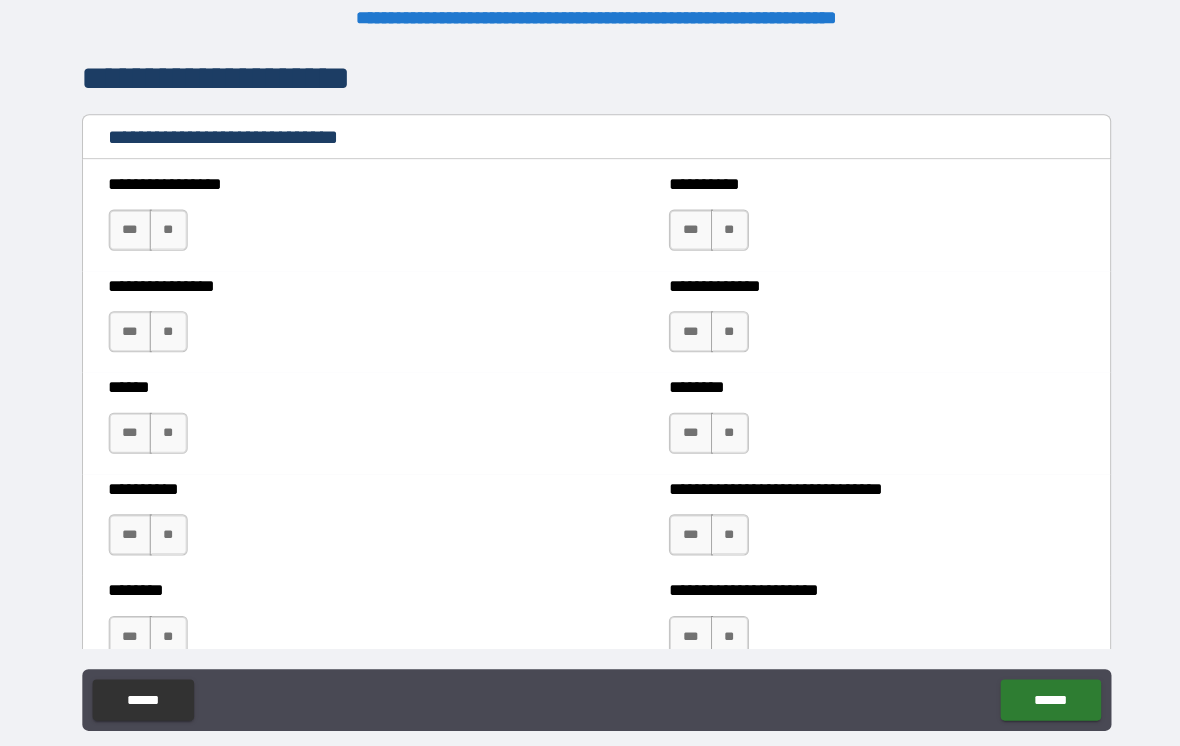 scroll, scrollTop: 6594, scrollLeft: 0, axis: vertical 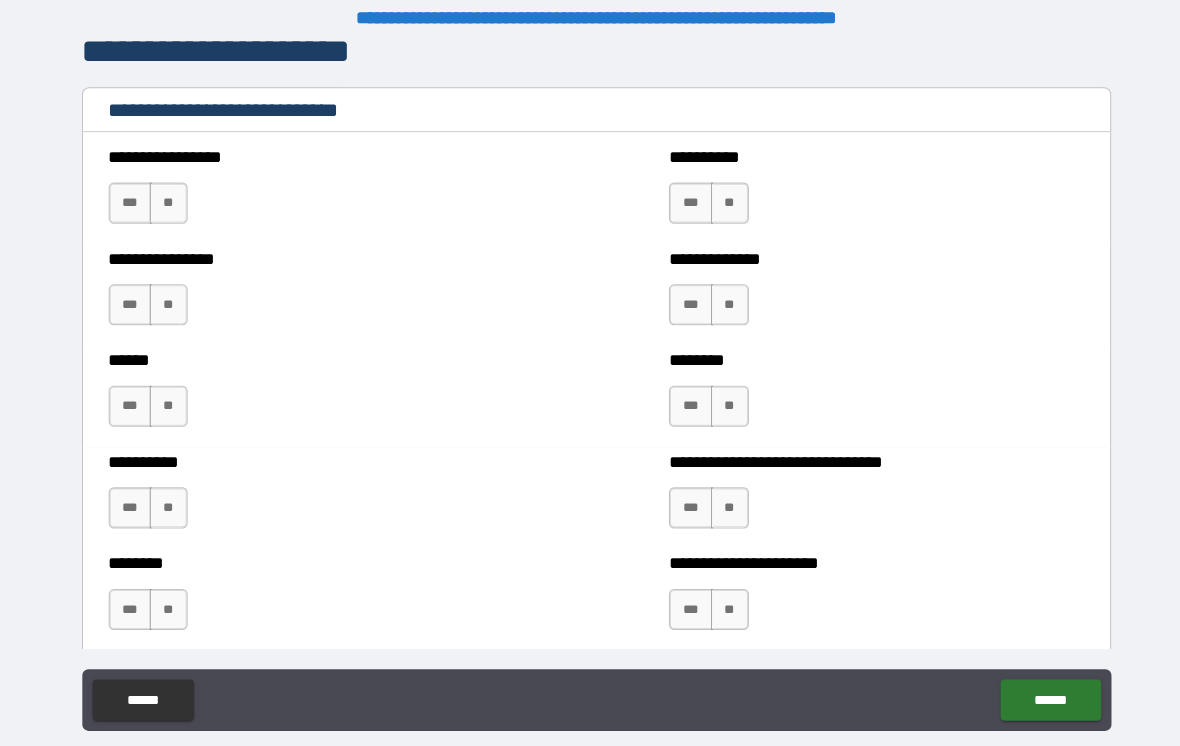 click on "**" at bounding box center (173, 198) 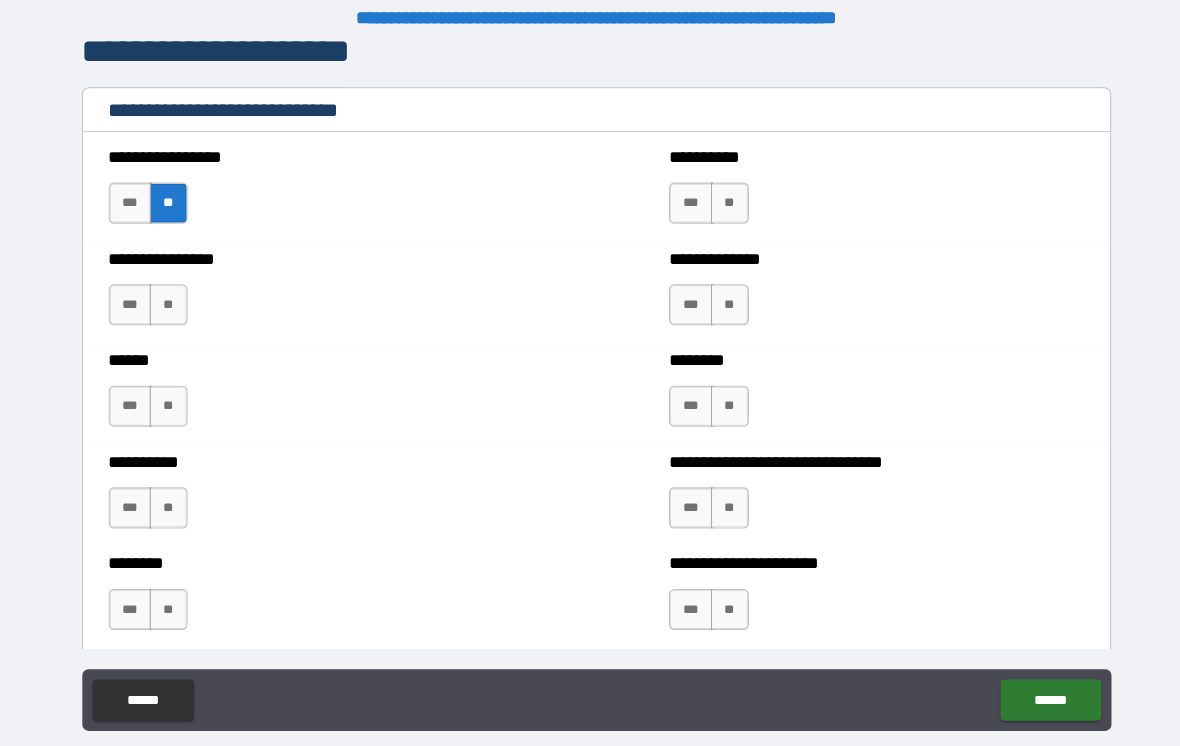 click on "**" at bounding box center [173, 297] 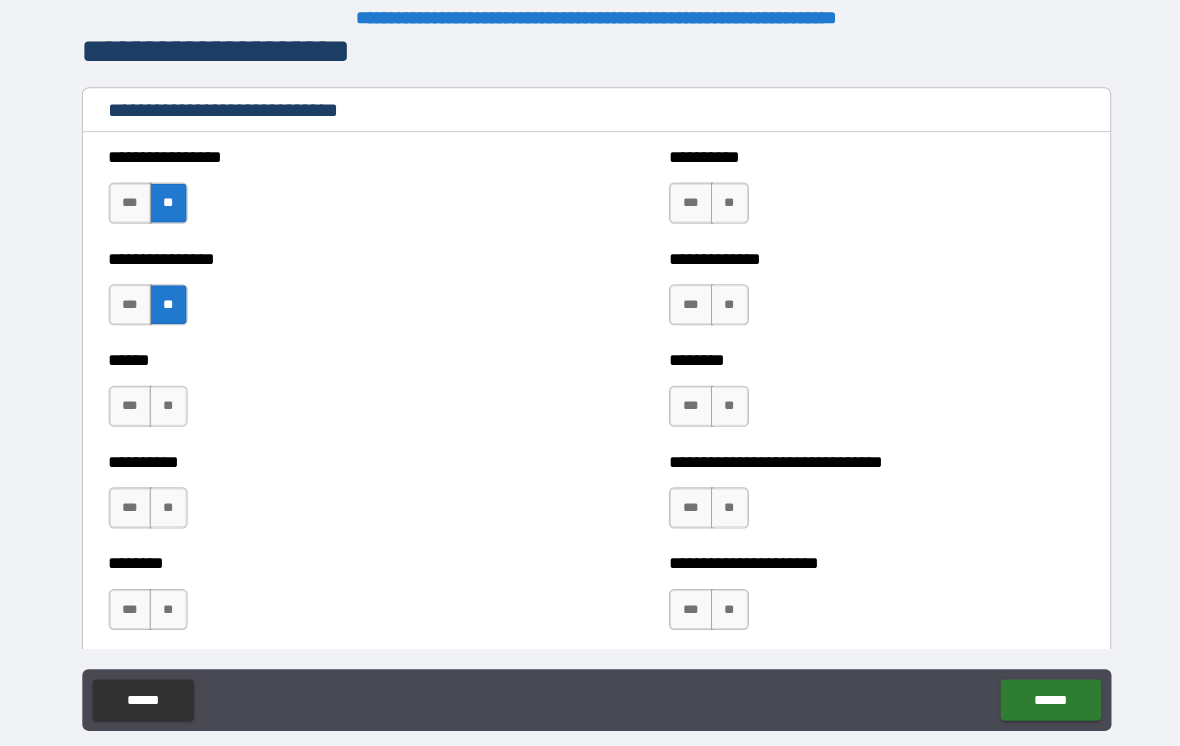 click on "**" at bounding box center (173, 396) 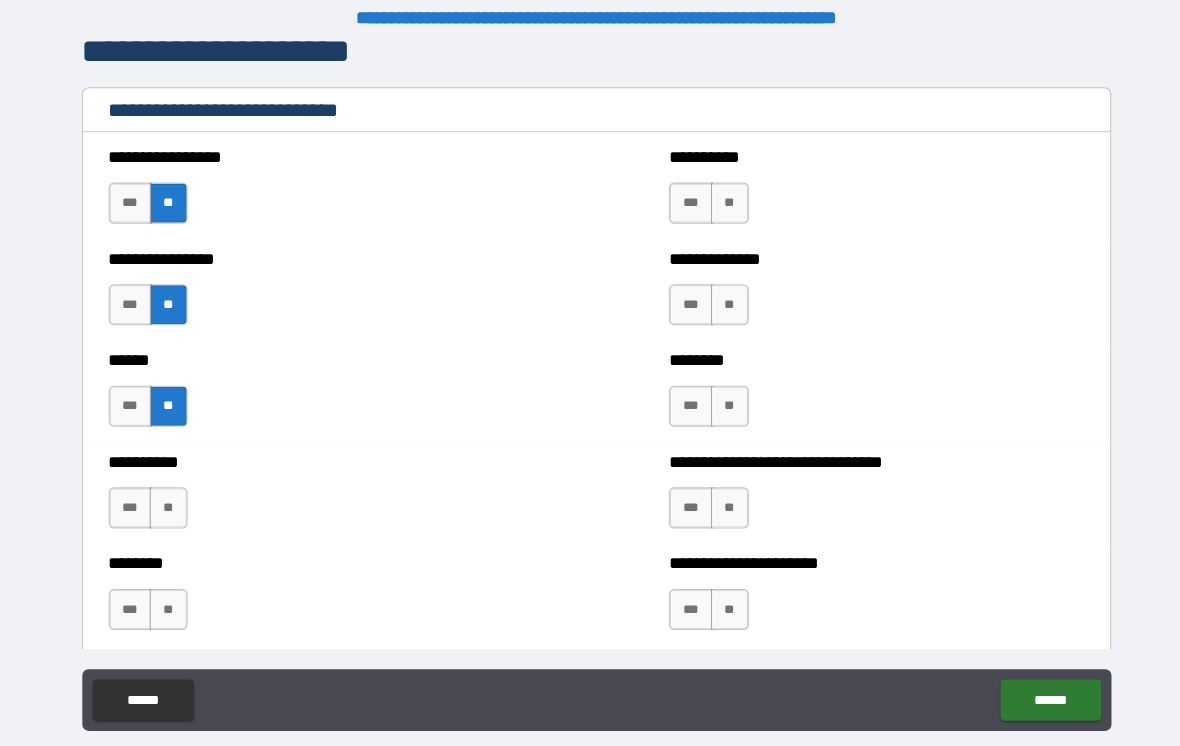 click on "**" at bounding box center [173, 594] 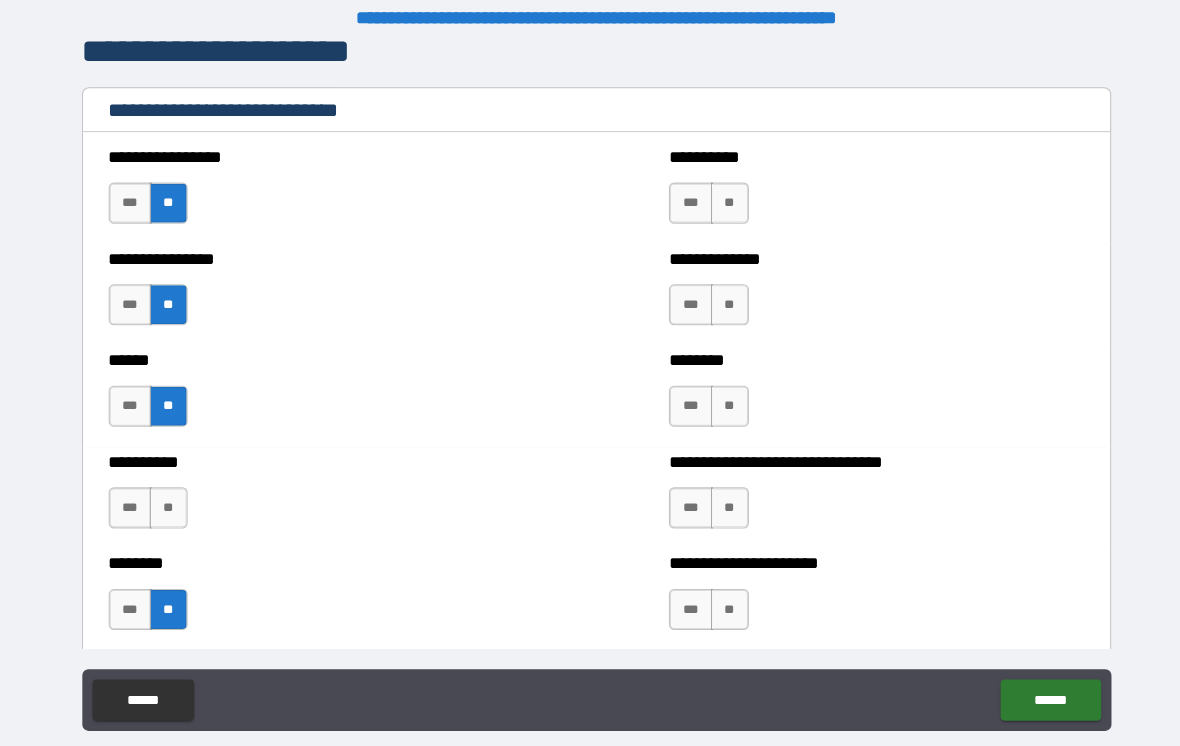 click on "**" at bounding box center [173, 495] 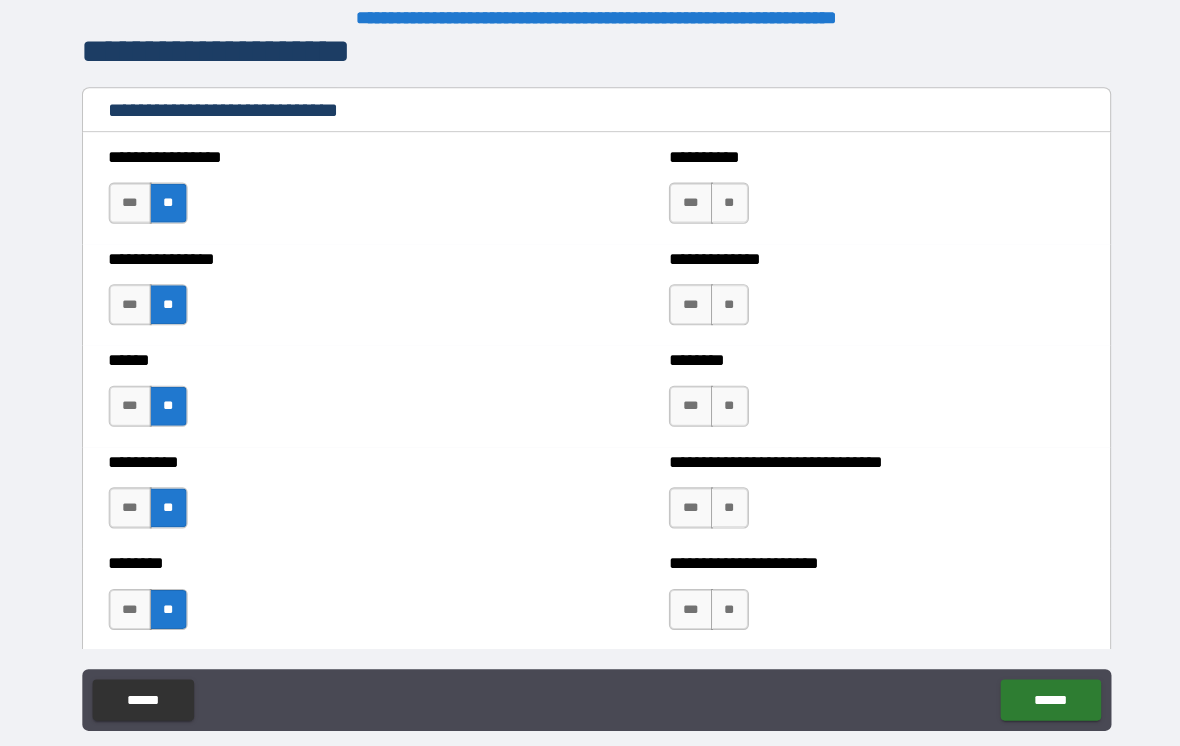 click on "**" at bounding box center [720, 198] 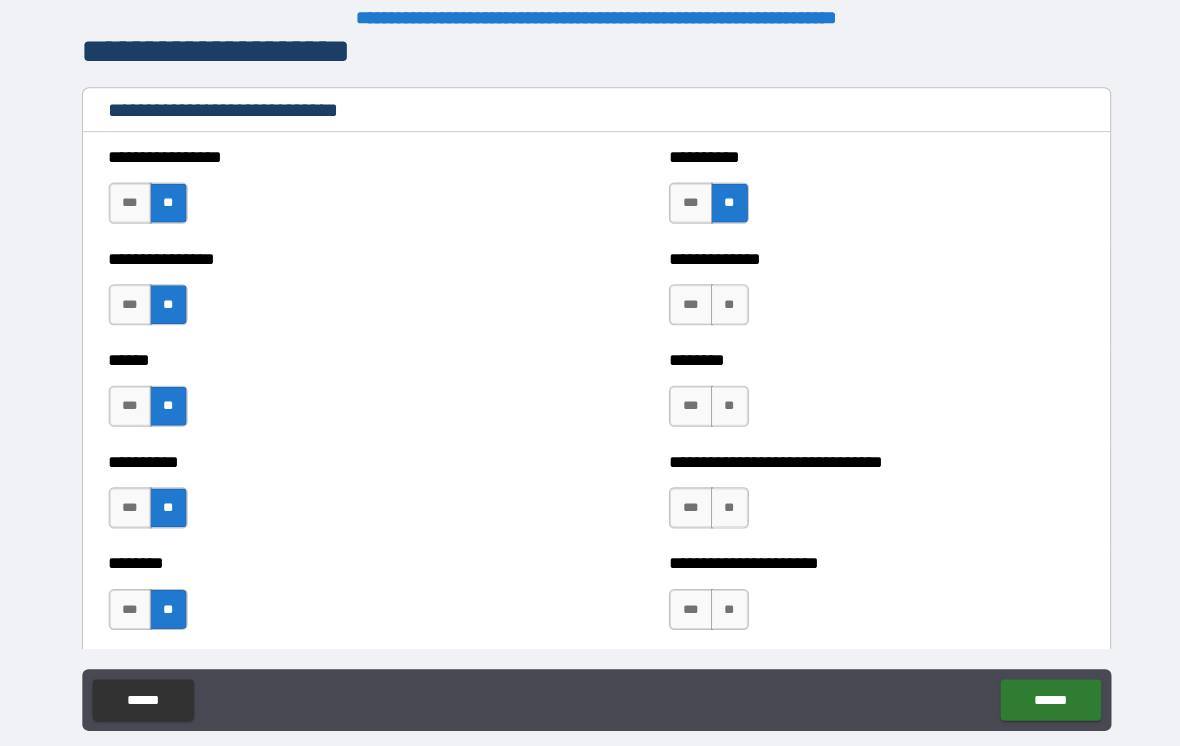 click on "**" at bounding box center (720, 297) 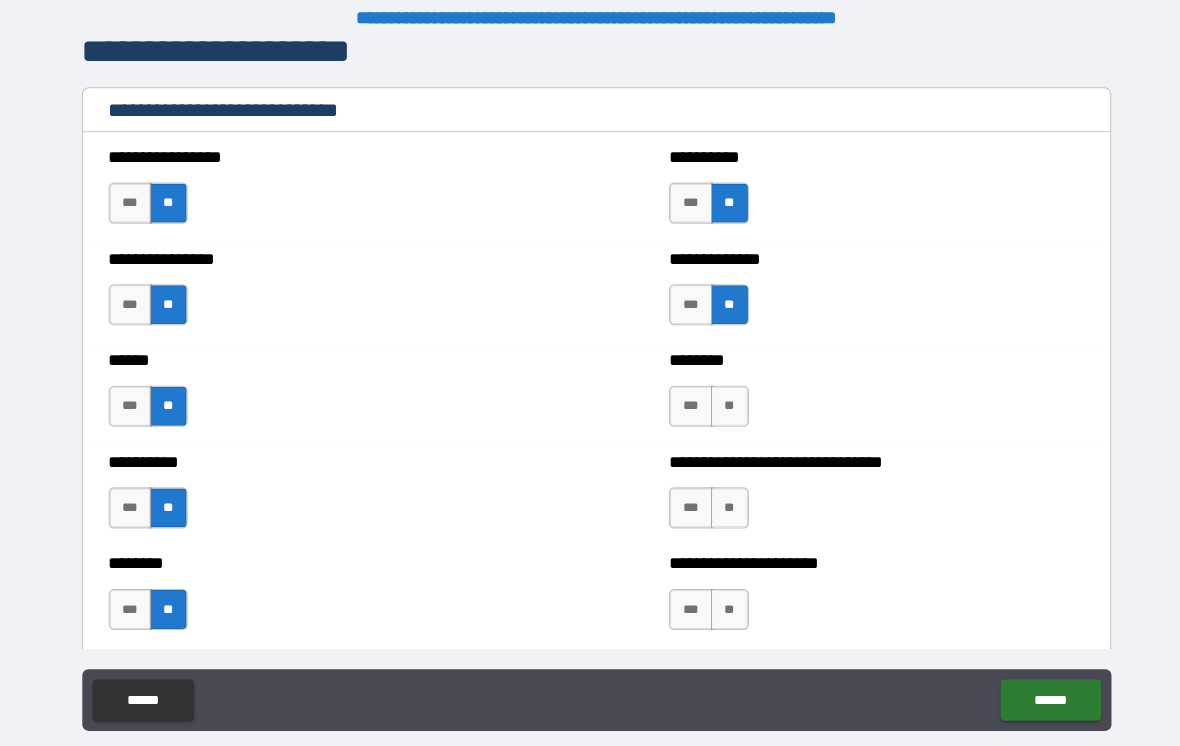 click on "**" at bounding box center [720, 396] 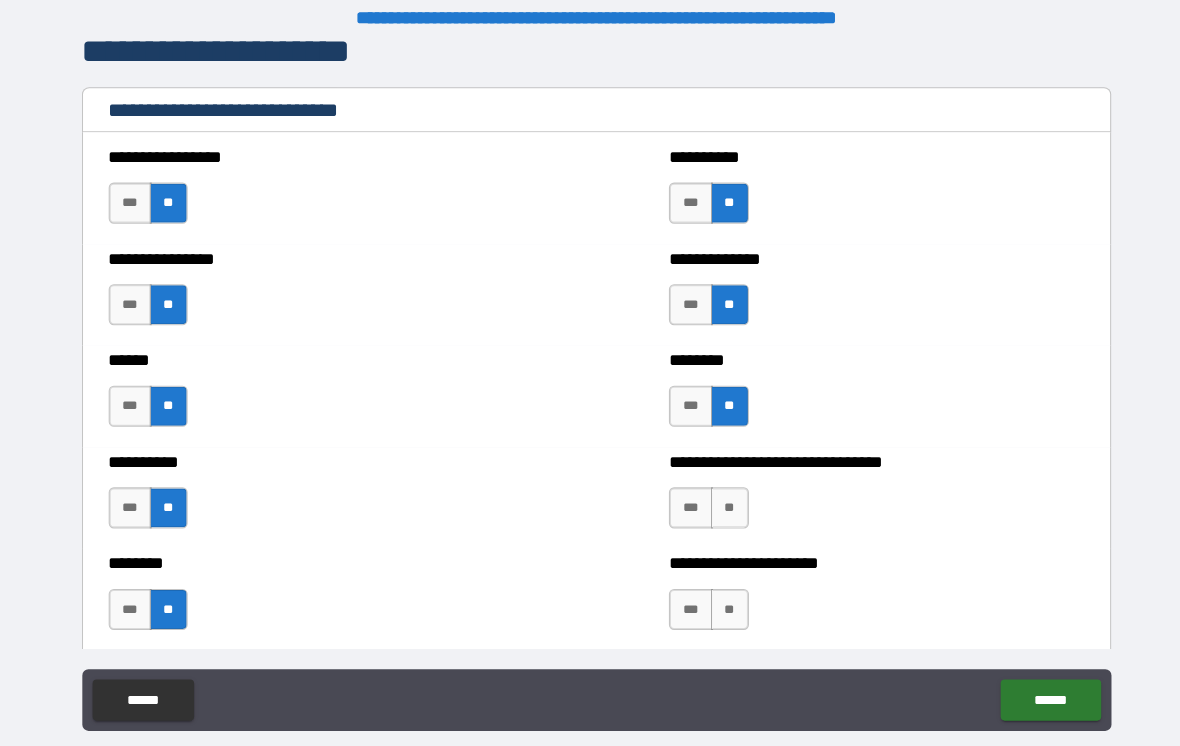 click on "**" at bounding box center [720, 495] 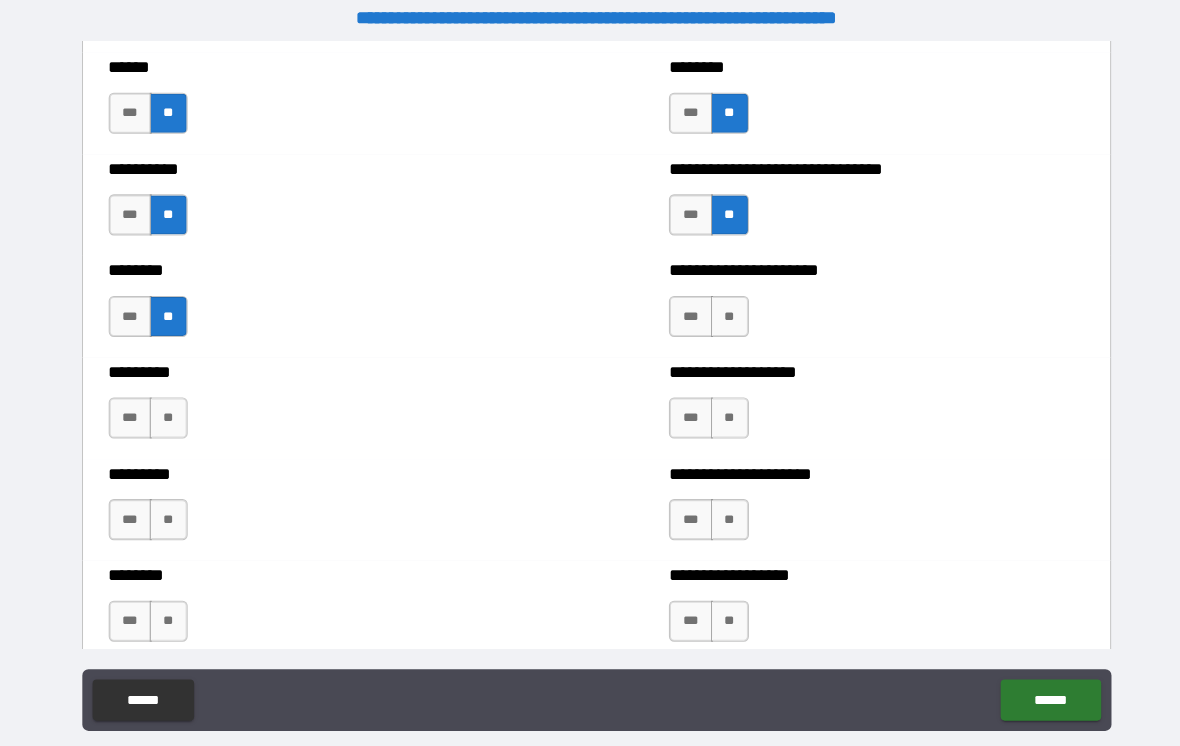 scroll, scrollTop: 6884, scrollLeft: 0, axis: vertical 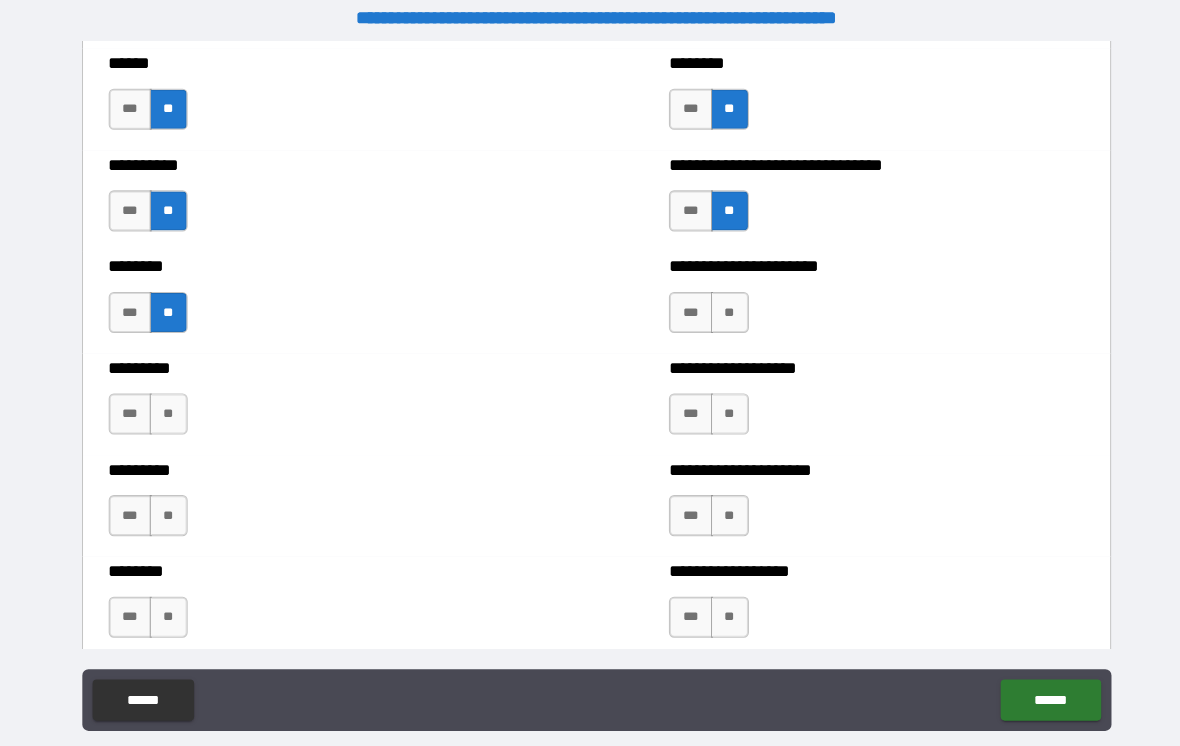 click on "**" at bounding box center [720, 304] 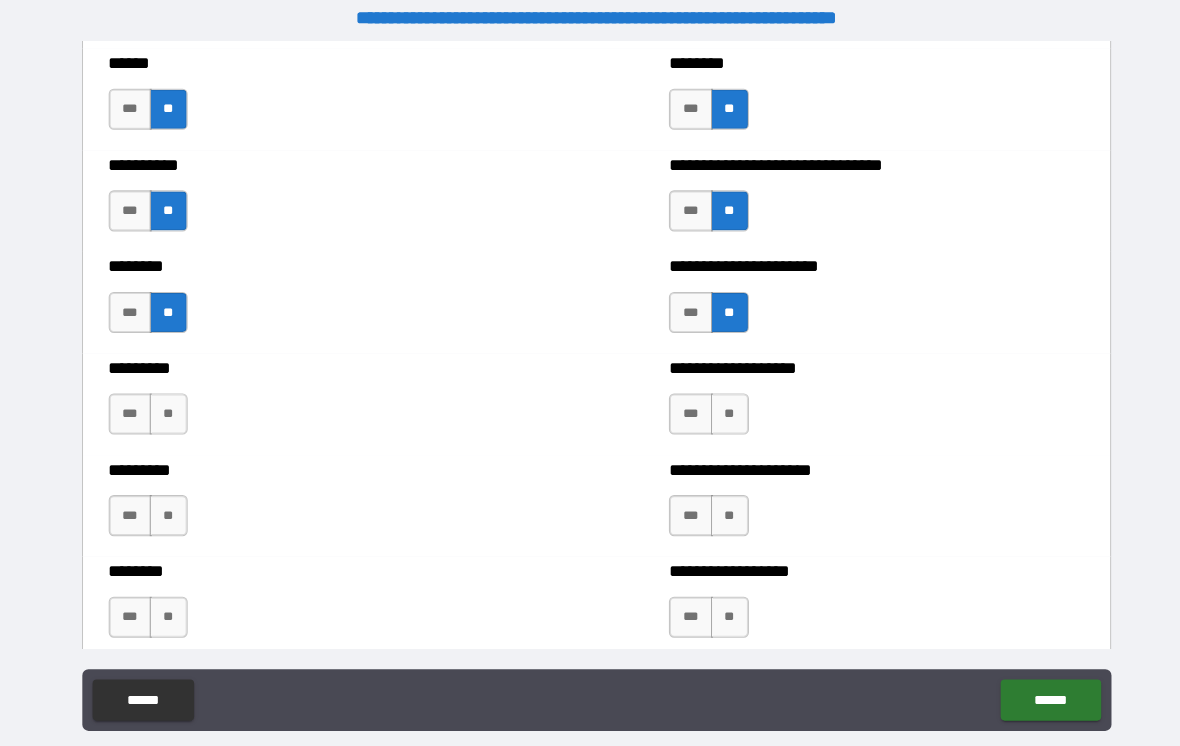 click on "**" at bounding box center (720, 403) 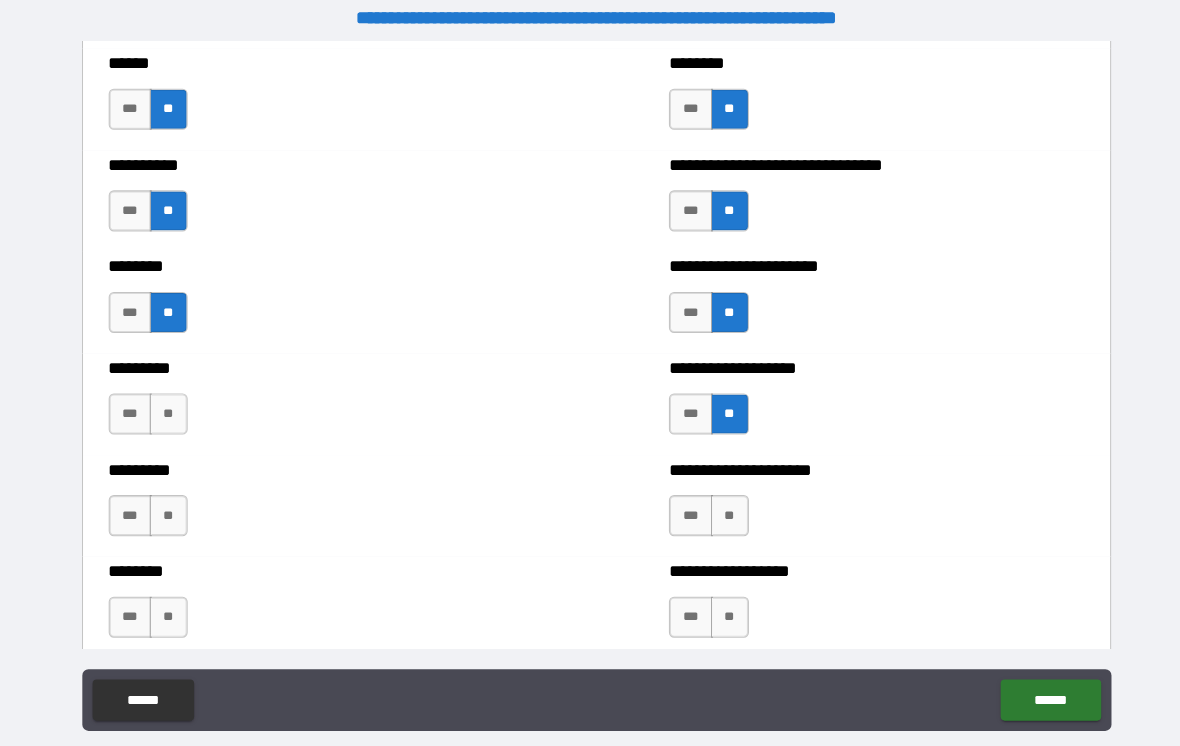 click on "**" at bounding box center [720, 502] 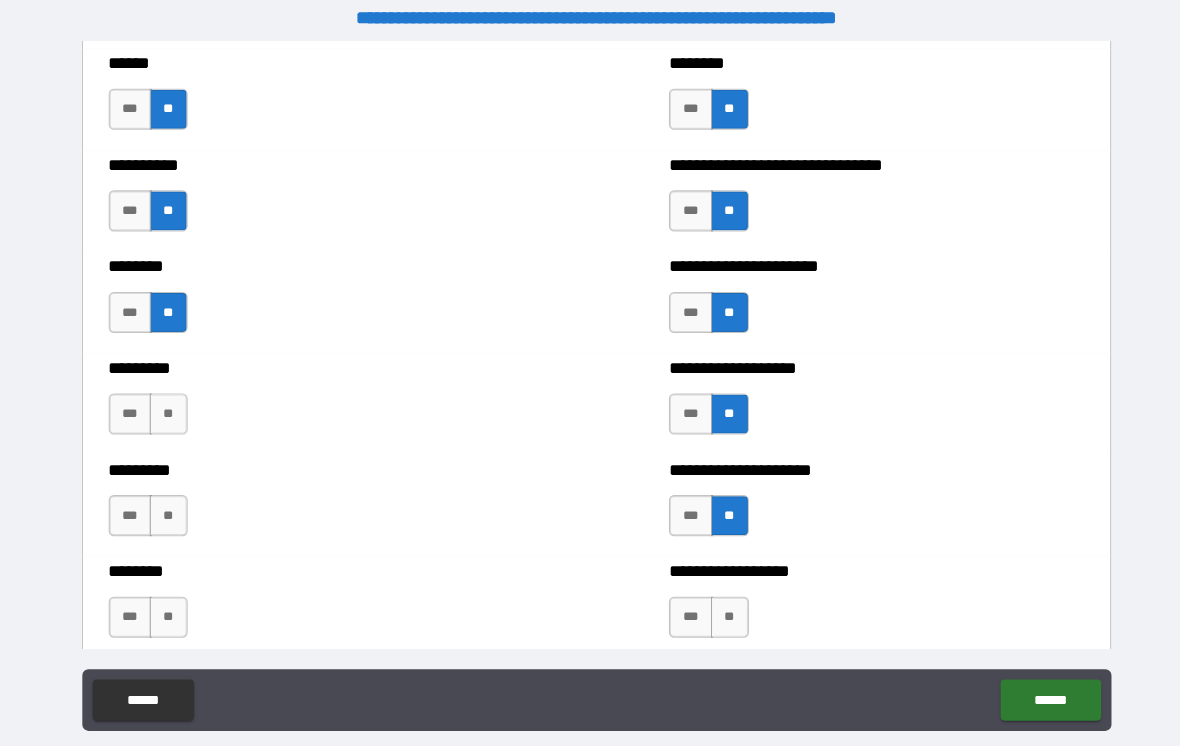 click on "**" at bounding box center [720, 601] 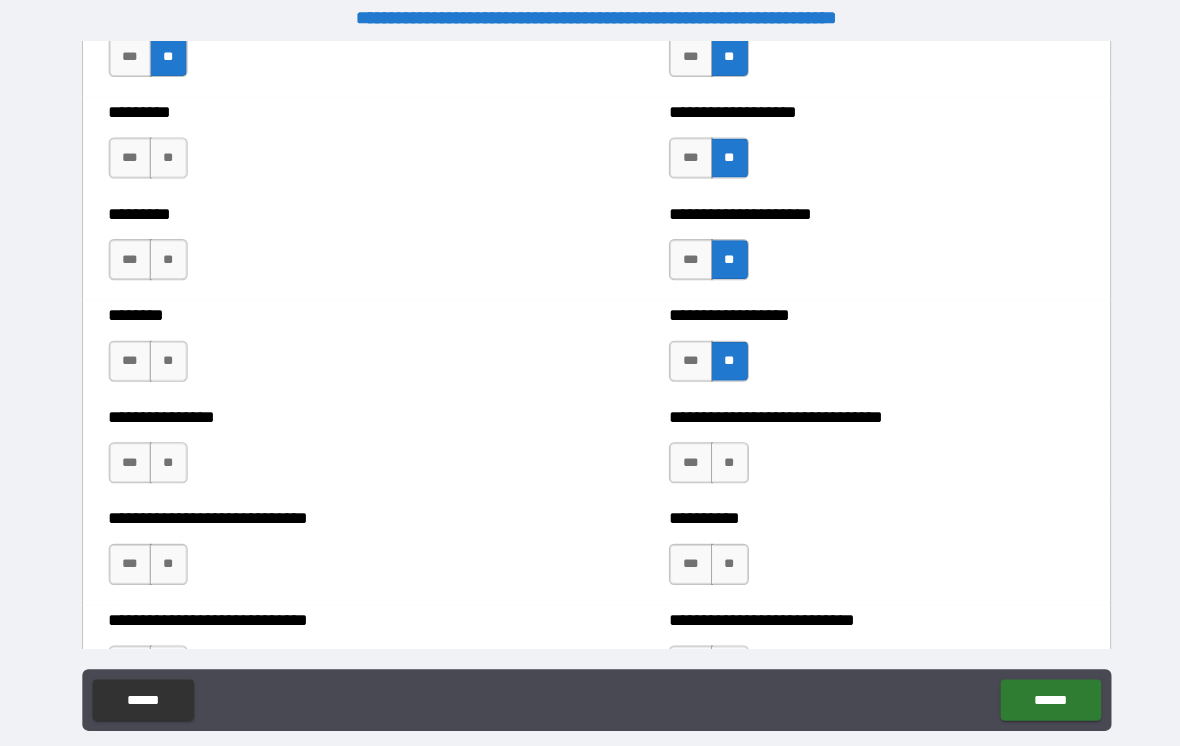 scroll, scrollTop: 7135, scrollLeft: 0, axis: vertical 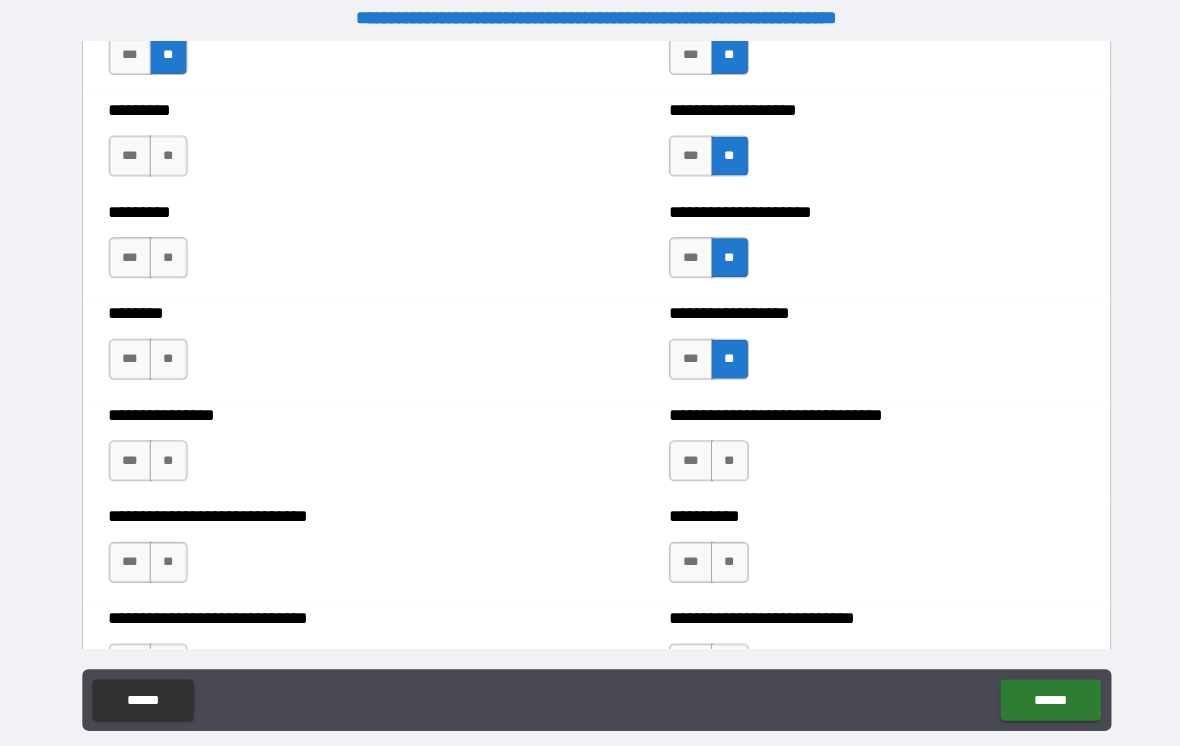 click on "**" at bounding box center (173, 152) 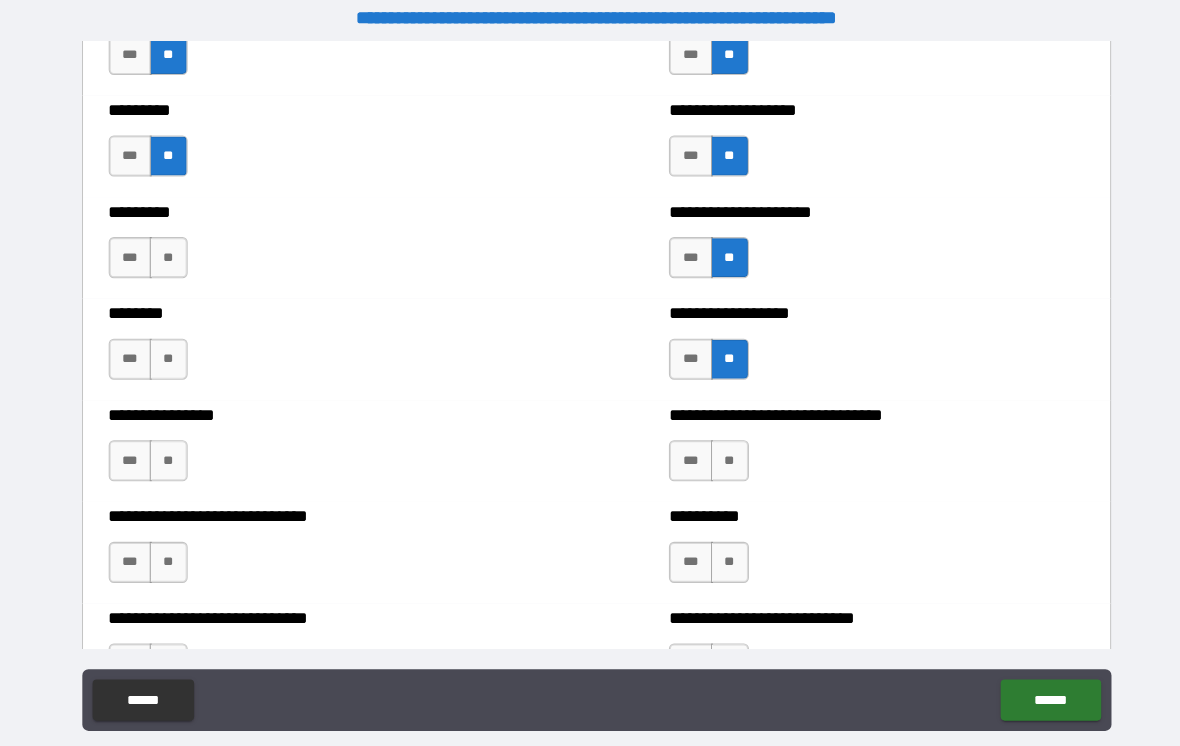 click on "**" at bounding box center [173, 251] 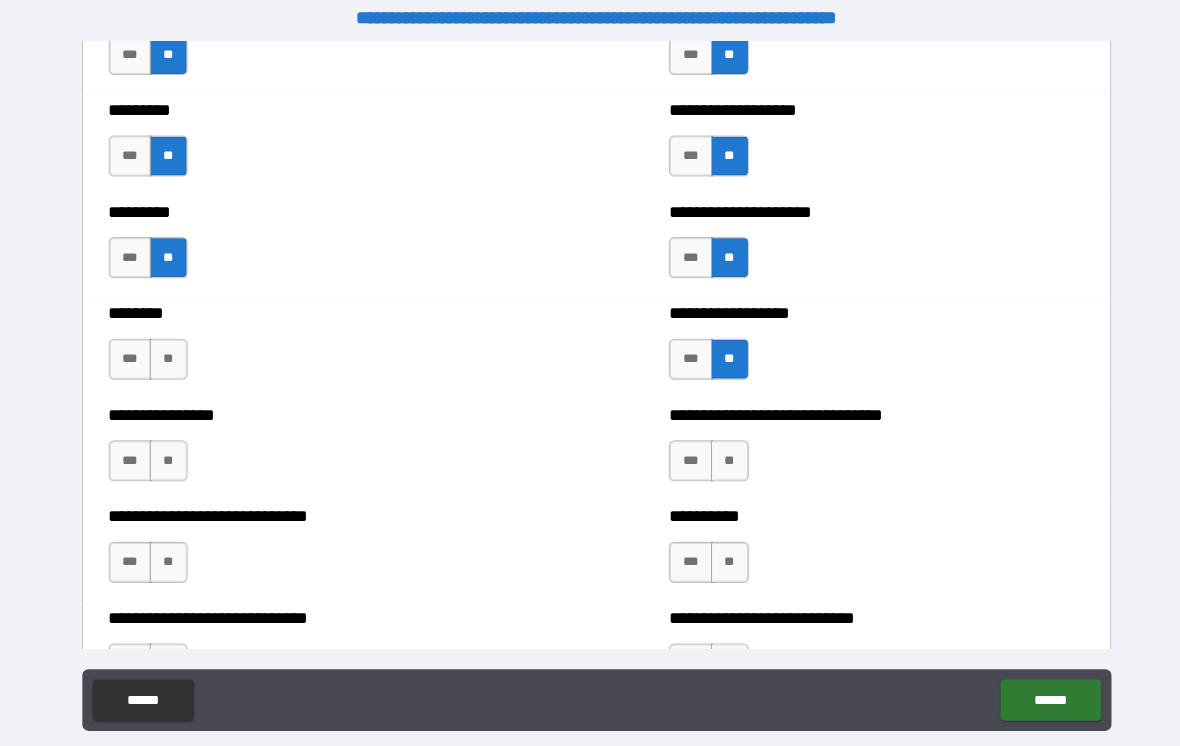 click on "**" at bounding box center (173, 350) 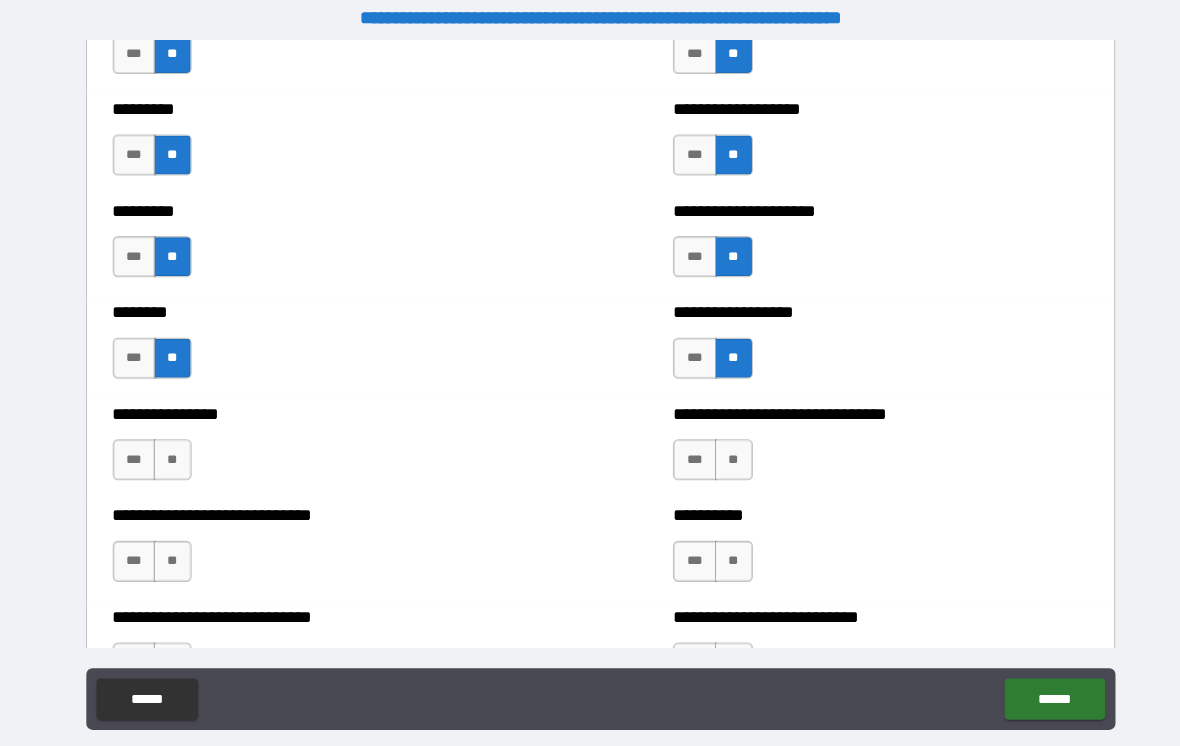 click on "**" at bounding box center [173, 548] 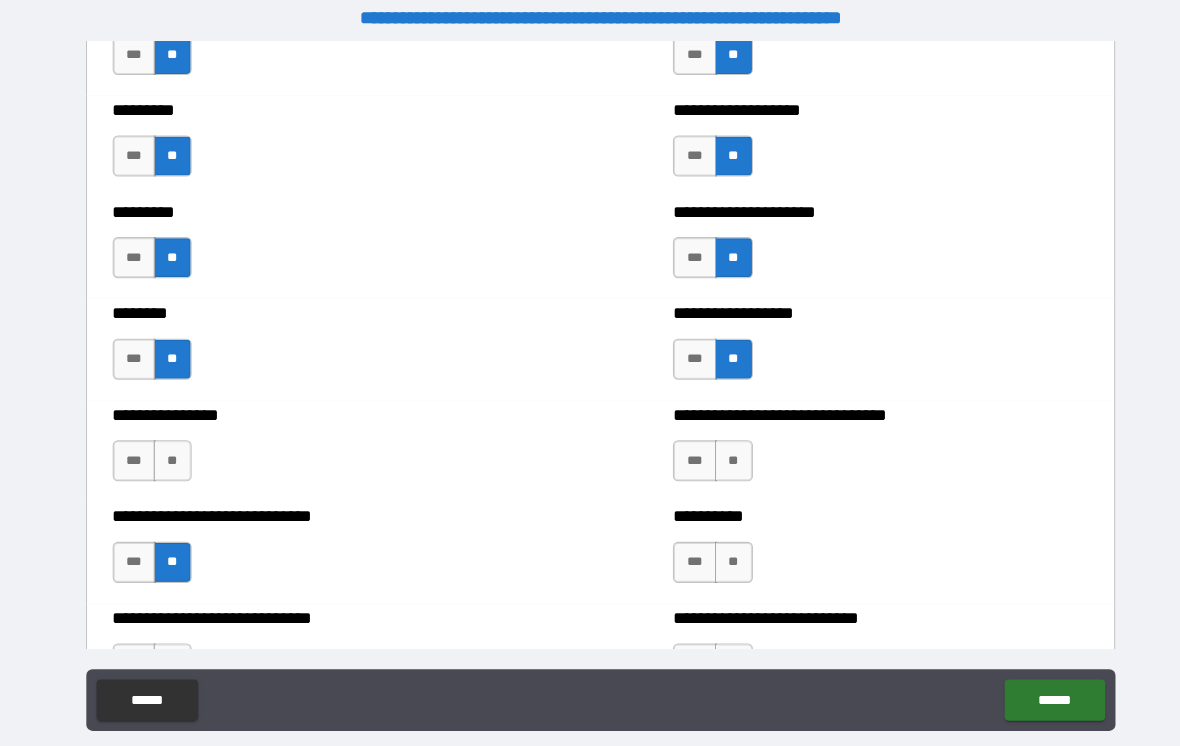 click on "**" at bounding box center [173, 449] 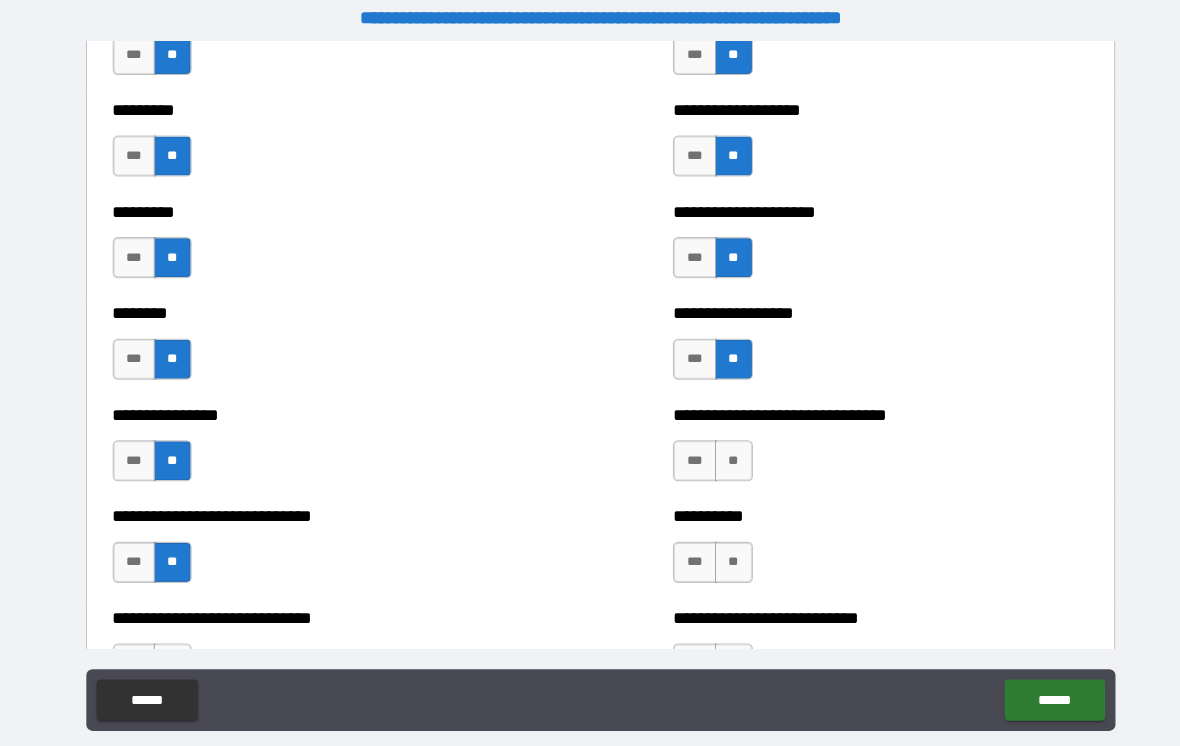 click on "**" at bounding box center [720, 449] 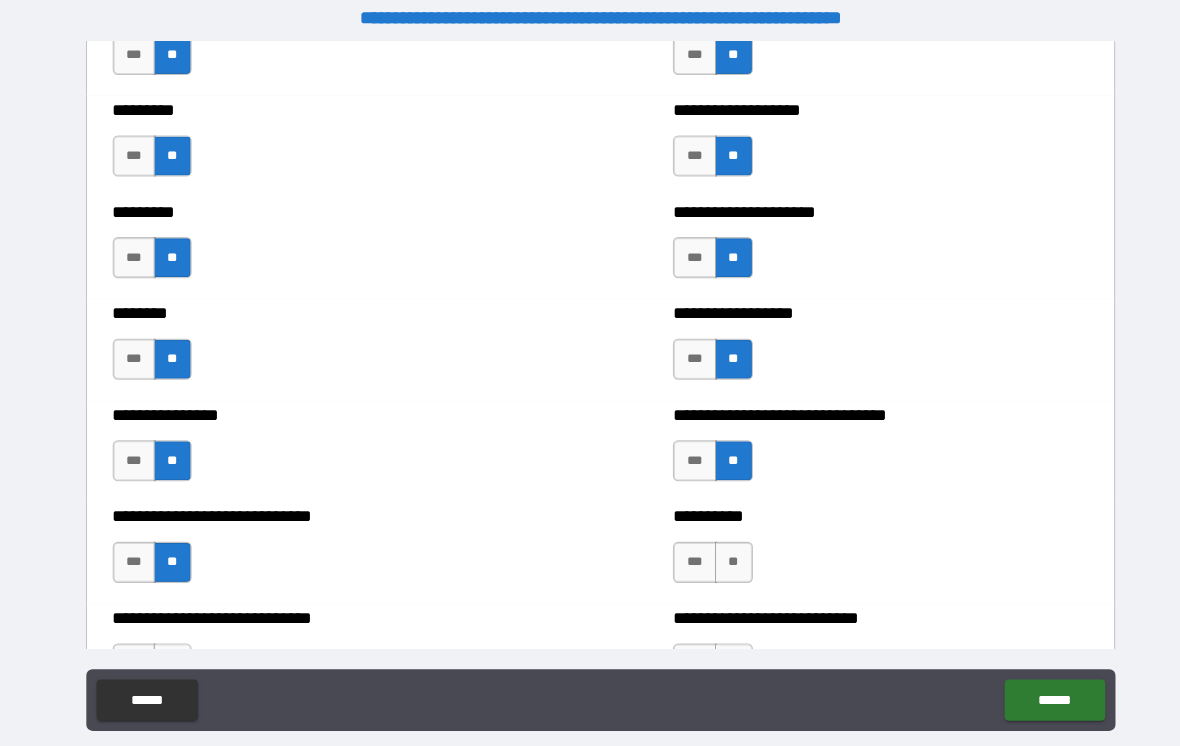 click on "**" at bounding box center [720, 449] 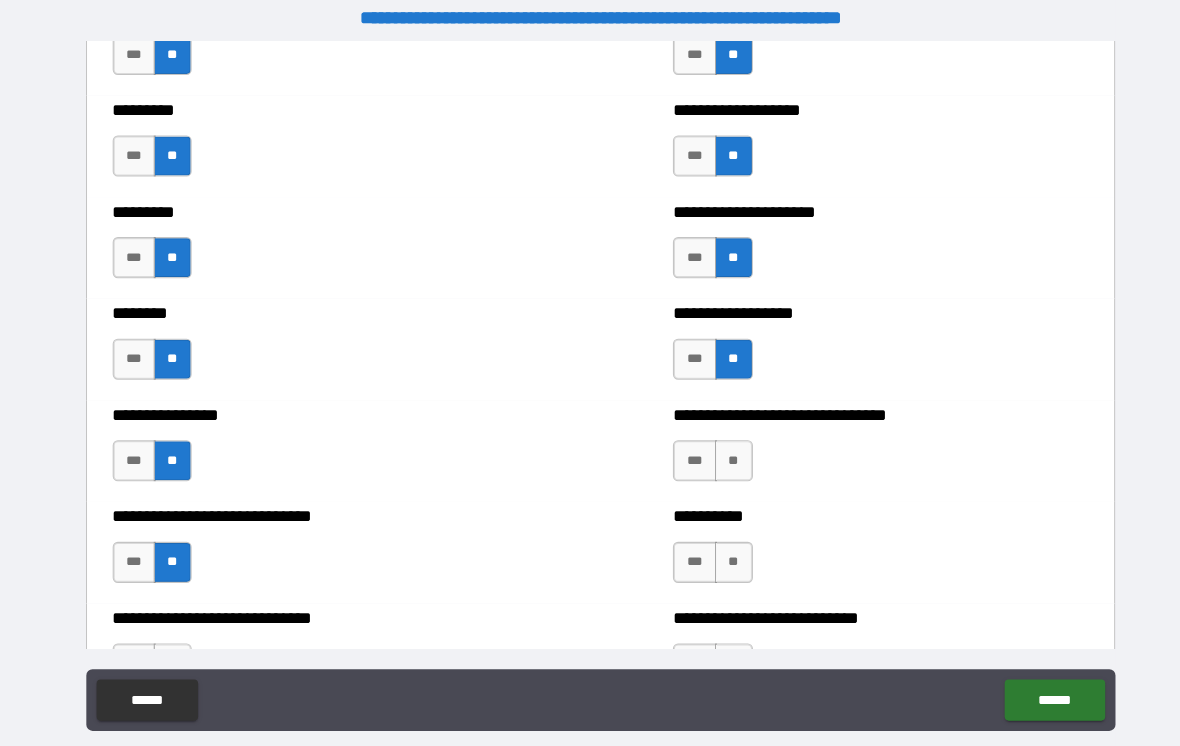 click on "**" at bounding box center (720, 449) 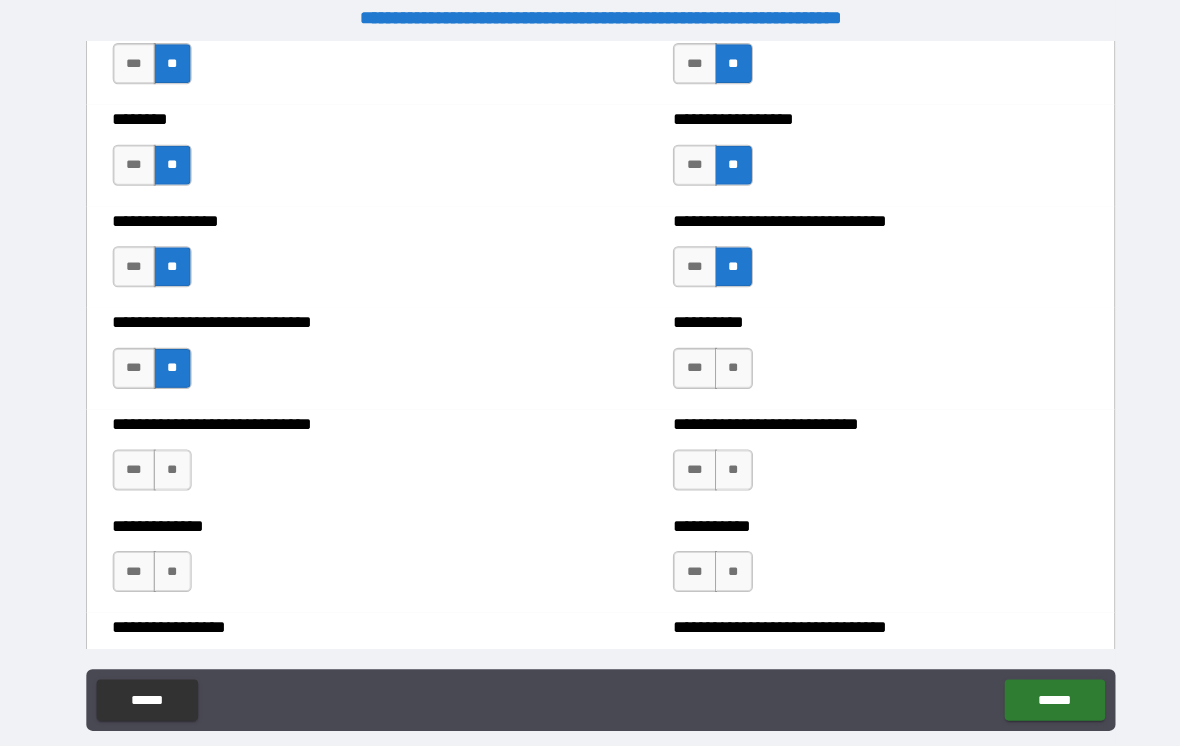 scroll, scrollTop: 7331, scrollLeft: 0, axis: vertical 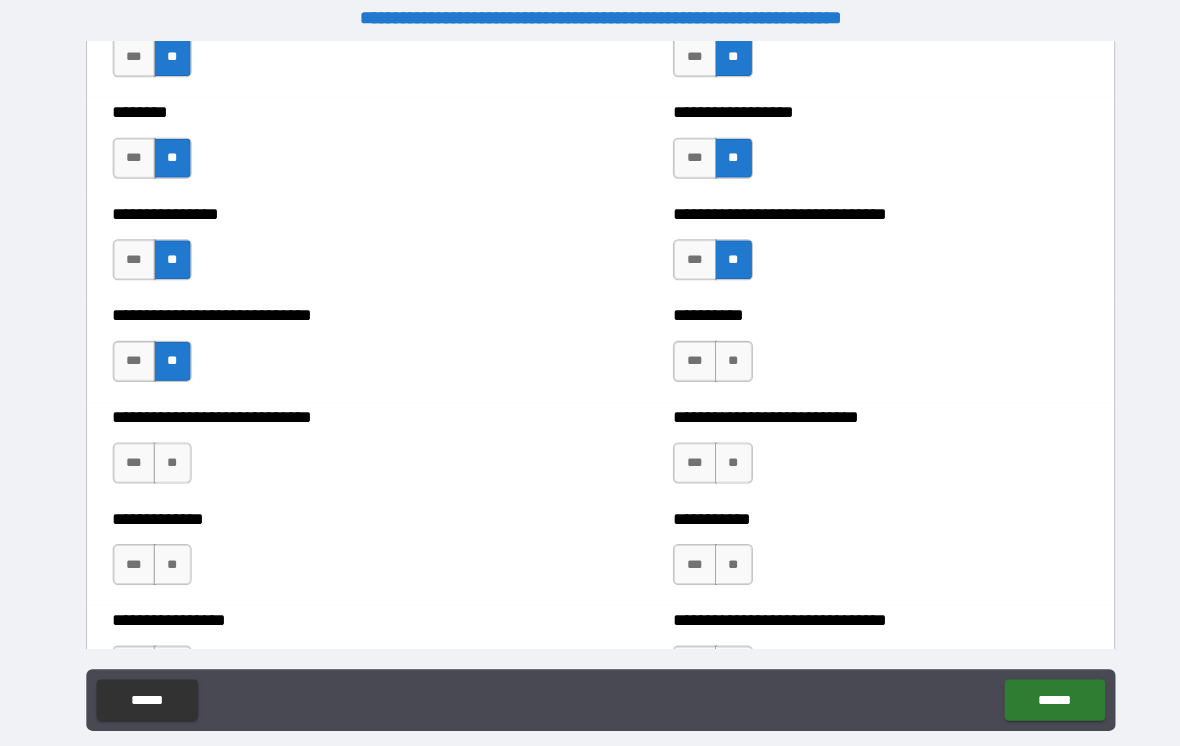 click on "**" at bounding box center (720, 352) 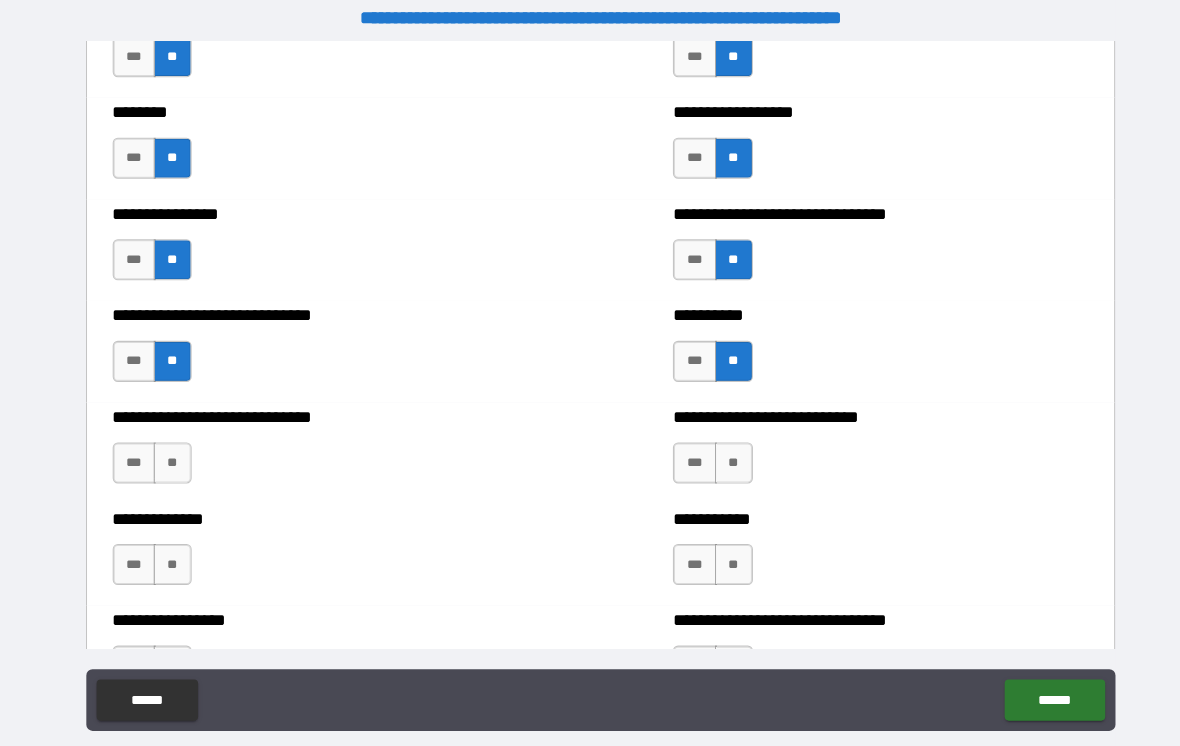 click on "**" at bounding box center (720, 451) 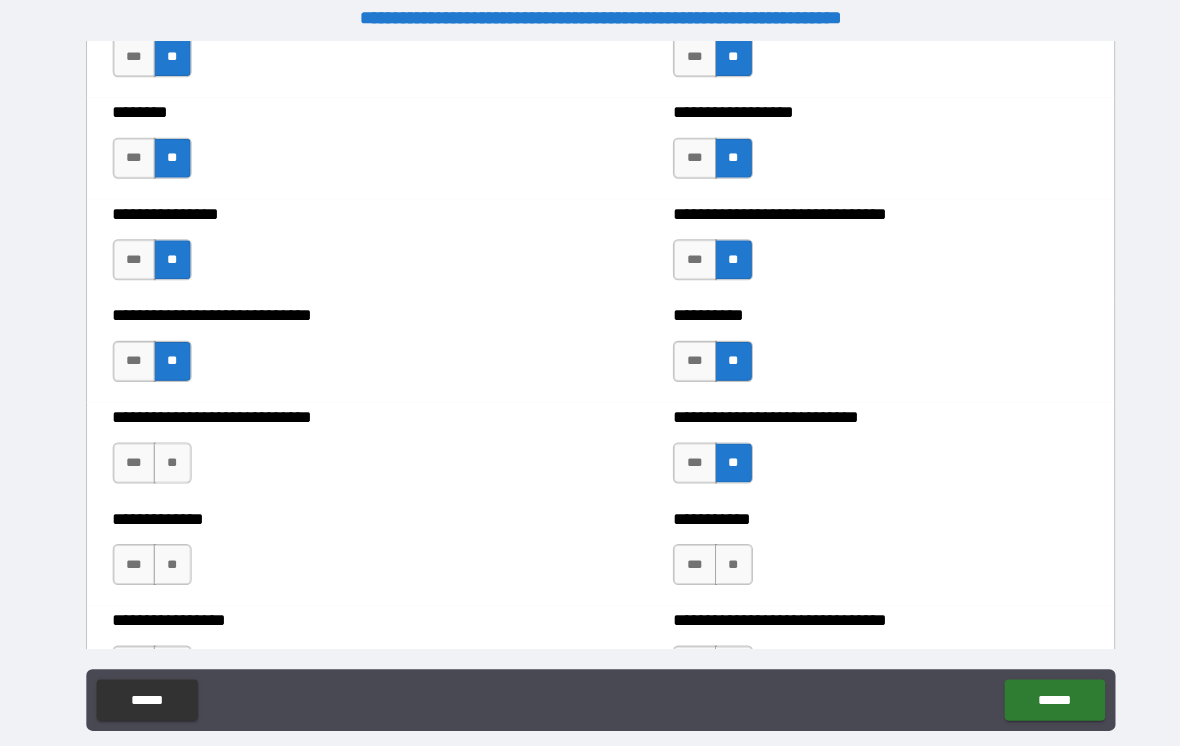 click on "**" at bounding box center [173, 451] 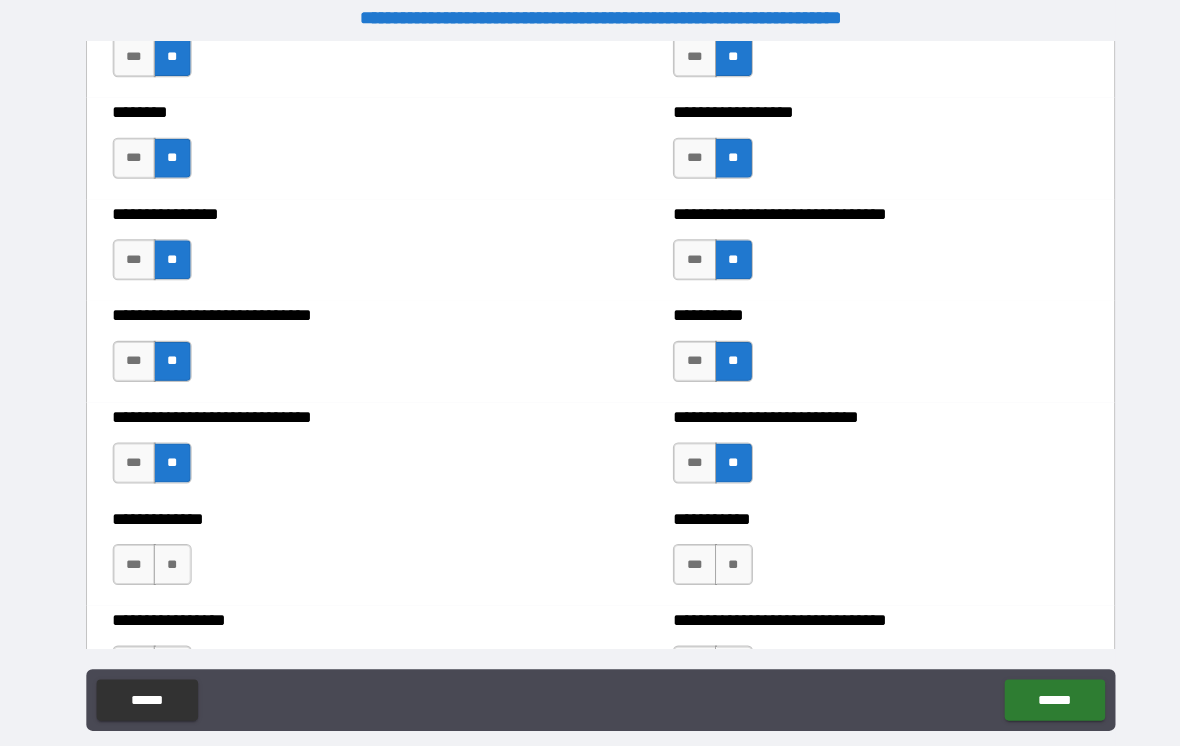 click on "**" at bounding box center (173, 550) 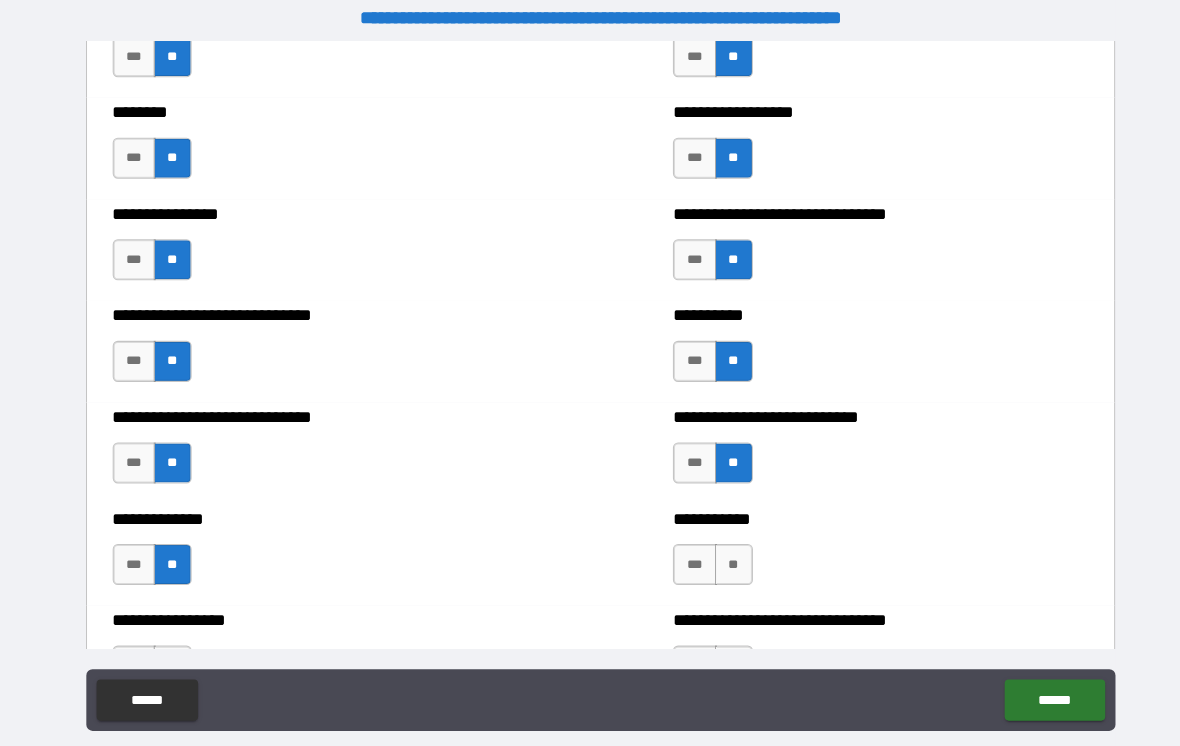 click on "**" at bounding box center (720, 550) 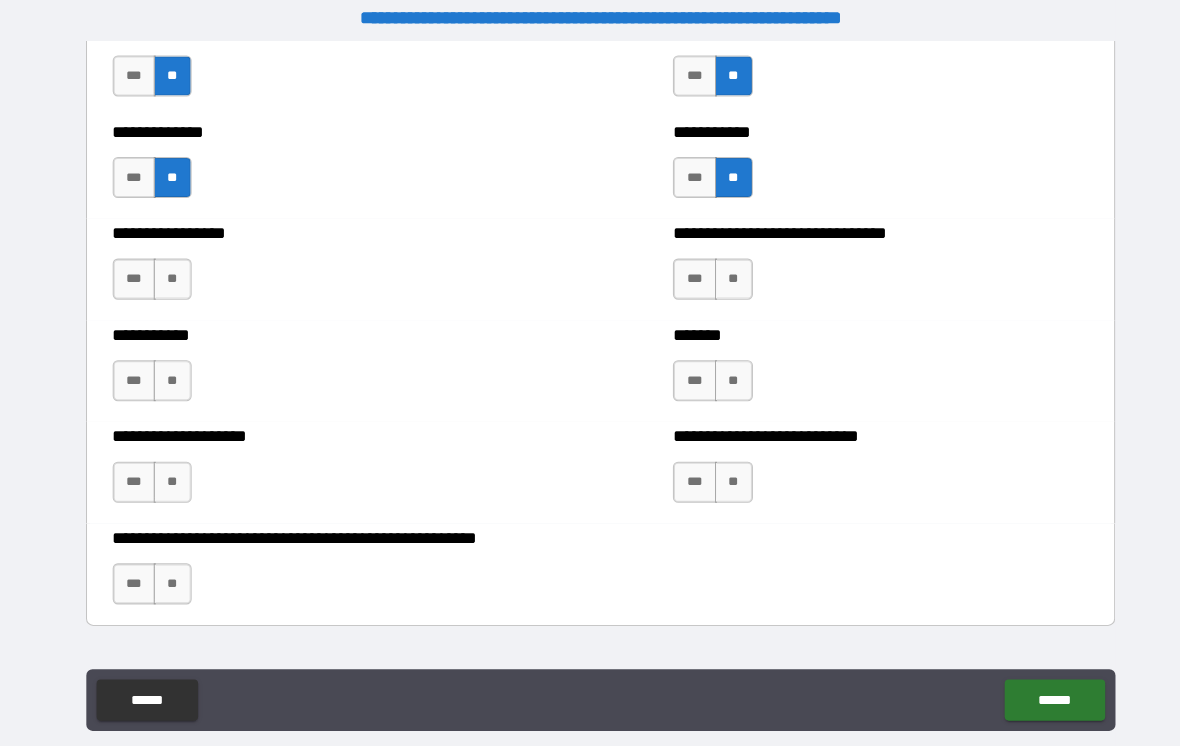 scroll, scrollTop: 7716, scrollLeft: 0, axis: vertical 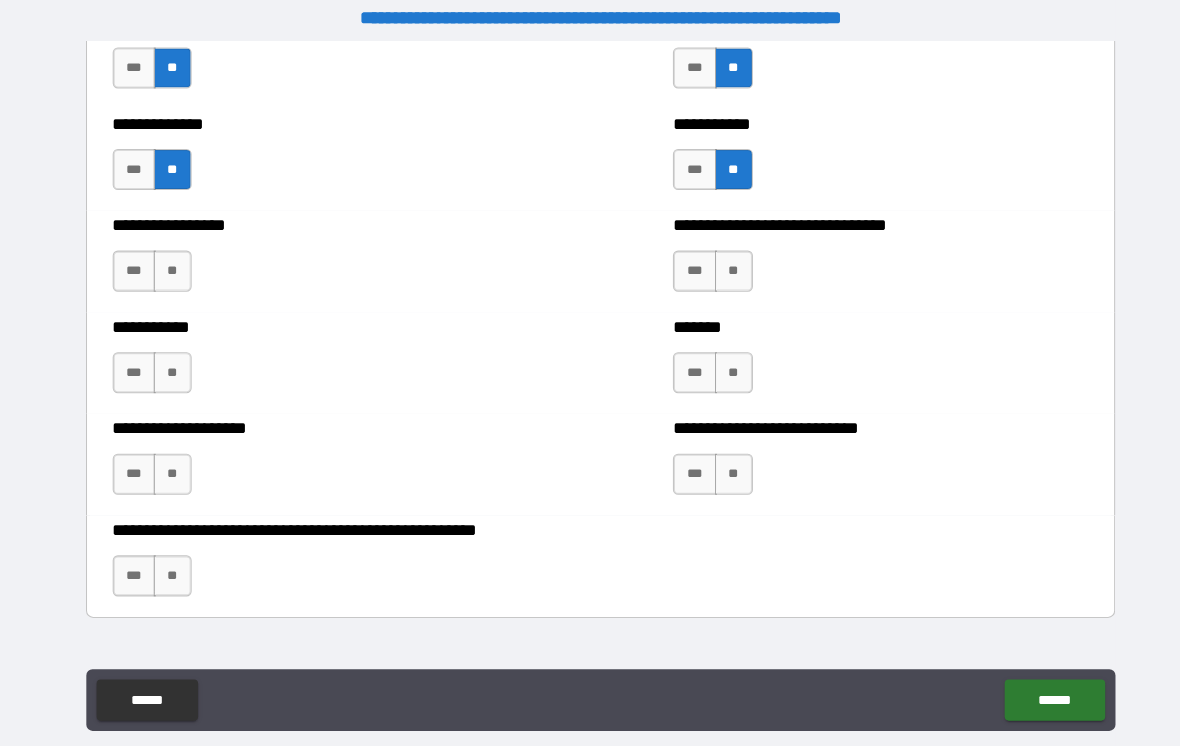 click on "**" at bounding box center [173, 264] 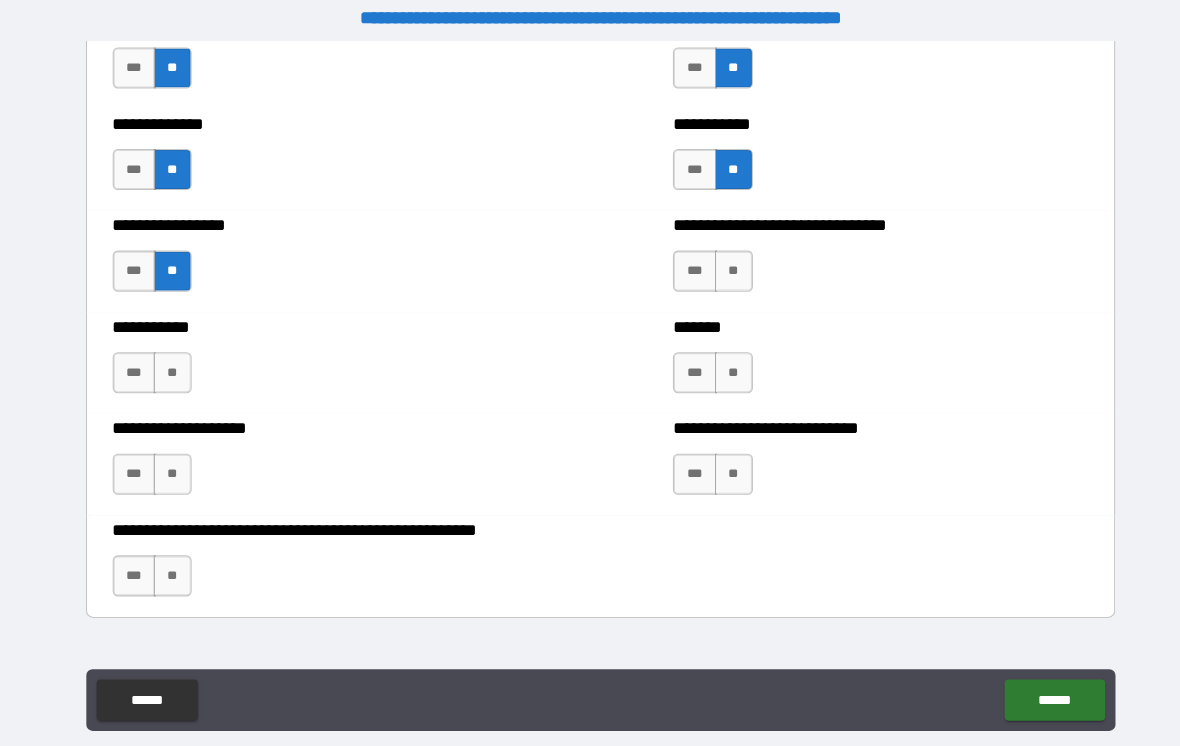 click on "**" at bounding box center (720, 264) 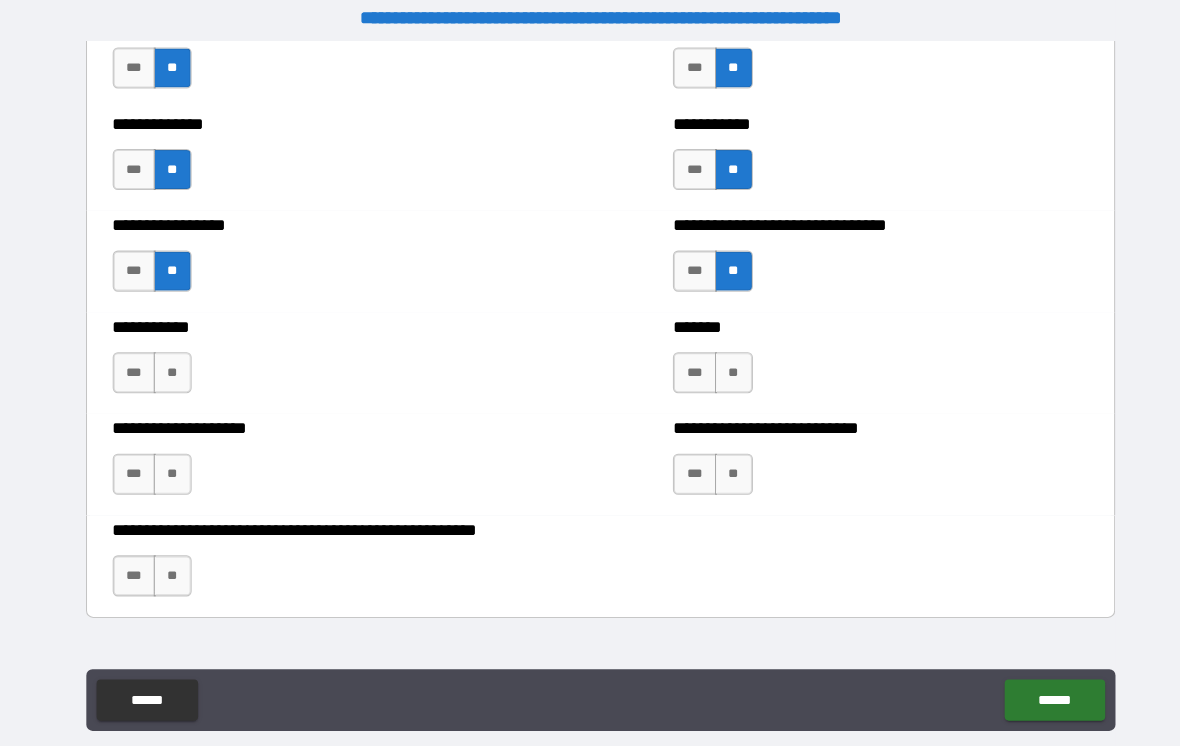 click on "**" at bounding box center (720, 363) 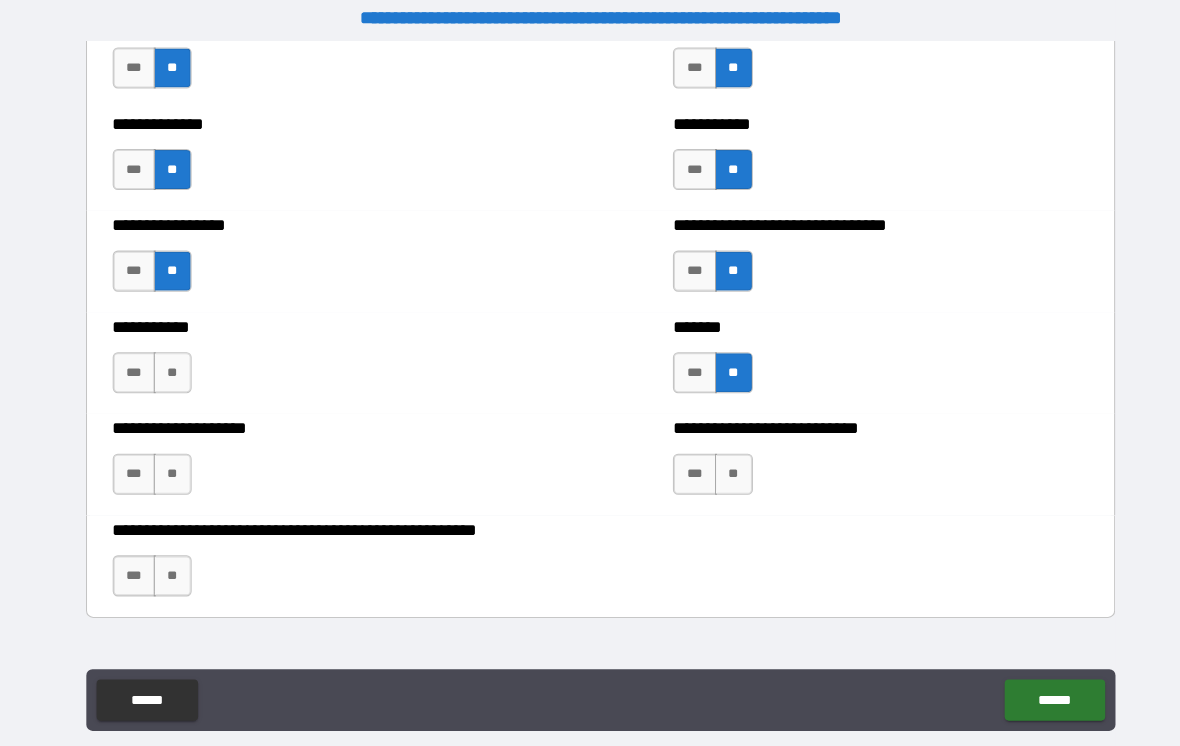 click on "**" at bounding box center [720, 462] 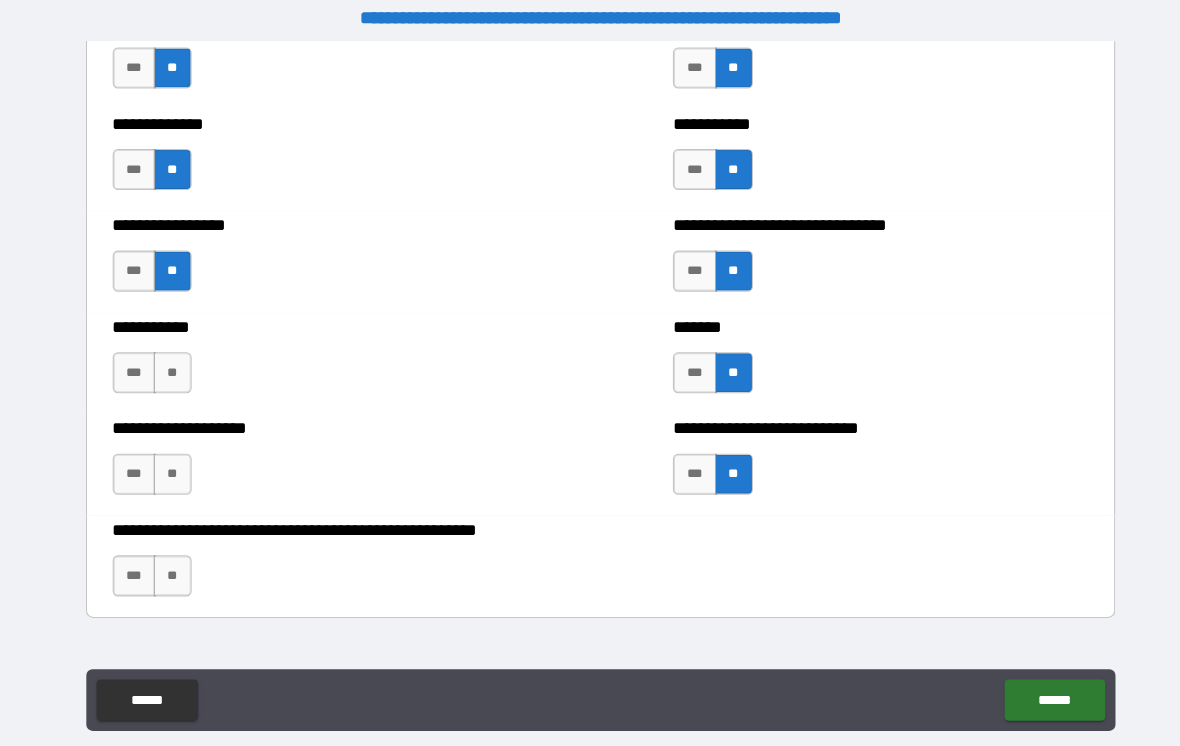 click on "**" at bounding box center (173, 462) 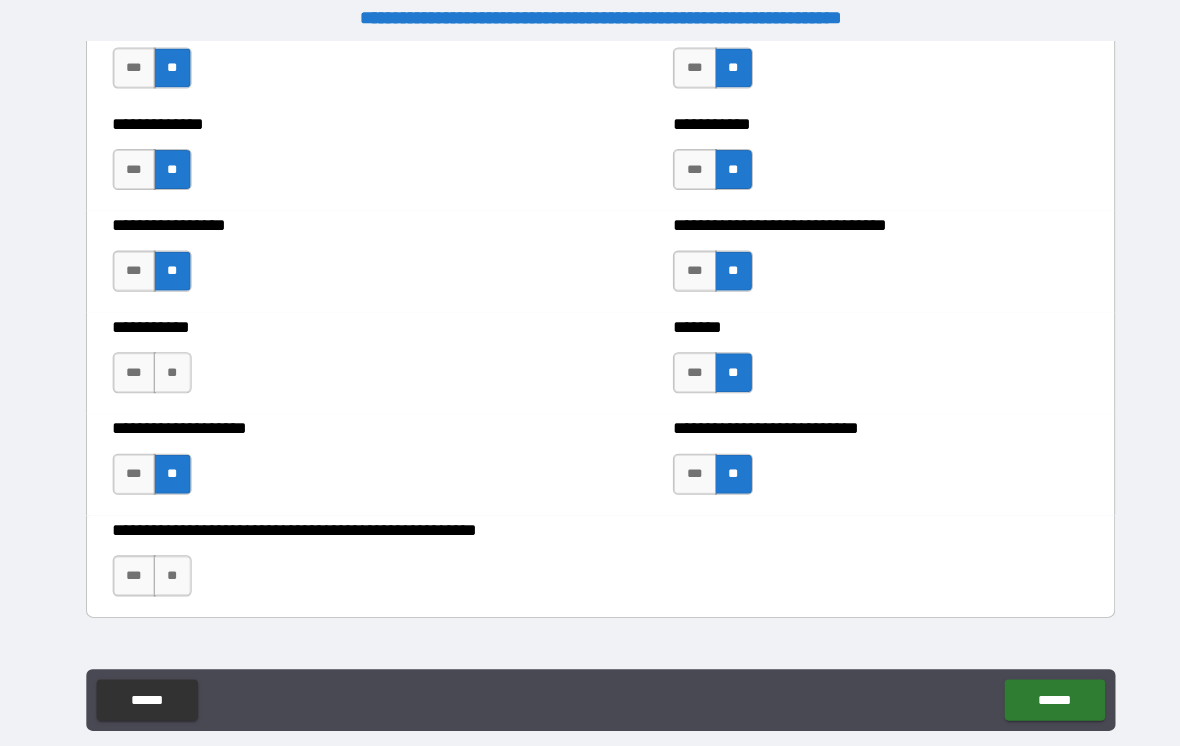 click on "**" at bounding box center (173, 363) 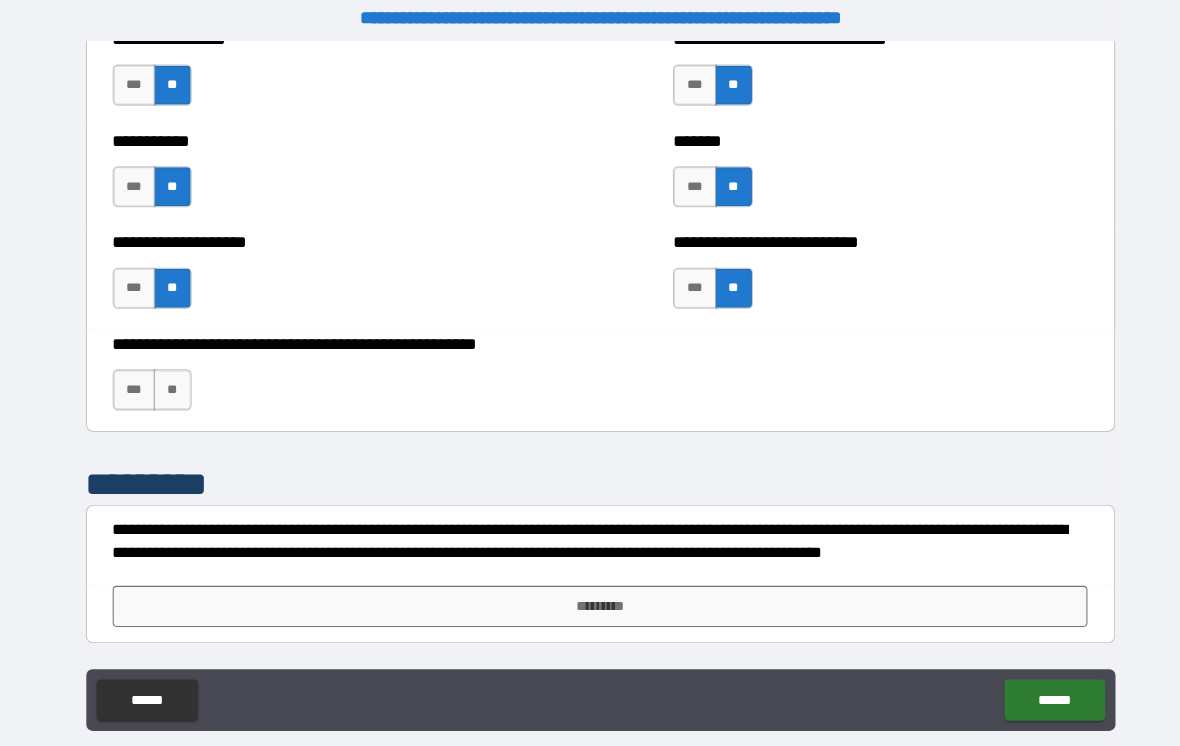 click on "**" at bounding box center (173, 380) 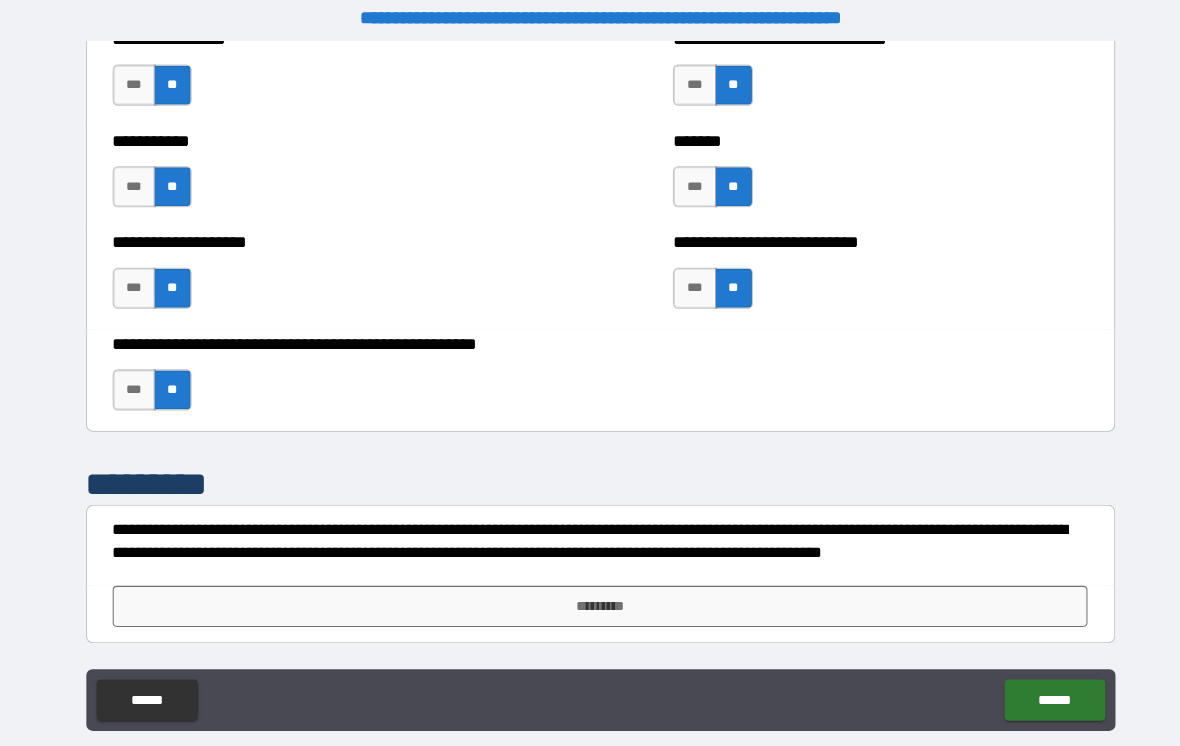 scroll, scrollTop: 7897, scrollLeft: 0, axis: vertical 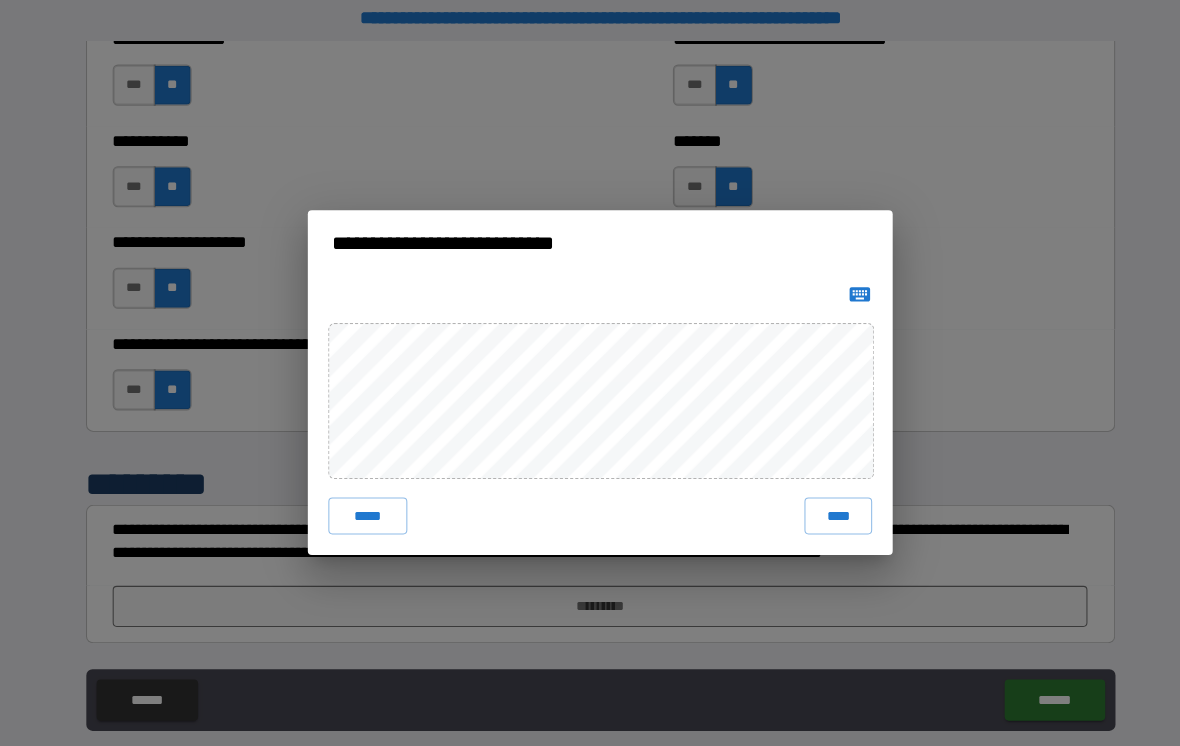 click on "****" at bounding box center (822, 503) 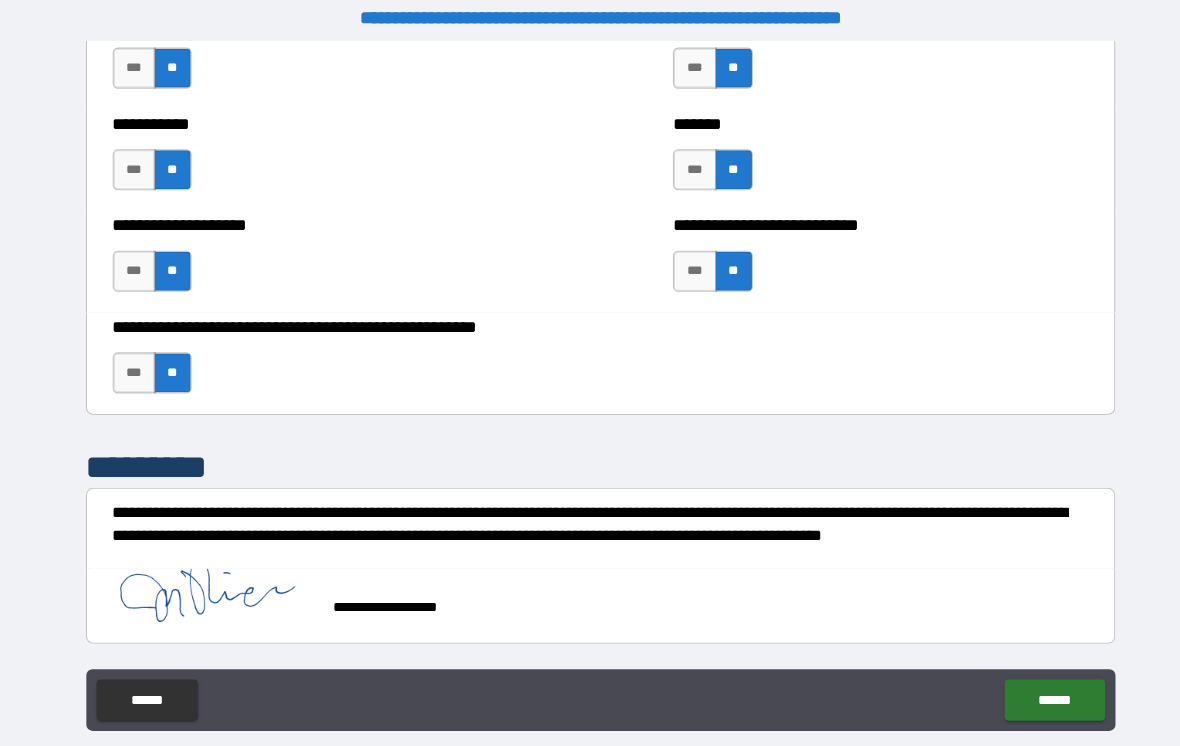 scroll, scrollTop: 7914, scrollLeft: 0, axis: vertical 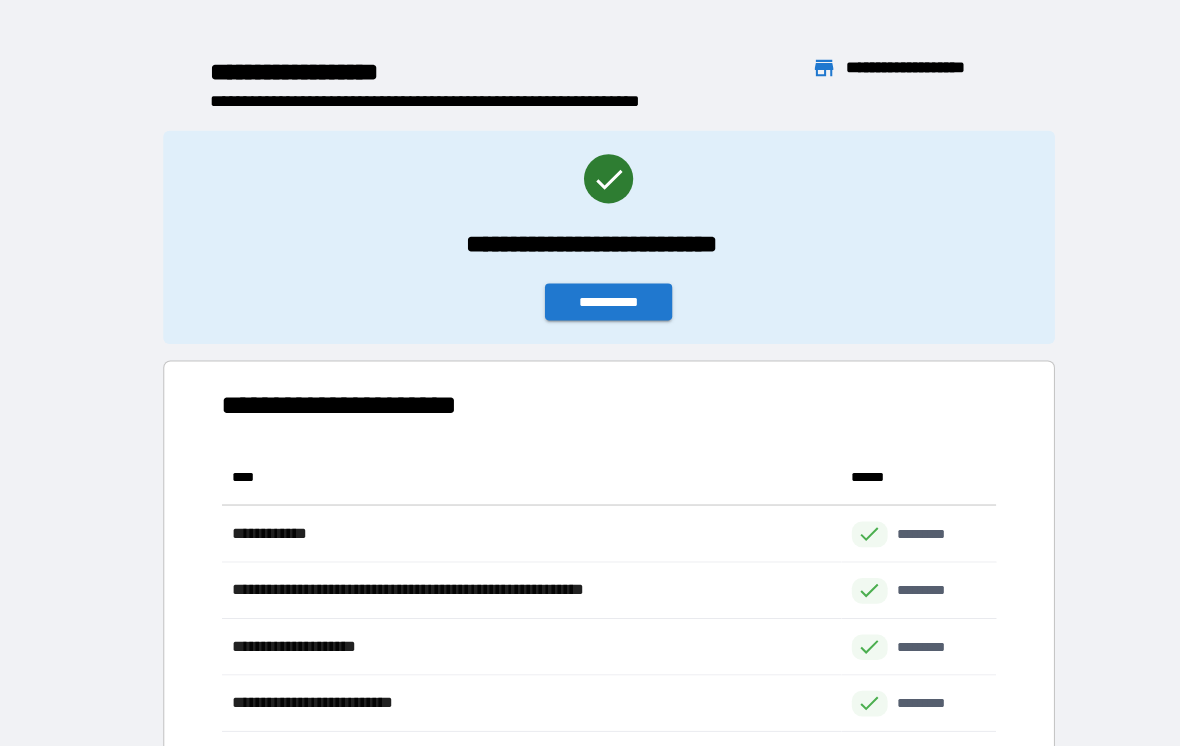 click on "**********" at bounding box center (598, 294) 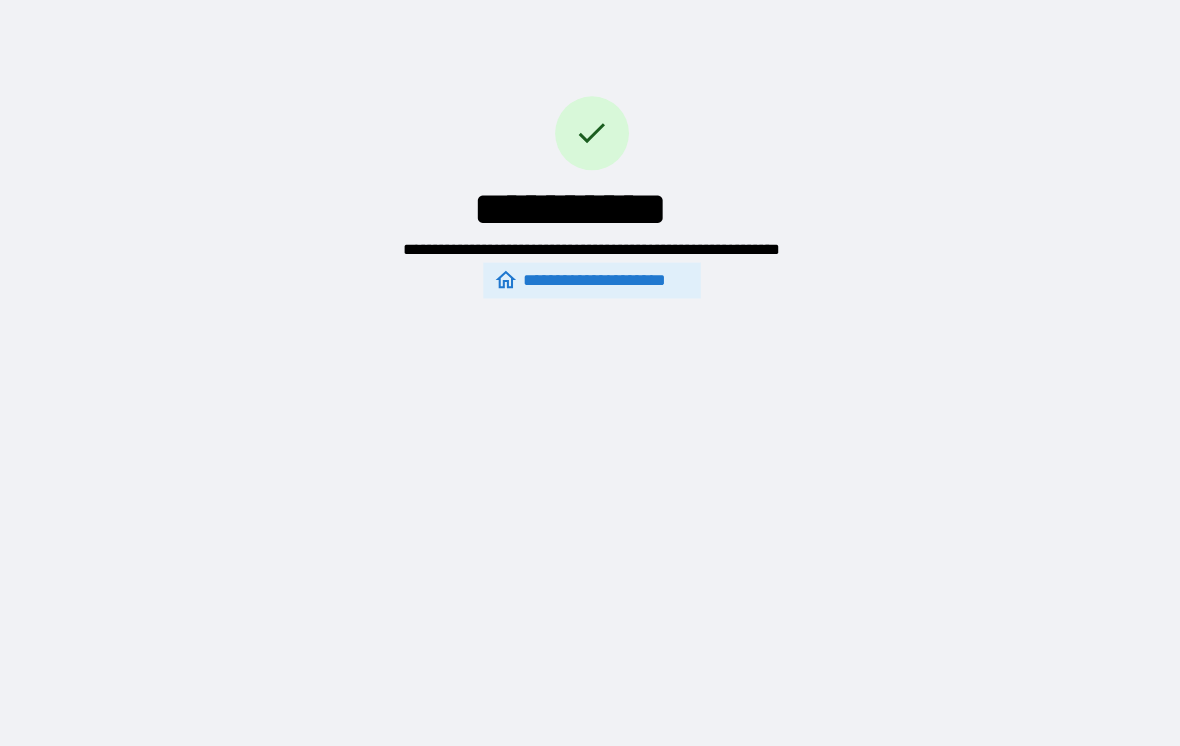 click on "**********" at bounding box center (590, 361) 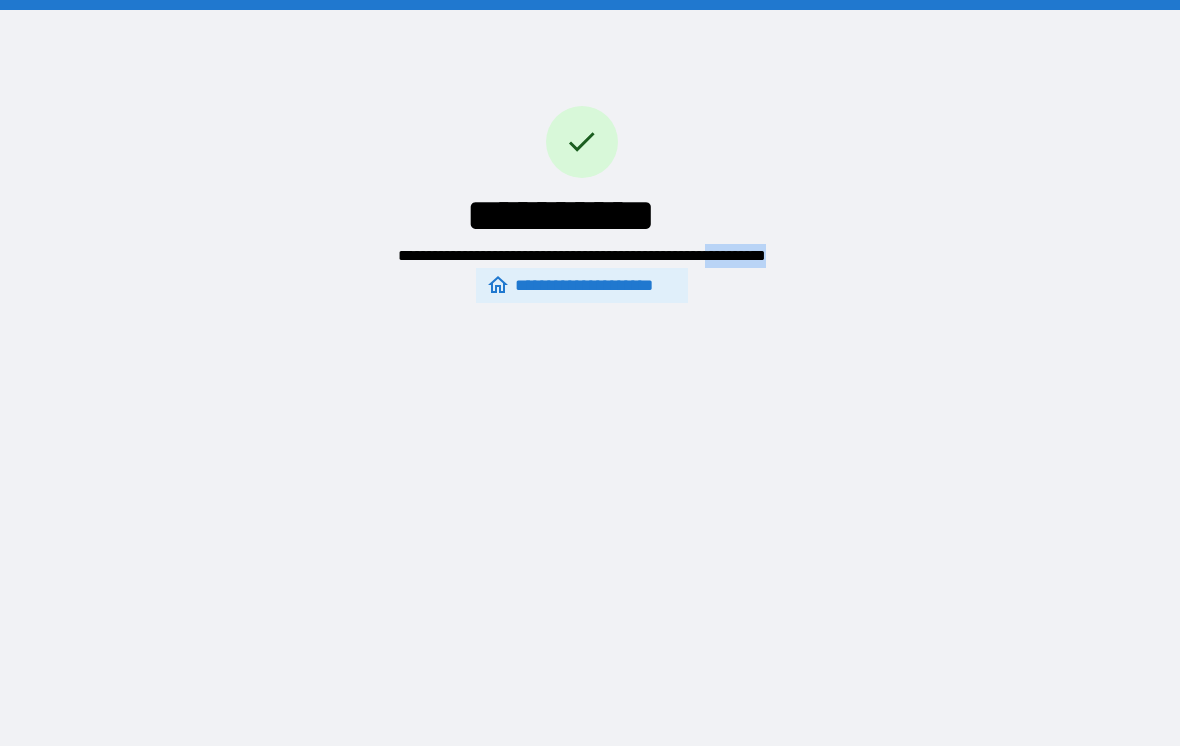scroll, scrollTop: 6, scrollLeft: 0, axis: vertical 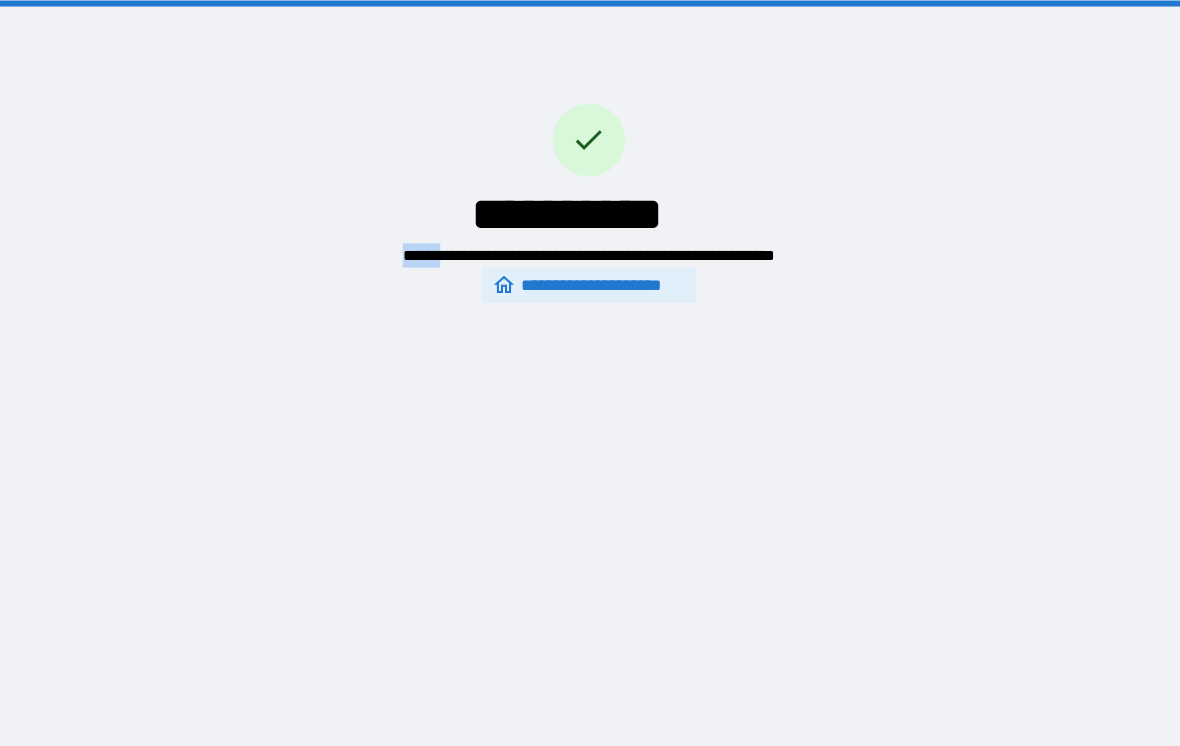 click on "**********" at bounding box center (582, 144) 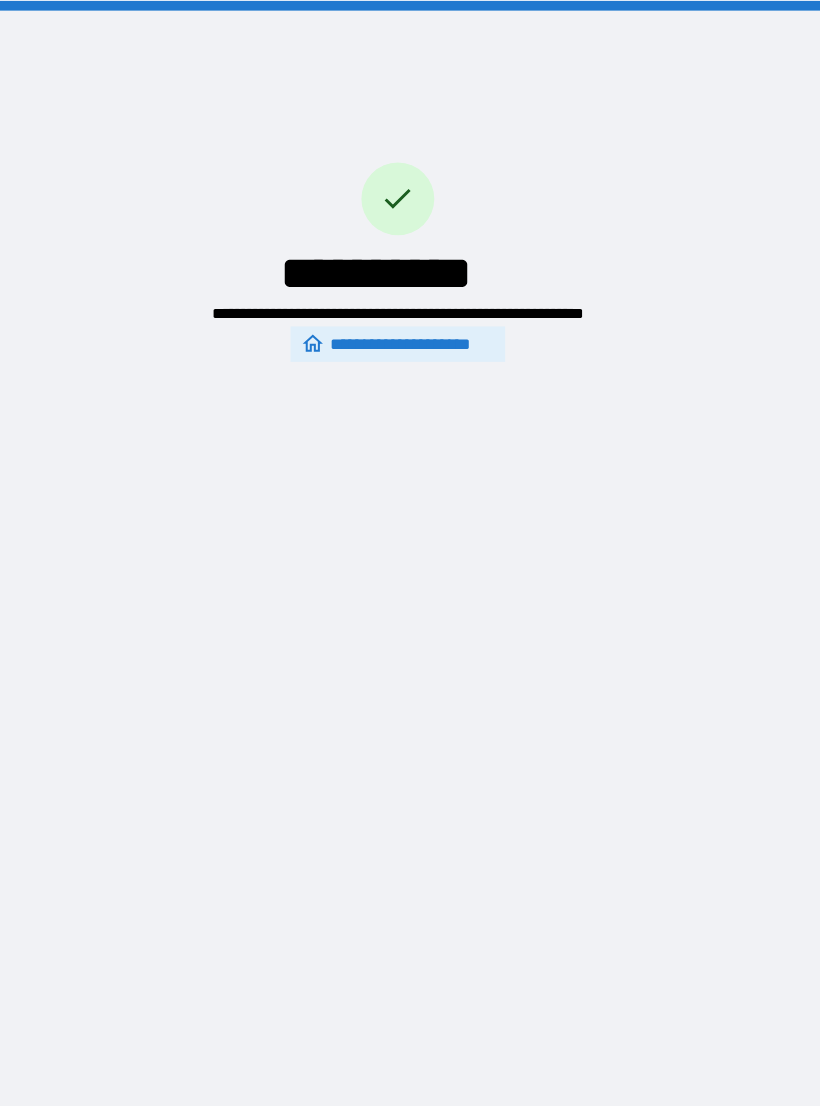 scroll, scrollTop: 0, scrollLeft: 0, axis: both 